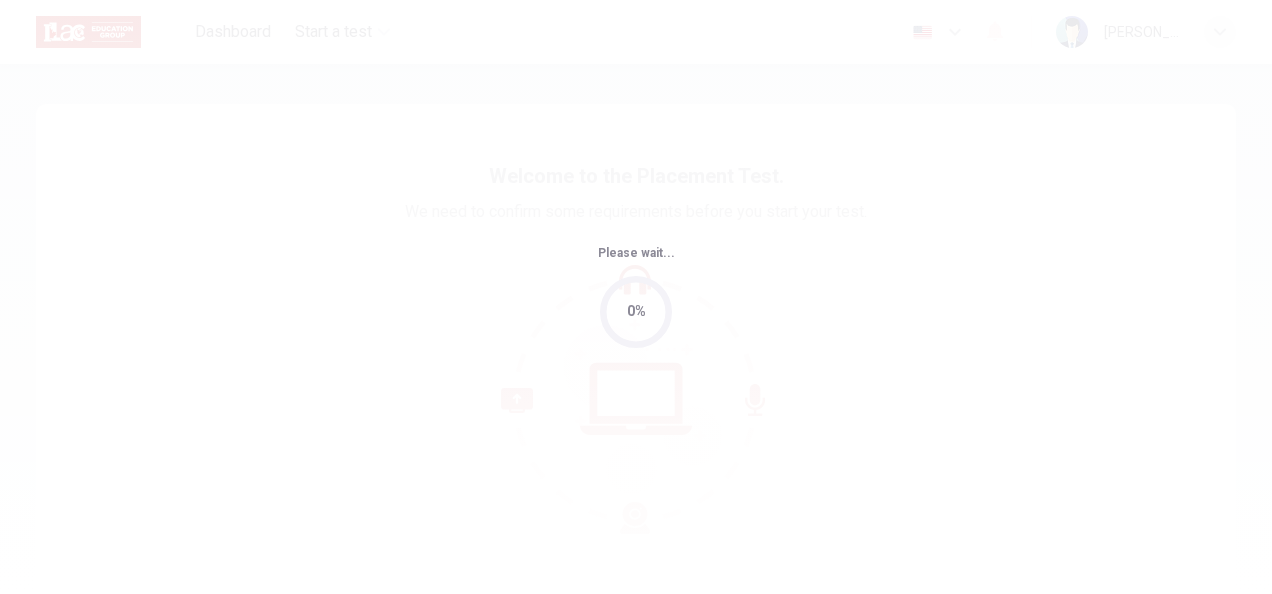 scroll, scrollTop: 0, scrollLeft: 0, axis: both 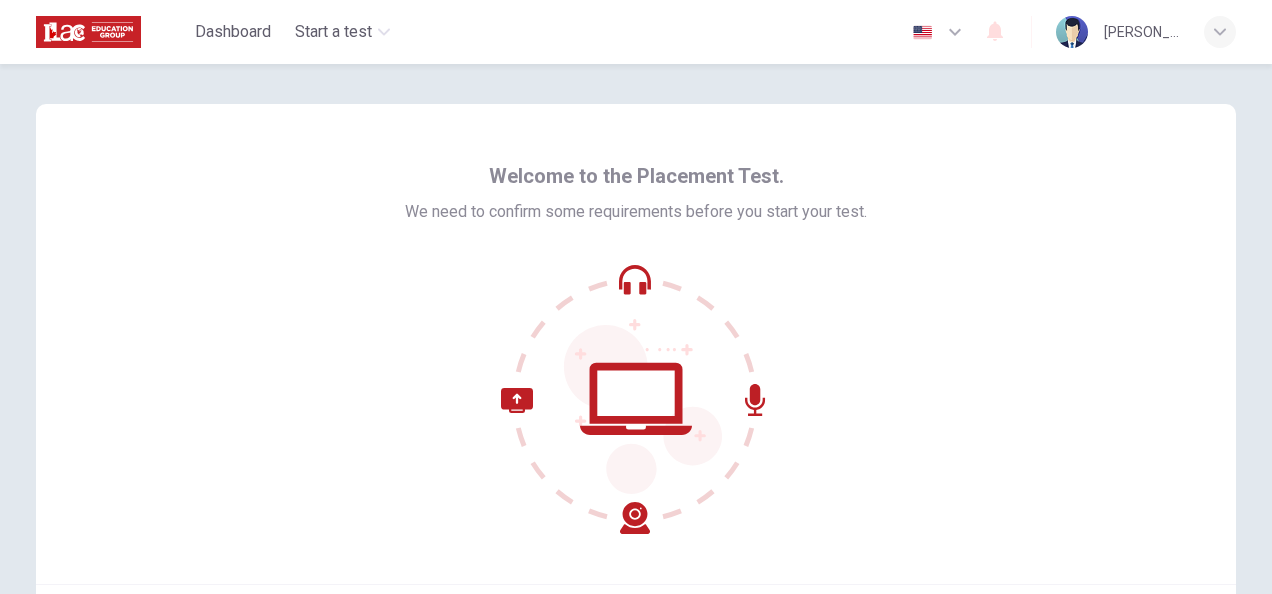 click 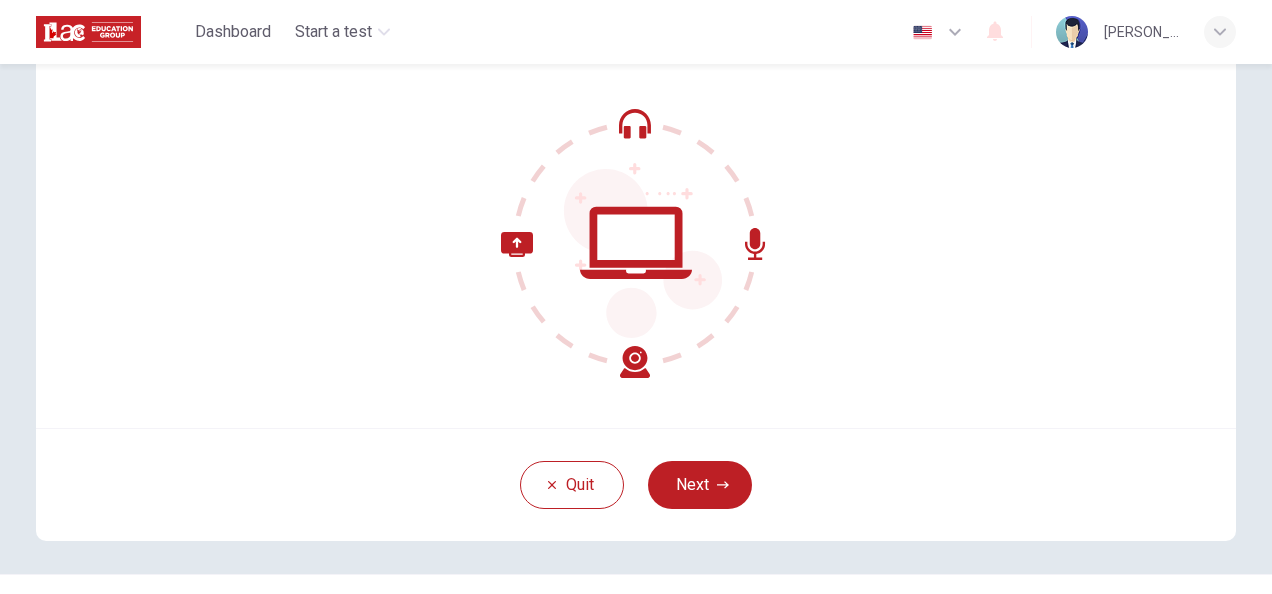 scroll, scrollTop: 200, scrollLeft: 0, axis: vertical 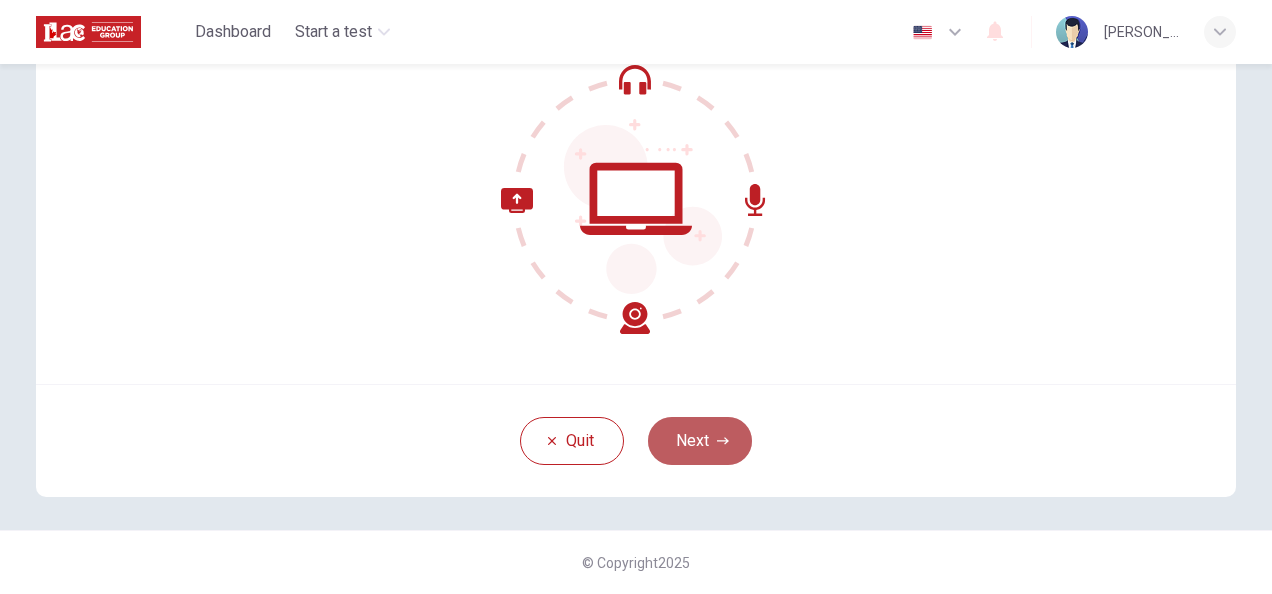 click on "Next" at bounding box center (700, 441) 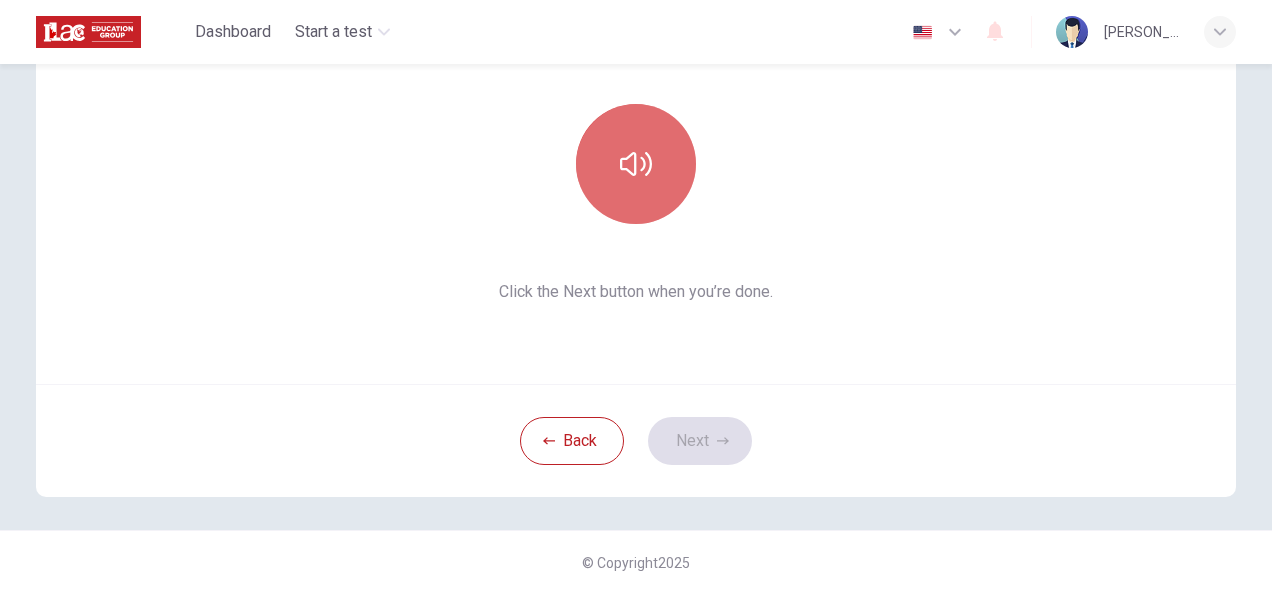 click 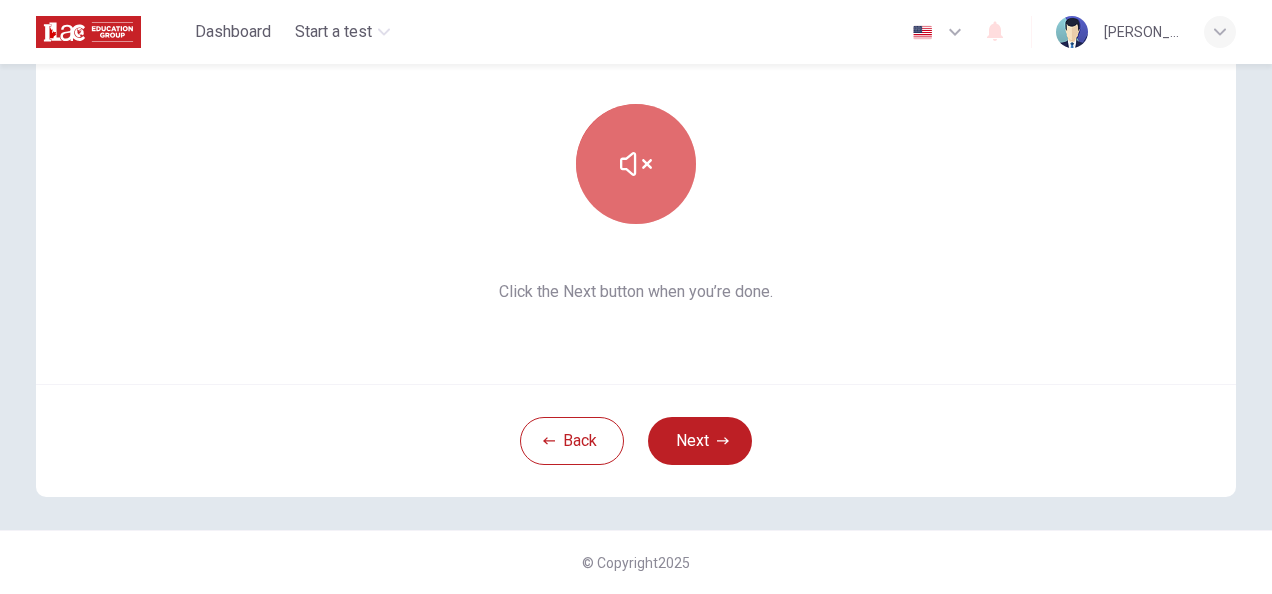 click 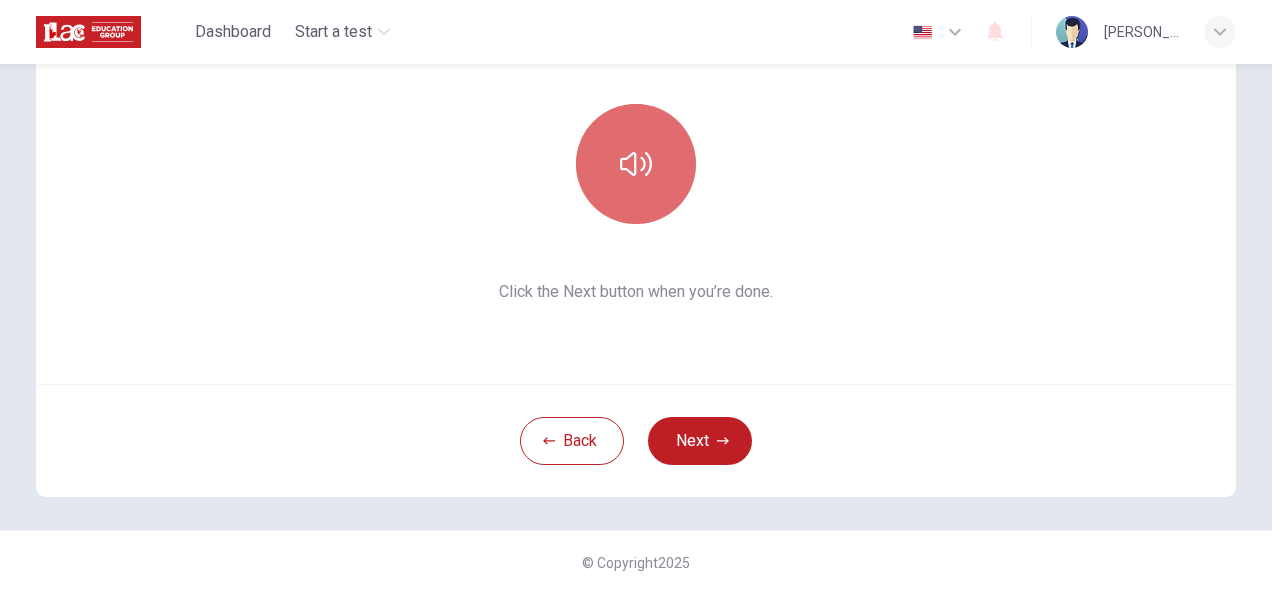 click 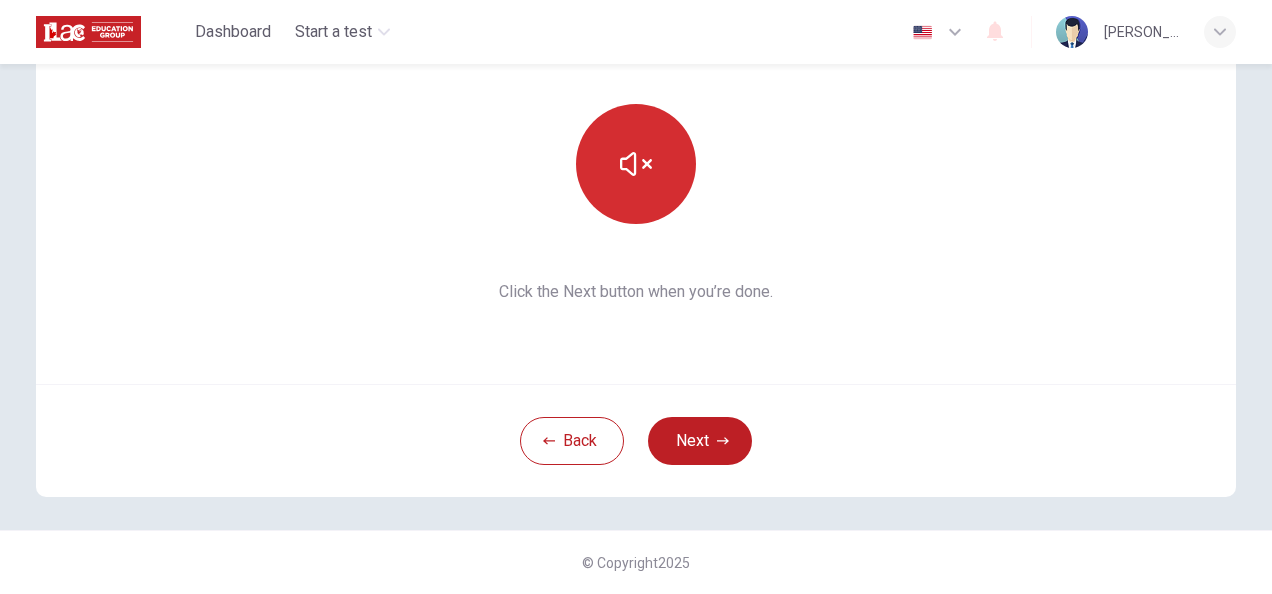 click 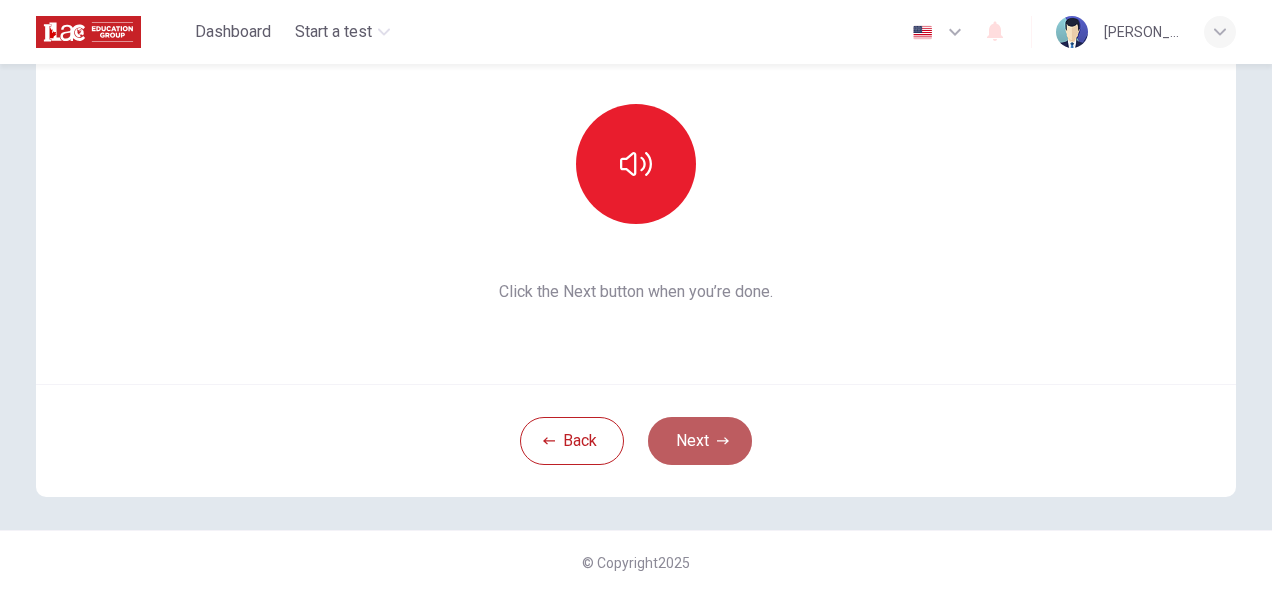 click on "Next" at bounding box center (700, 441) 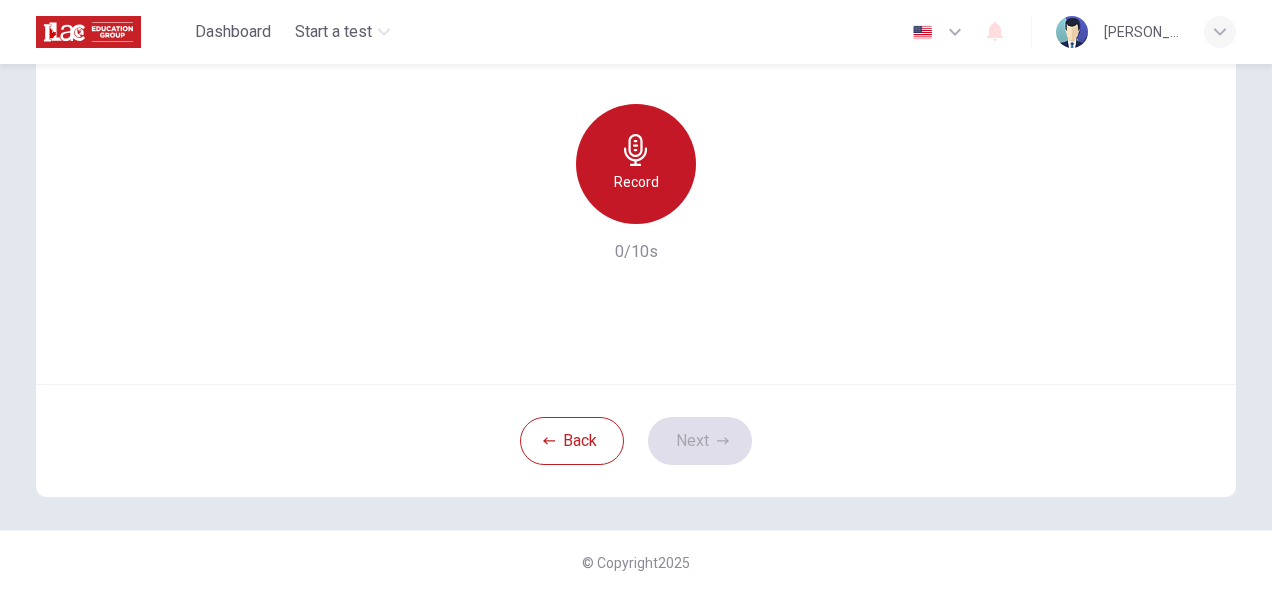 click on "Record" at bounding box center (636, 182) 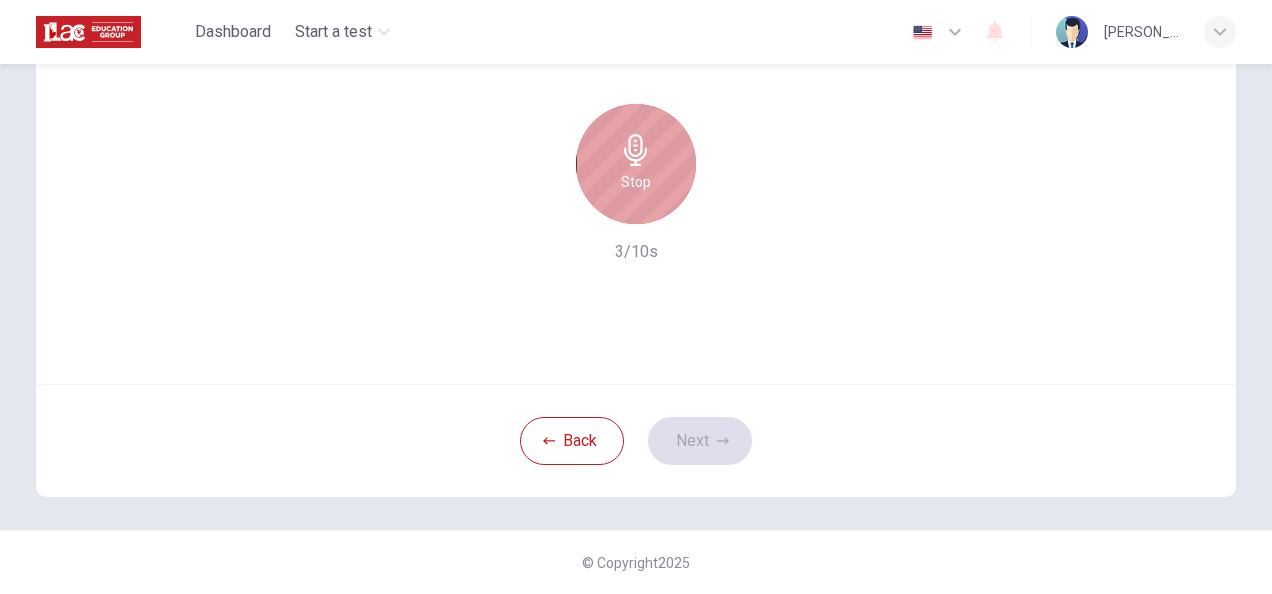 click on "Stop" at bounding box center [636, 182] 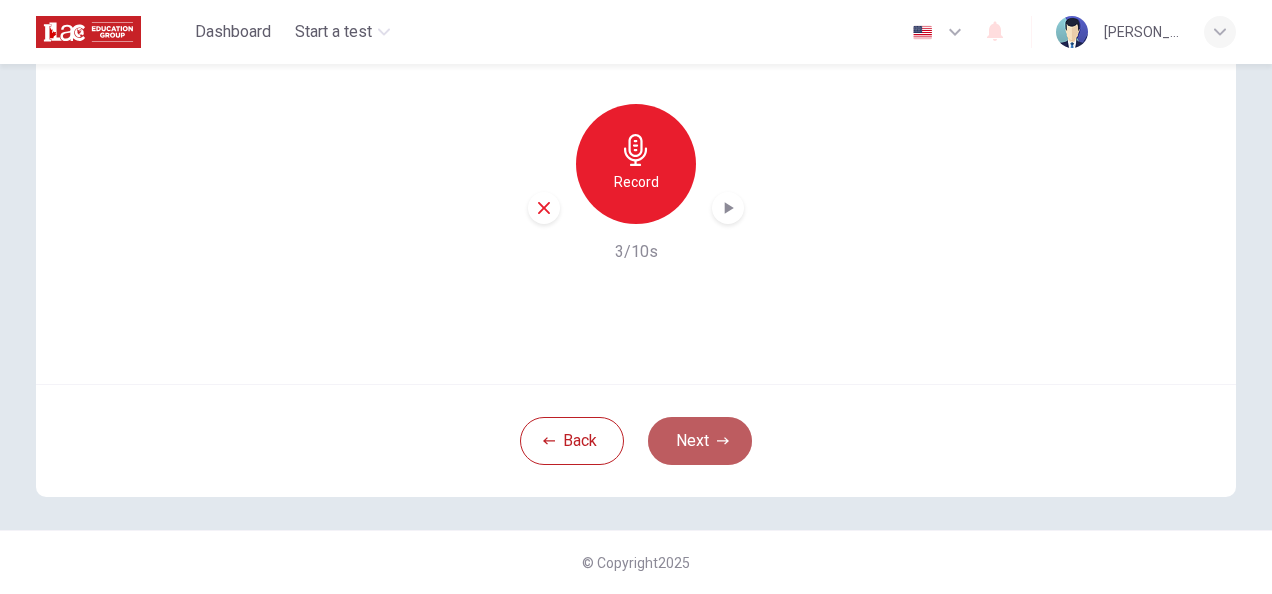 click on "Next" at bounding box center (700, 441) 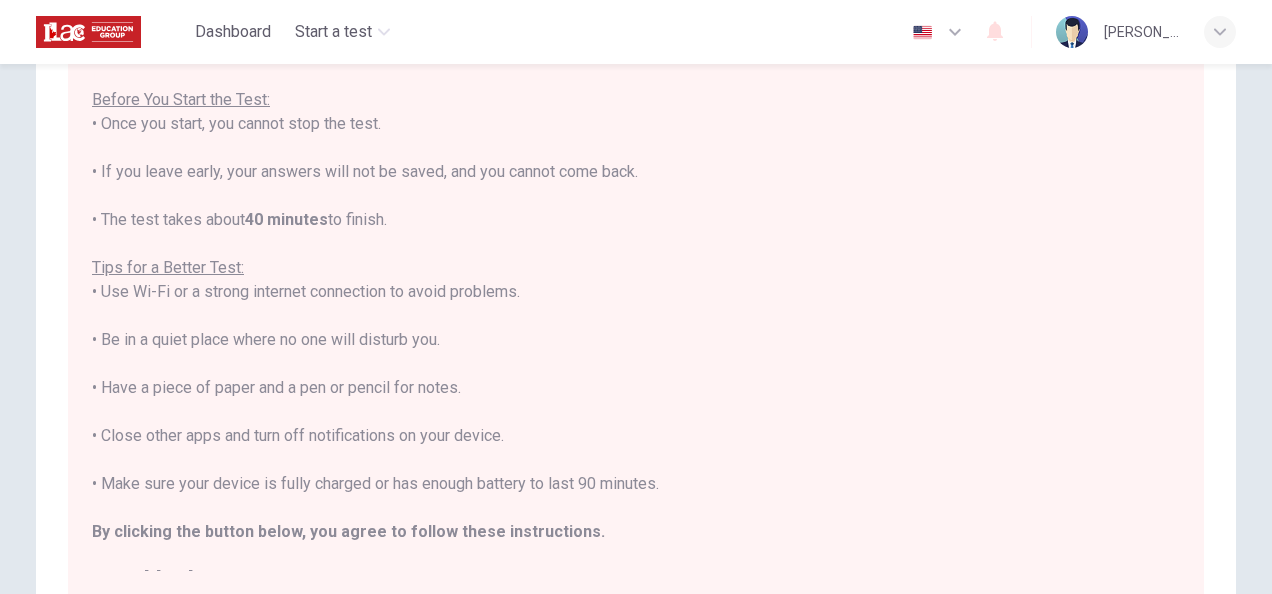 scroll, scrollTop: 22, scrollLeft: 0, axis: vertical 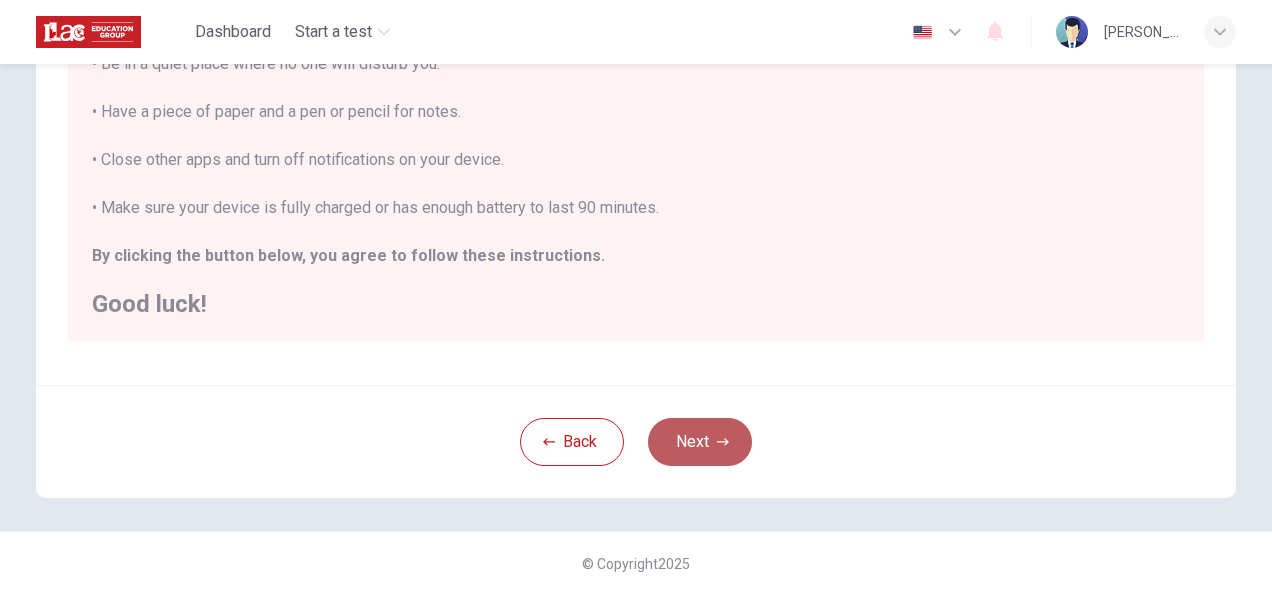 click on "Next" at bounding box center (700, 442) 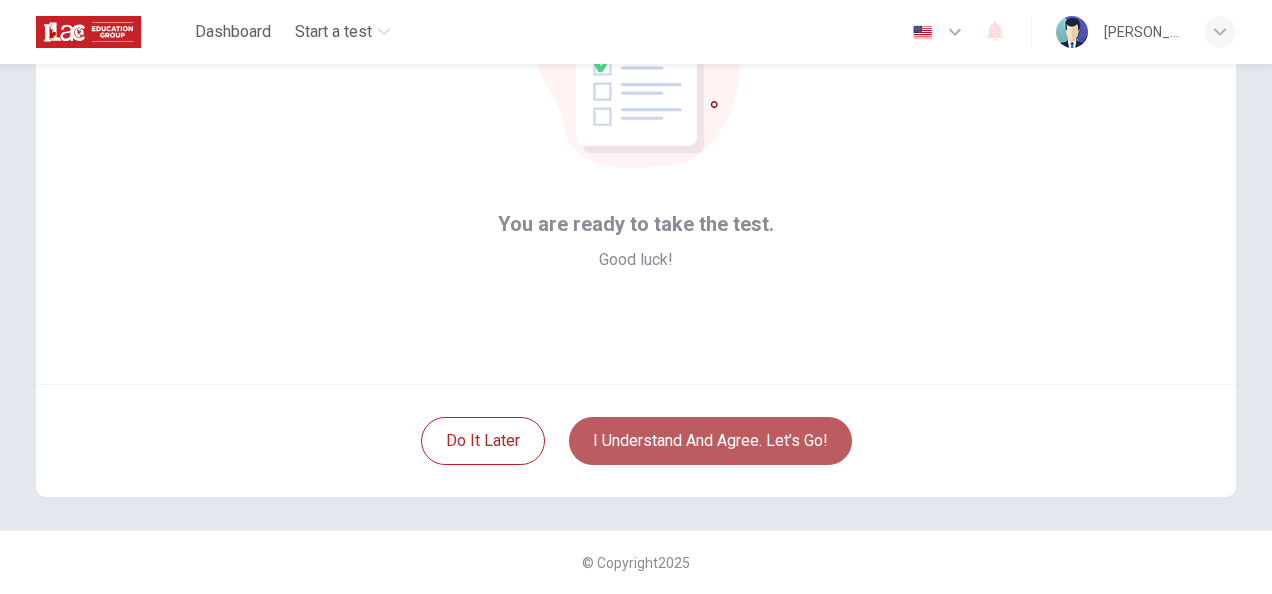 click on "I understand and agree. Let’s go!" at bounding box center [710, 441] 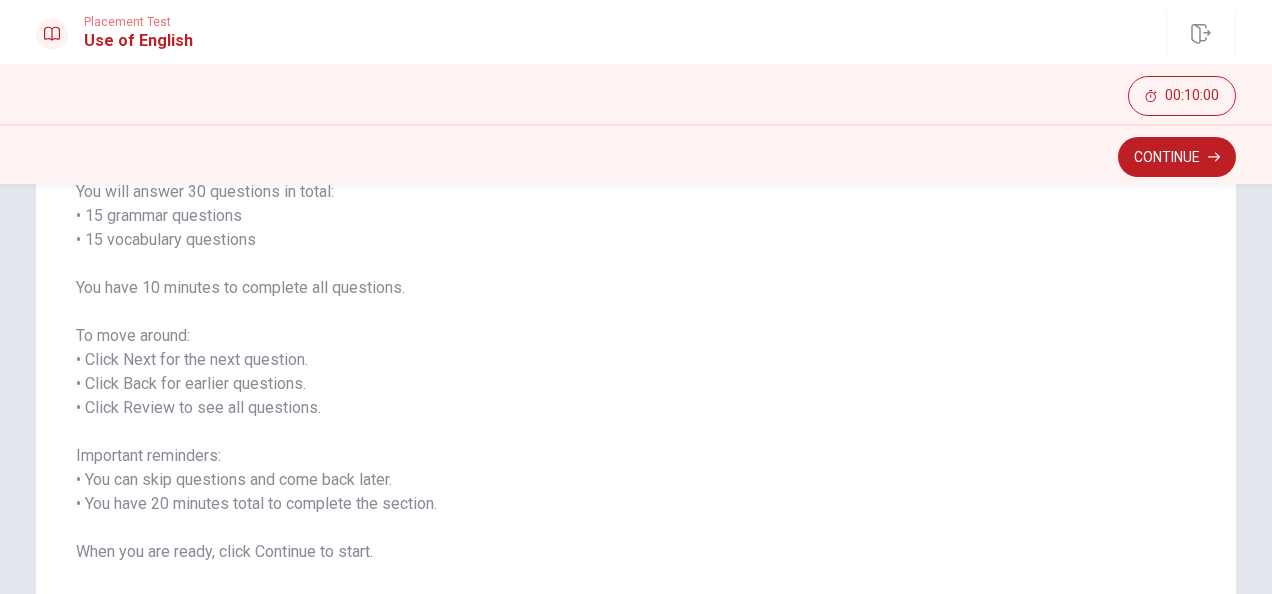 scroll, scrollTop: 184, scrollLeft: 0, axis: vertical 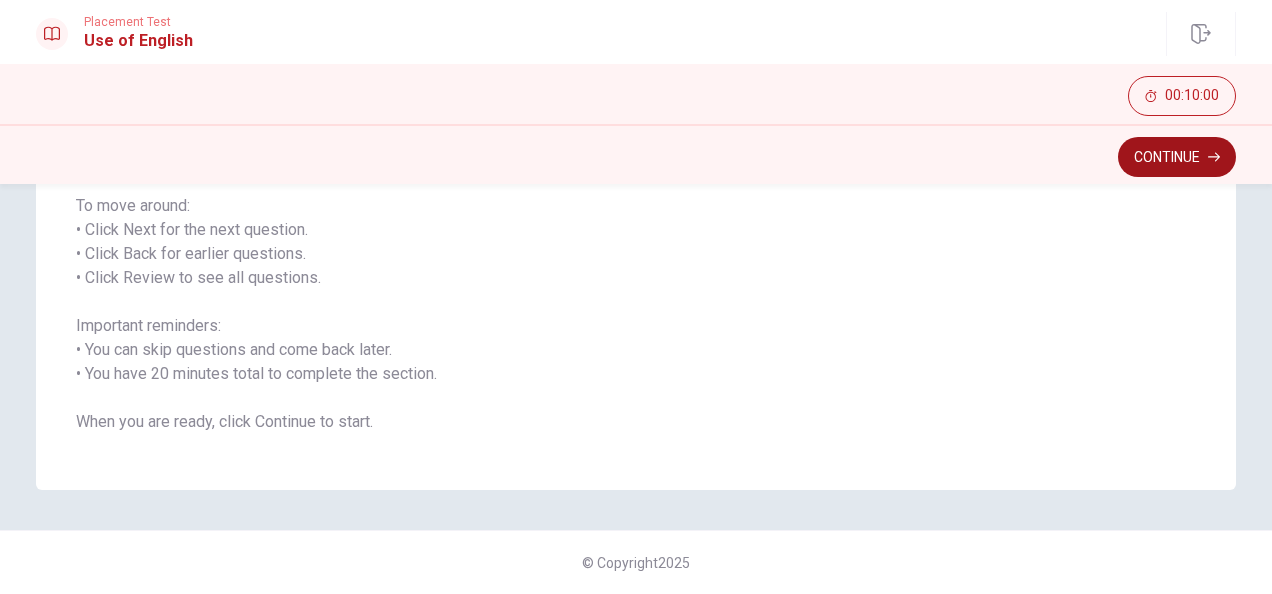 click 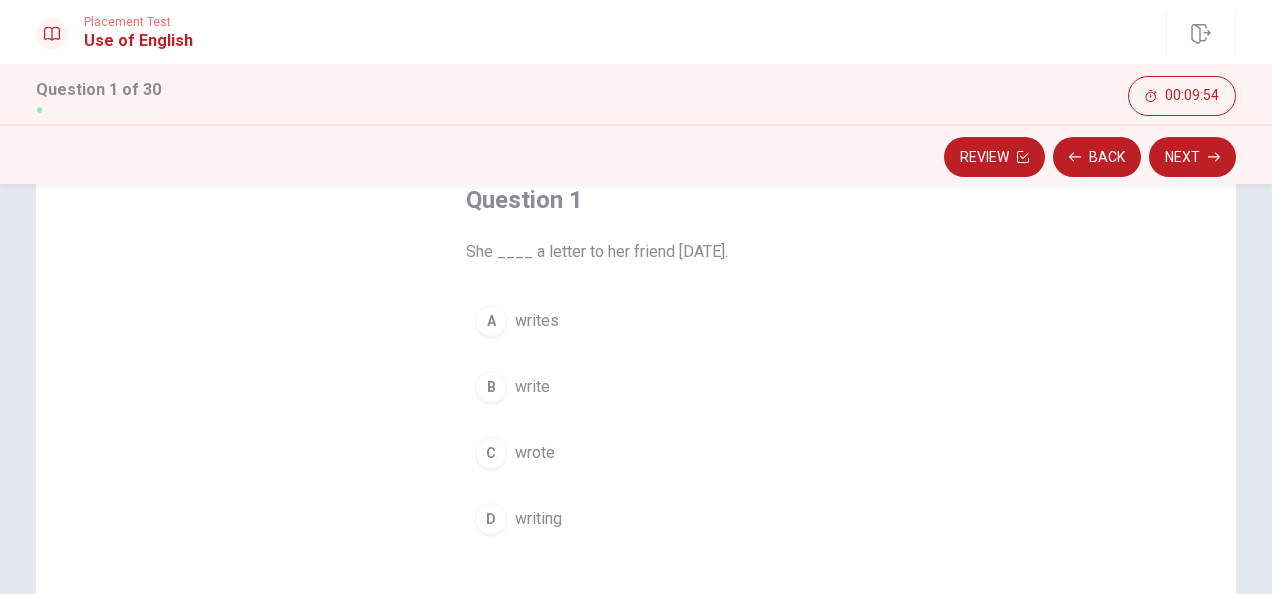 scroll, scrollTop: 125, scrollLeft: 0, axis: vertical 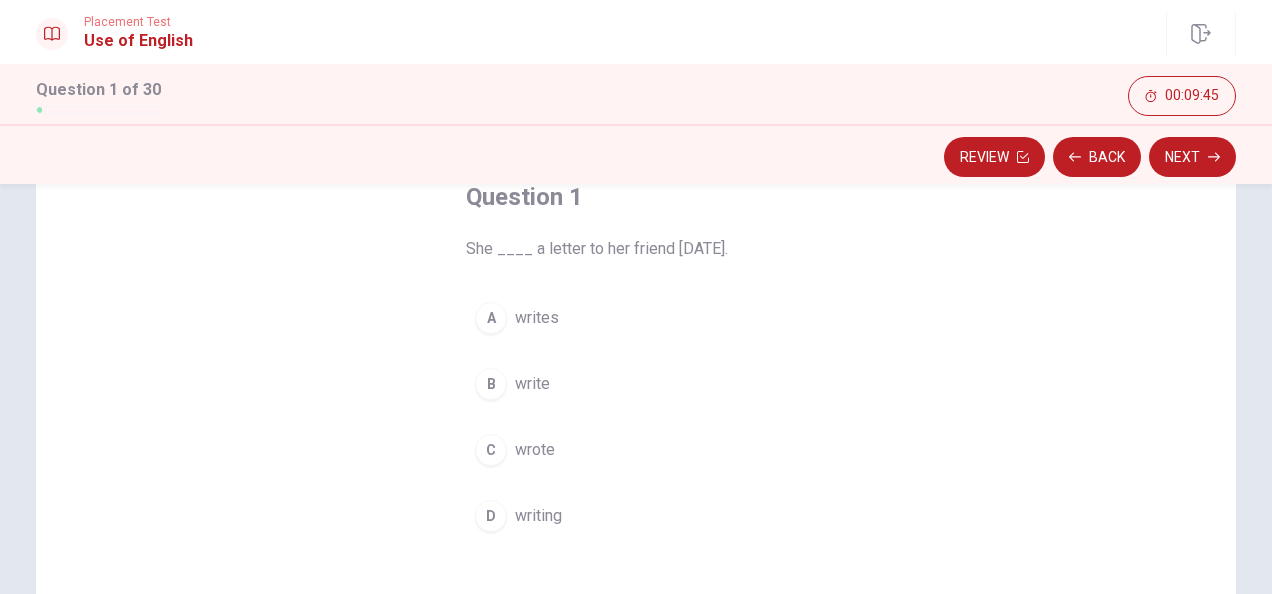 click on "B write" at bounding box center (636, 384) 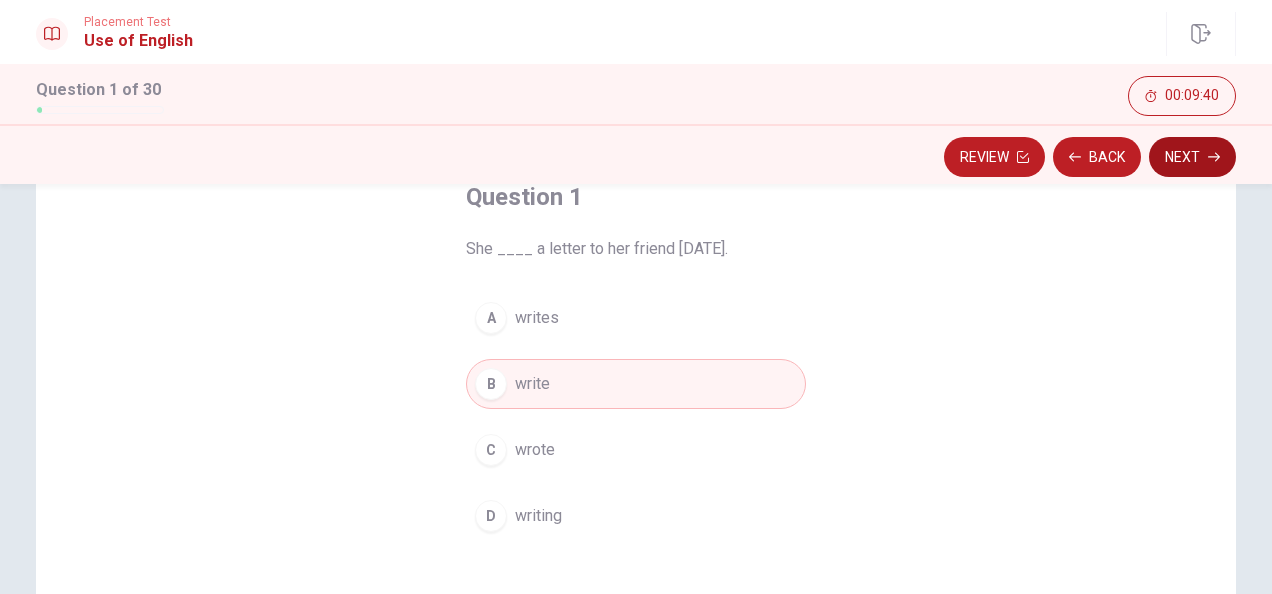 click on "Next" at bounding box center (1192, 157) 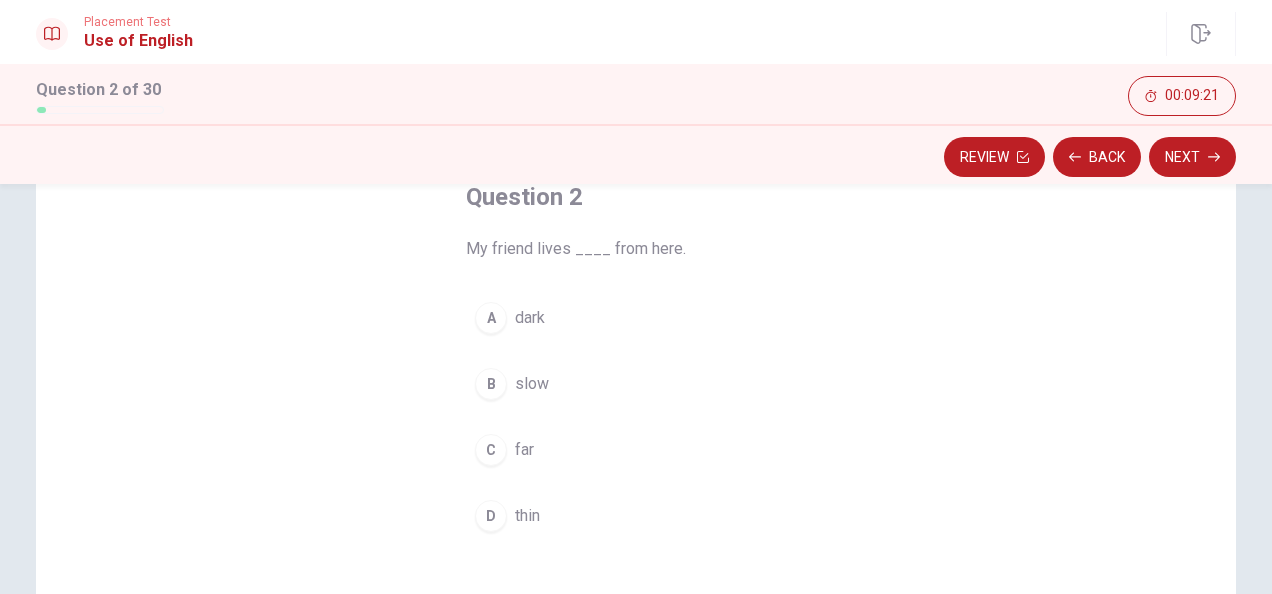 click on "thin" at bounding box center [527, 516] 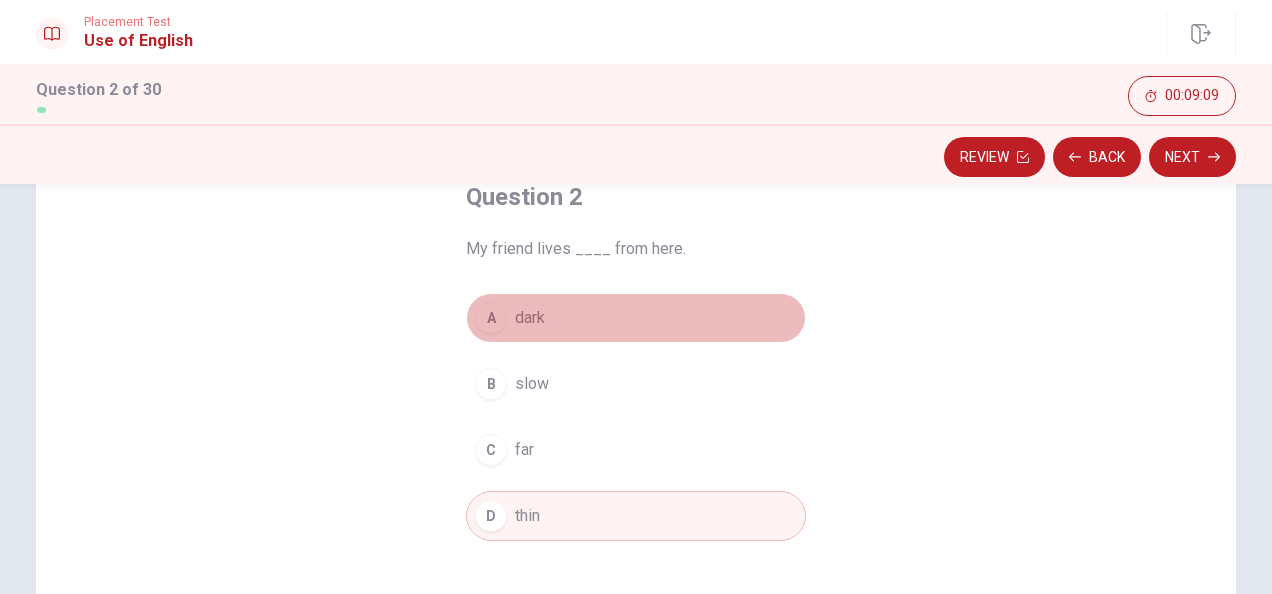 click on "A dark" at bounding box center (636, 318) 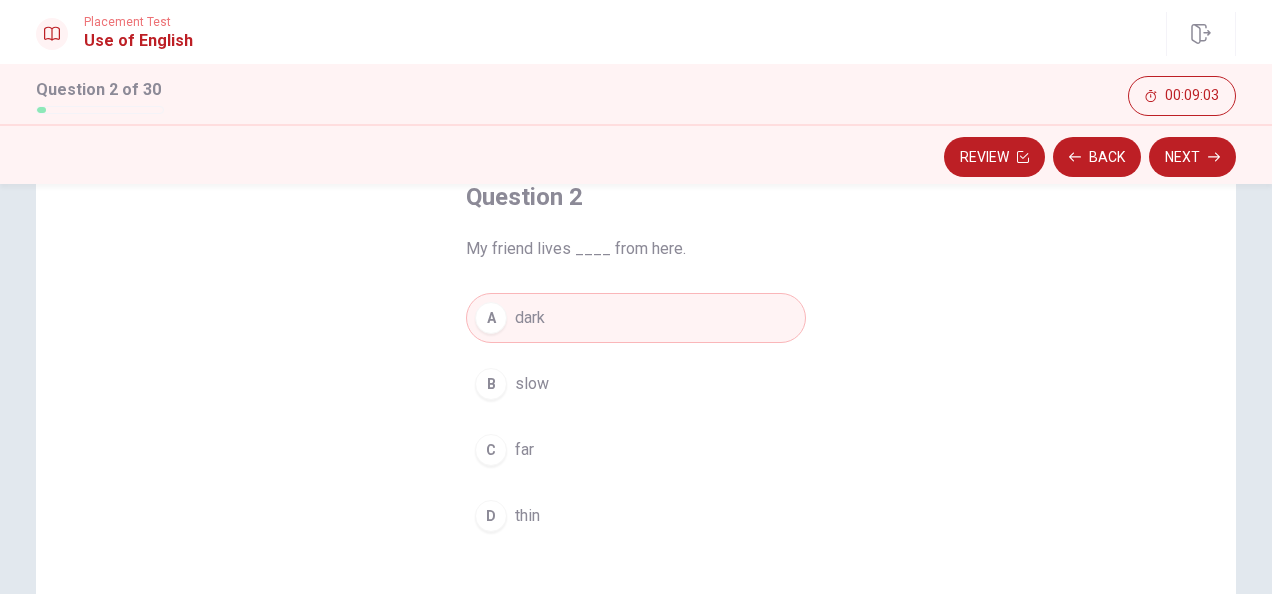 click on "D thin" at bounding box center (636, 516) 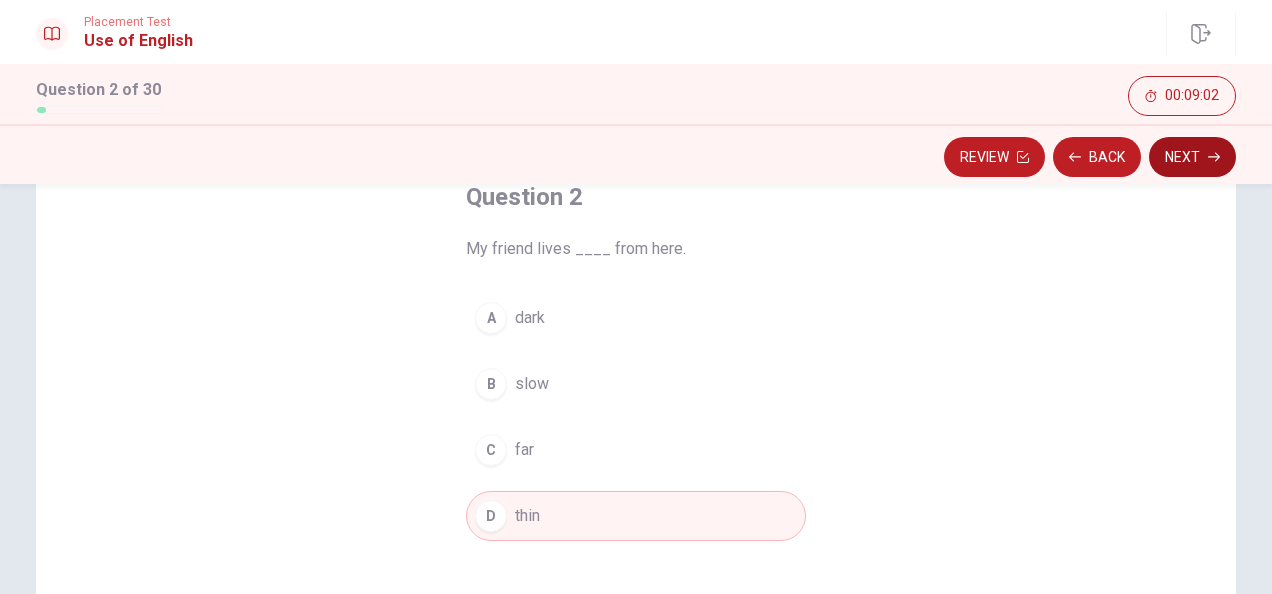 click 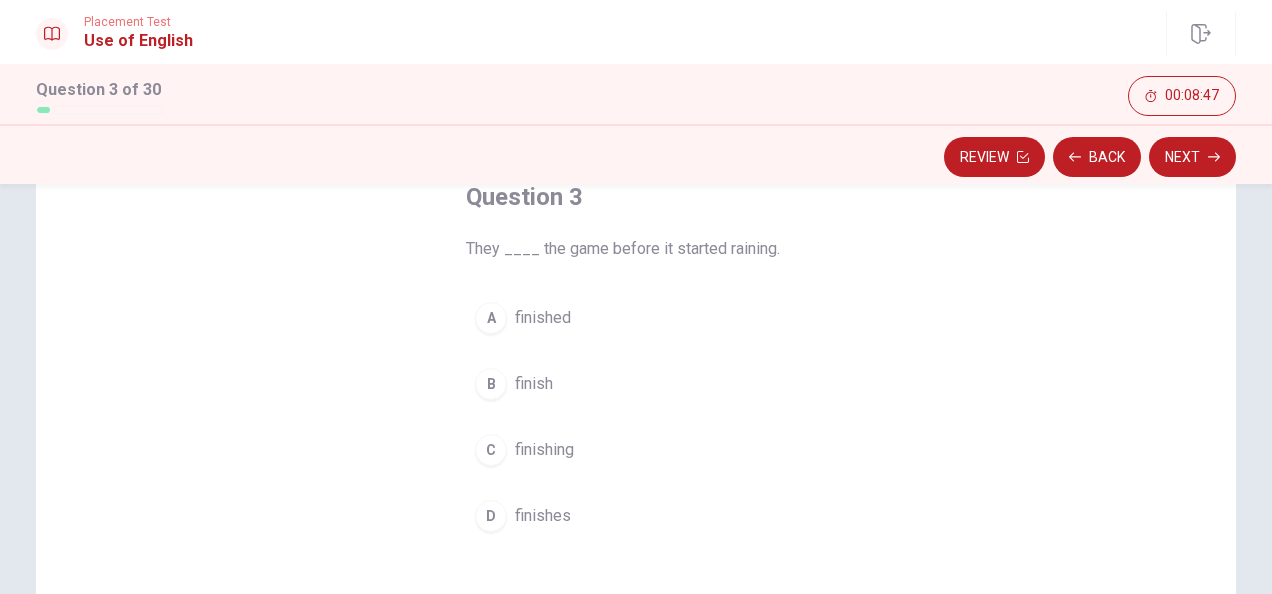click on "B finish" at bounding box center (636, 384) 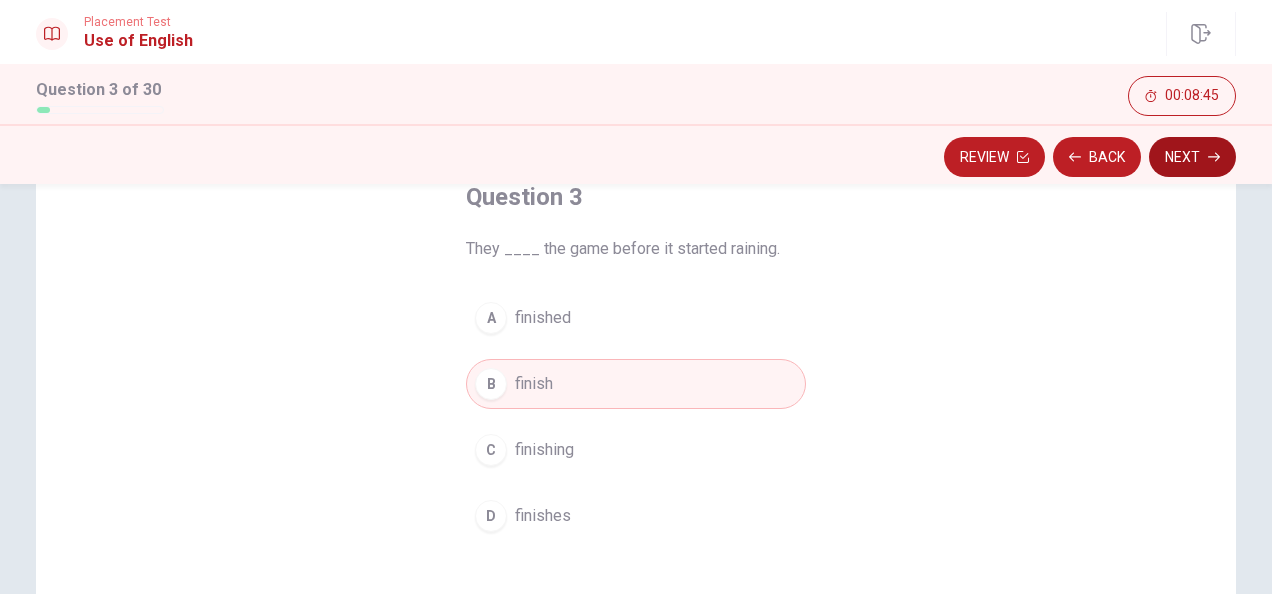 click 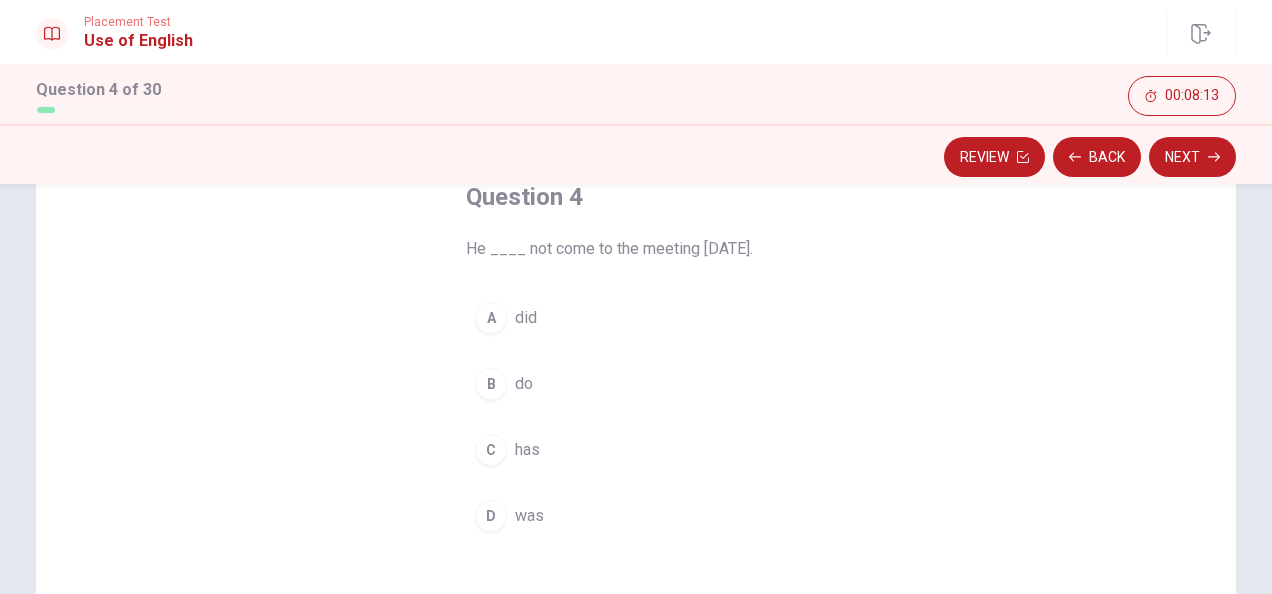 click on "D was" at bounding box center (636, 516) 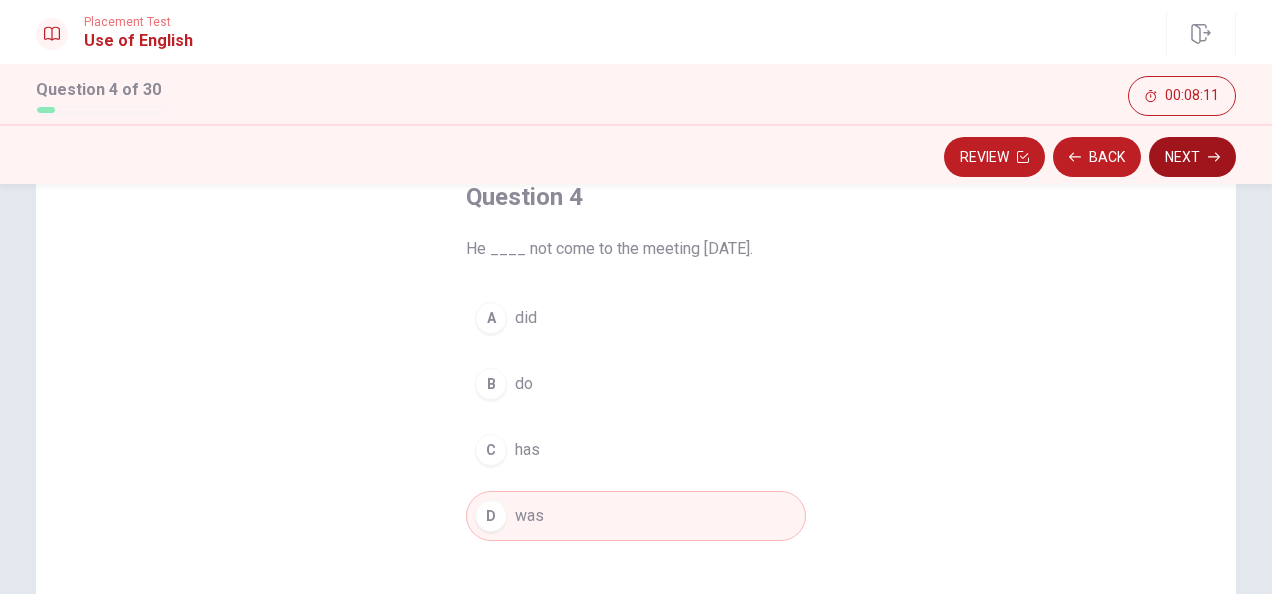 click 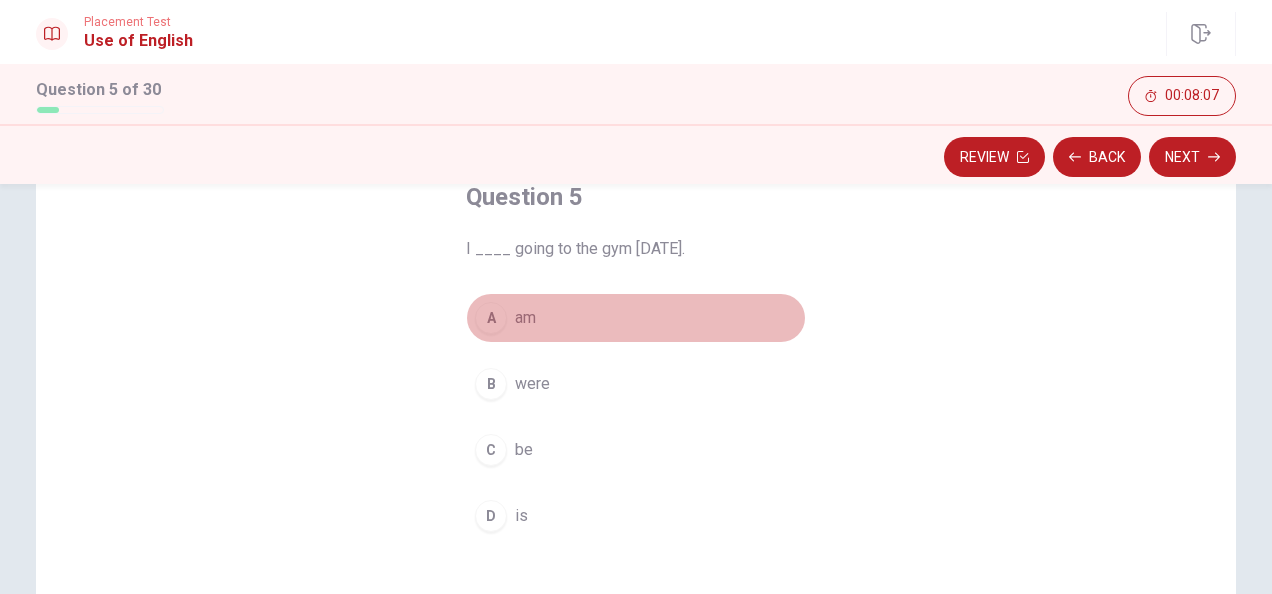click on "A am" at bounding box center (636, 318) 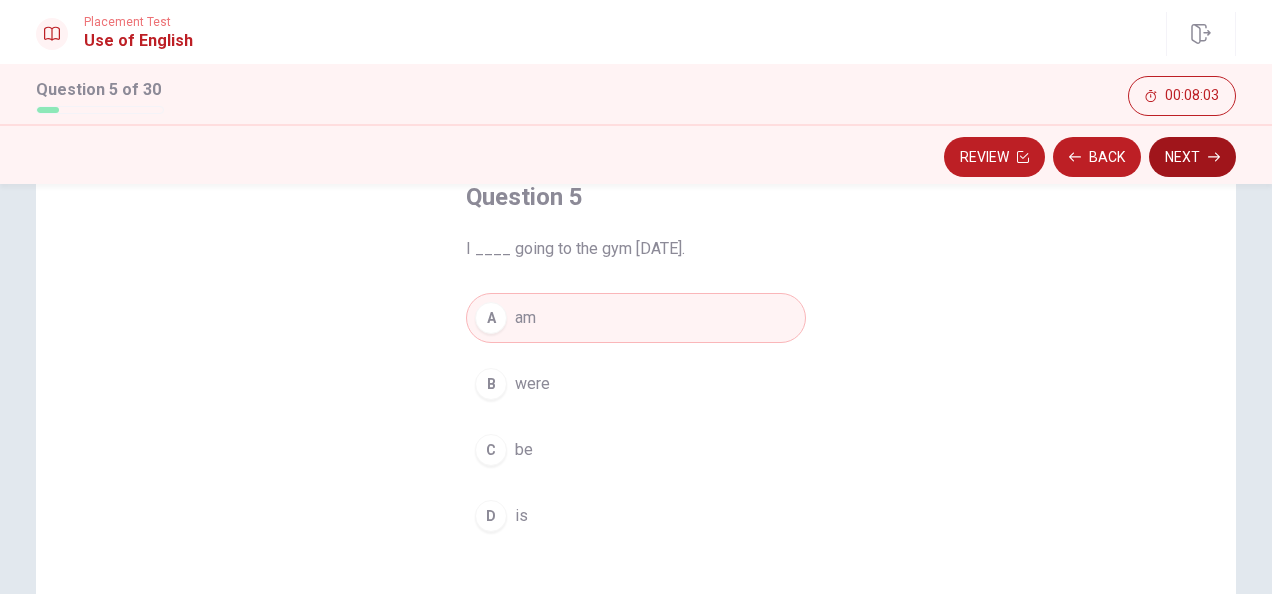 click 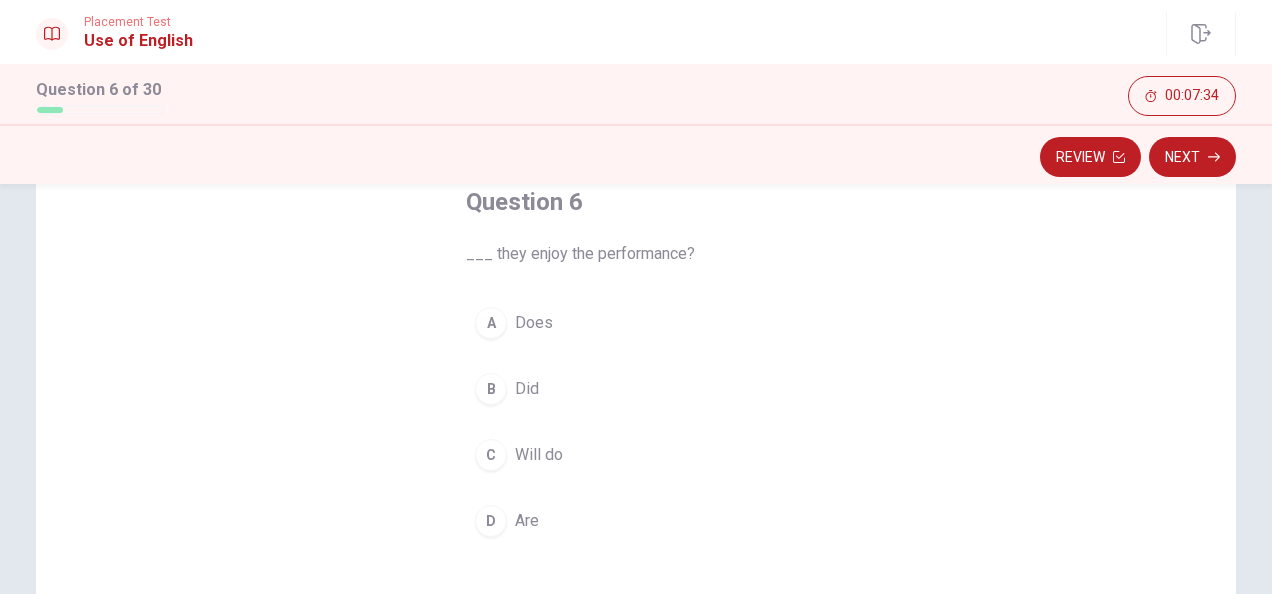 scroll, scrollTop: 124, scrollLeft: 0, axis: vertical 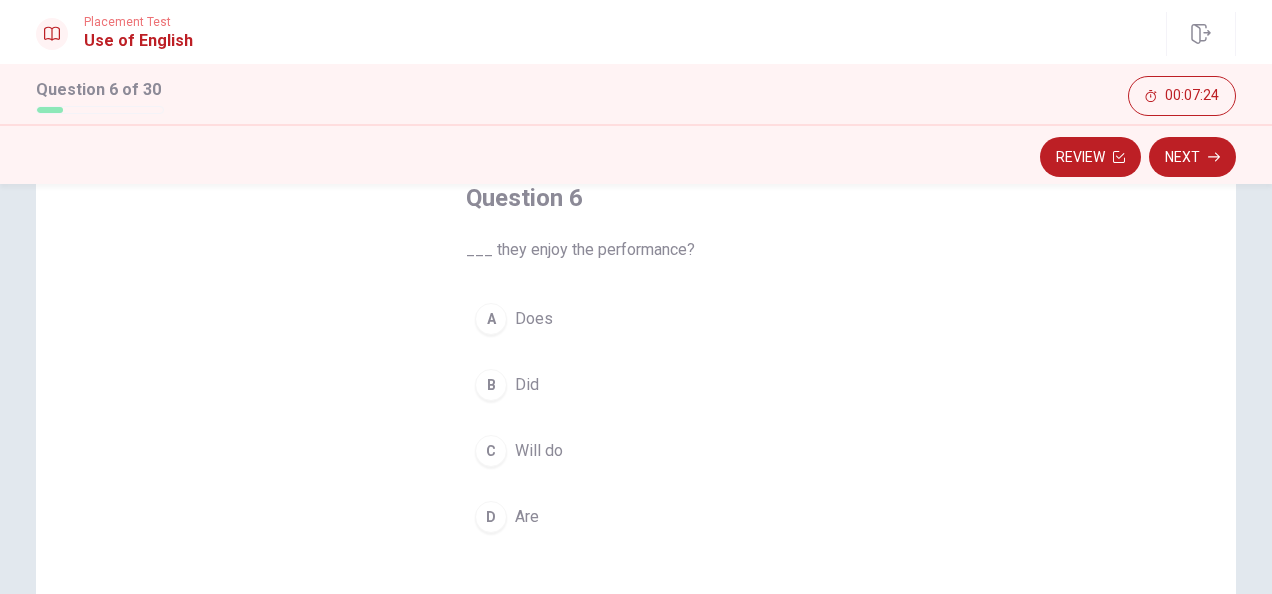 click on "Are" at bounding box center [527, 517] 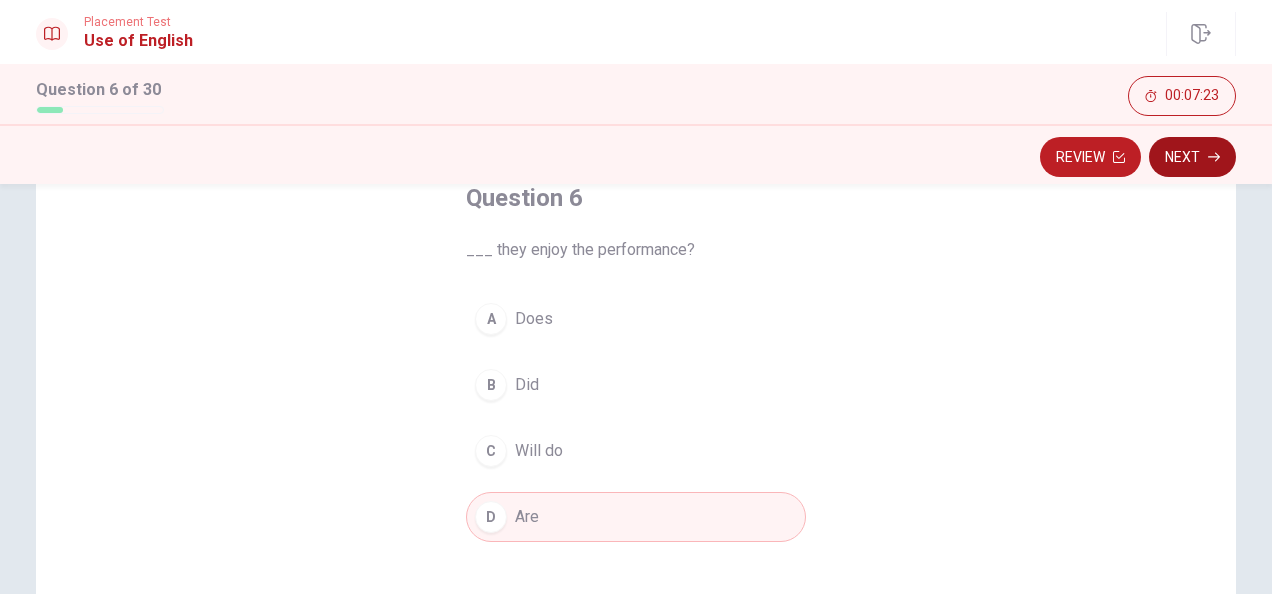 click on "Next" at bounding box center [1192, 157] 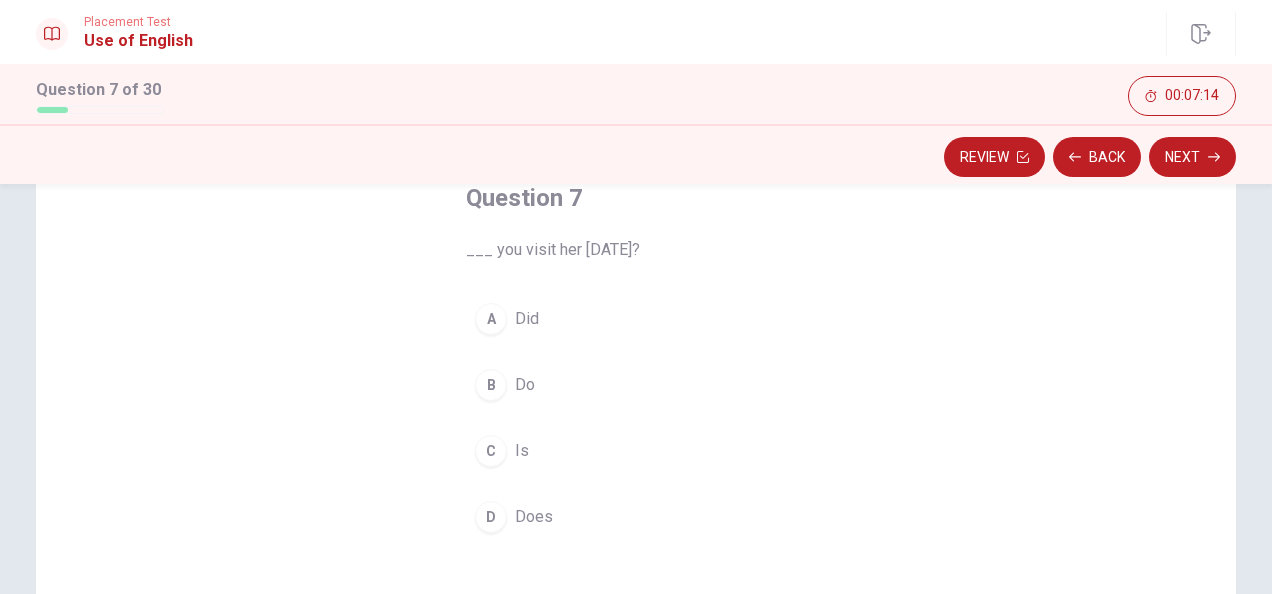 click on "B Do" at bounding box center [636, 385] 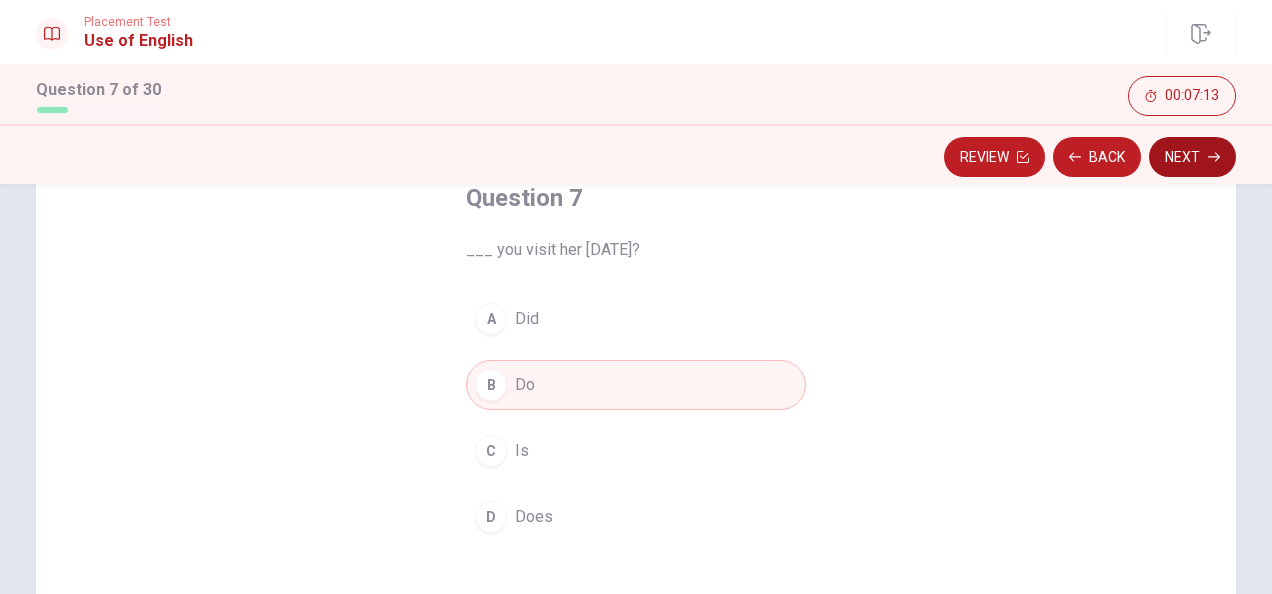 click 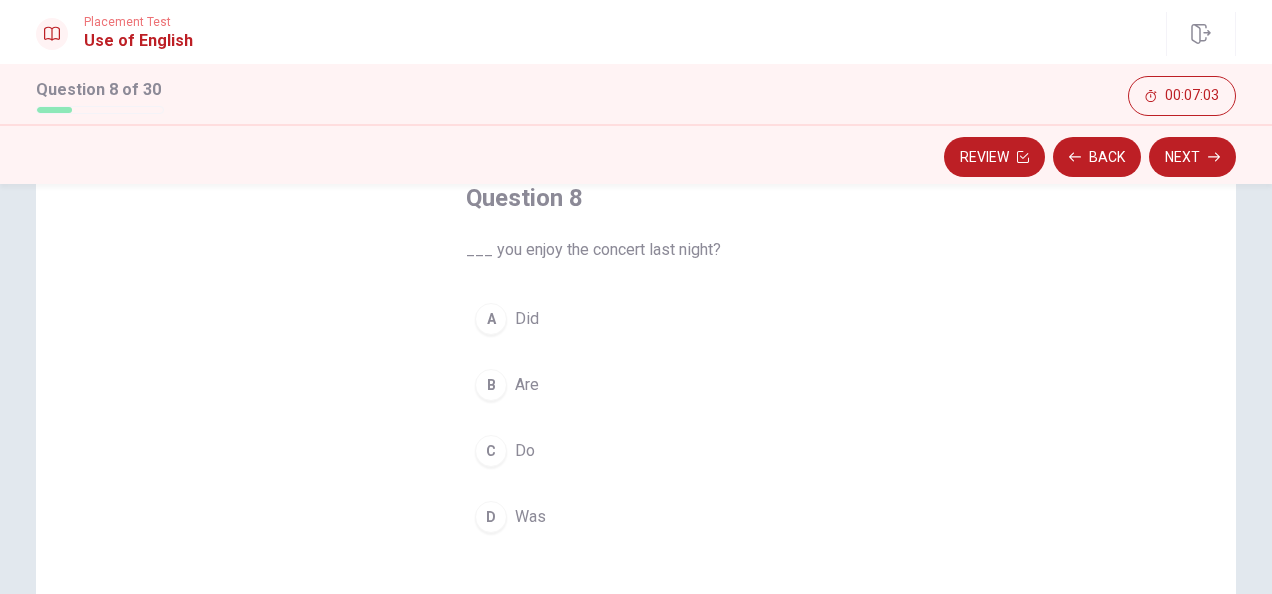 click on "B Are" at bounding box center (636, 385) 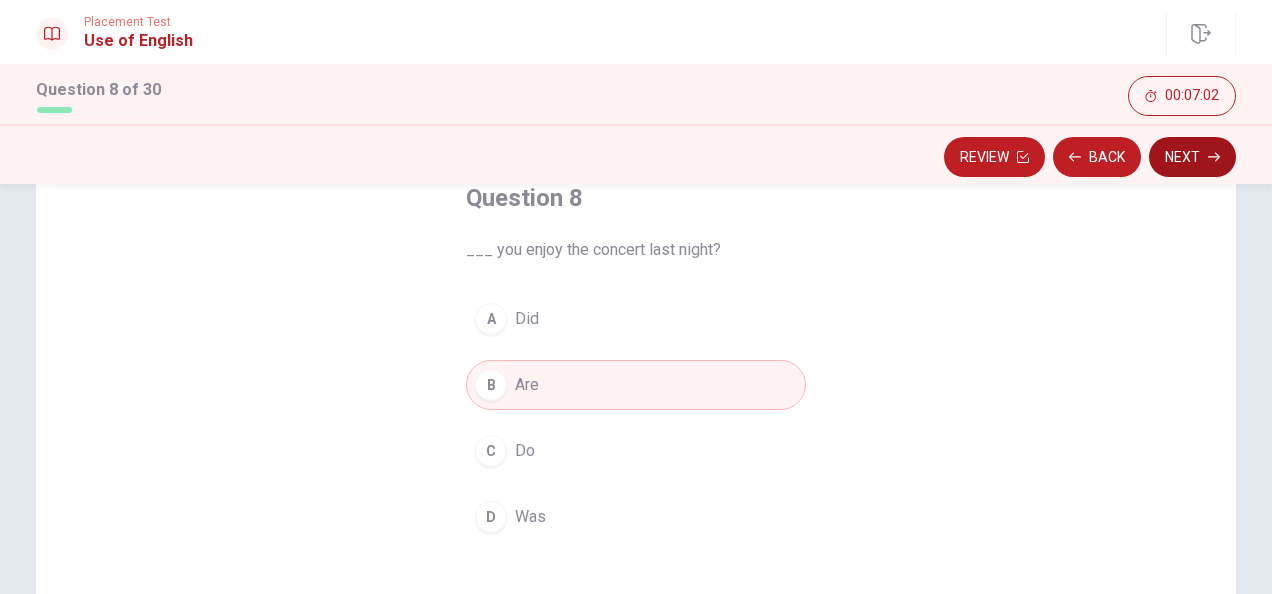 click on "Next" at bounding box center [1192, 157] 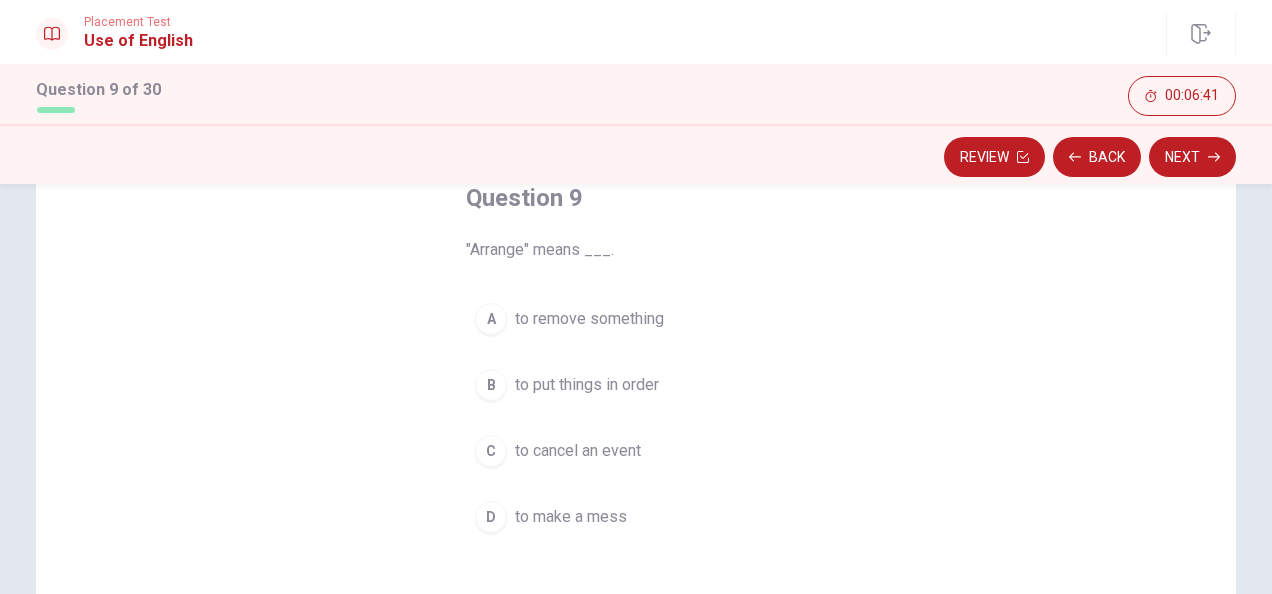 click on "to make a mess" at bounding box center (571, 517) 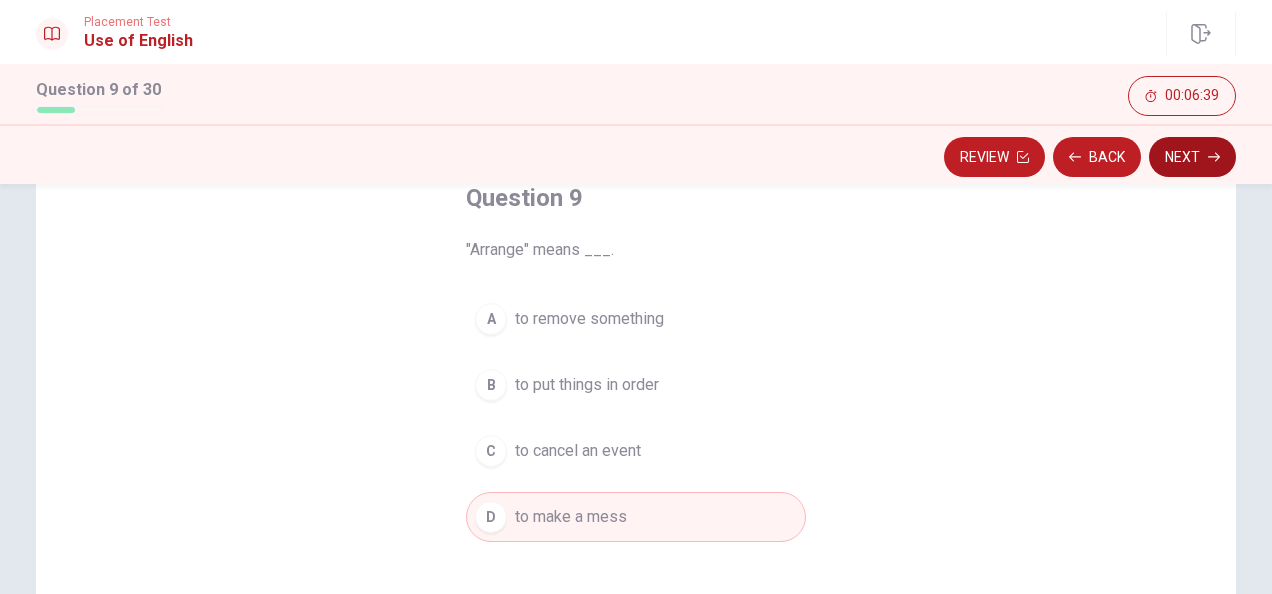 click on "Next" at bounding box center [1192, 157] 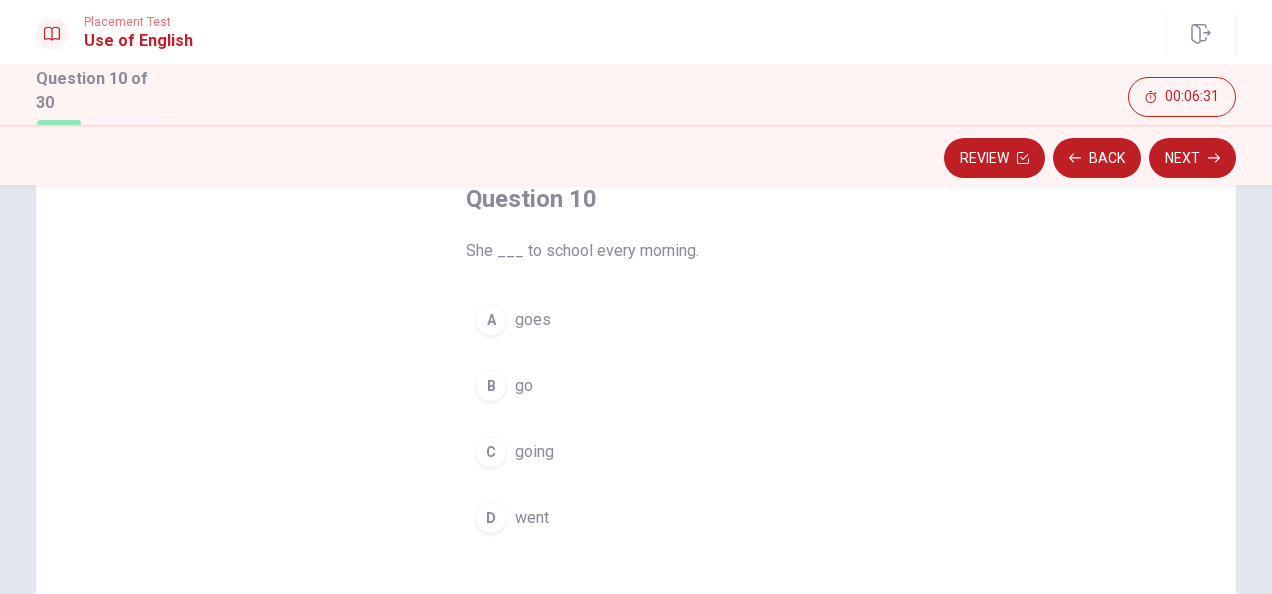 click on "B go" at bounding box center (636, 386) 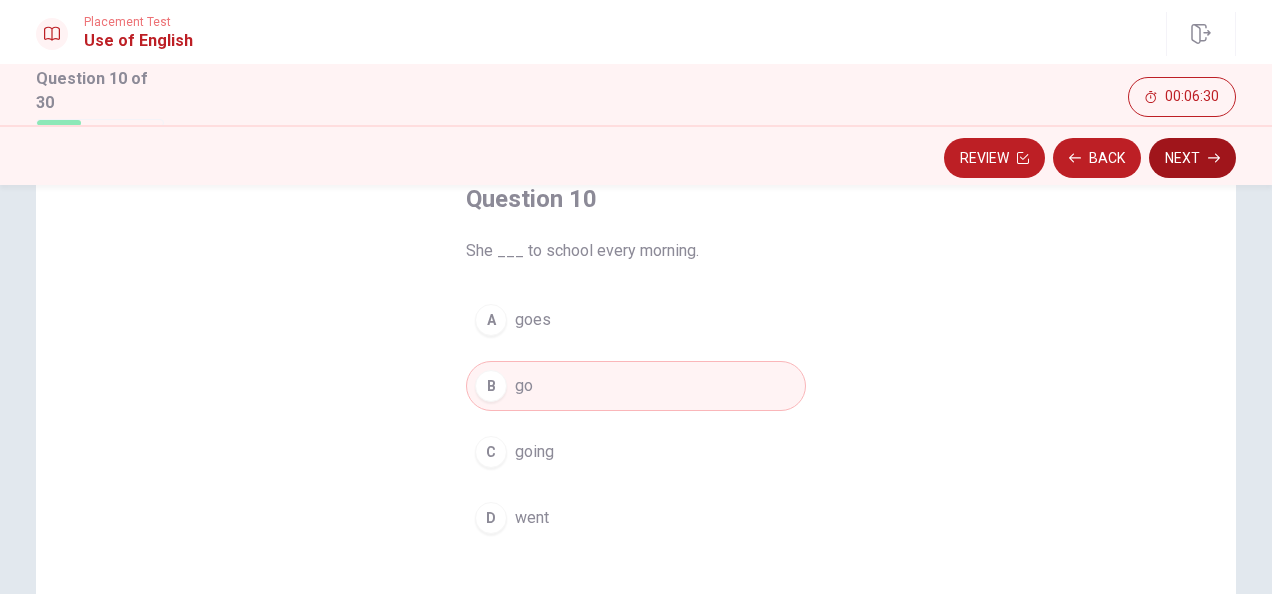 click 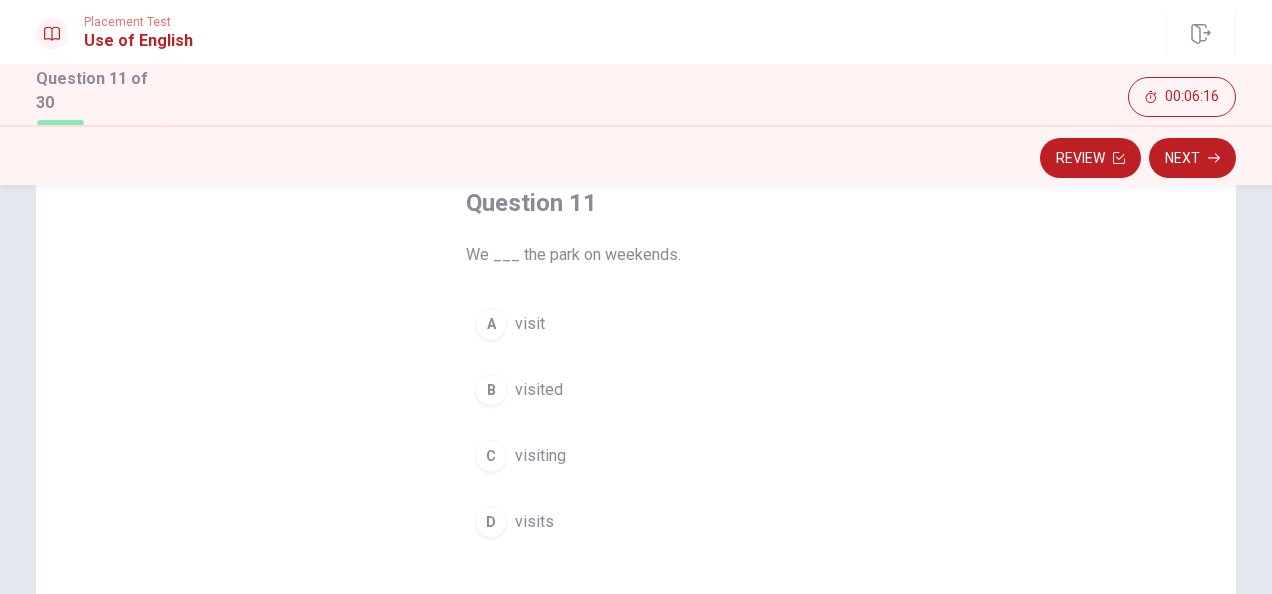 scroll, scrollTop: 121, scrollLeft: 0, axis: vertical 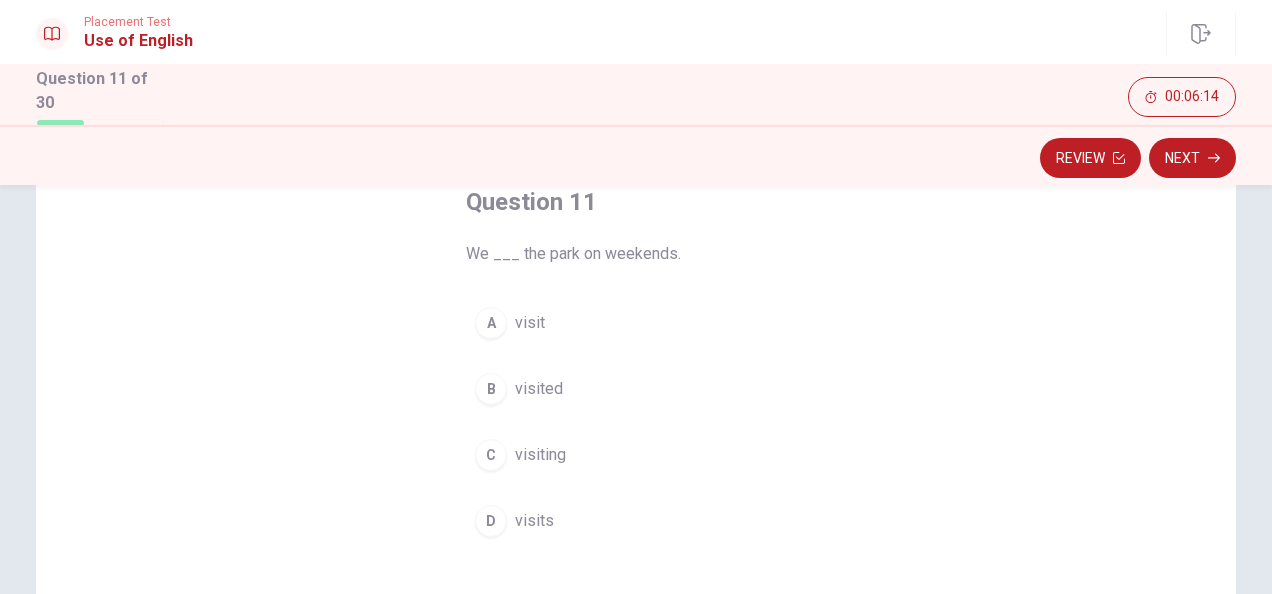 click on "D visits" at bounding box center [636, 521] 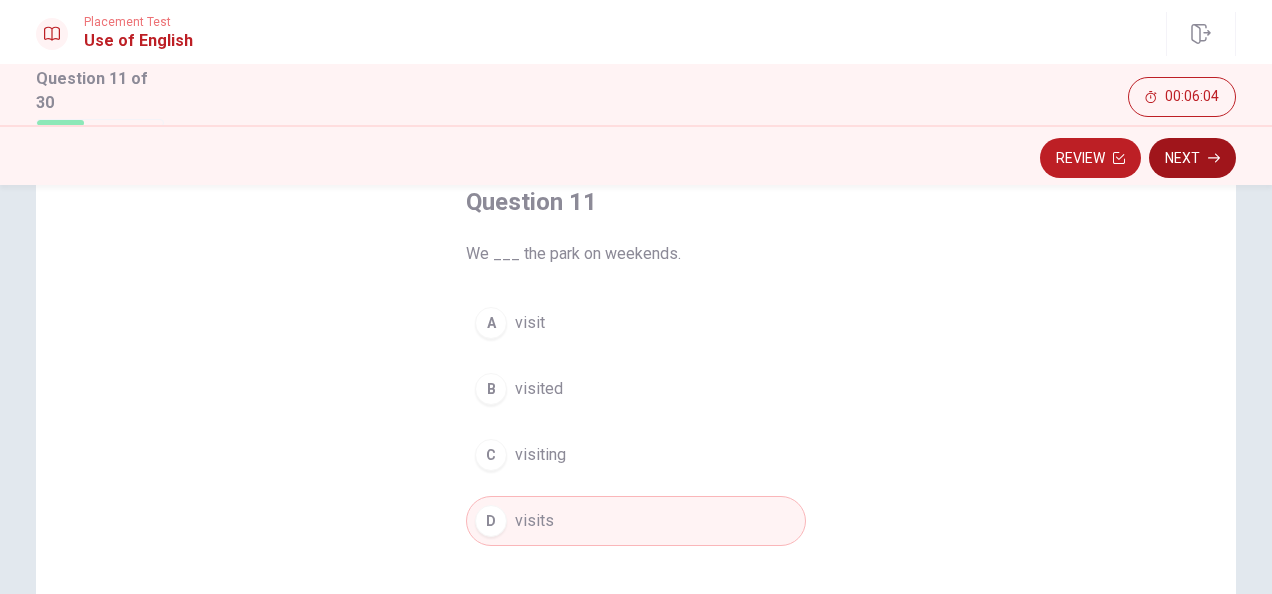 click on "Next" at bounding box center [1192, 158] 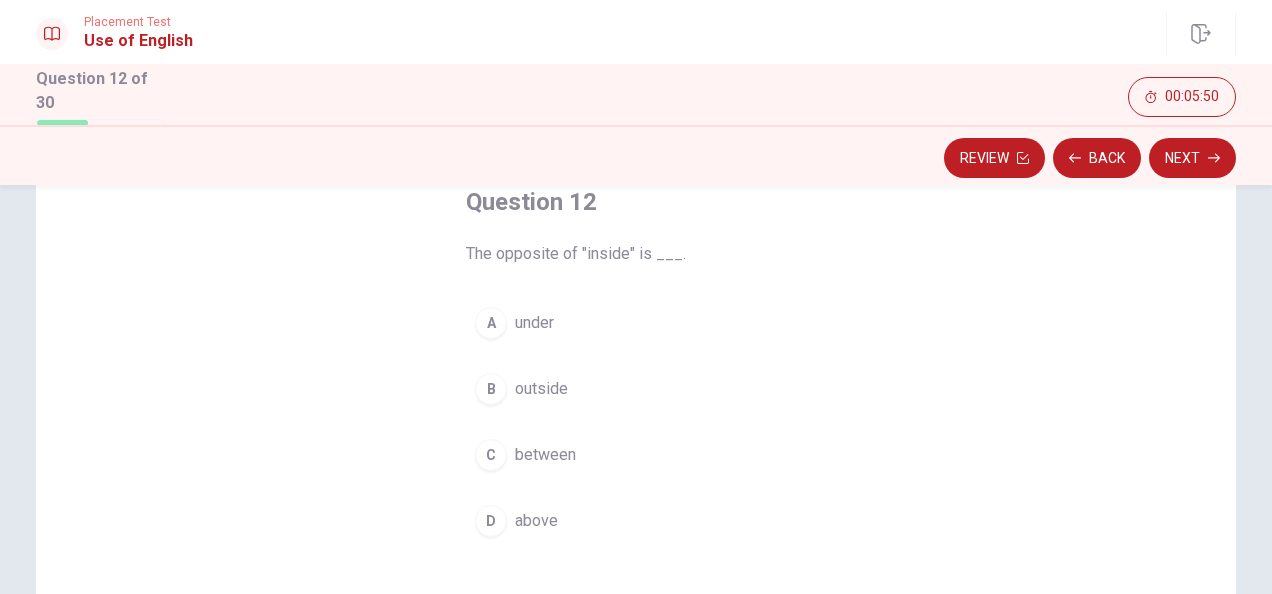 click on "A under" at bounding box center (636, 323) 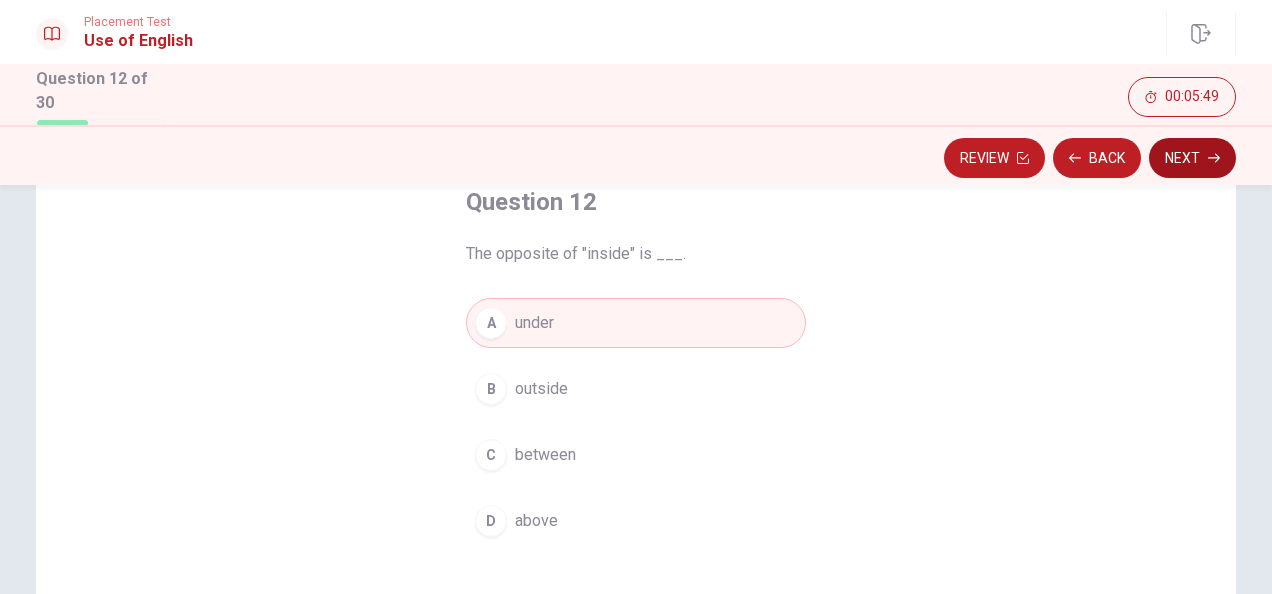 click 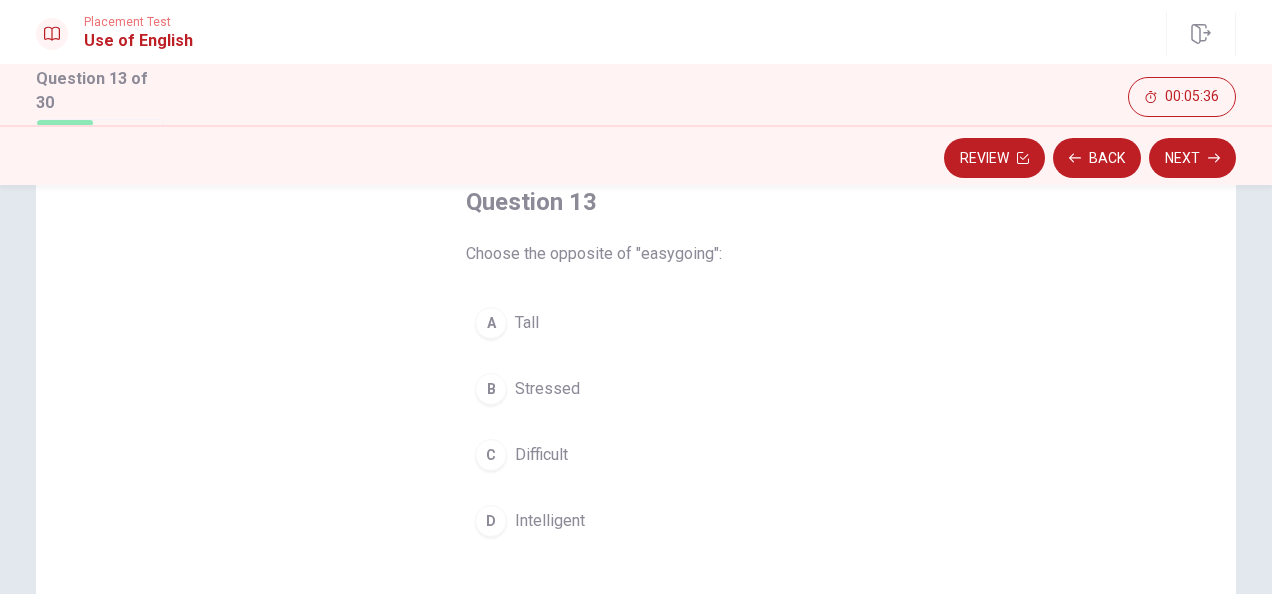 click on "C Difficult" at bounding box center (636, 455) 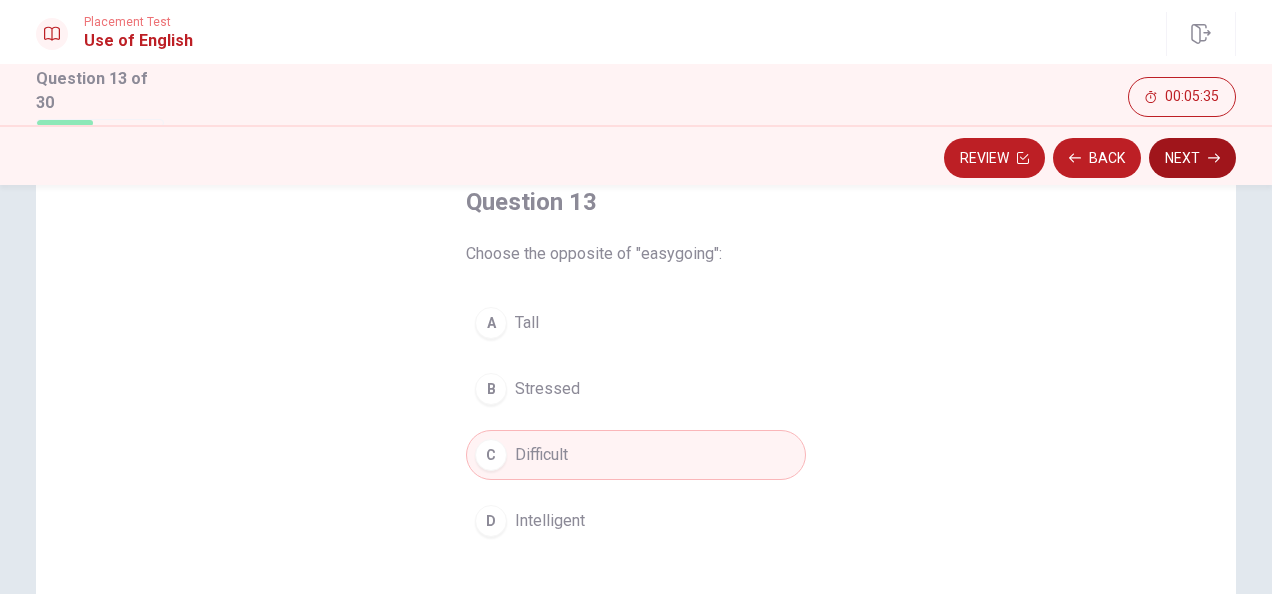 click on "Next" at bounding box center (1192, 158) 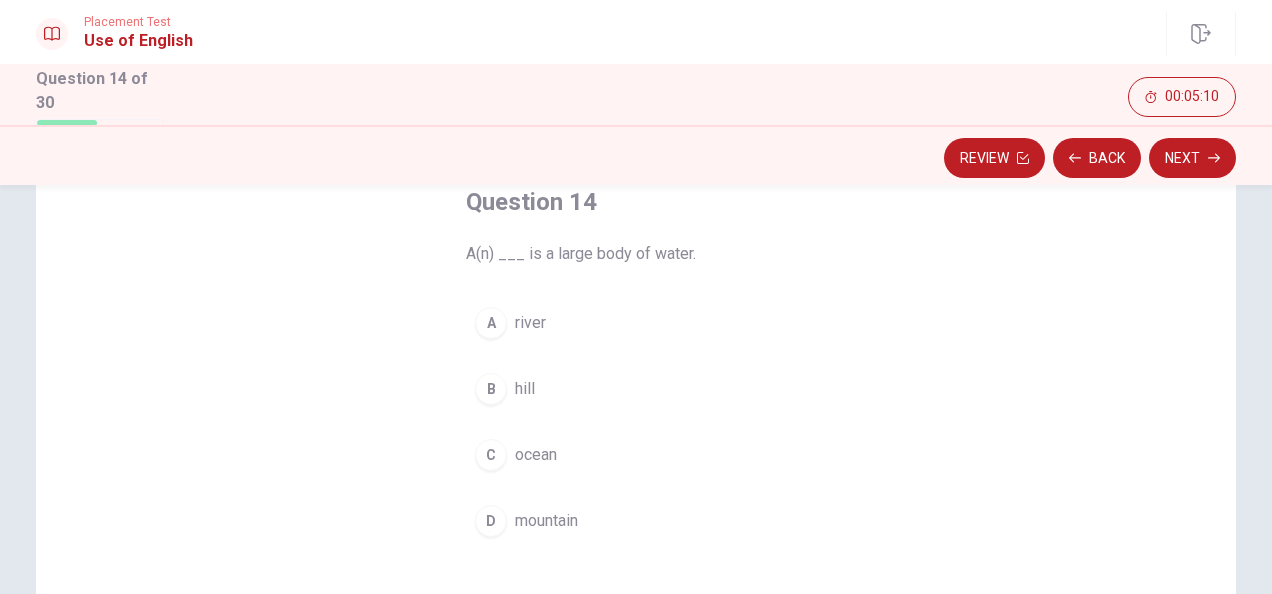 click on "mountain" at bounding box center [546, 521] 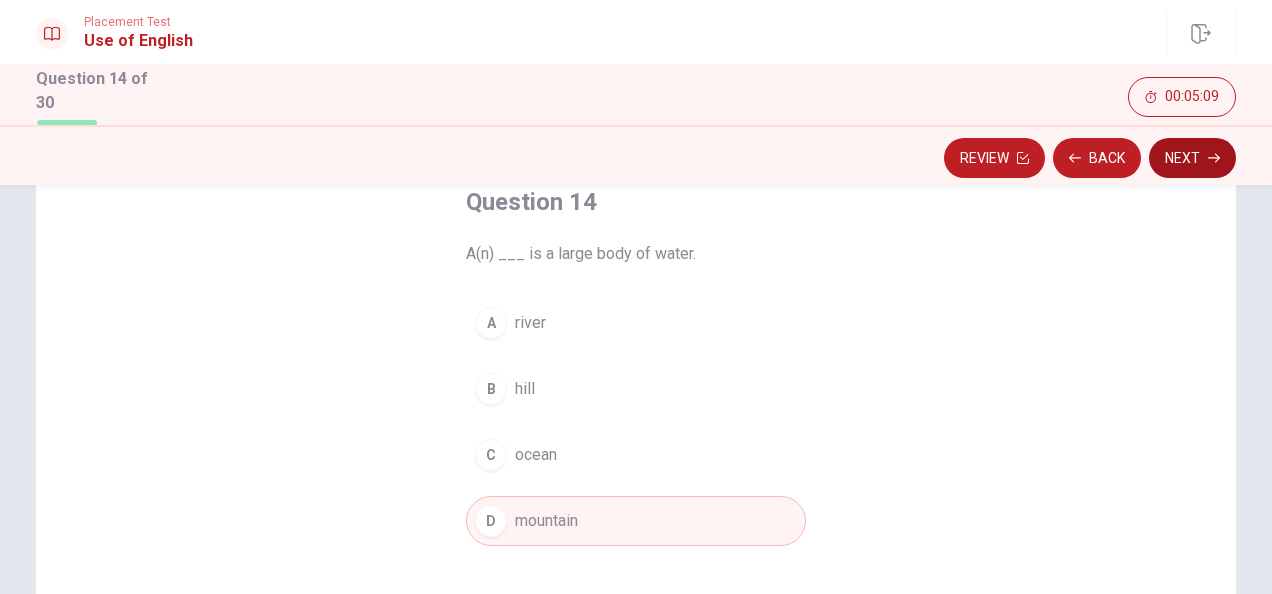 click 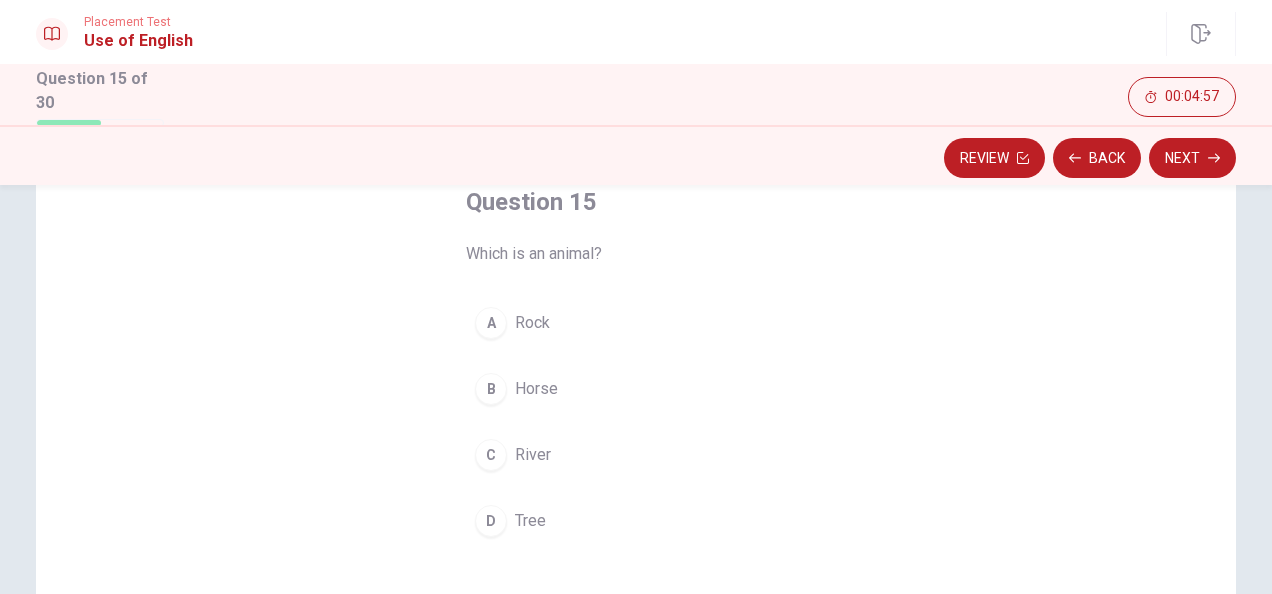 click on "B Horse" at bounding box center [636, 389] 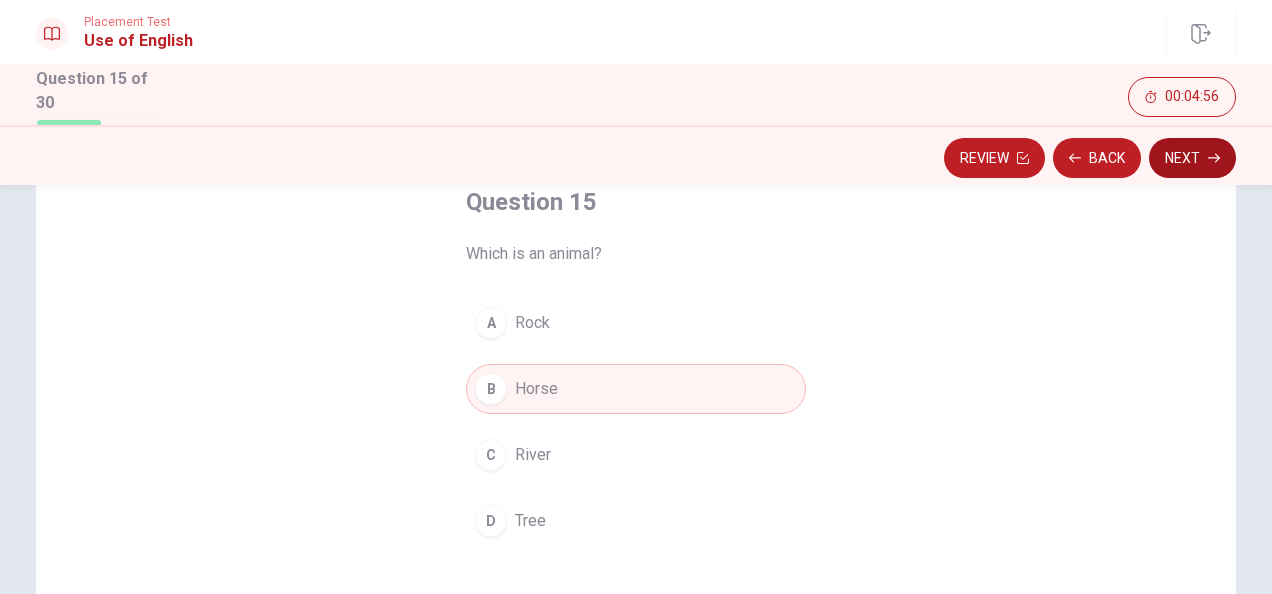 click on "Next" at bounding box center [1192, 158] 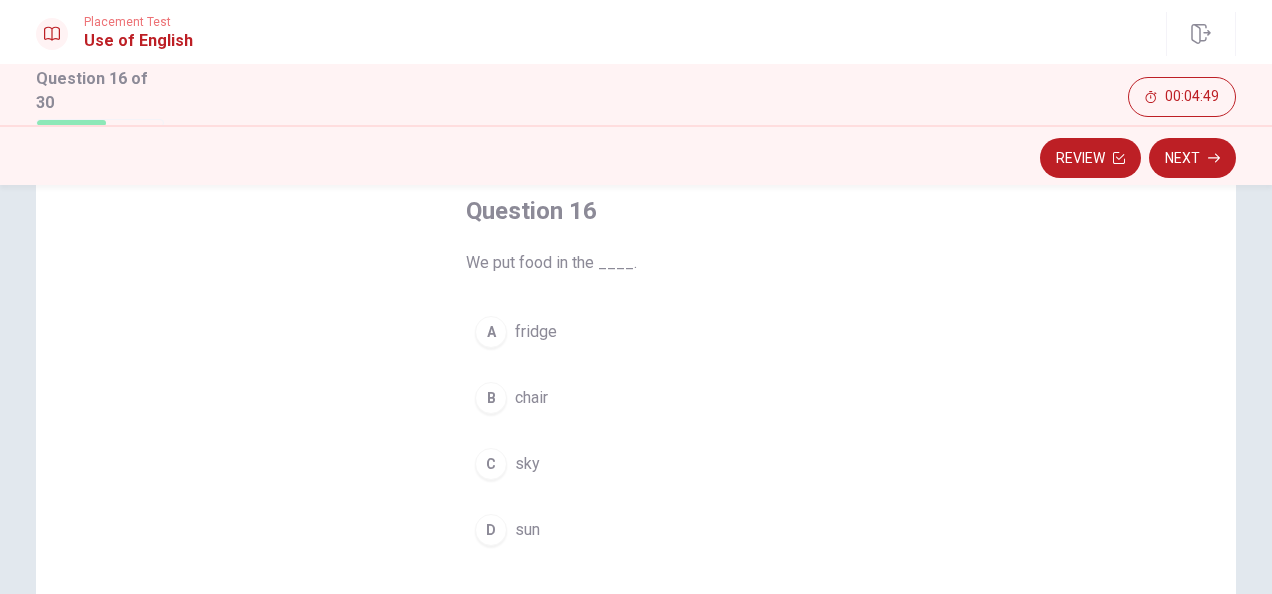 scroll, scrollTop: 116, scrollLeft: 0, axis: vertical 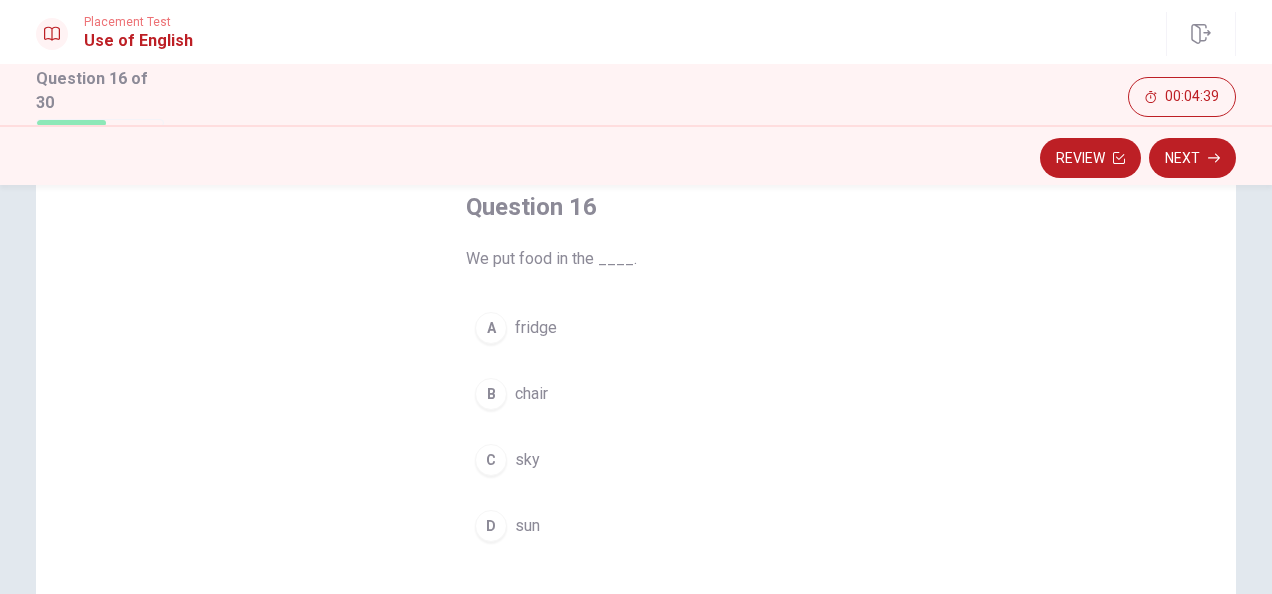 click on "A fridge" at bounding box center [636, 328] 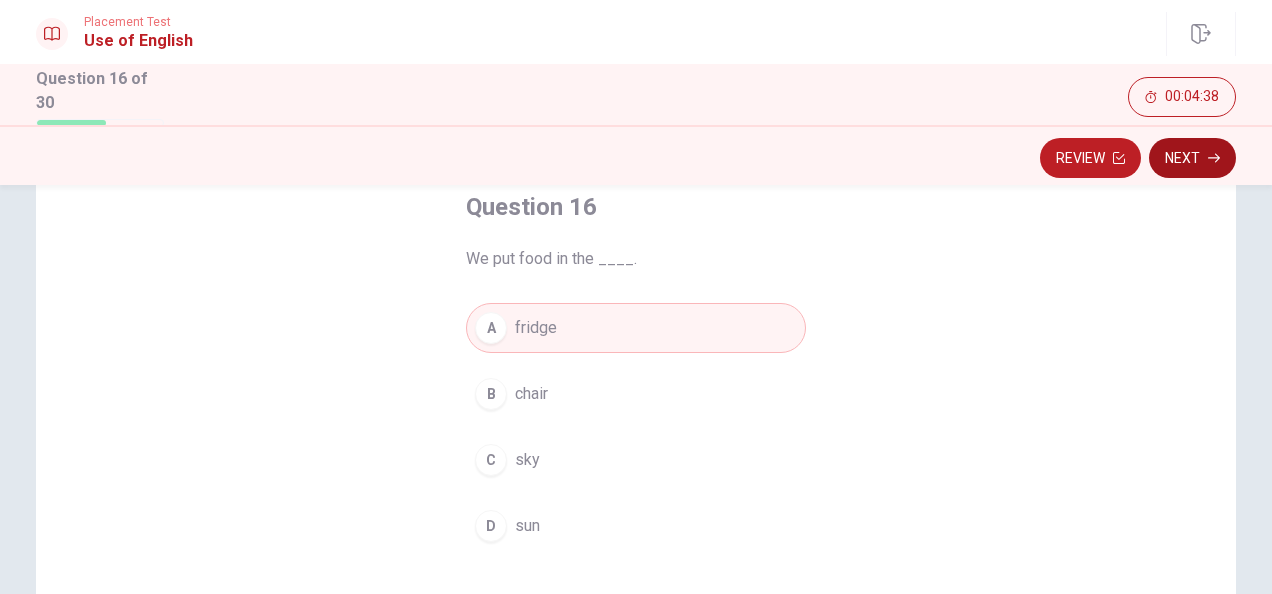 click 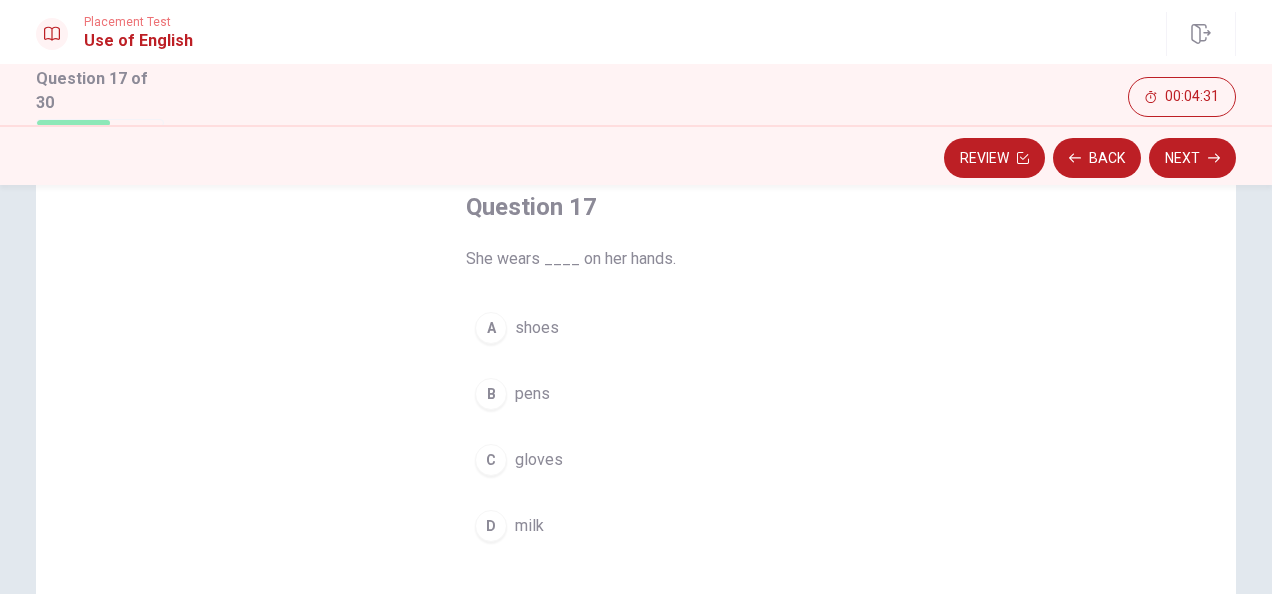 click on "A shoes" at bounding box center [636, 328] 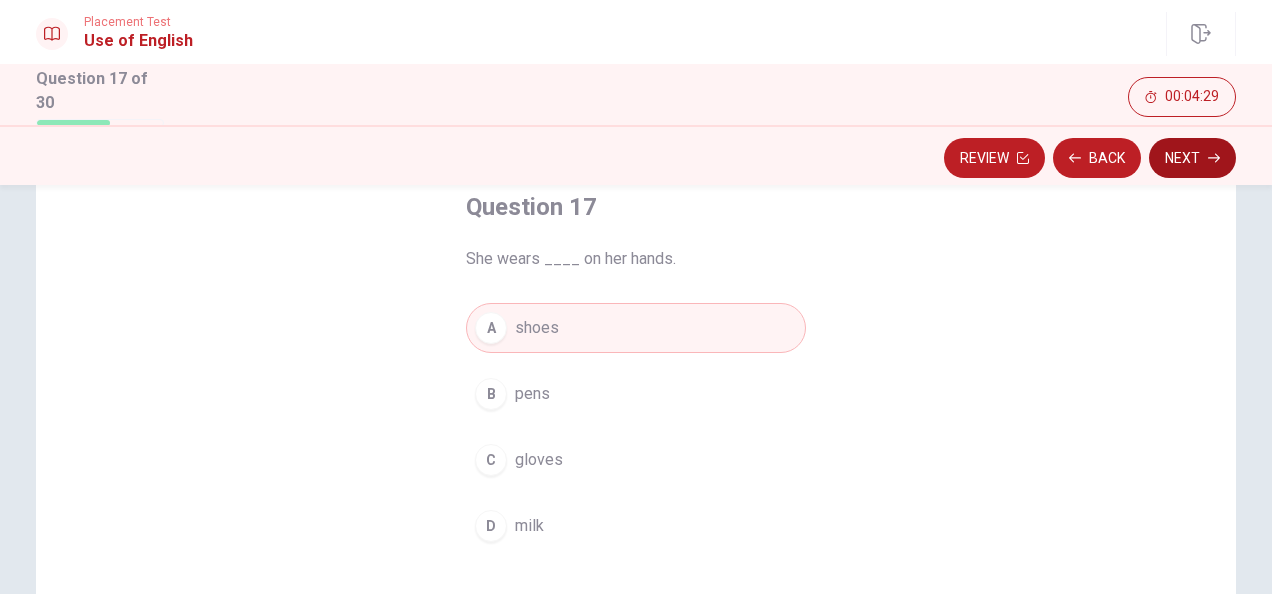 click on "Next" at bounding box center [1192, 158] 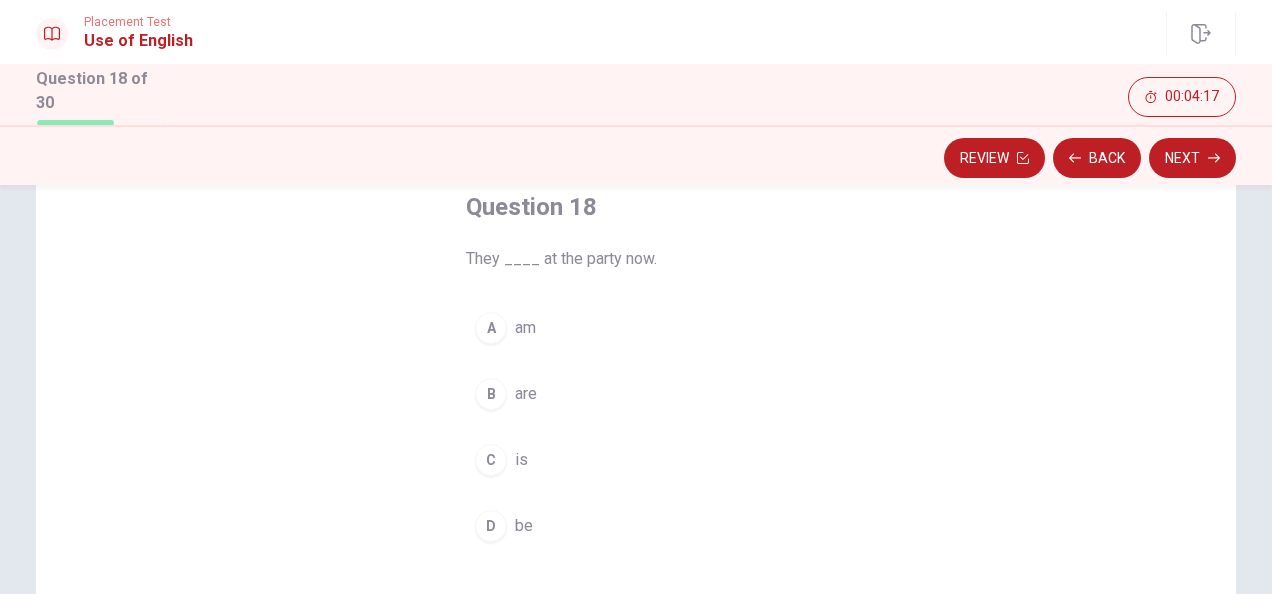 click on "B are" at bounding box center (636, 394) 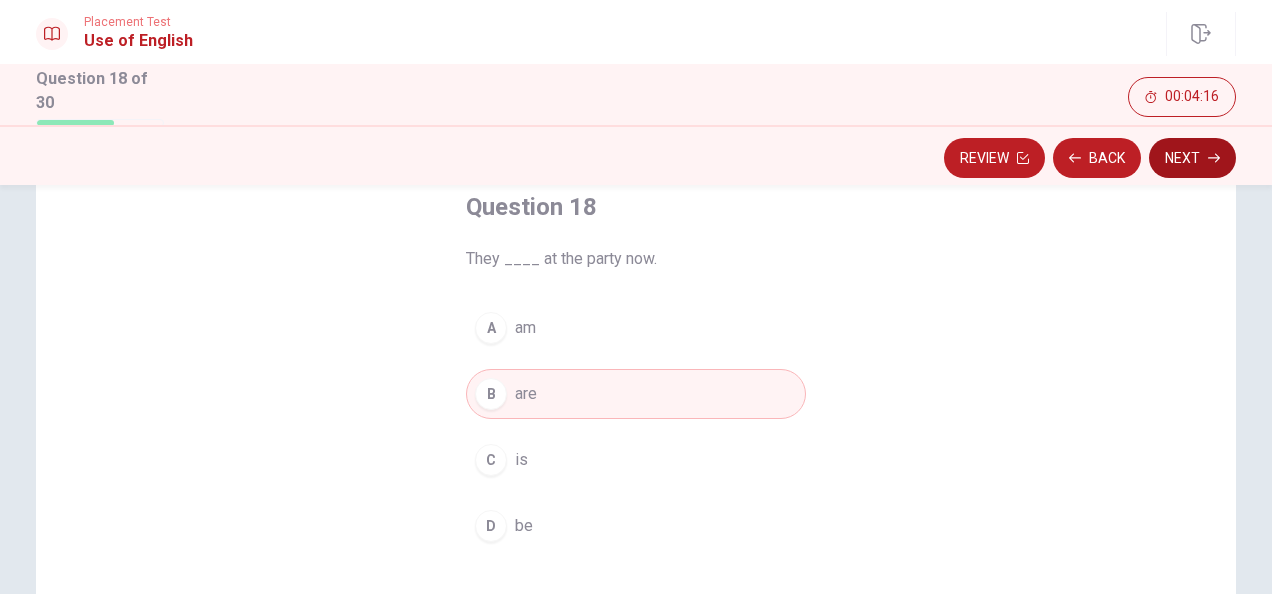 click on "Next" at bounding box center (1192, 158) 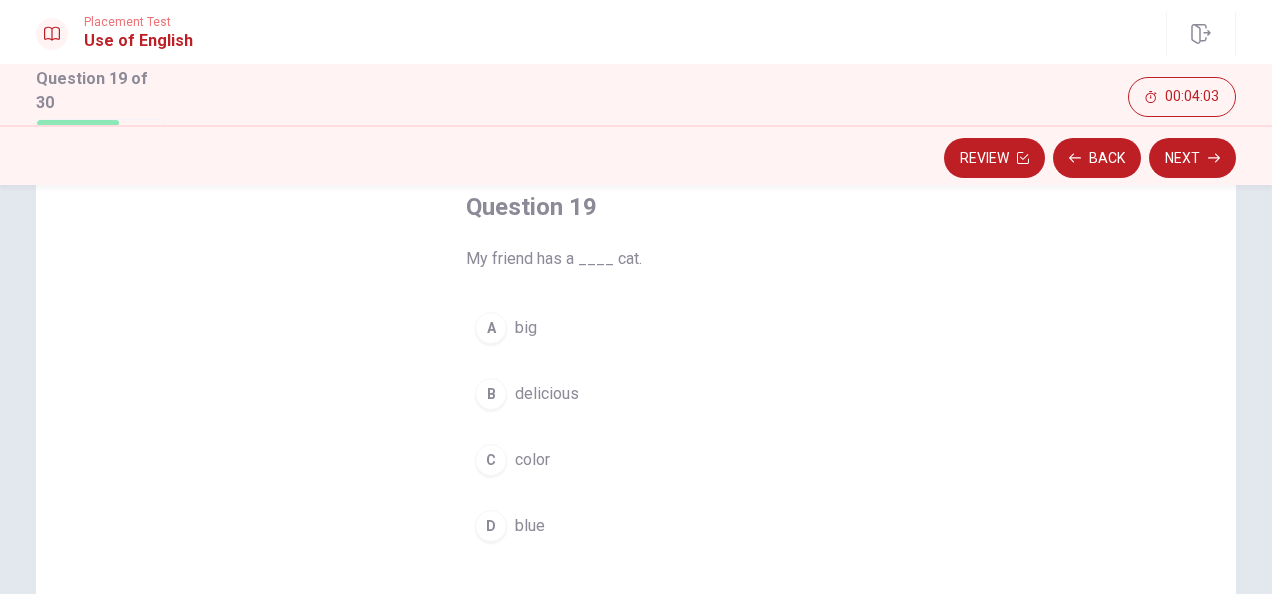 click on "A big" at bounding box center (636, 328) 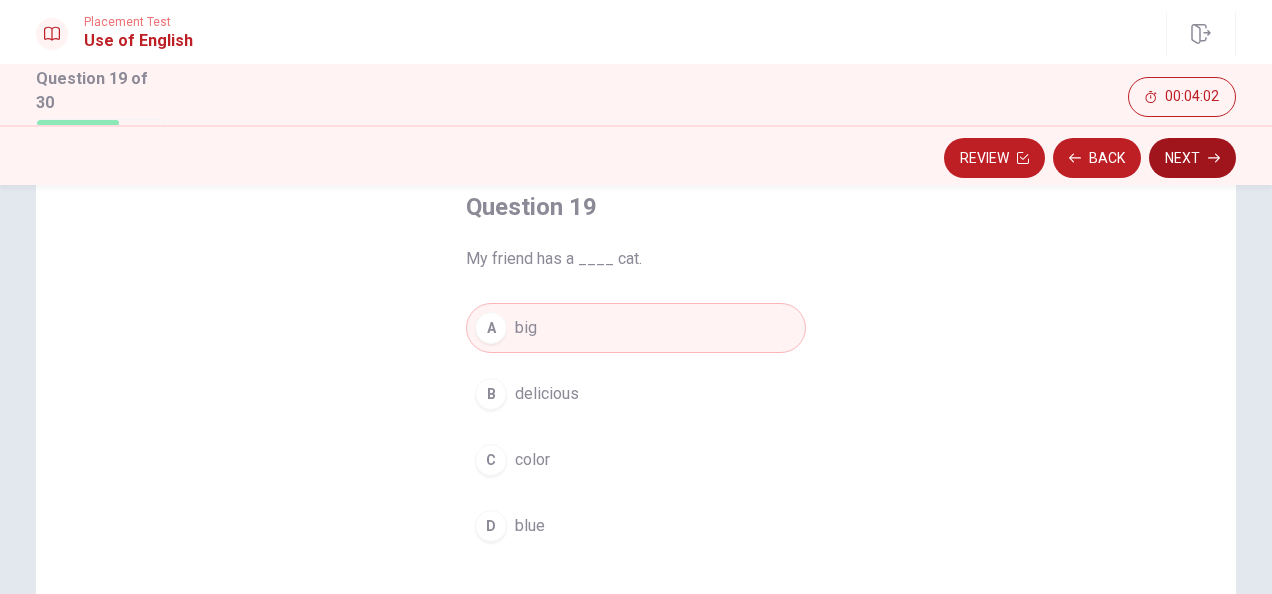 click on "Next" at bounding box center (1192, 158) 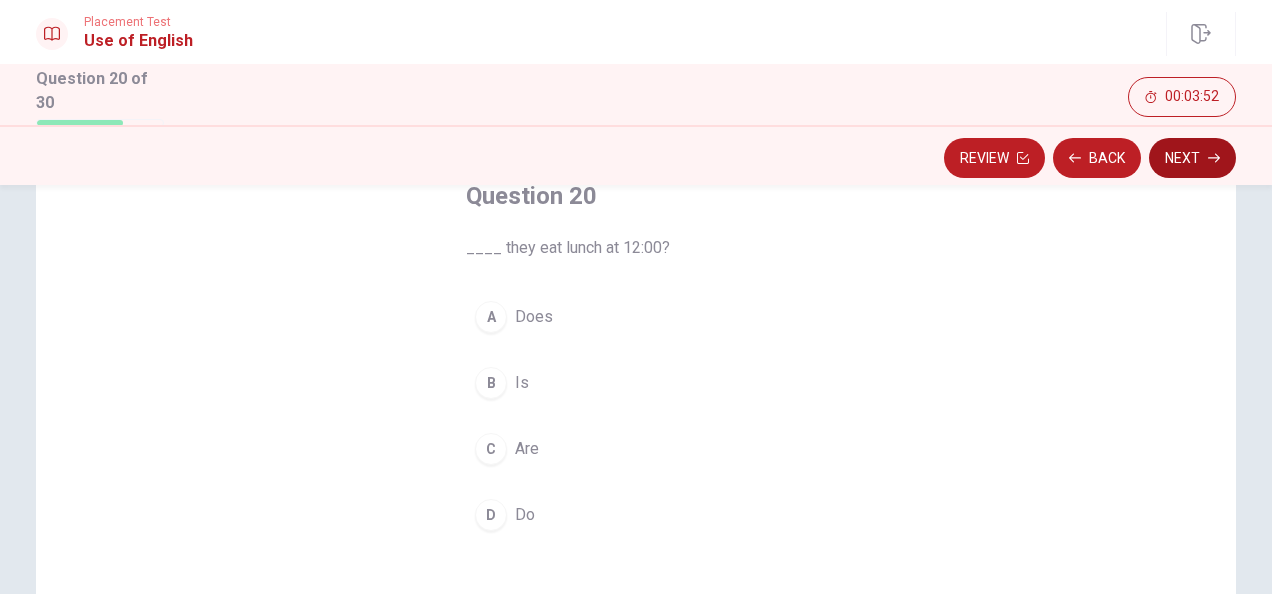 scroll, scrollTop: 128, scrollLeft: 0, axis: vertical 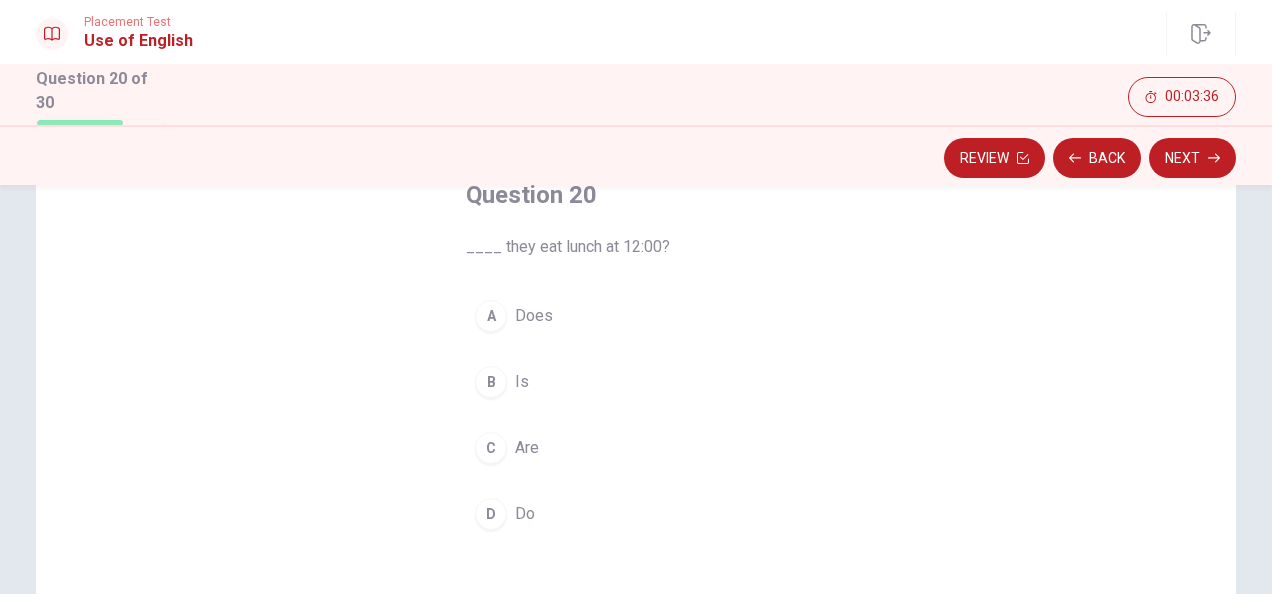 click on "A Does" at bounding box center [636, 316] 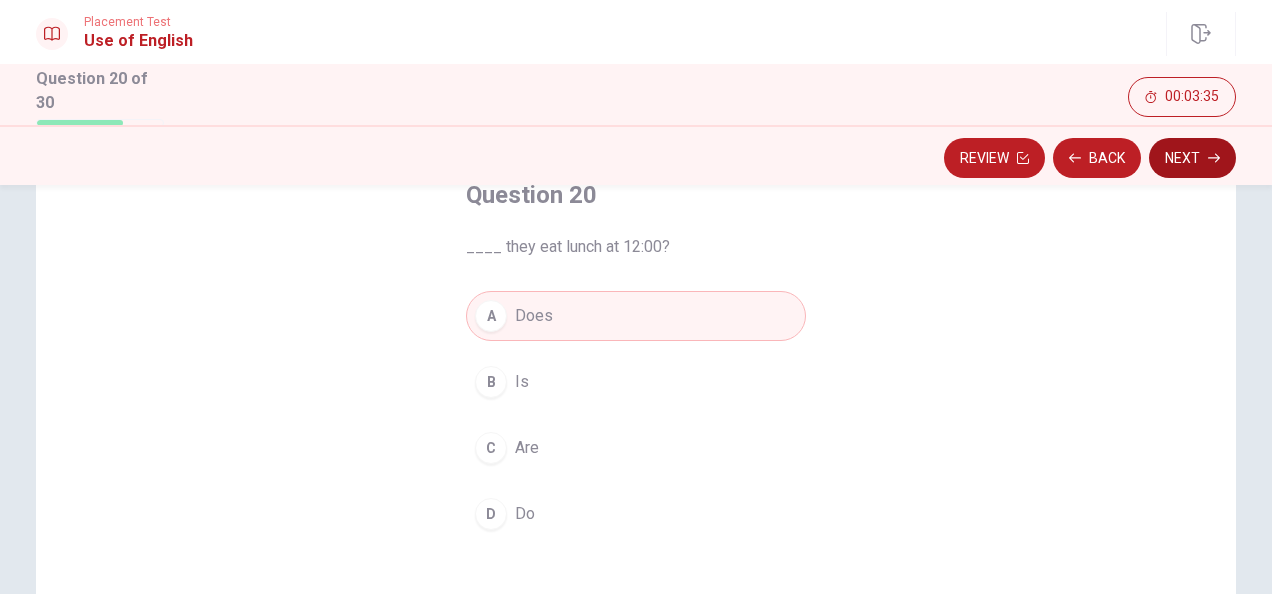 click 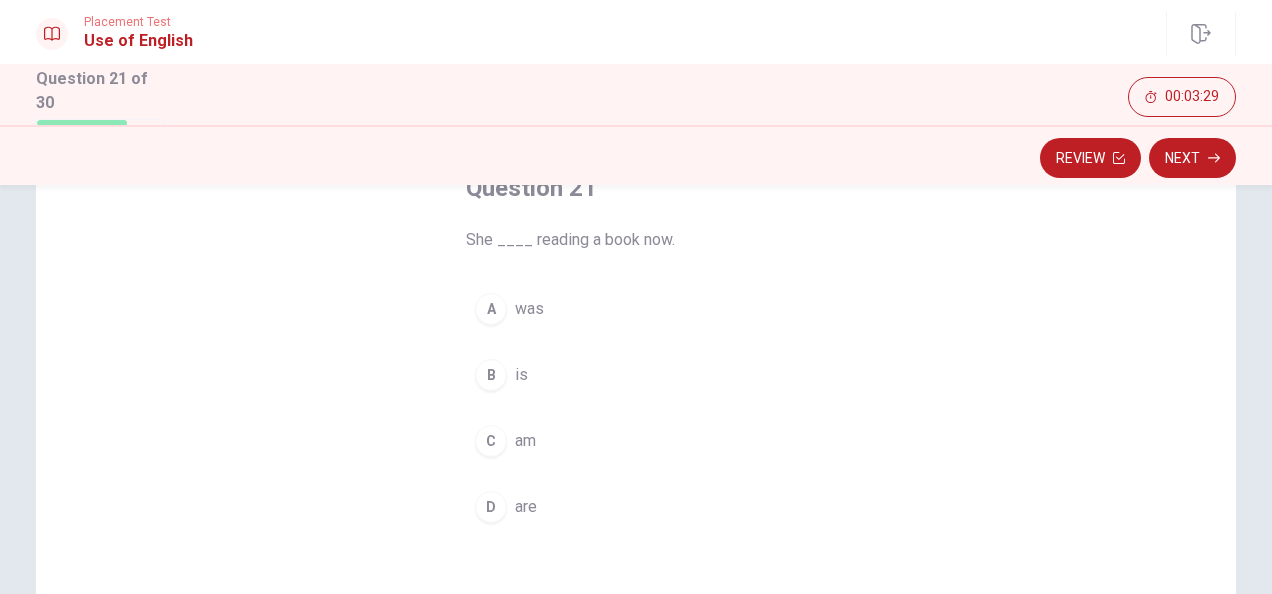 scroll, scrollTop: 136, scrollLeft: 0, axis: vertical 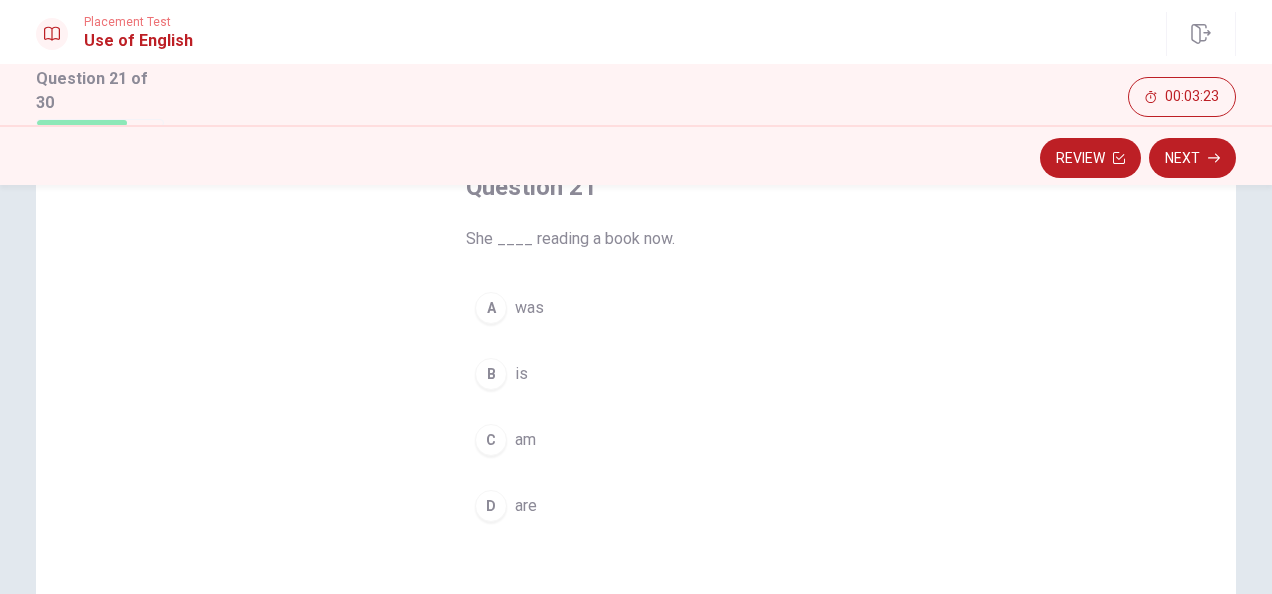 click on "B is" at bounding box center [636, 374] 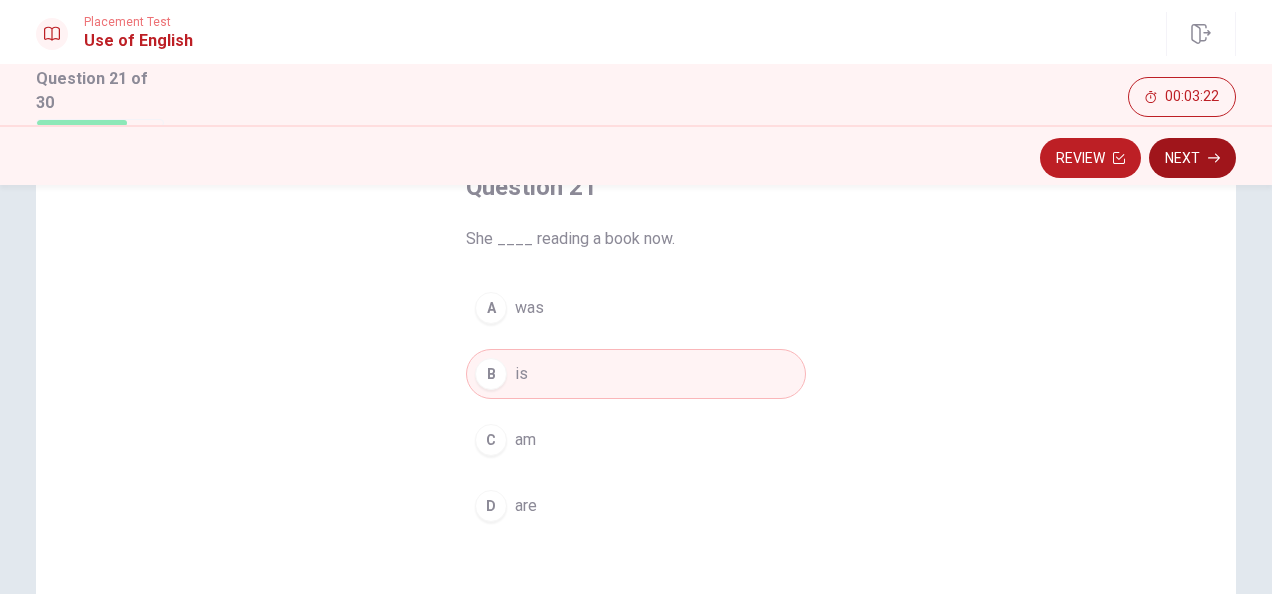 click 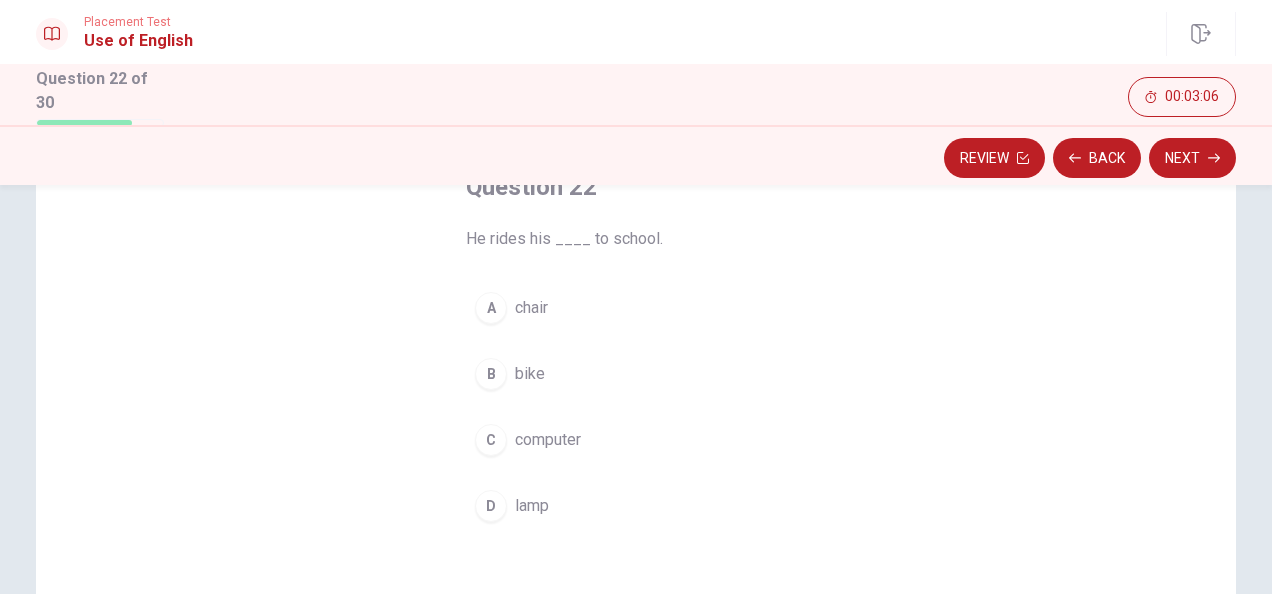 click on "C computer" at bounding box center [636, 440] 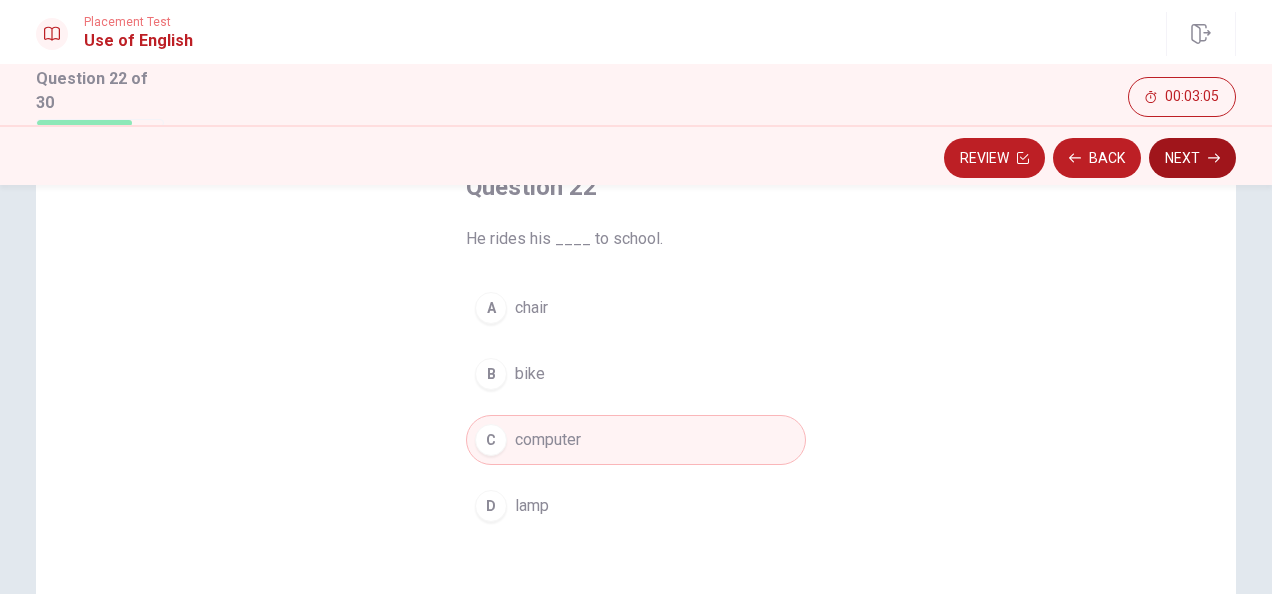 click 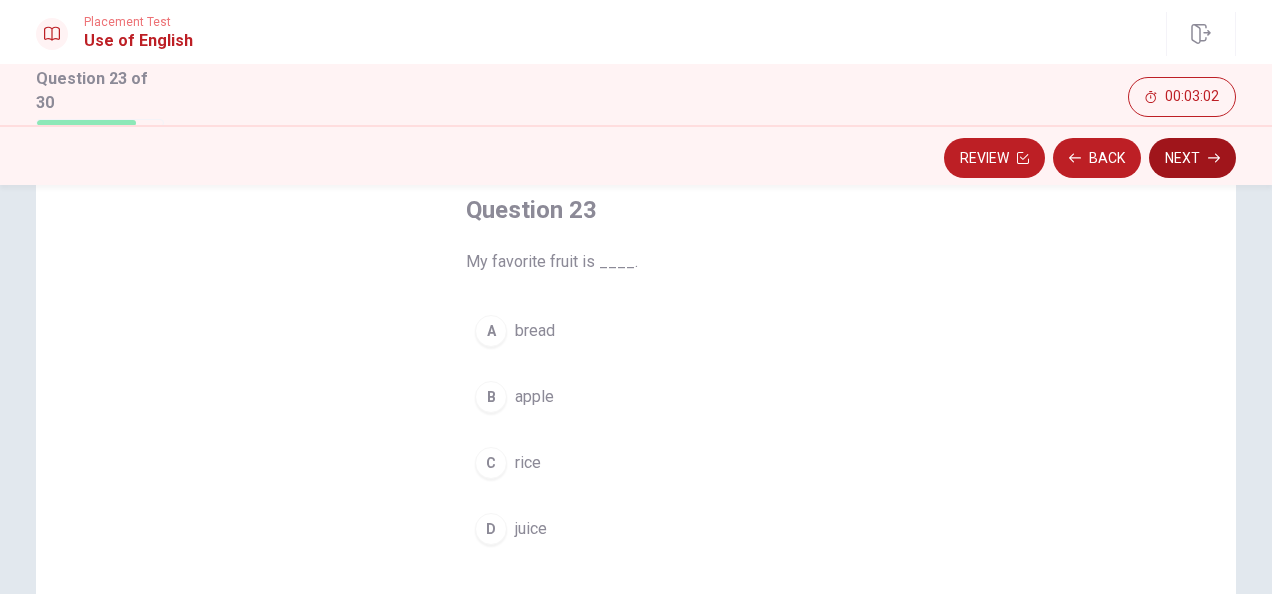scroll, scrollTop: 113, scrollLeft: 0, axis: vertical 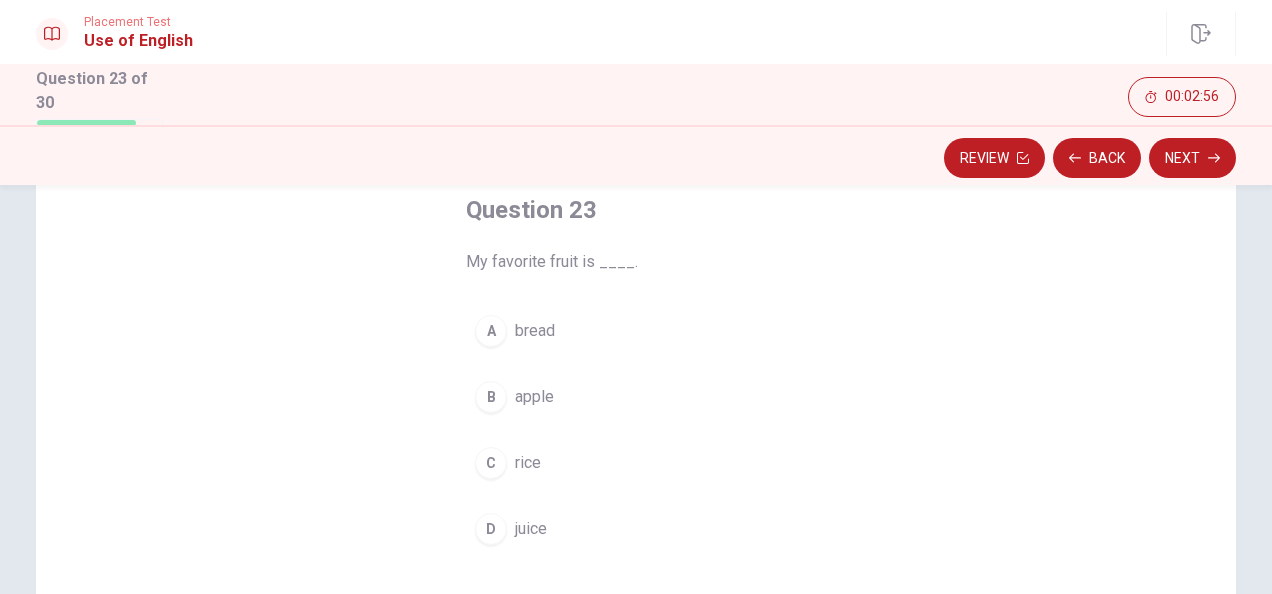 click on "C rice" at bounding box center [636, 463] 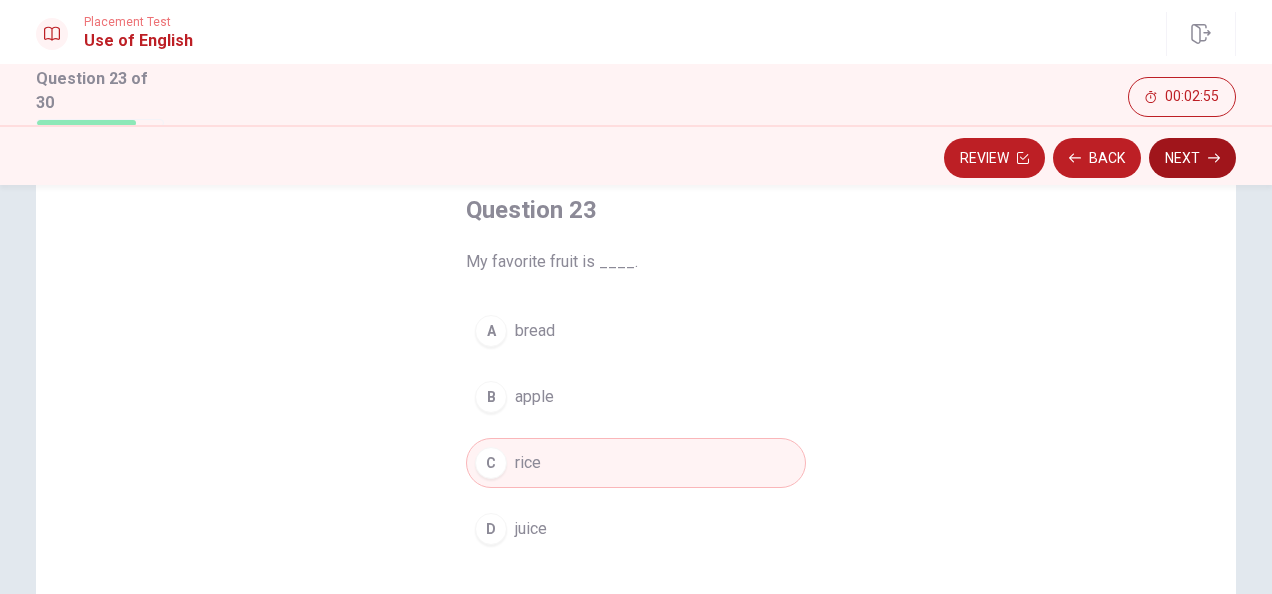 click 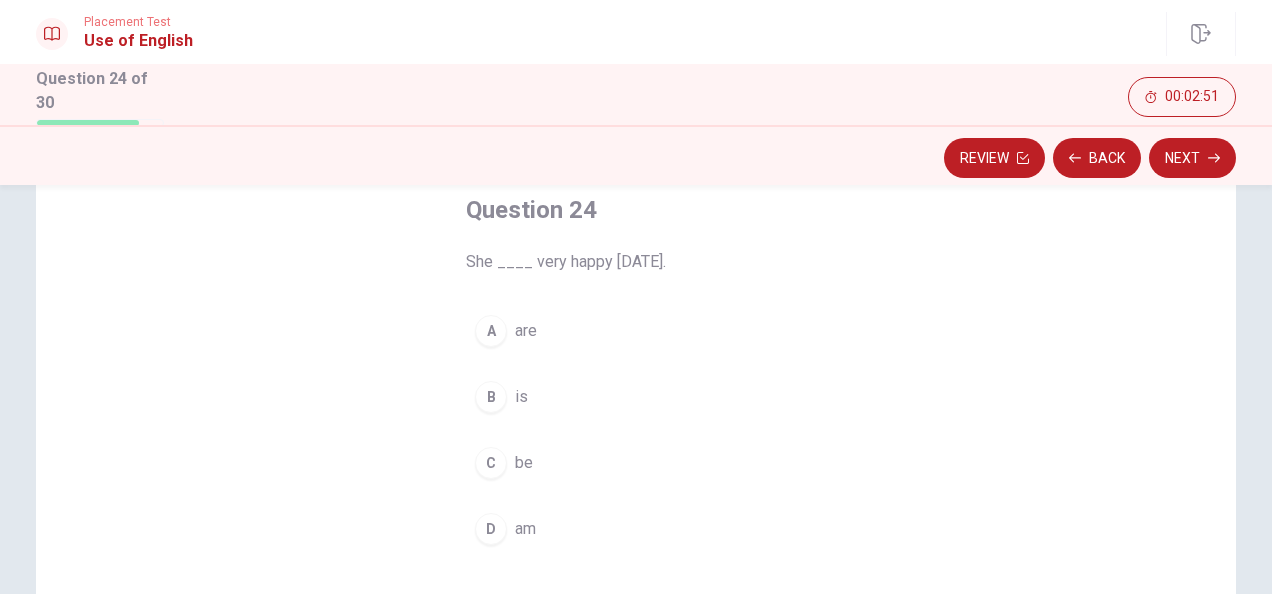 click on "B is" at bounding box center [636, 397] 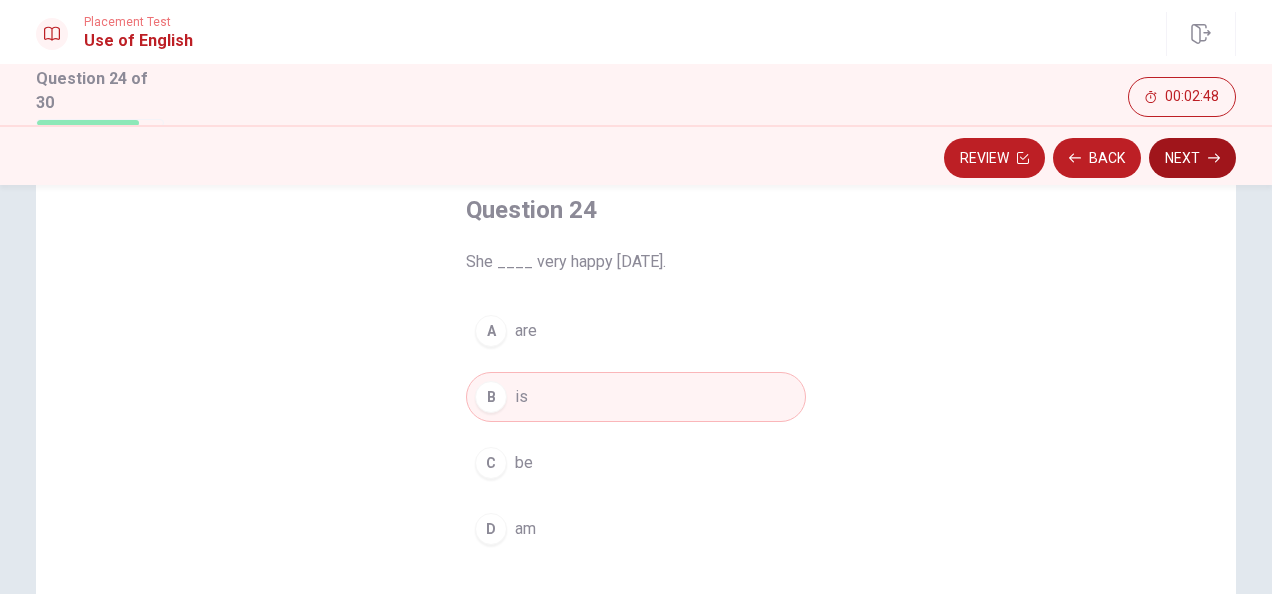 click 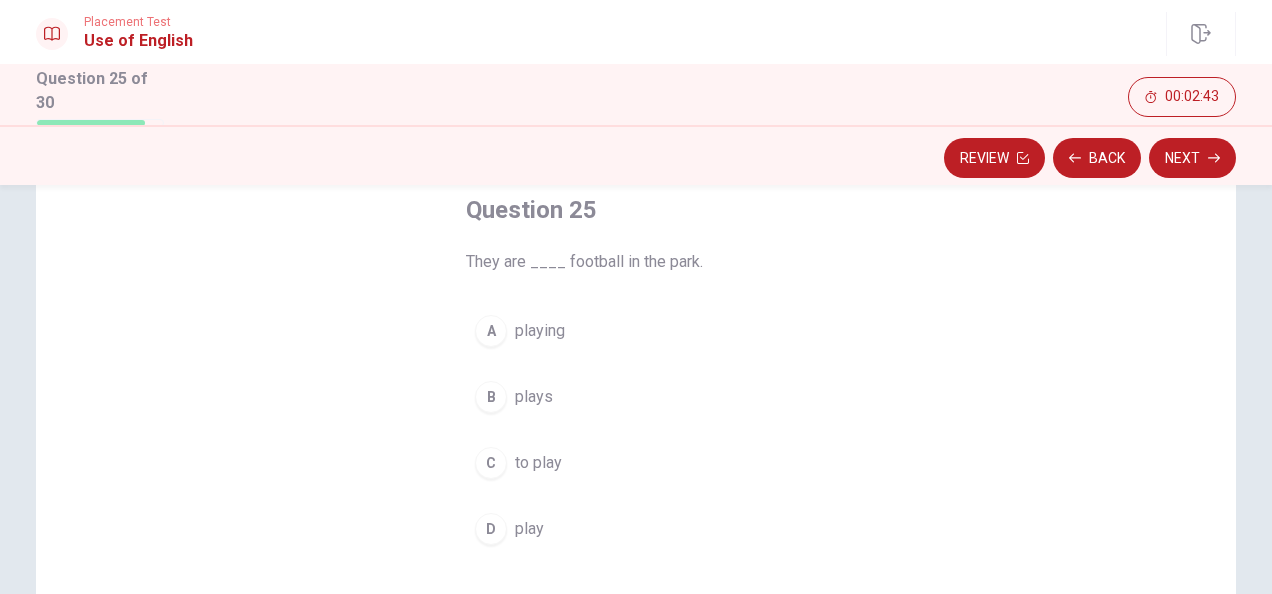 click on "A playing" at bounding box center [636, 331] 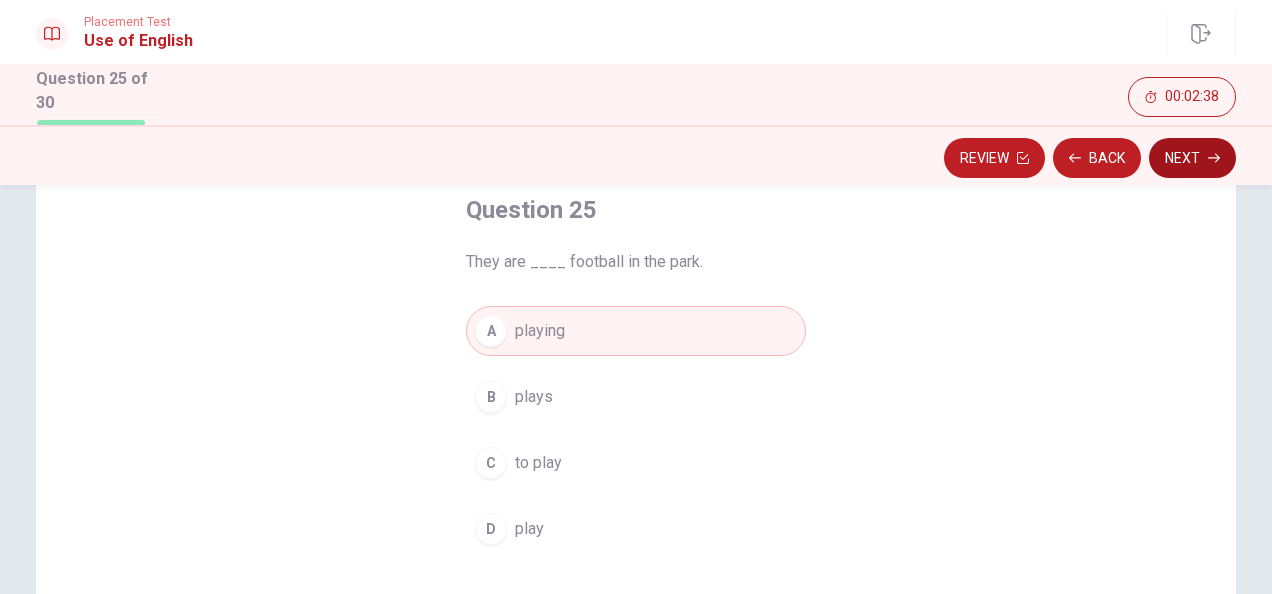 click 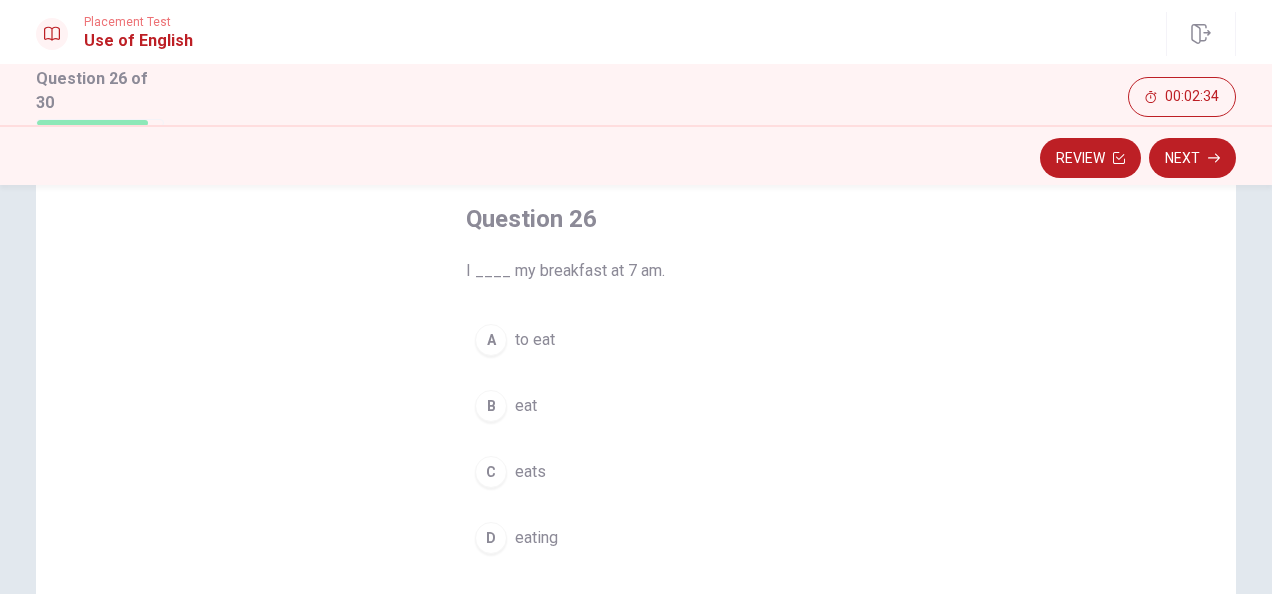 scroll, scrollTop: 110, scrollLeft: 0, axis: vertical 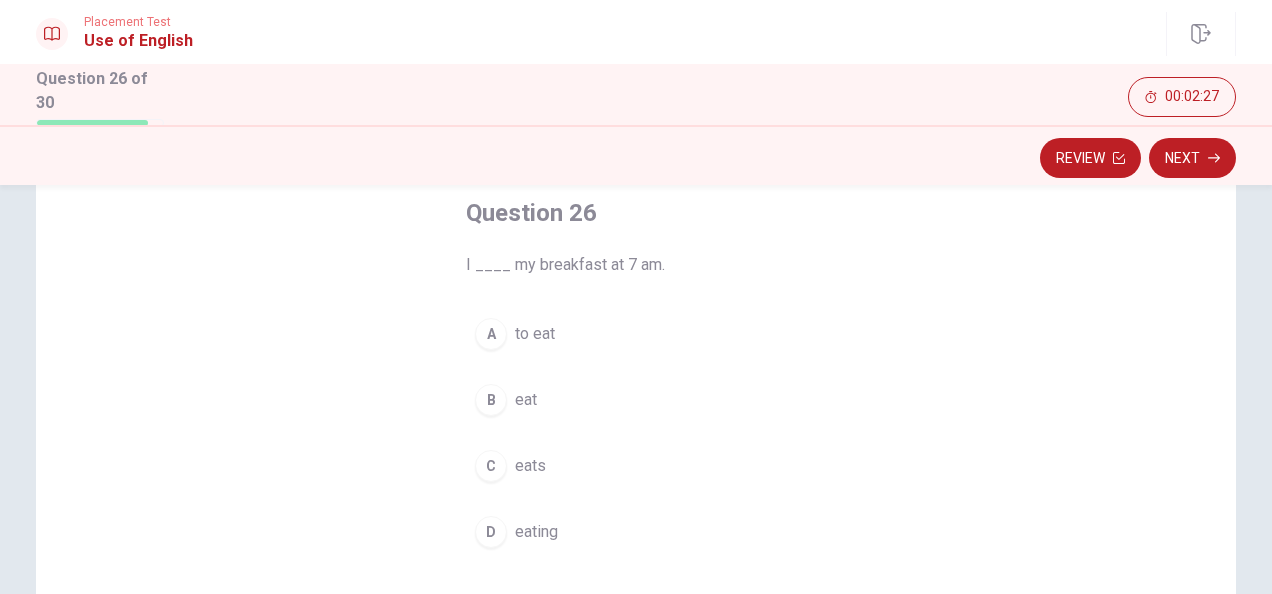 click on "B eat" at bounding box center (636, 400) 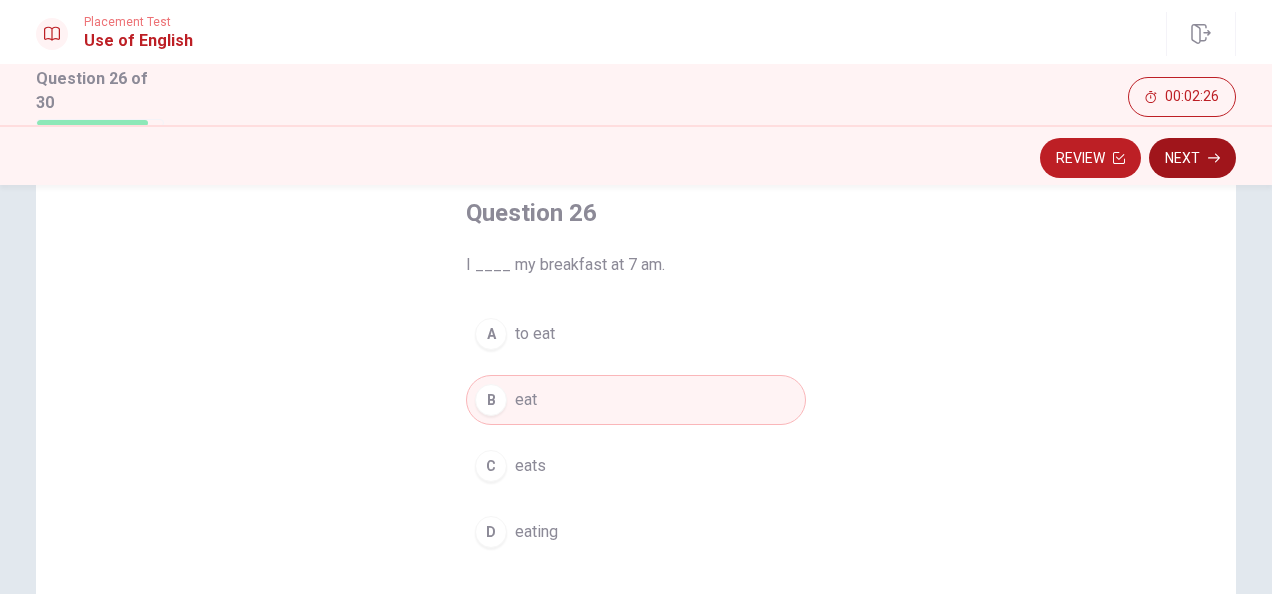 click 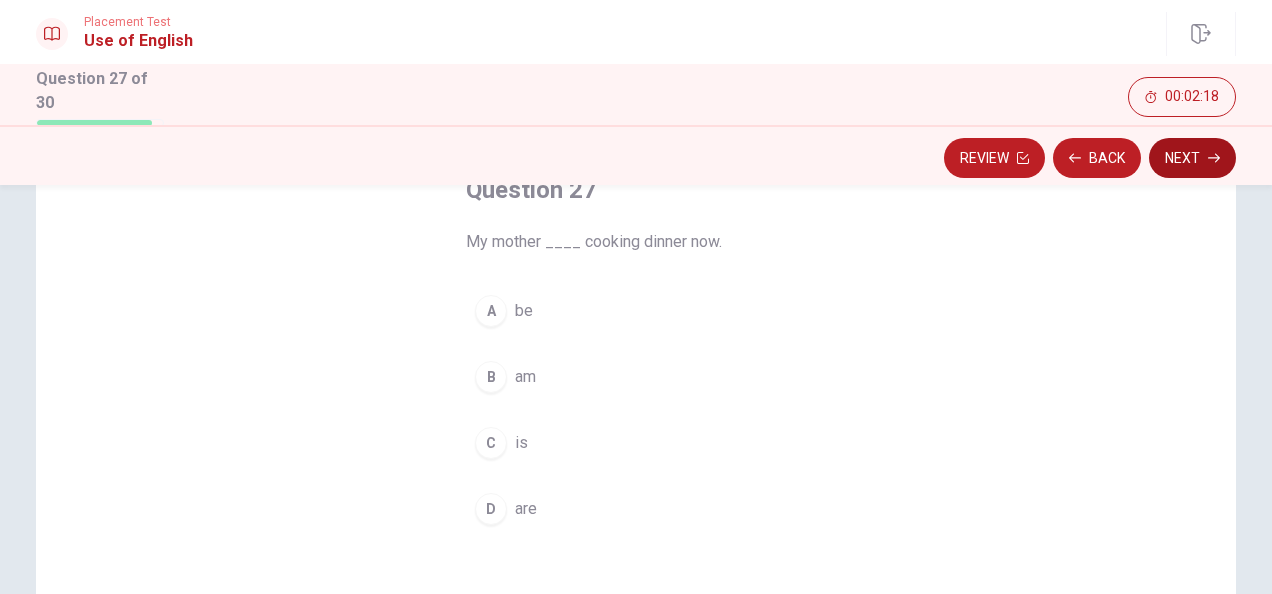 scroll, scrollTop: 136, scrollLeft: 0, axis: vertical 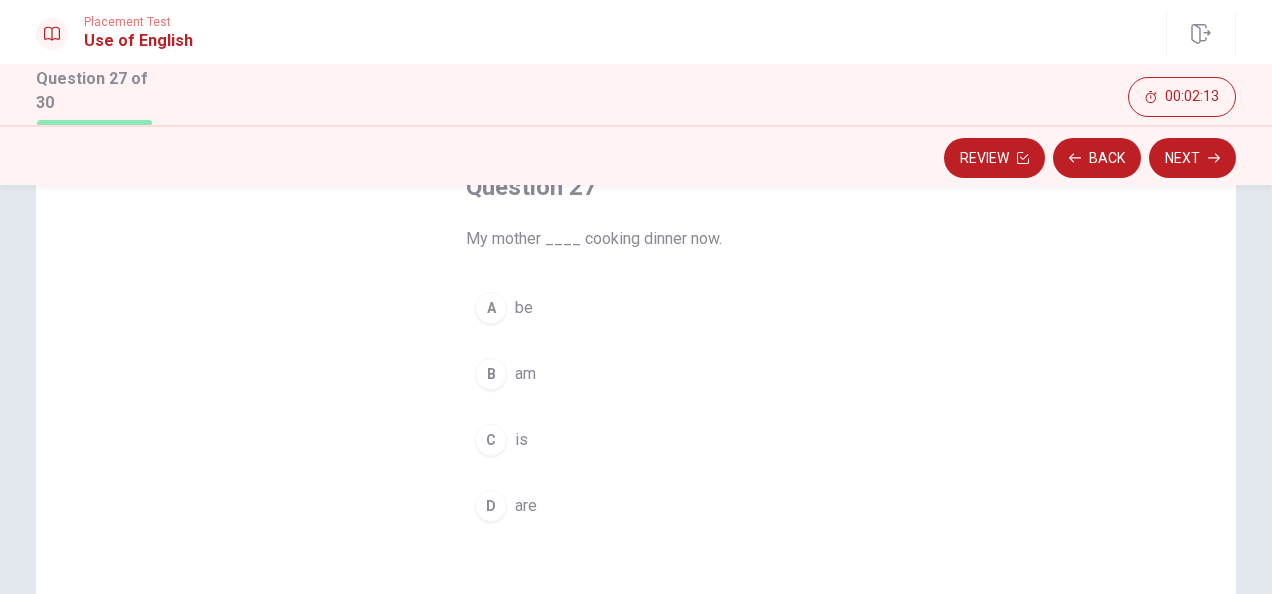 click on "C is" at bounding box center (636, 440) 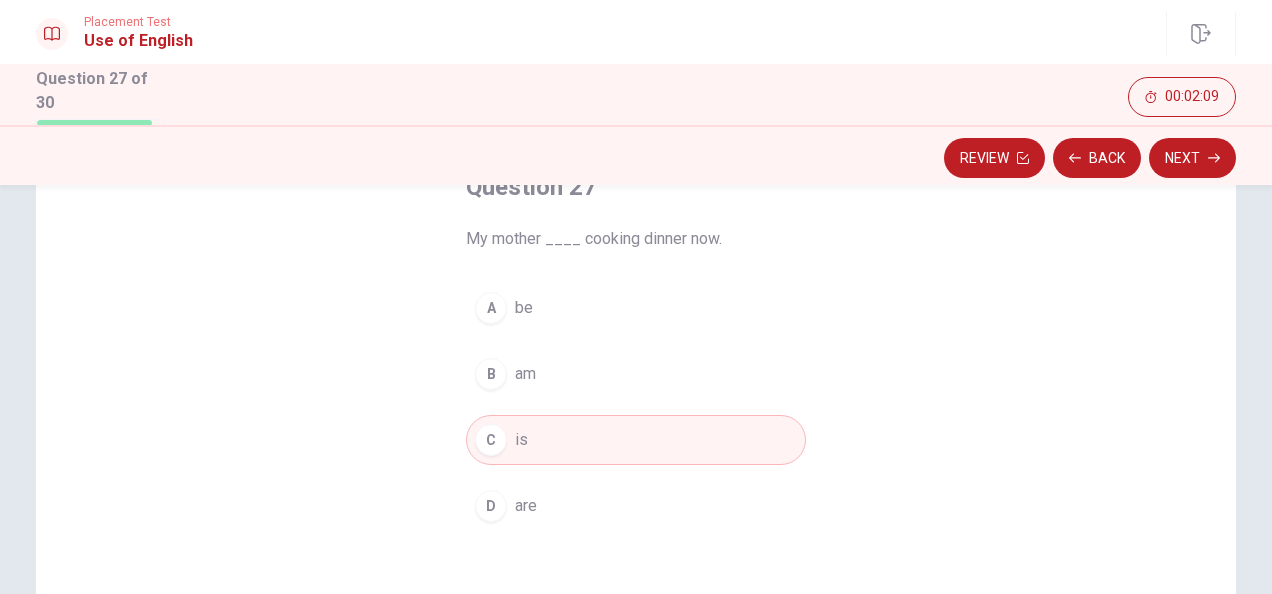 click on "A be" at bounding box center [636, 308] 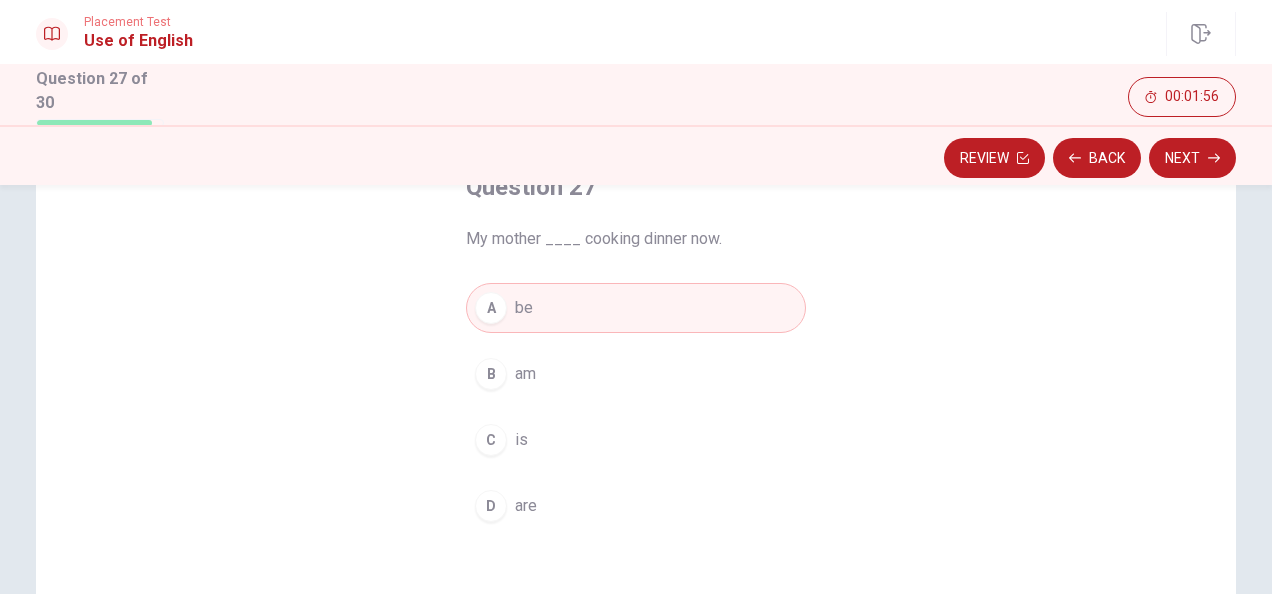click on "C is" at bounding box center [636, 440] 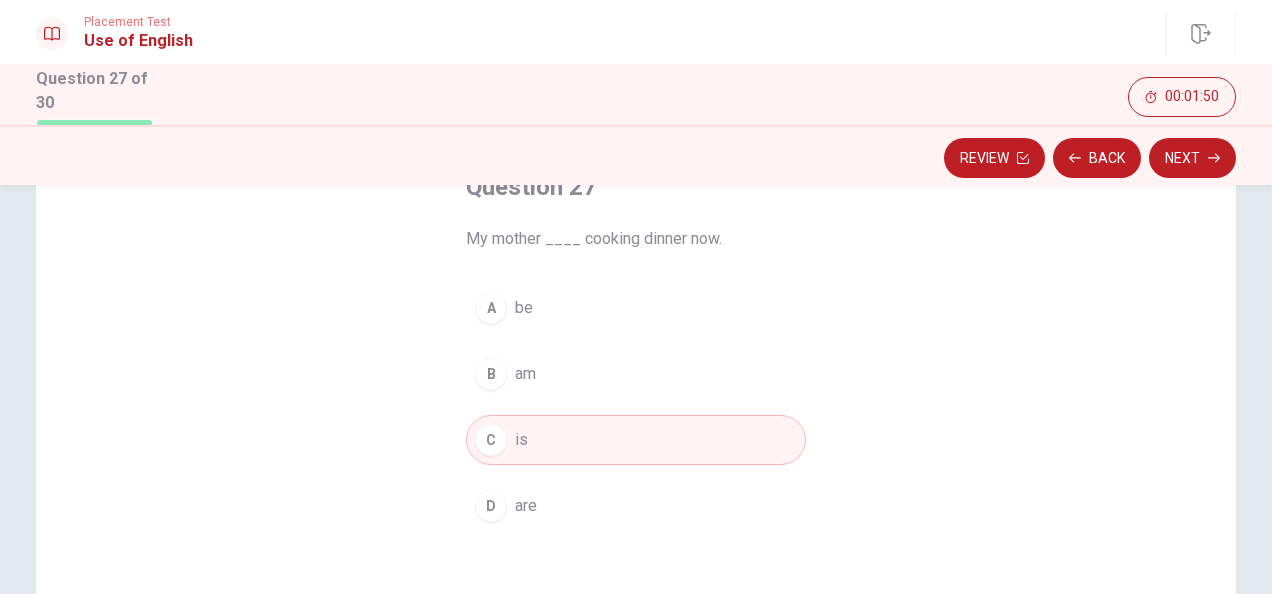 click on "D are" at bounding box center (636, 506) 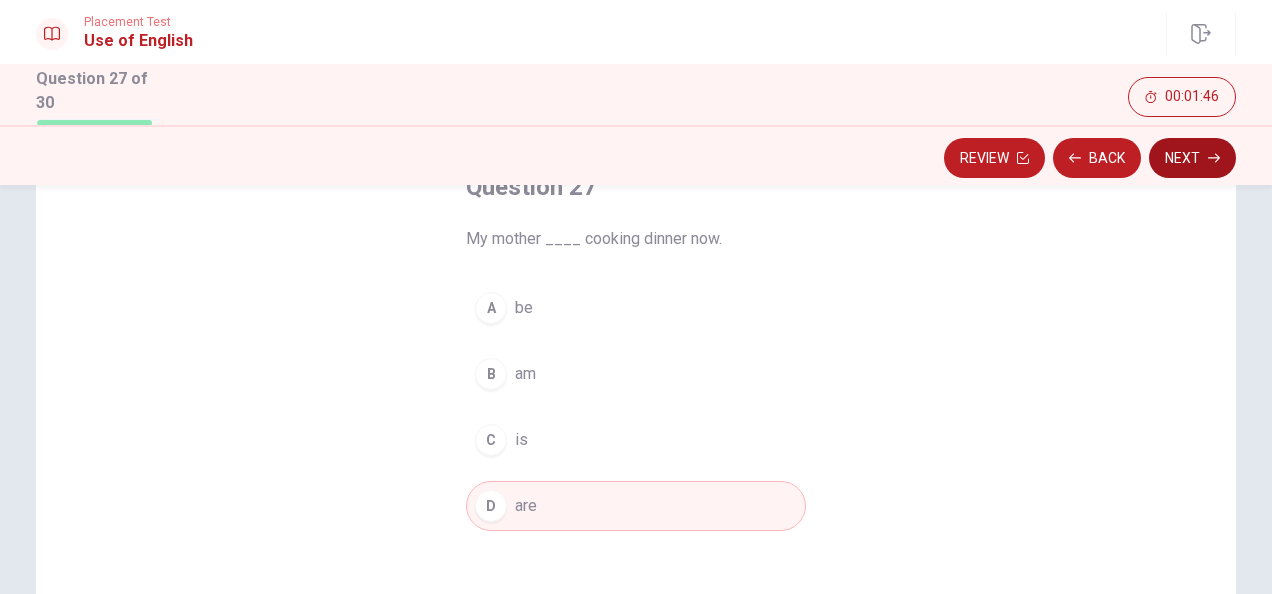 click 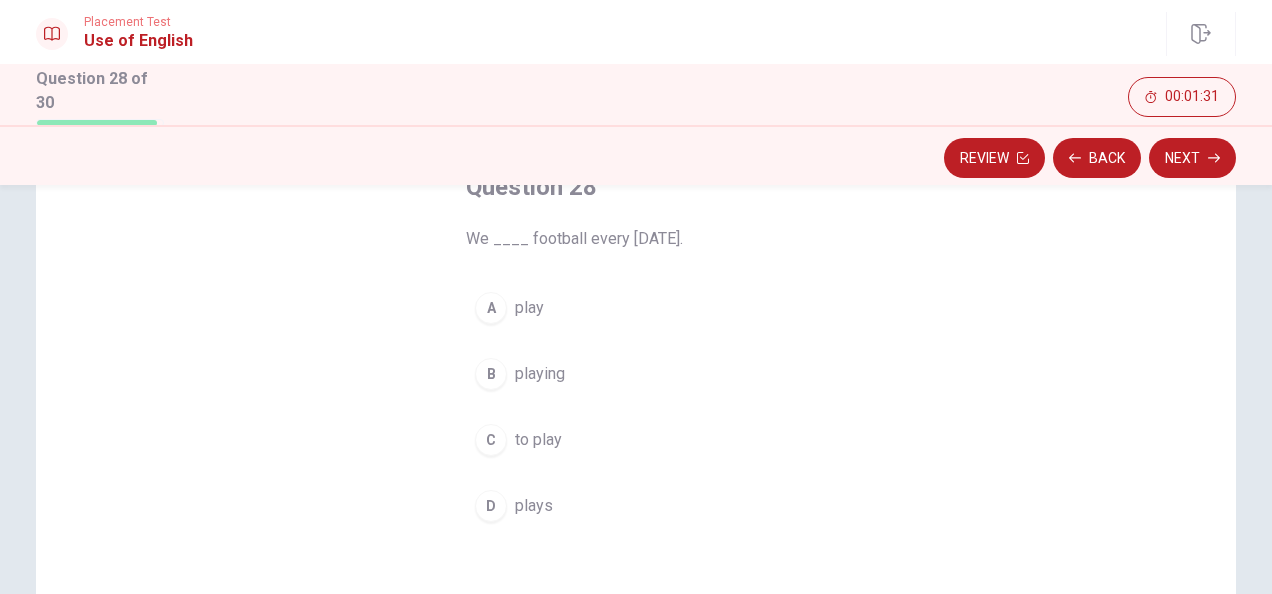click on "D plays" at bounding box center [636, 506] 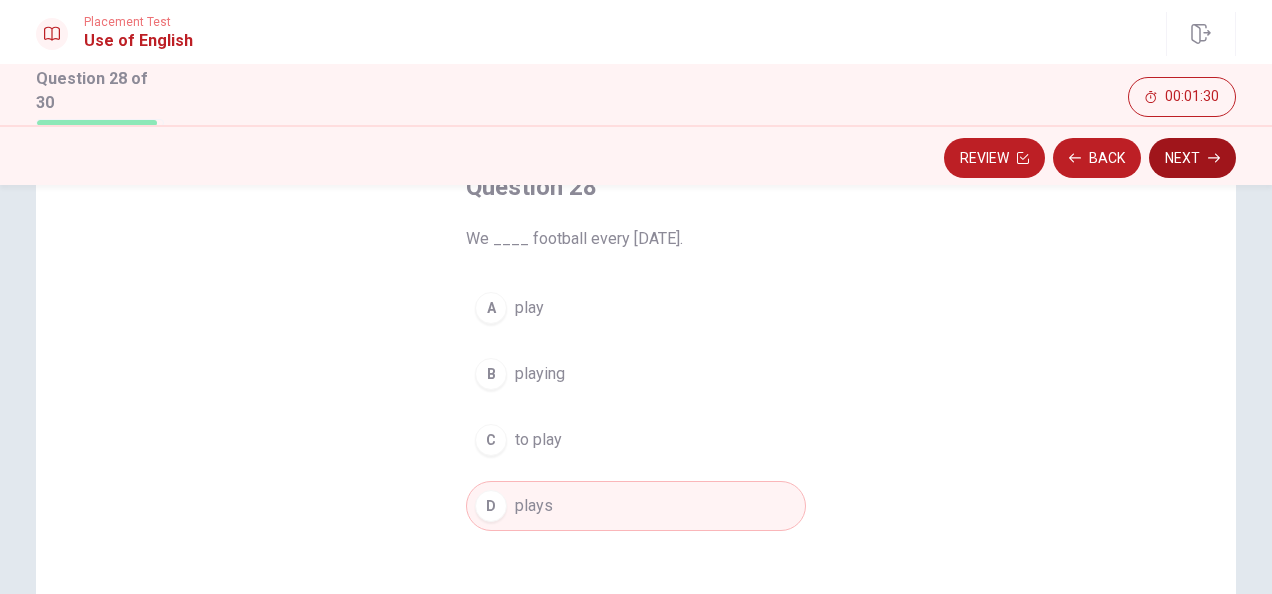 click 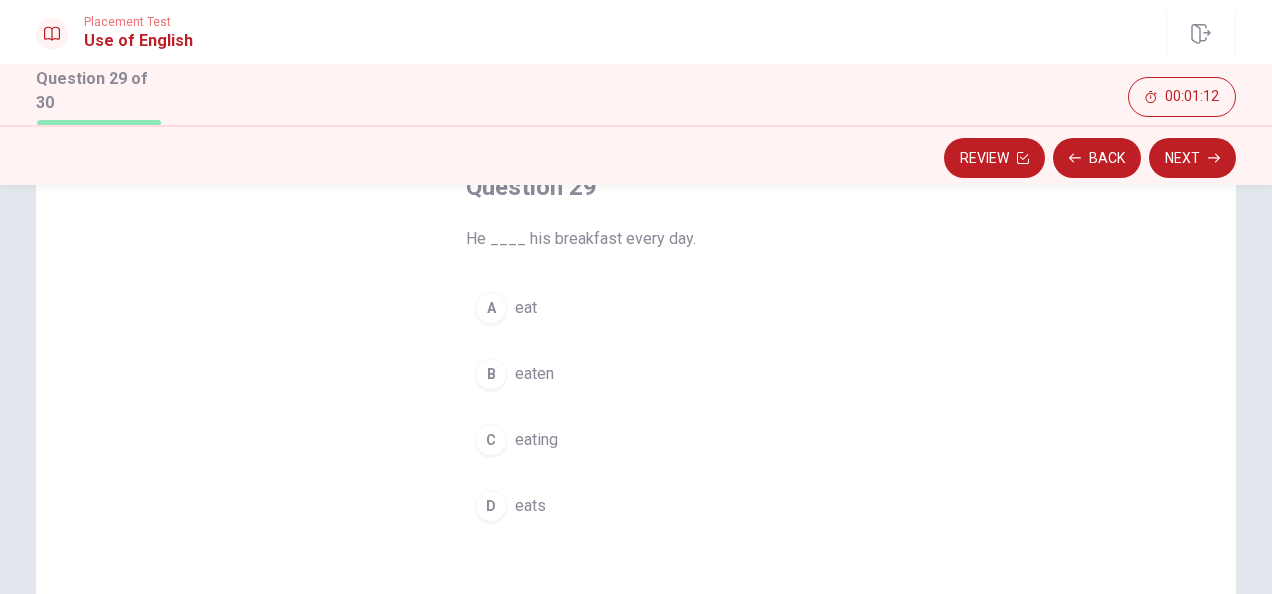 click on "B eaten" at bounding box center [636, 374] 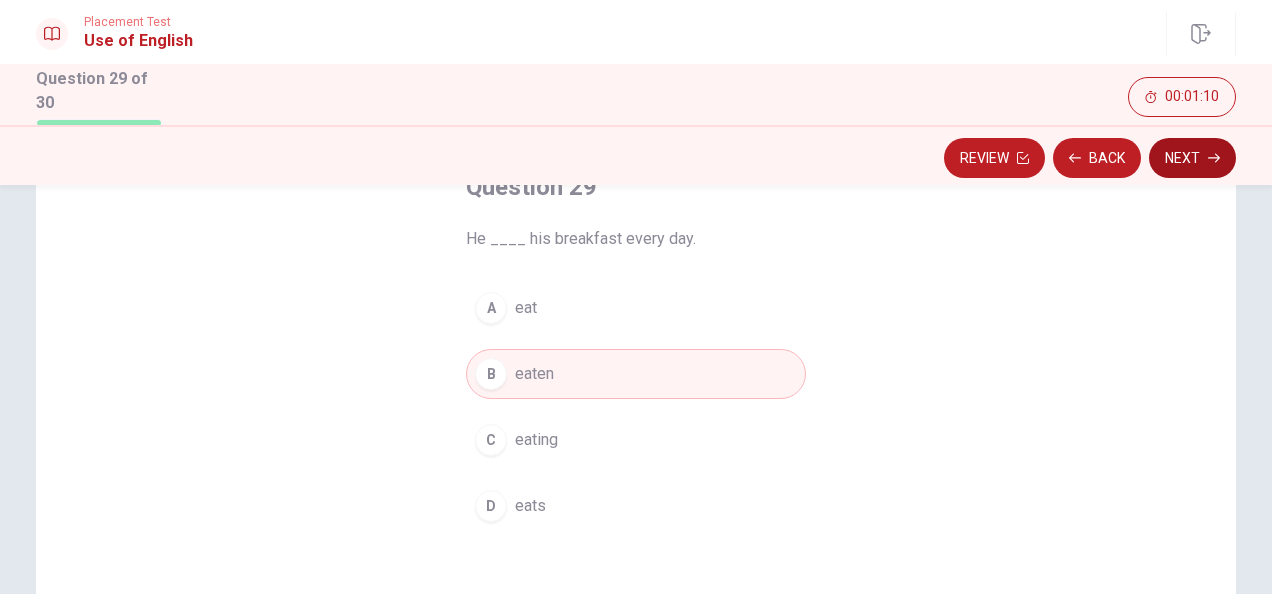 click 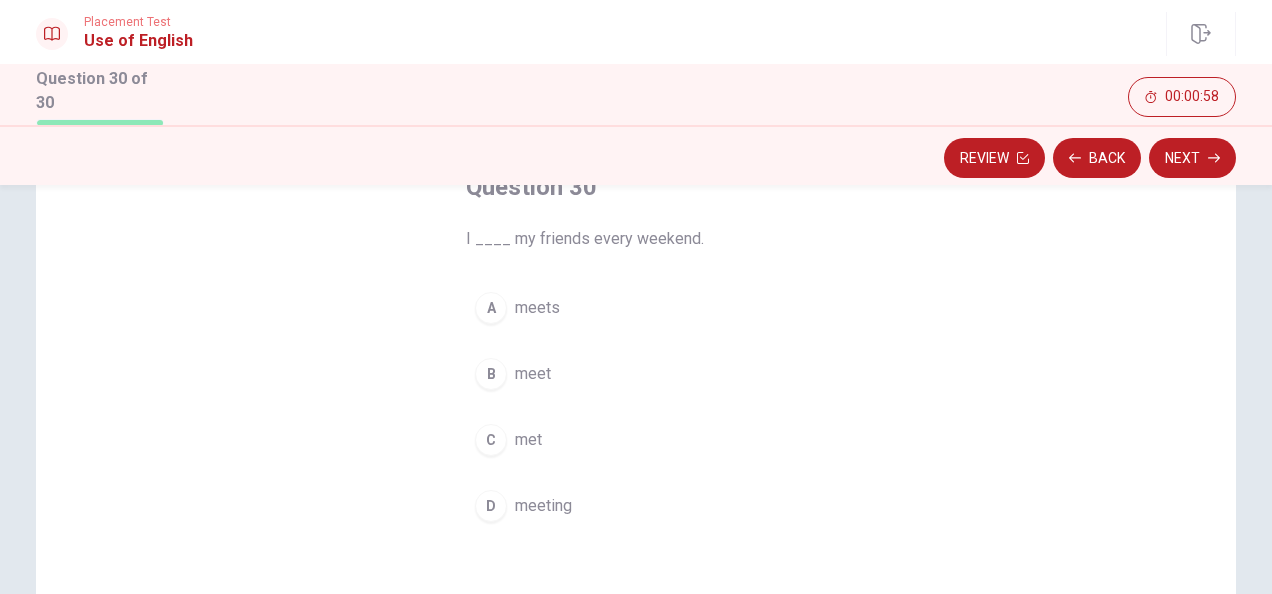 click on "B meet" at bounding box center (636, 374) 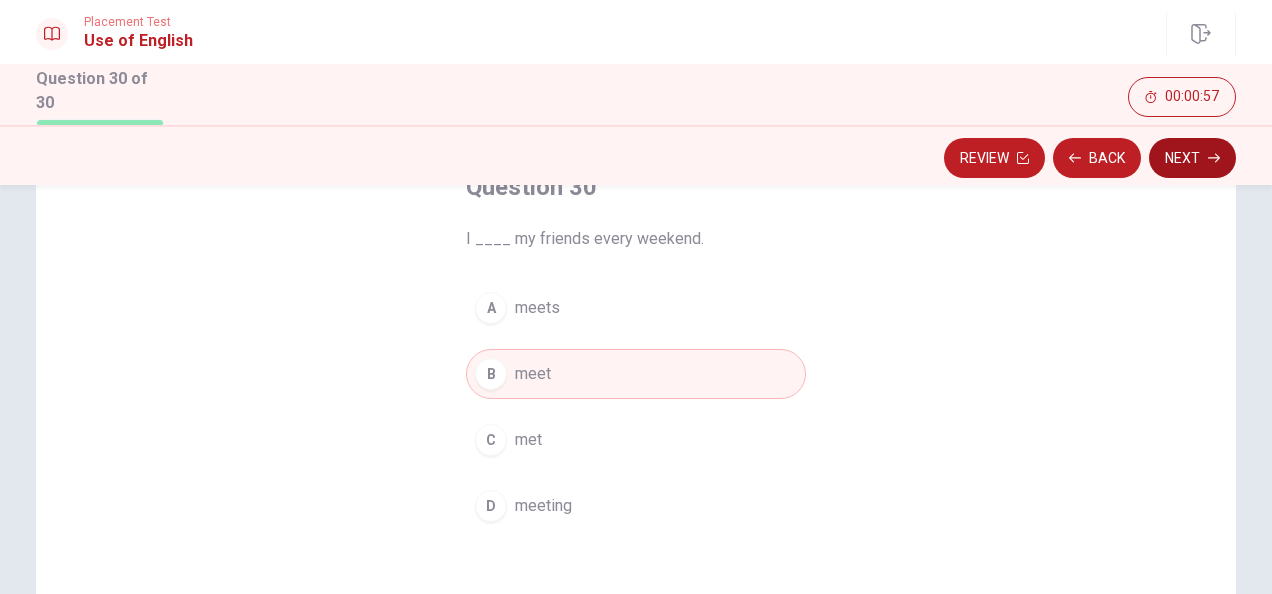 click 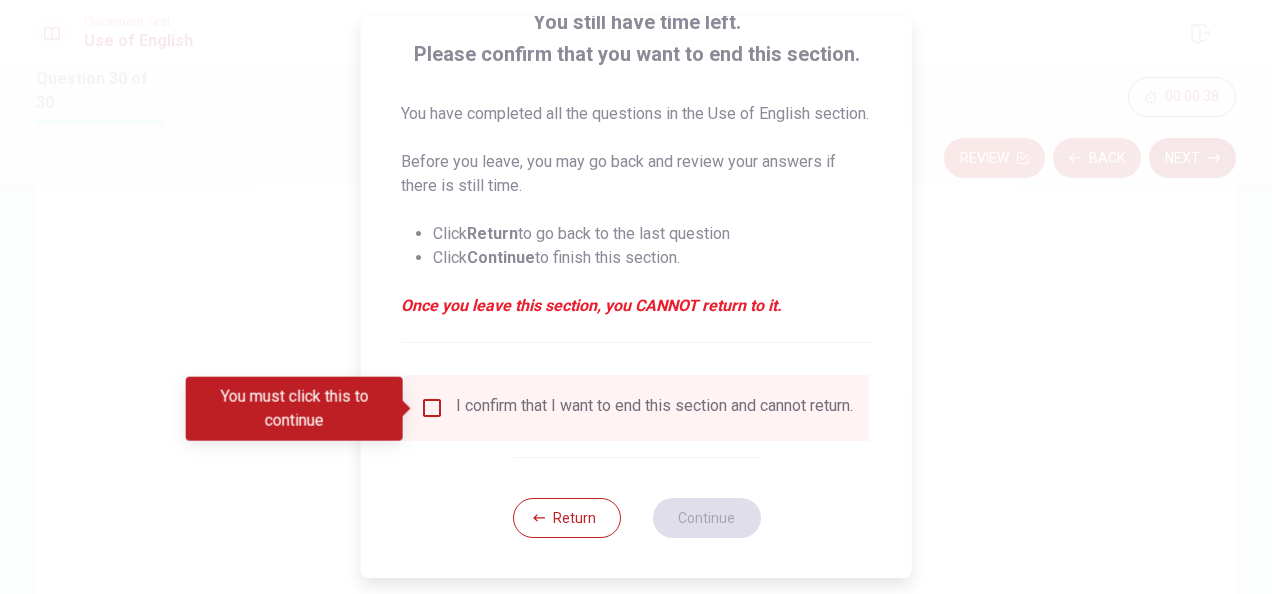 scroll, scrollTop: 176, scrollLeft: 0, axis: vertical 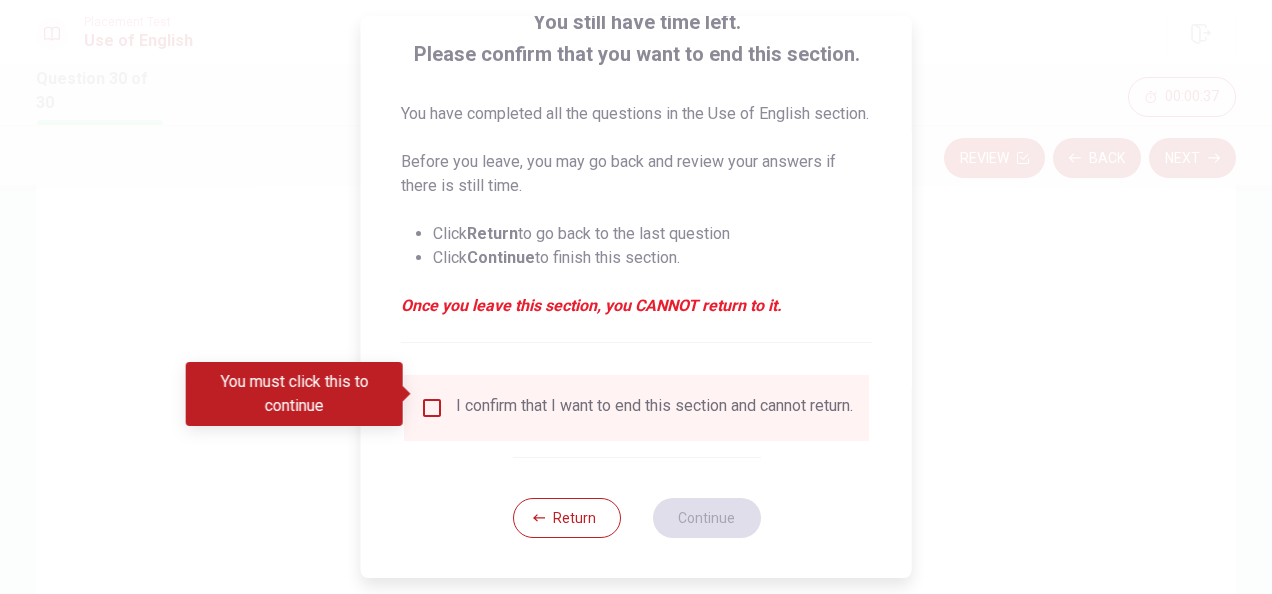 click at bounding box center [432, 408] 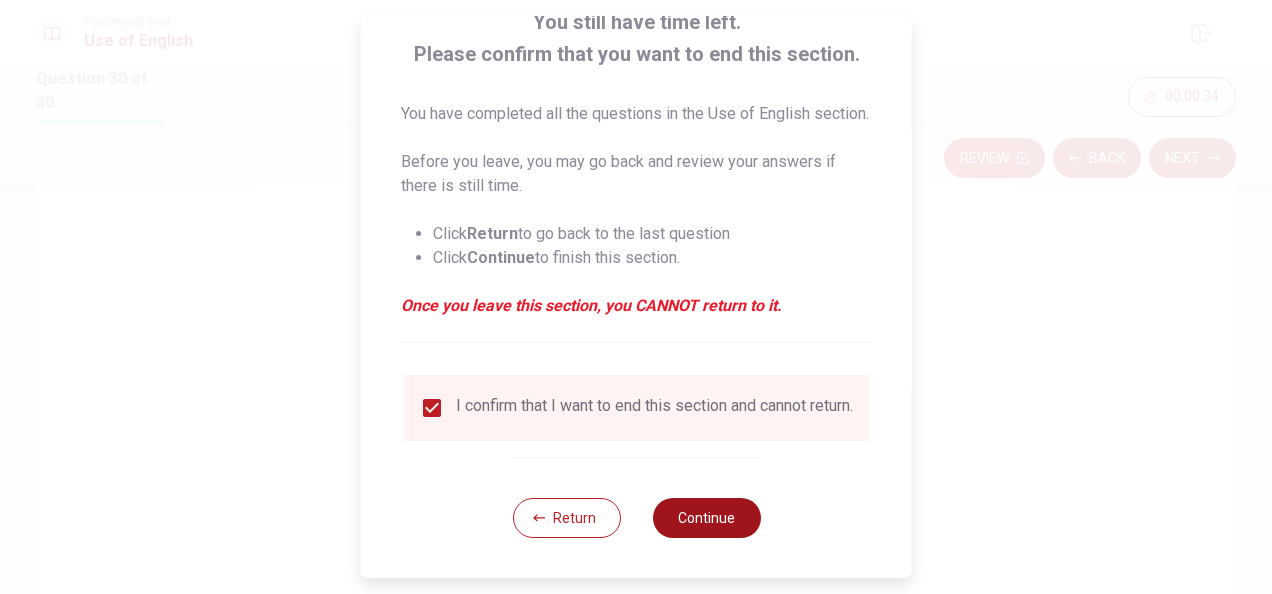 click on "Continue" at bounding box center [706, 518] 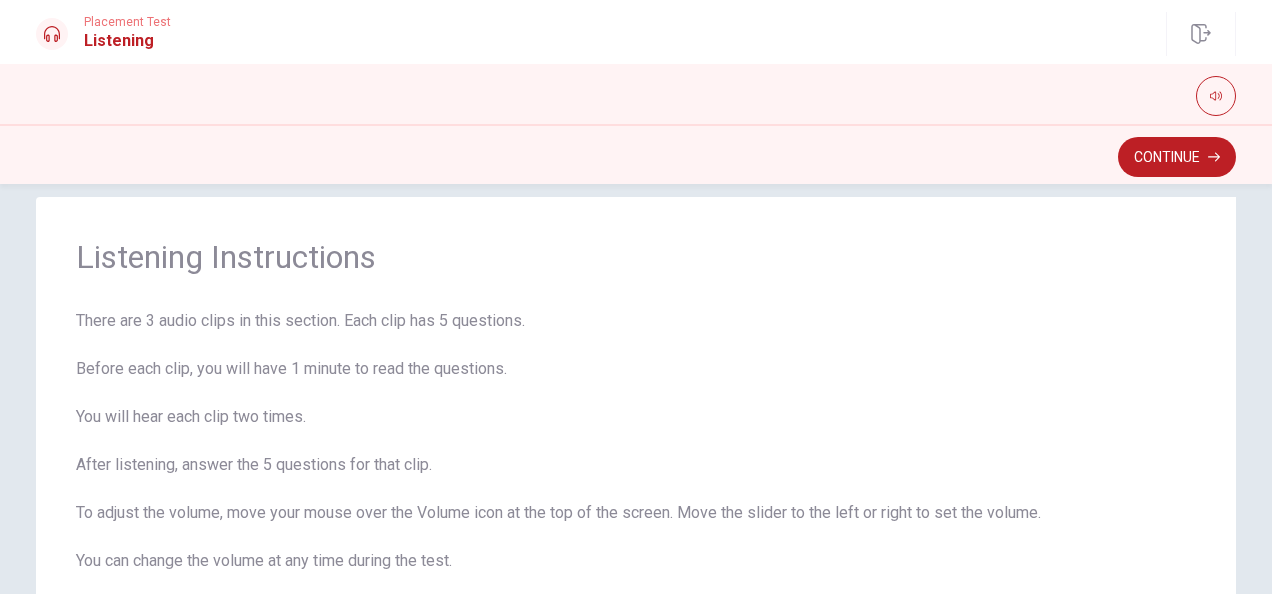 scroll, scrollTop: 22, scrollLeft: 0, axis: vertical 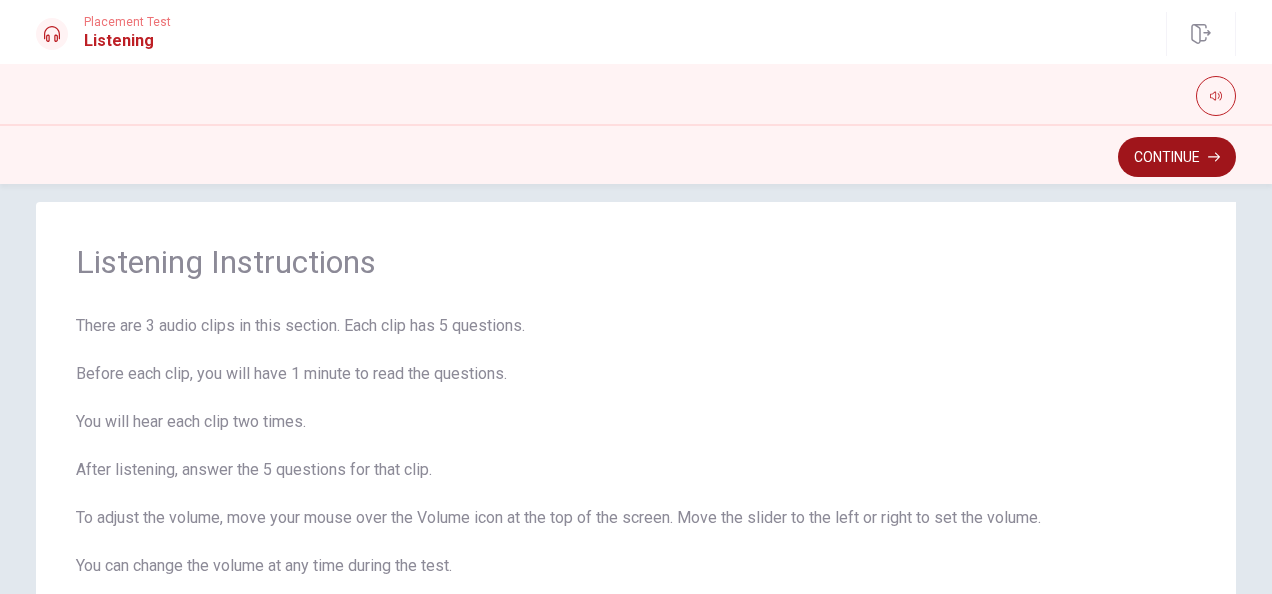click on "Continue" at bounding box center [1177, 157] 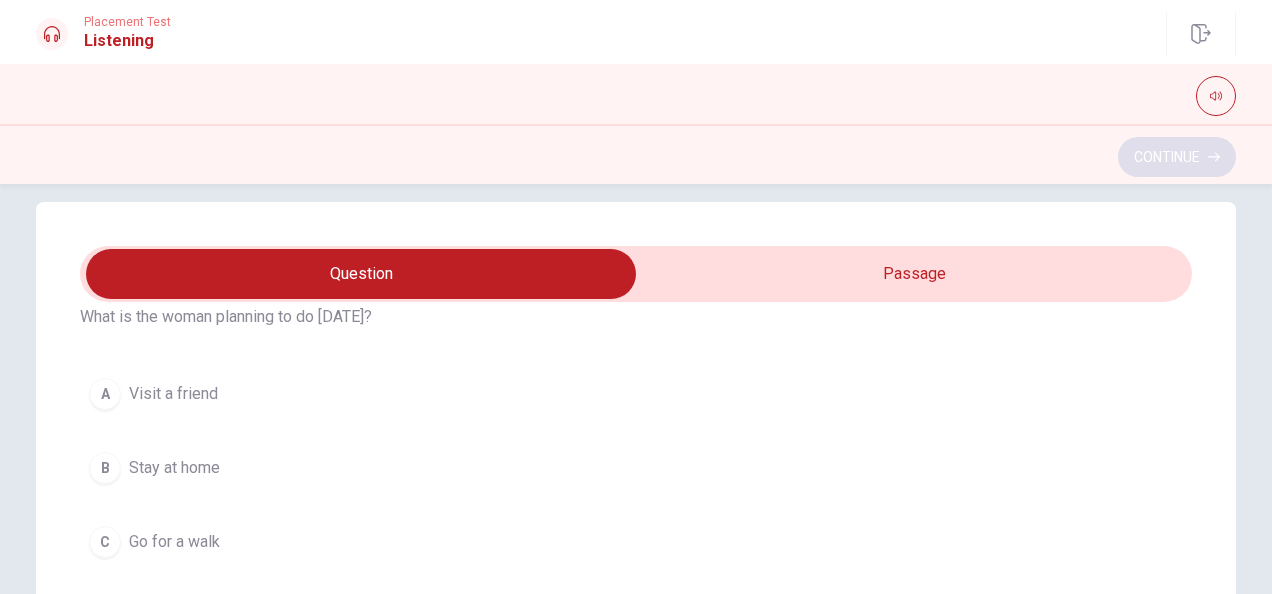 scroll, scrollTop: 82, scrollLeft: 0, axis: vertical 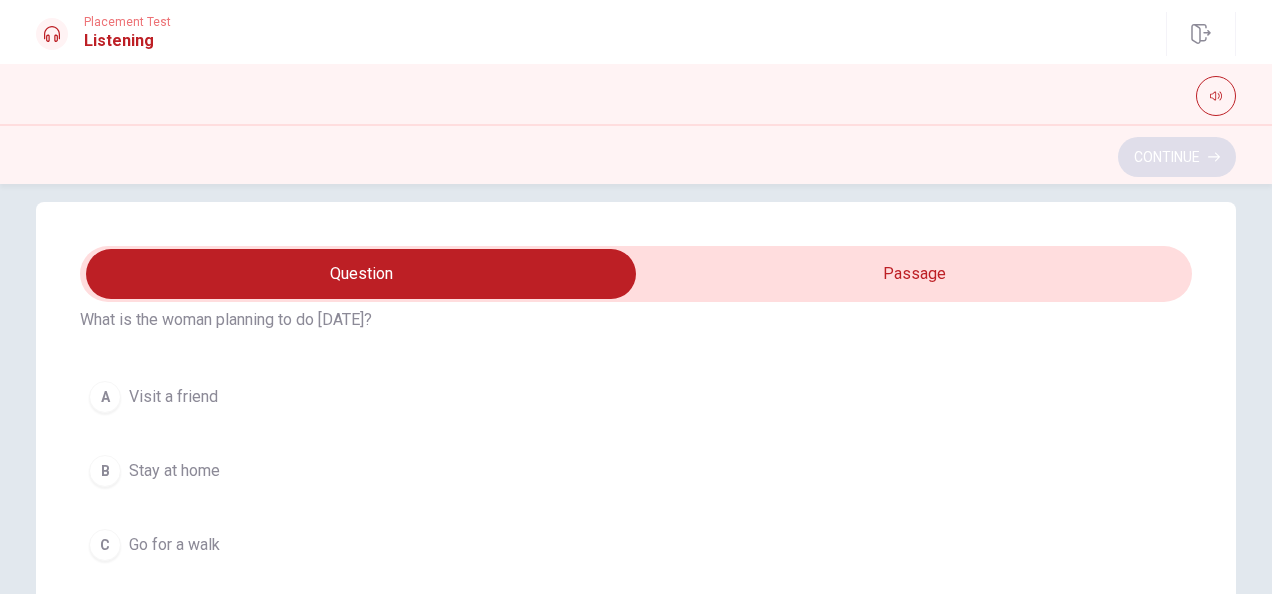 type on "7" 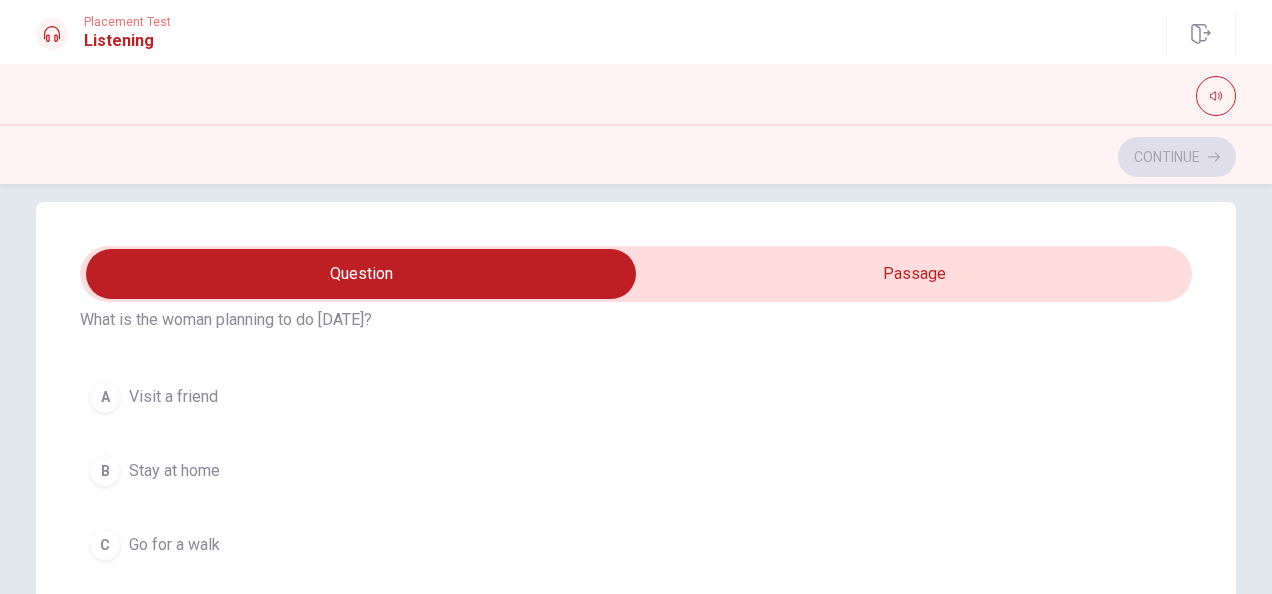 click at bounding box center [361, 274] 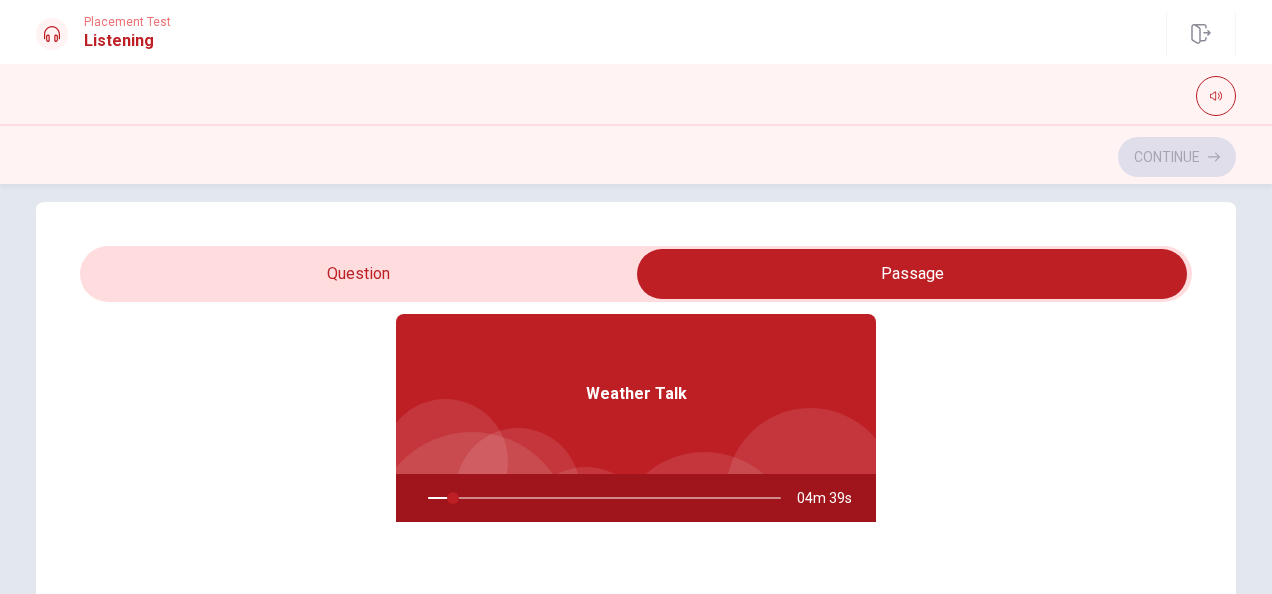 scroll, scrollTop: 112, scrollLeft: 0, axis: vertical 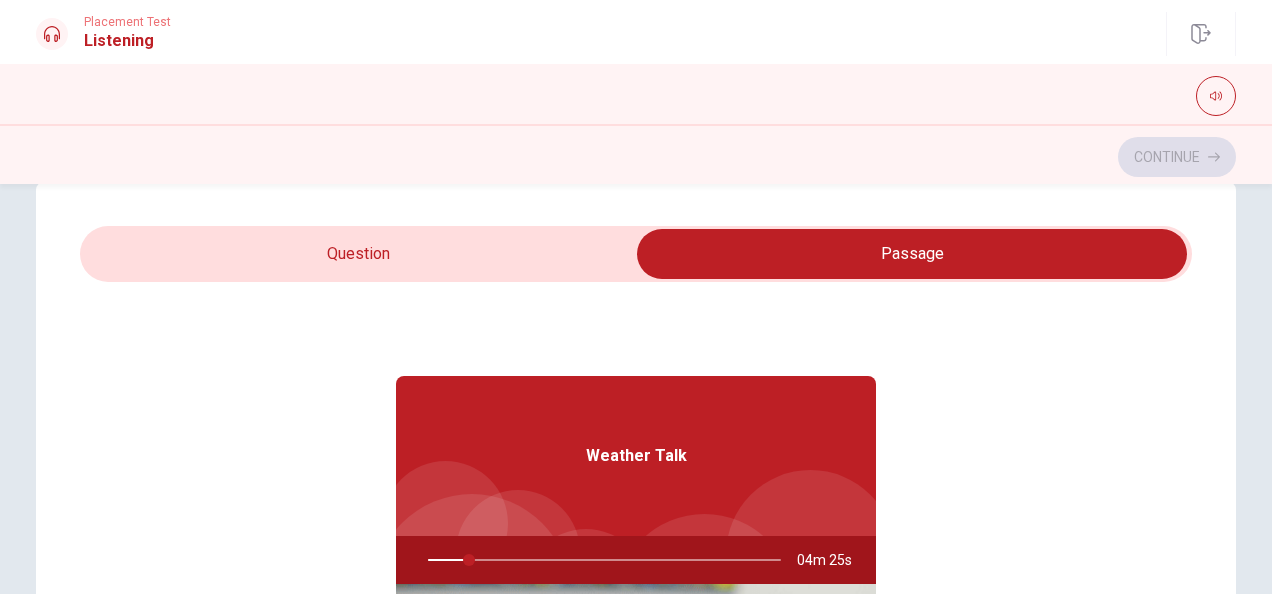 type on "12" 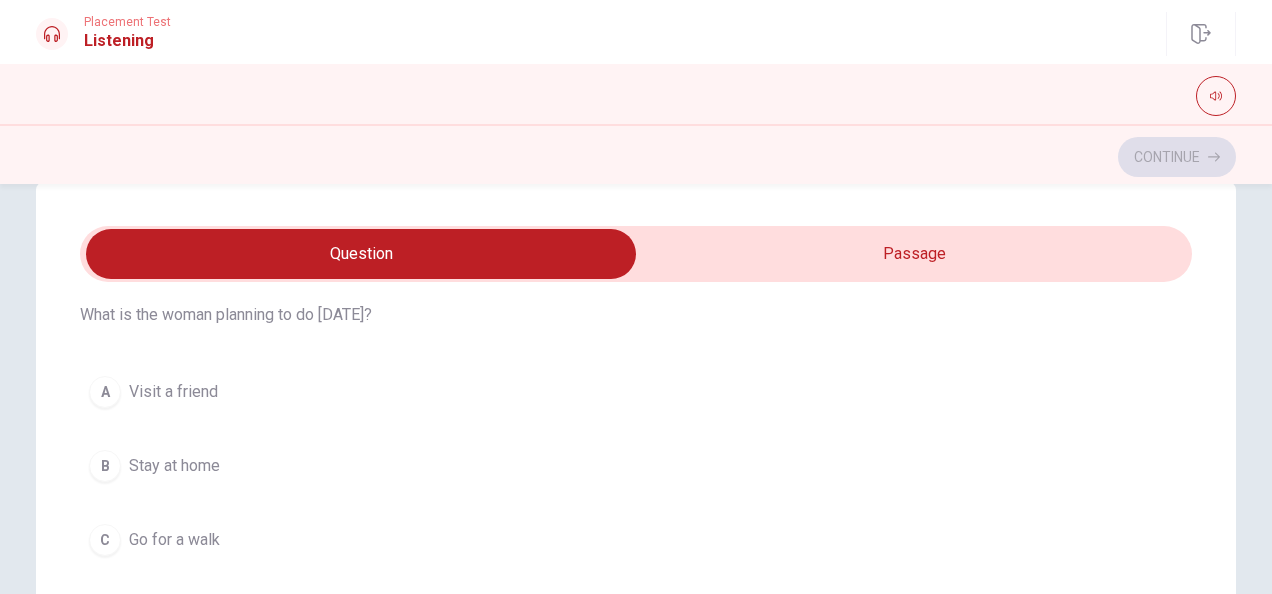 scroll, scrollTop: 72, scrollLeft: 0, axis: vertical 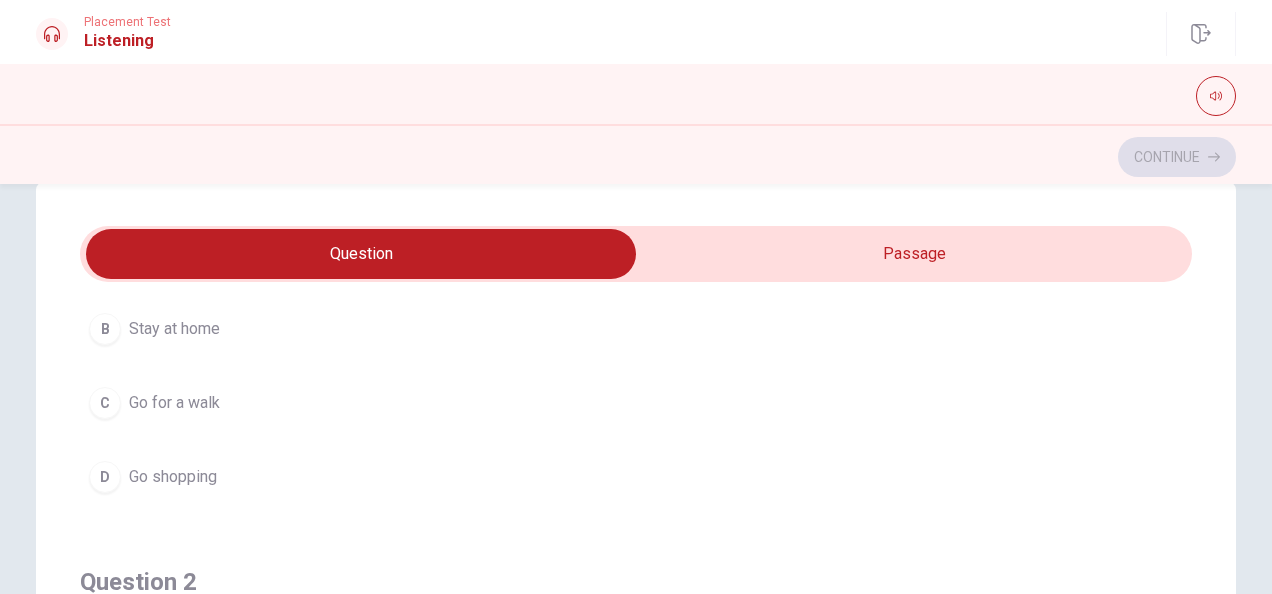 type on "14" 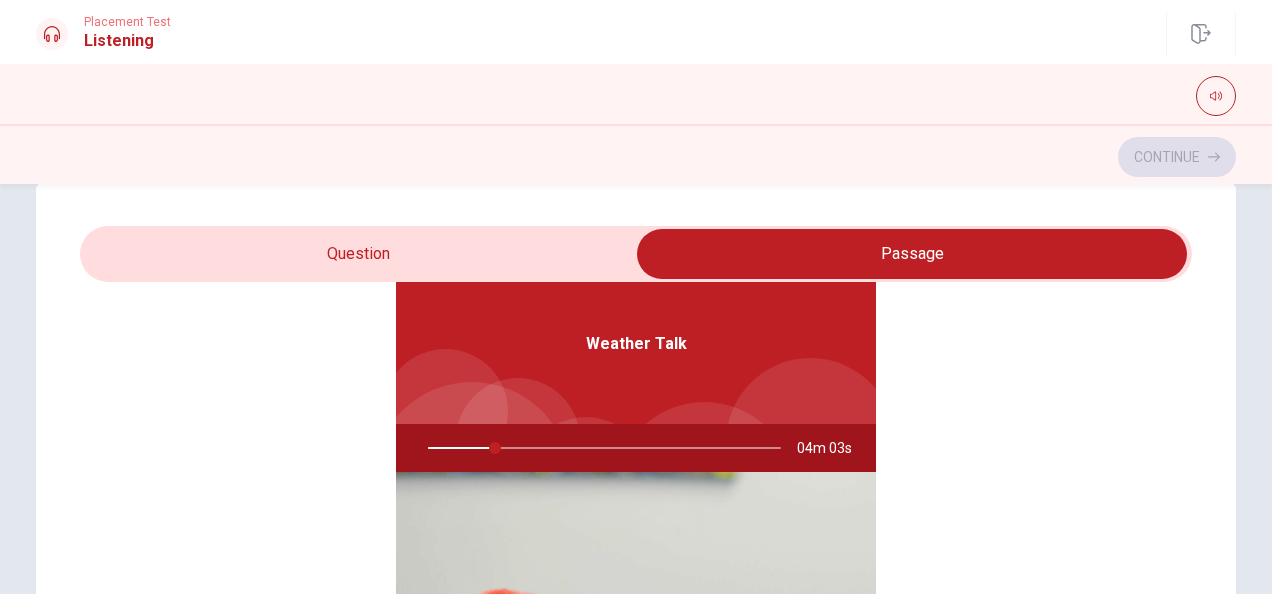 type on "19" 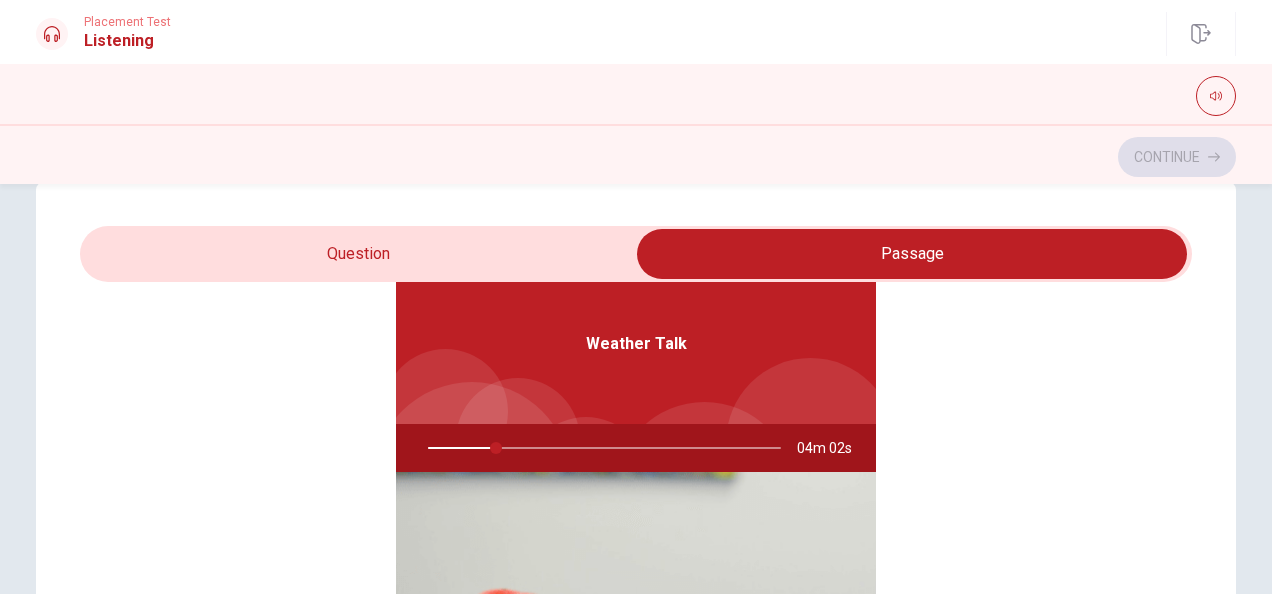 click at bounding box center (912, 254) 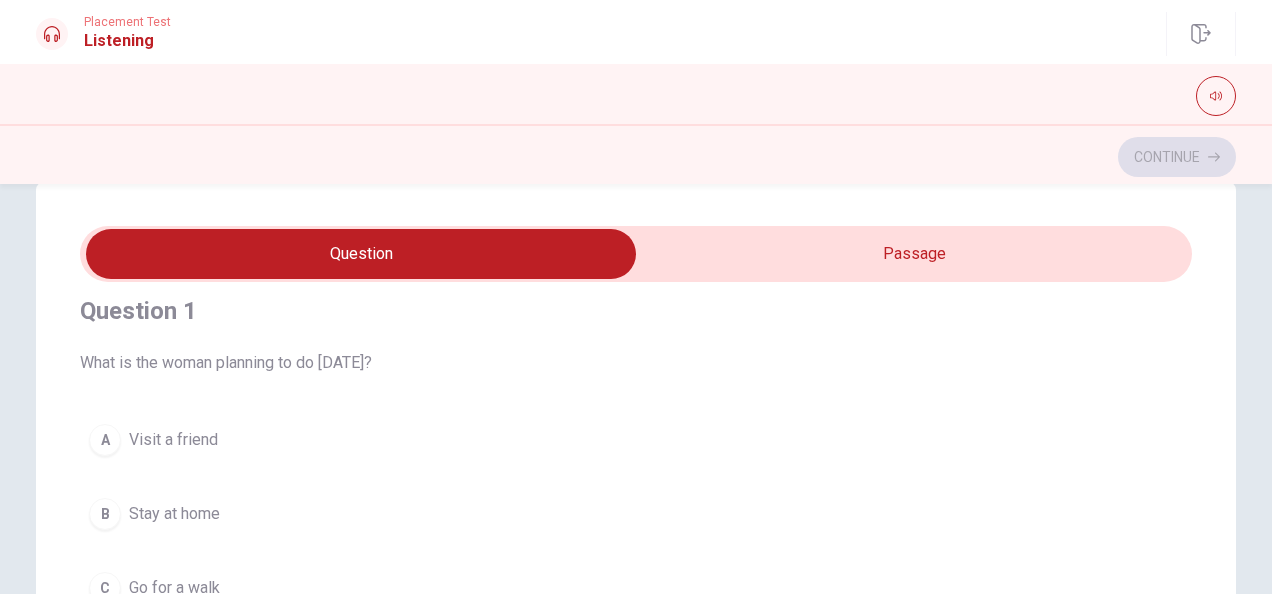 scroll, scrollTop: 17, scrollLeft: 0, axis: vertical 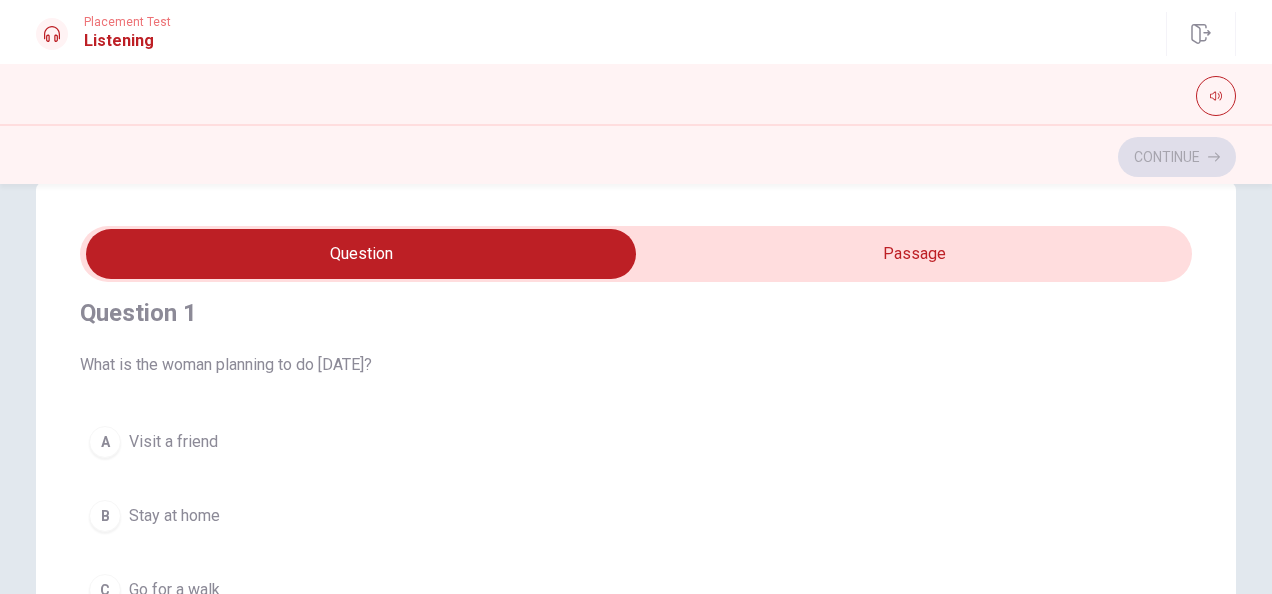 click at bounding box center (361, 254) 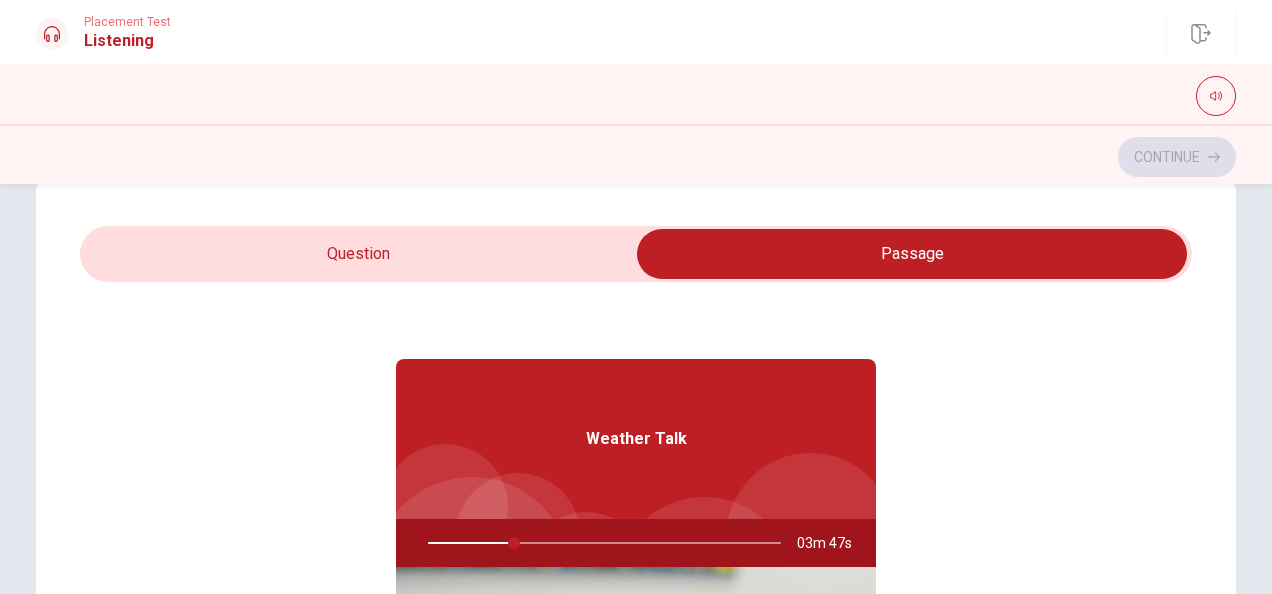 type on "25" 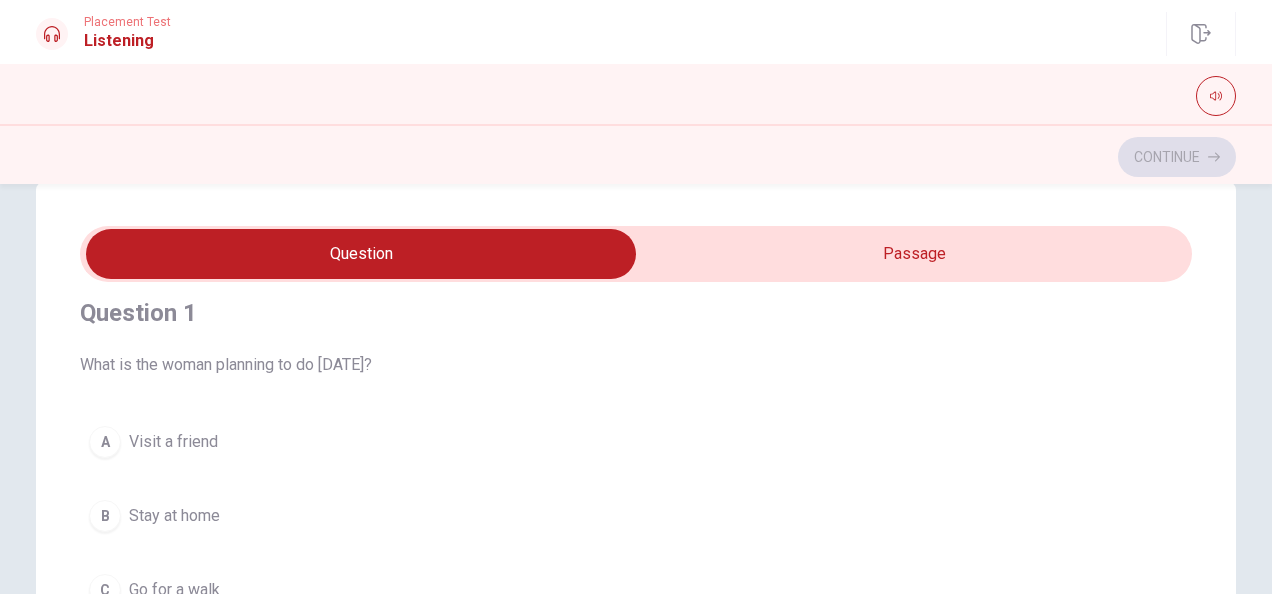 type on "25" 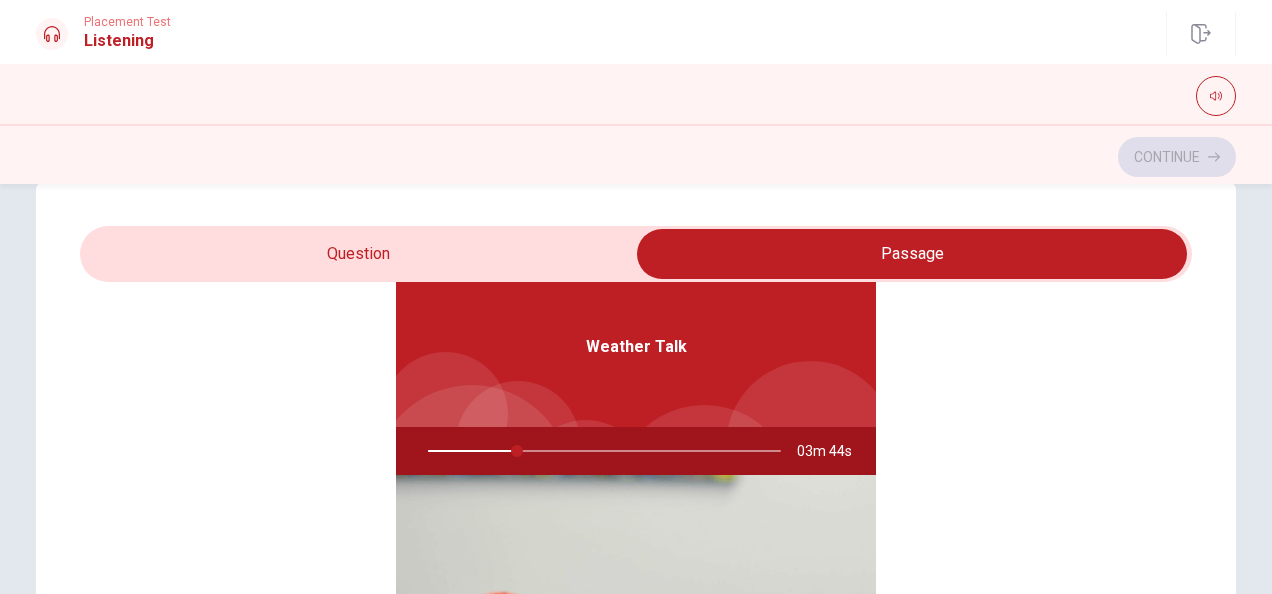 scroll, scrollTop: 112, scrollLeft: 0, axis: vertical 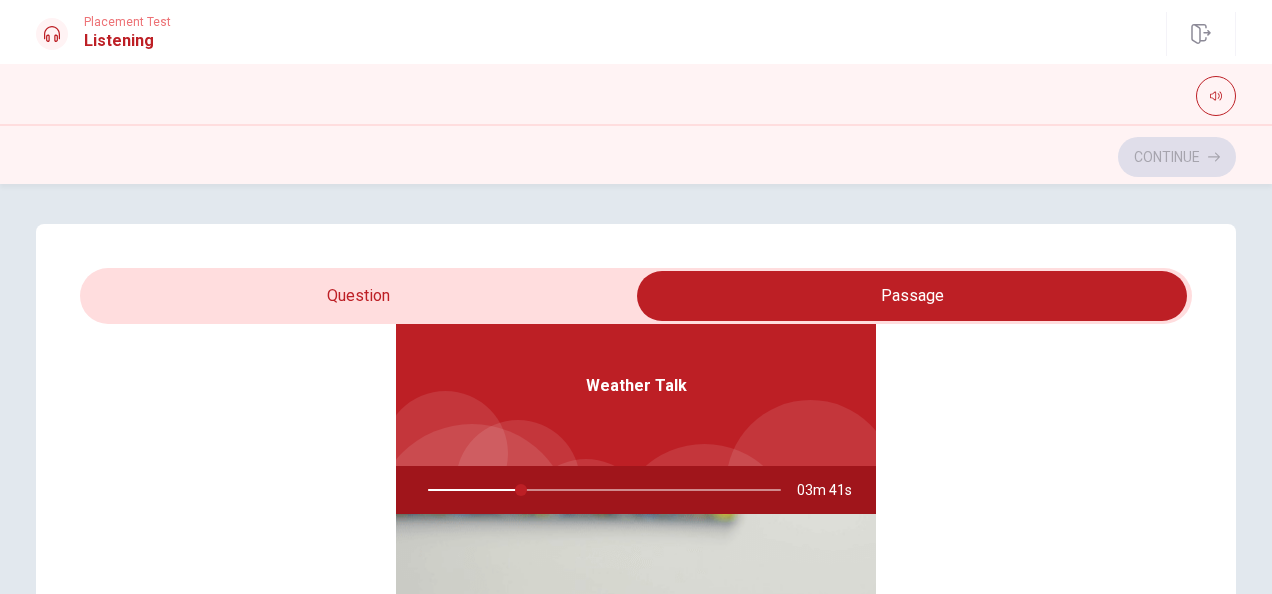 type on "27" 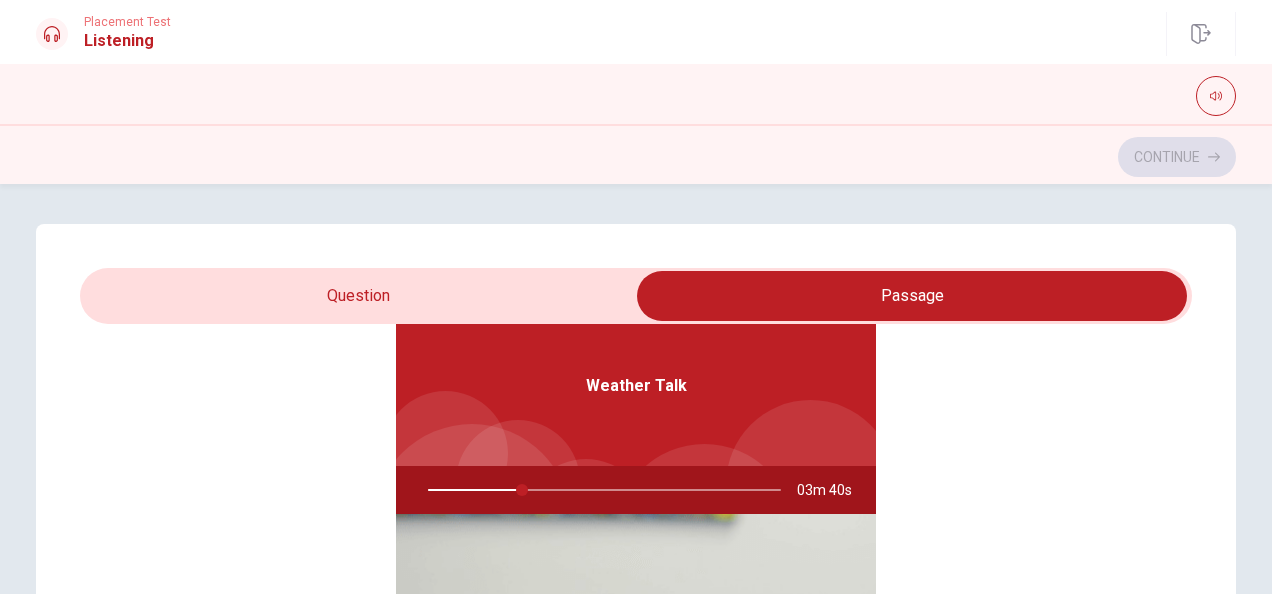 click at bounding box center [912, 296] 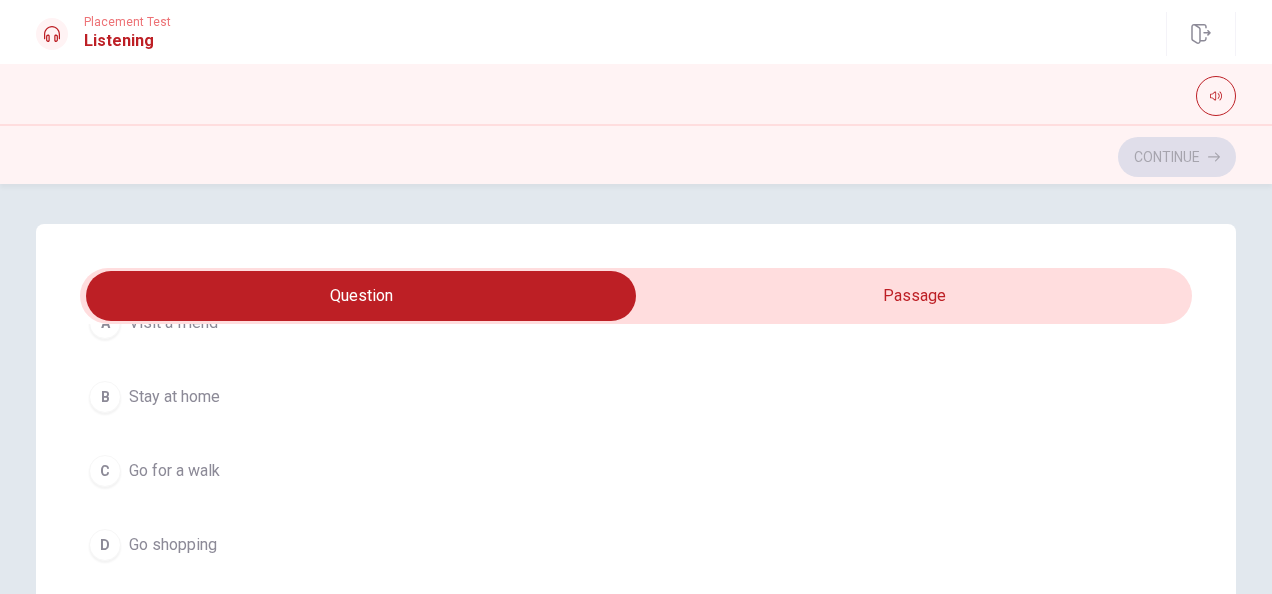 scroll, scrollTop: 180, scrollLeft: 0, axis: vertical 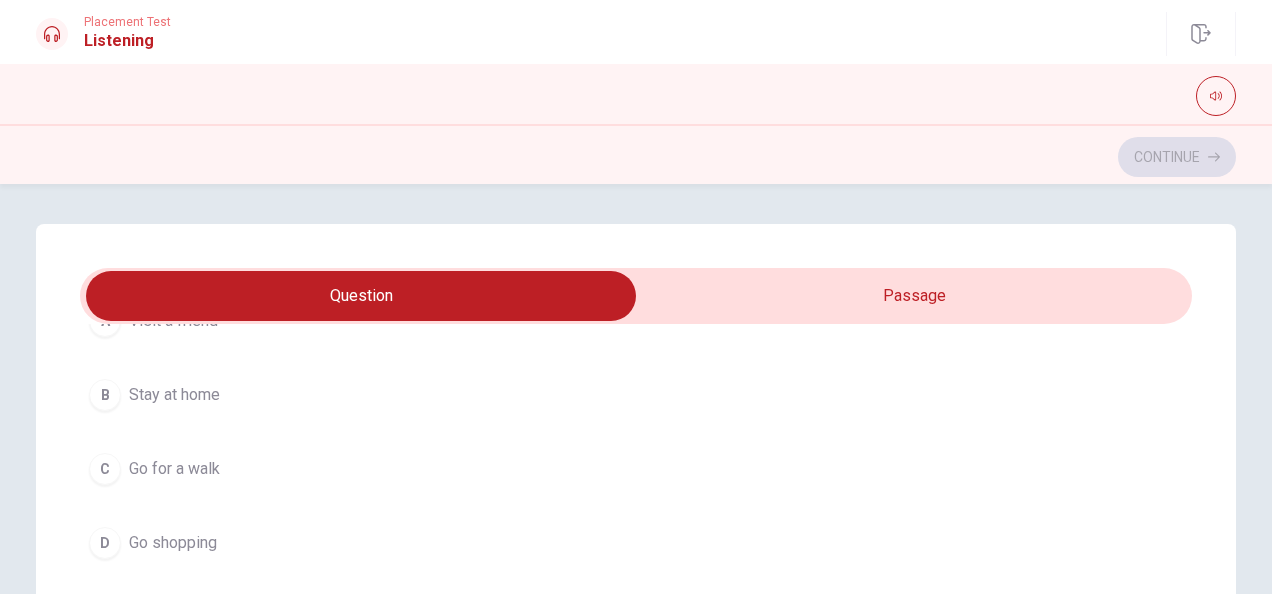 click on "C Go for a walk" at bounding box center (636, 469) 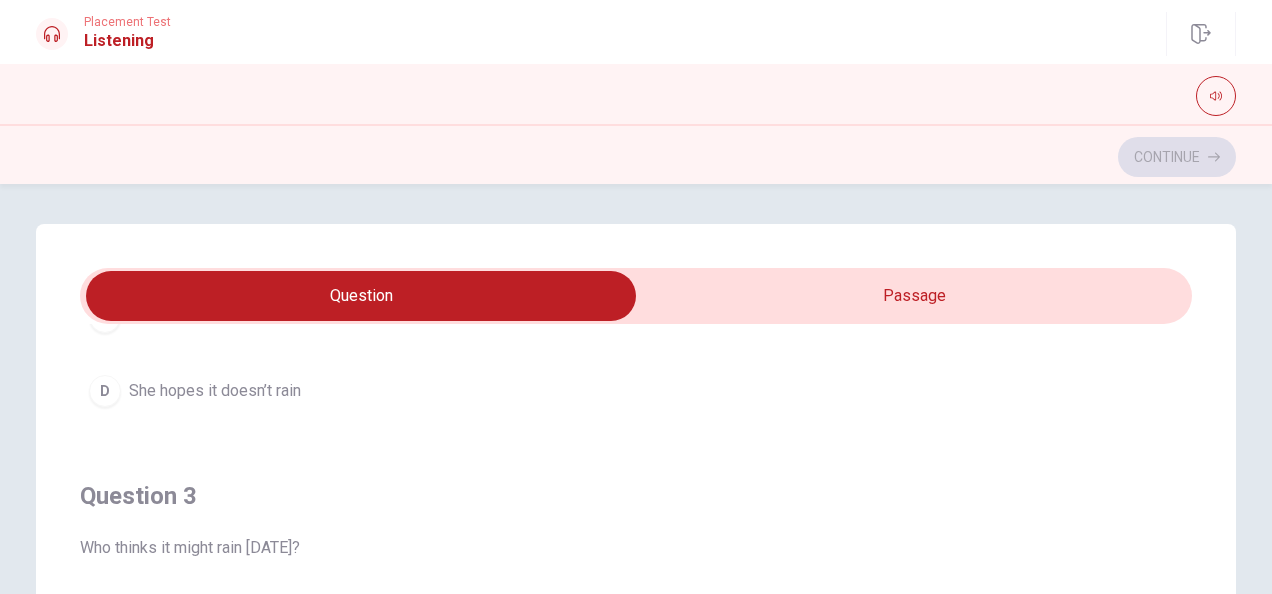 scroll, scrollTop: 790, scrollLeft: 0, axis: vertical 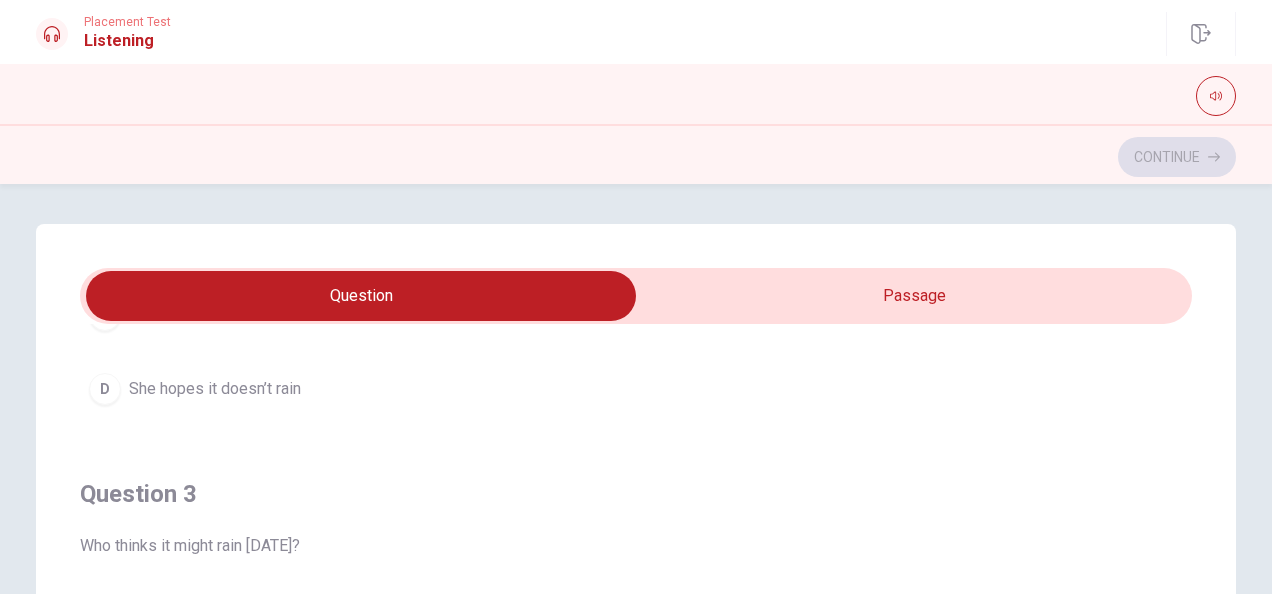 click on "She hopes it doesn’t rain" at bounding box center [215, 389] 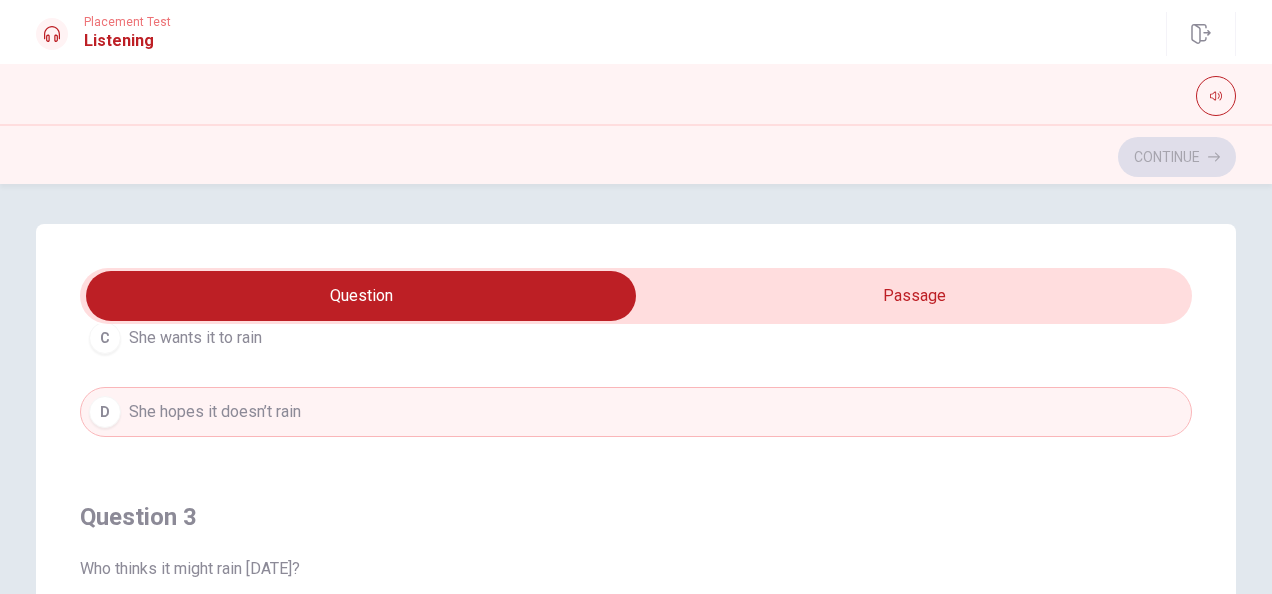 scroll, scrollTop: 748, scrollLeft: 0, axis: vertical 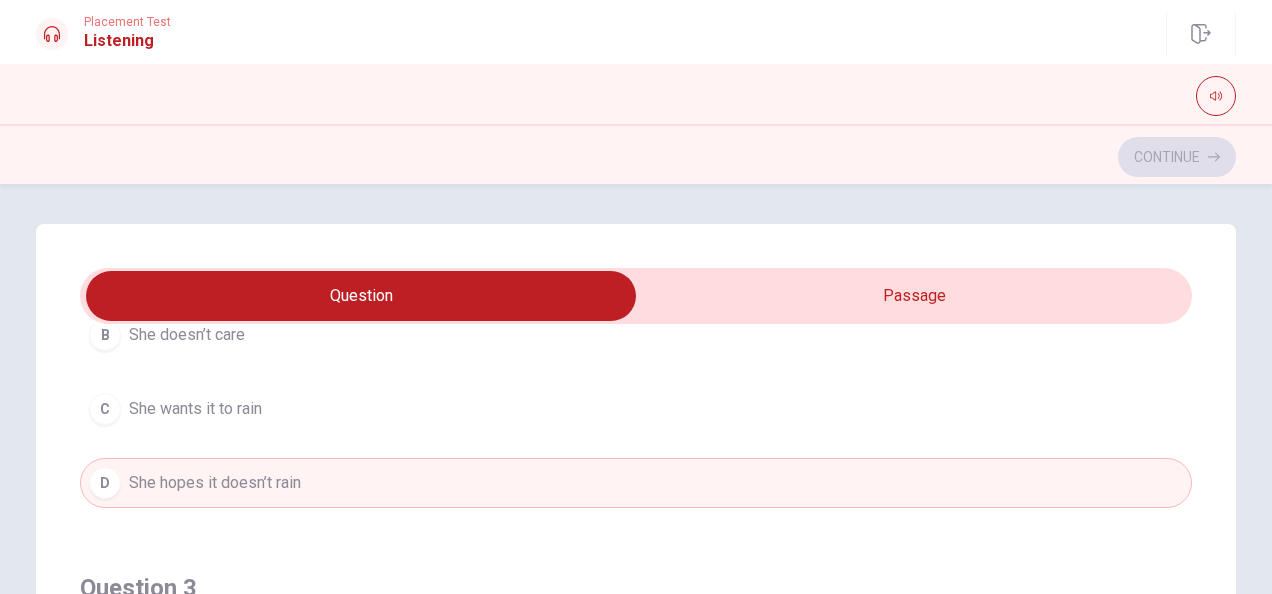 type on "44" 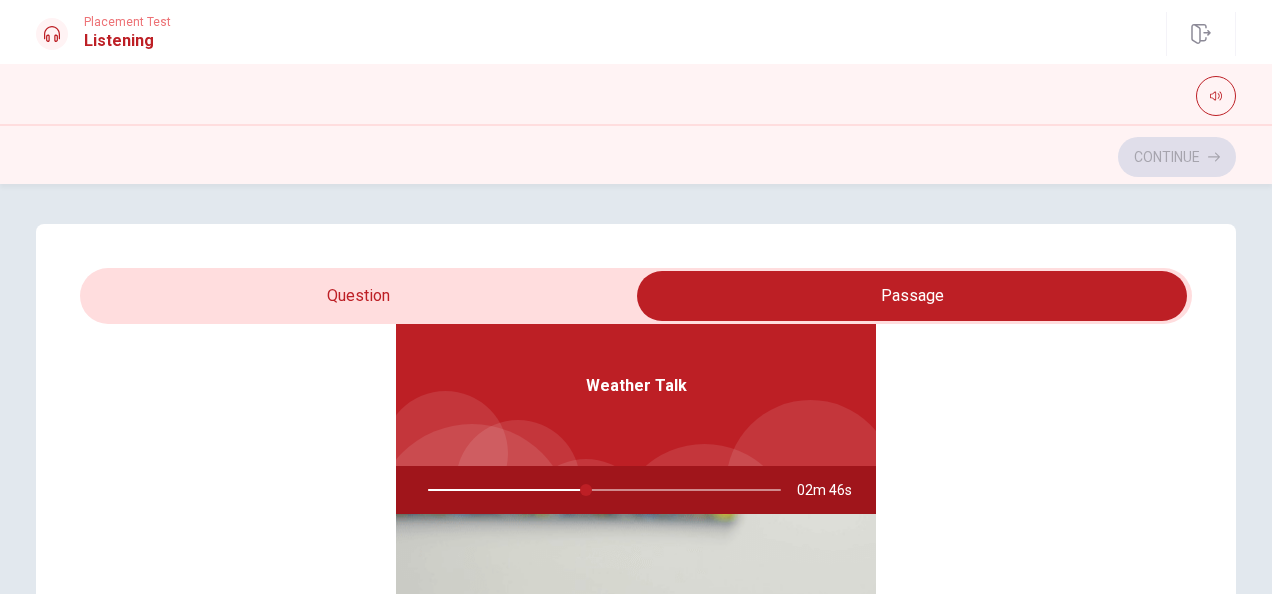 type on "45" 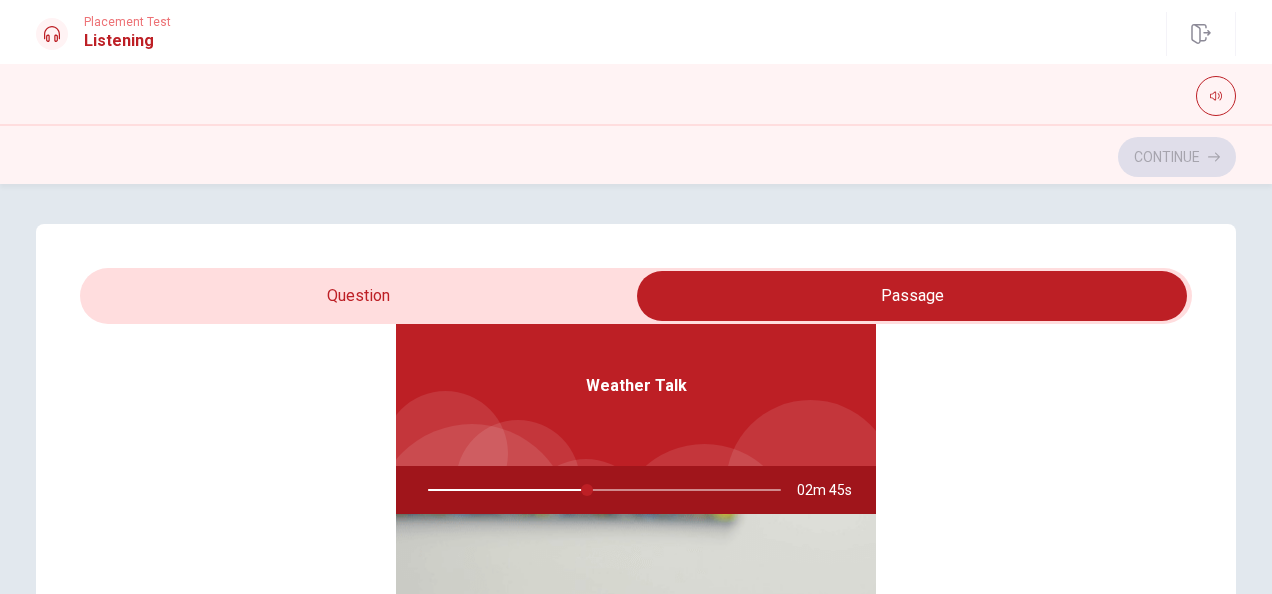 click at bounding box center (912, 296) 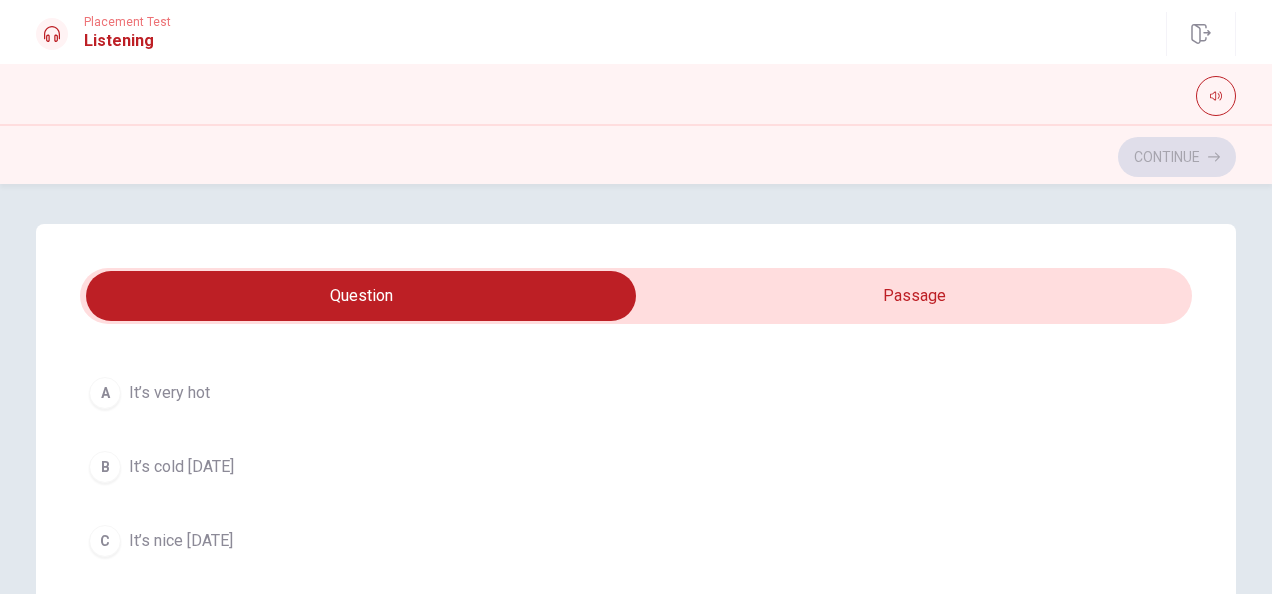 scroll, scrollTop: 1606, scrollLeft: 0, axis: vertical 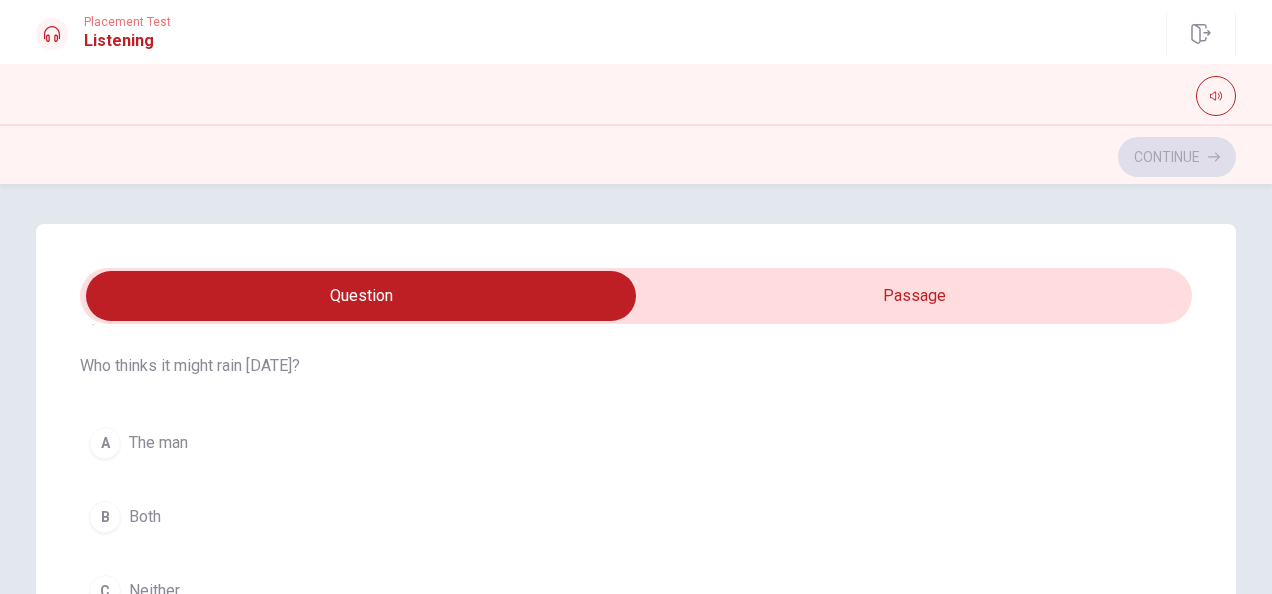 type on "54" 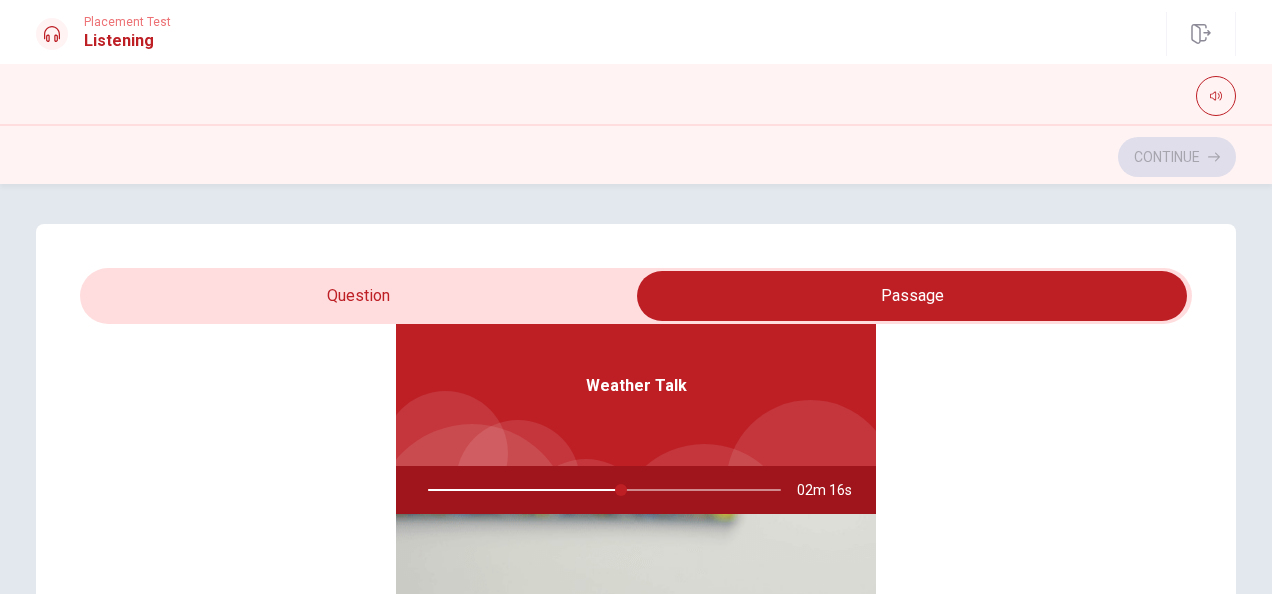 type on "55" 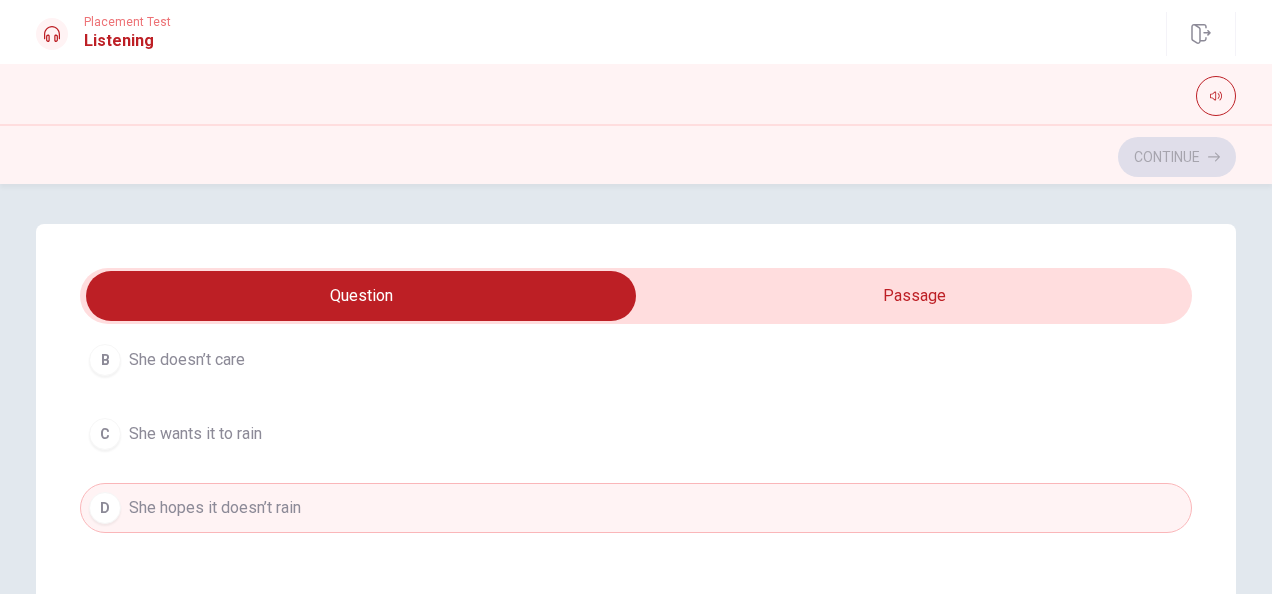 scroll, scrollTop: 672, scrollLeft: 0, axis: vertical 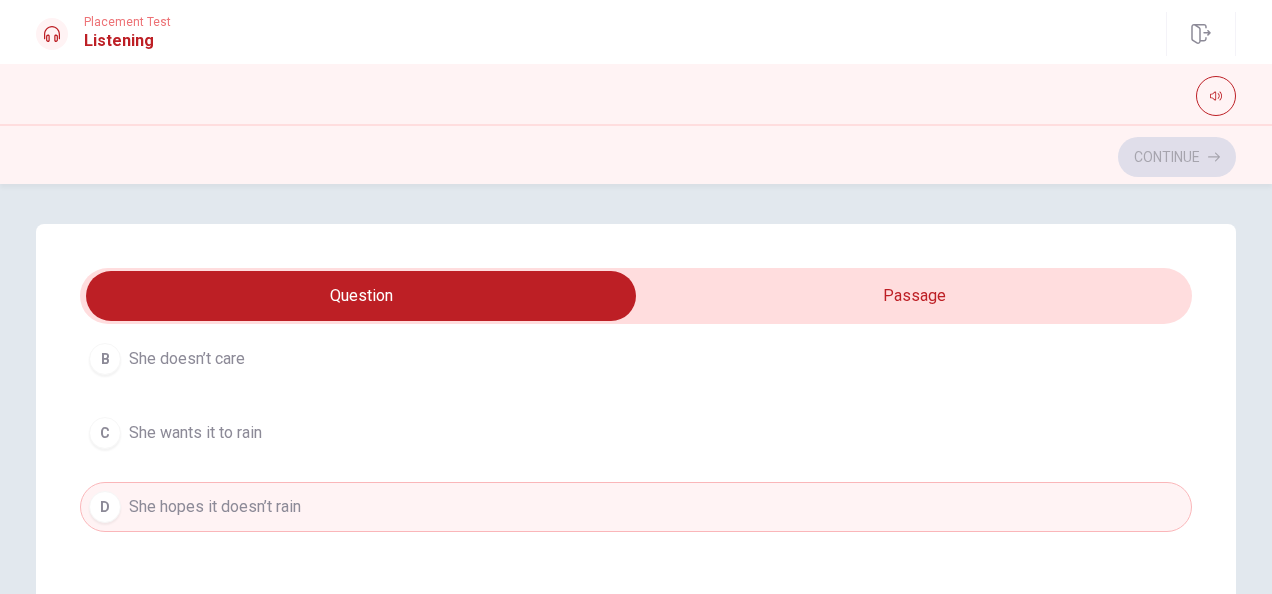 click on "C She wants it to rain" at bounding box center (636, 433) 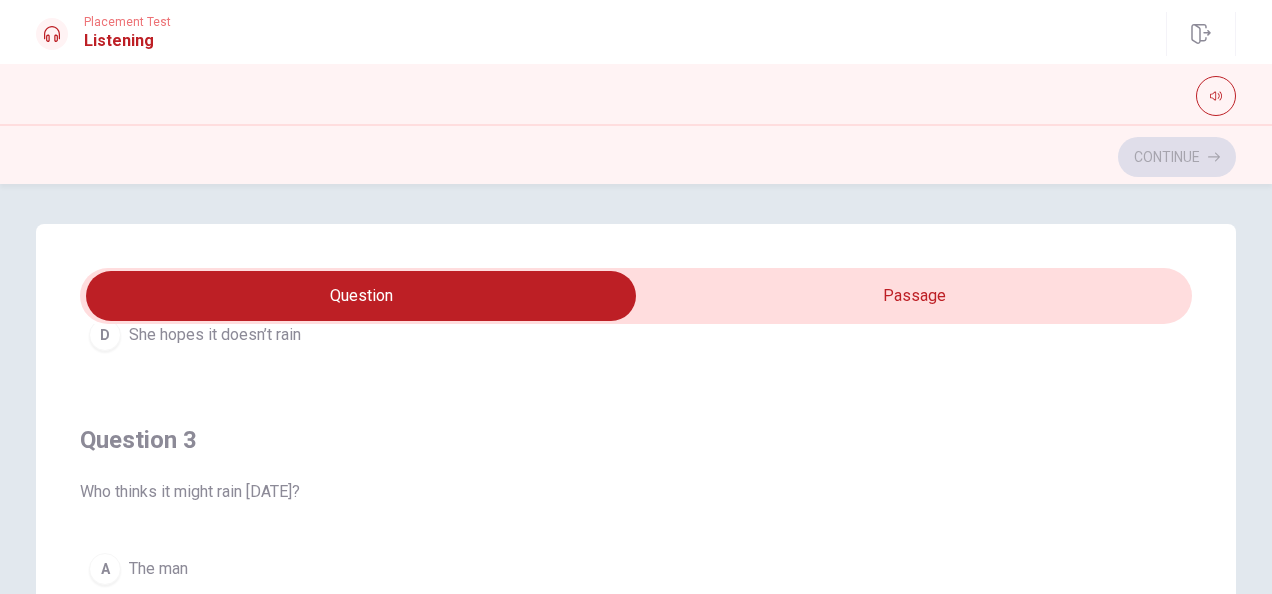 type on "61" 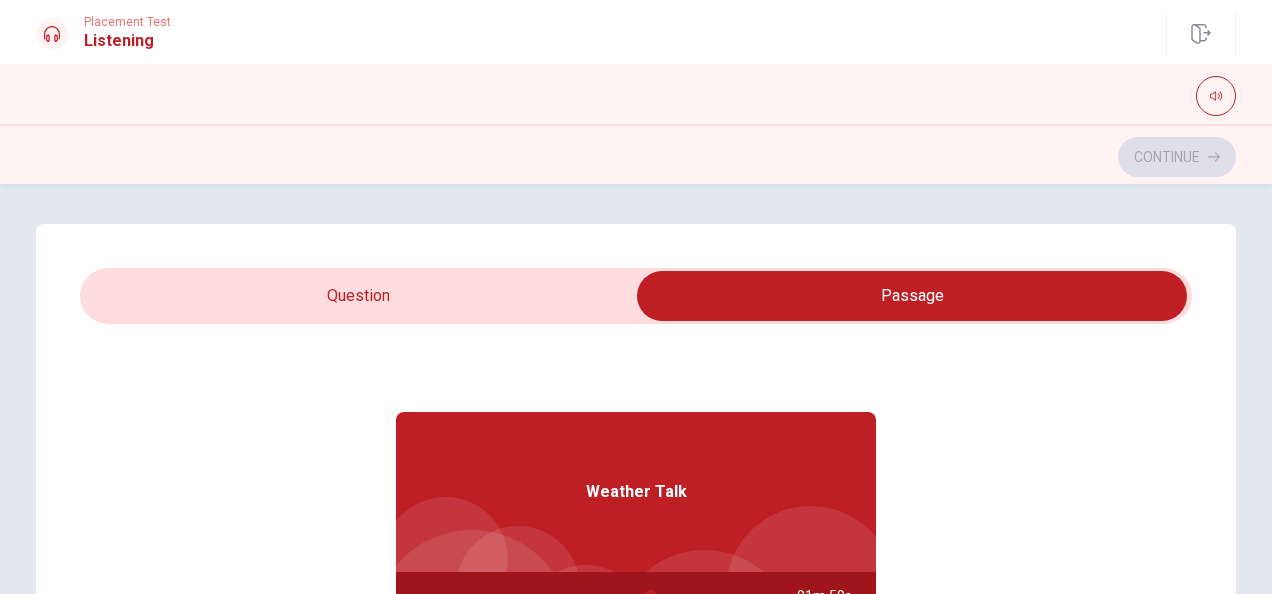 scroll, scrollTop: 0, scrollLeft: 0, axis: both 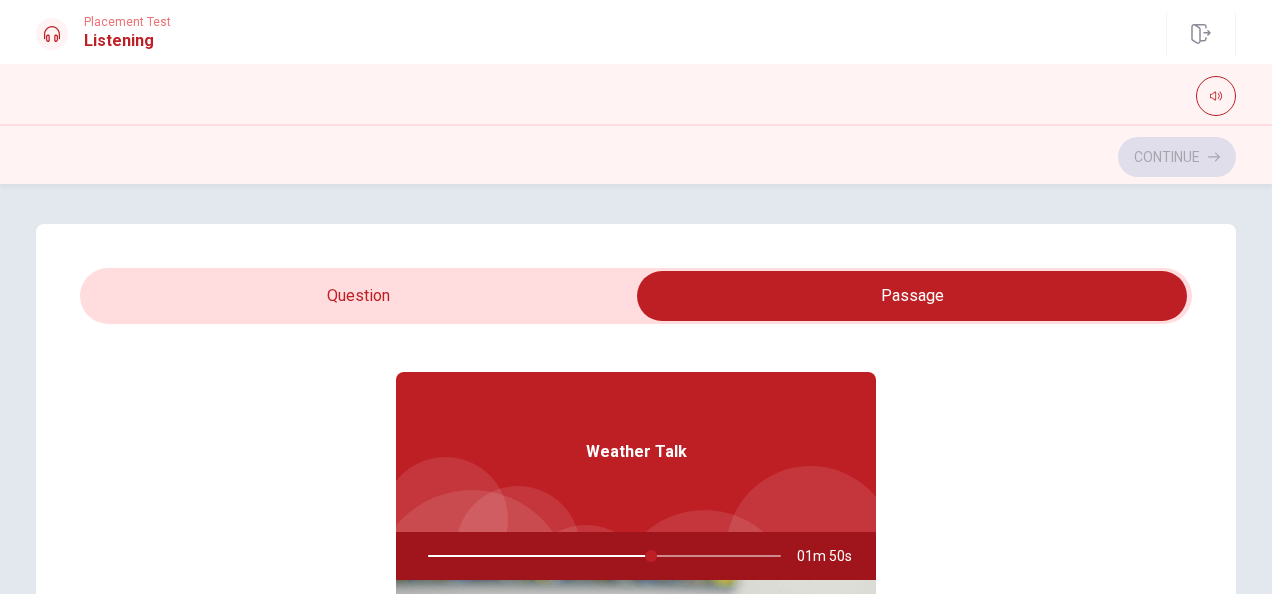 type on "64" 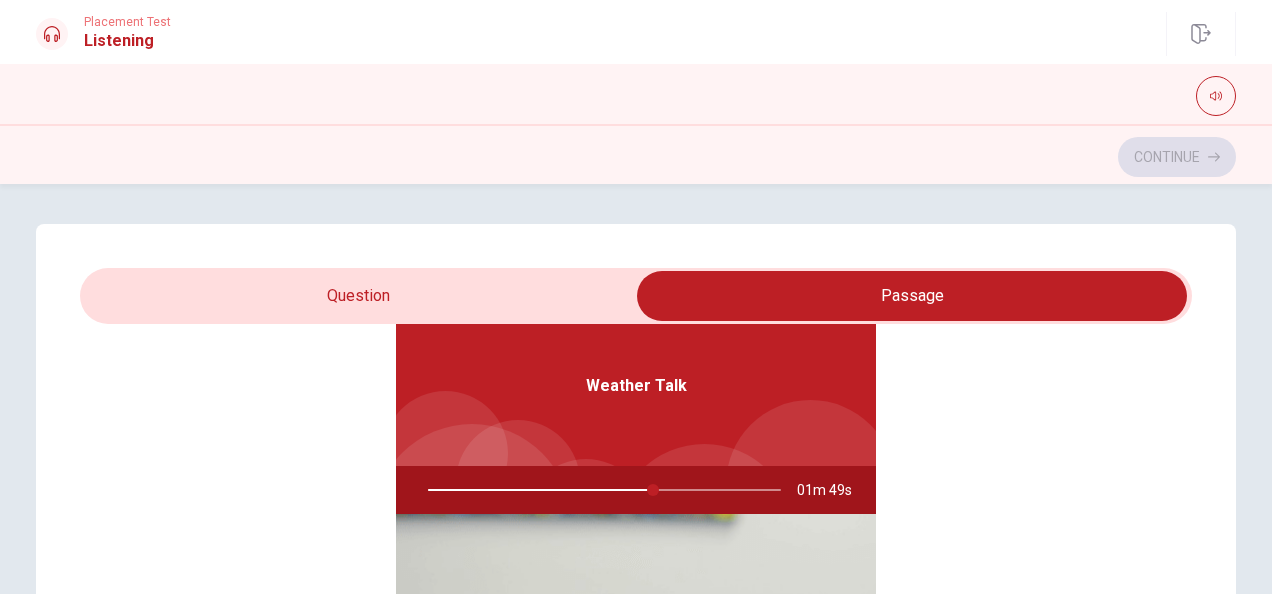 click at bounding box center [912, 296] 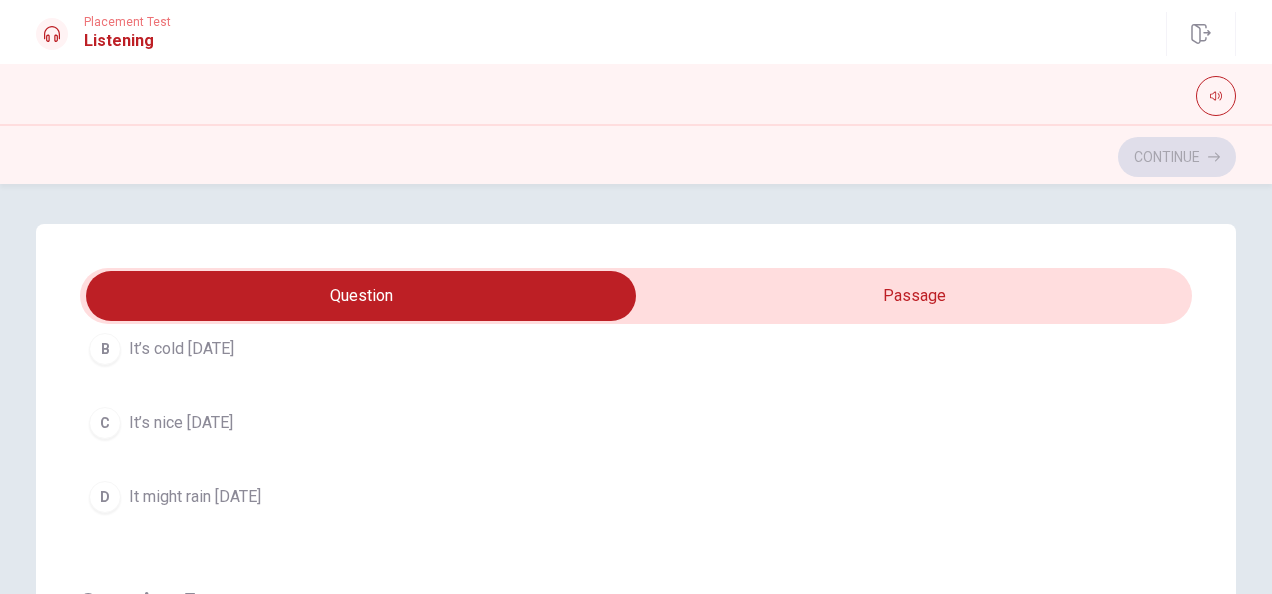 scroll, scrollTop: 1606, scrollLeft: 0, axis: vertical 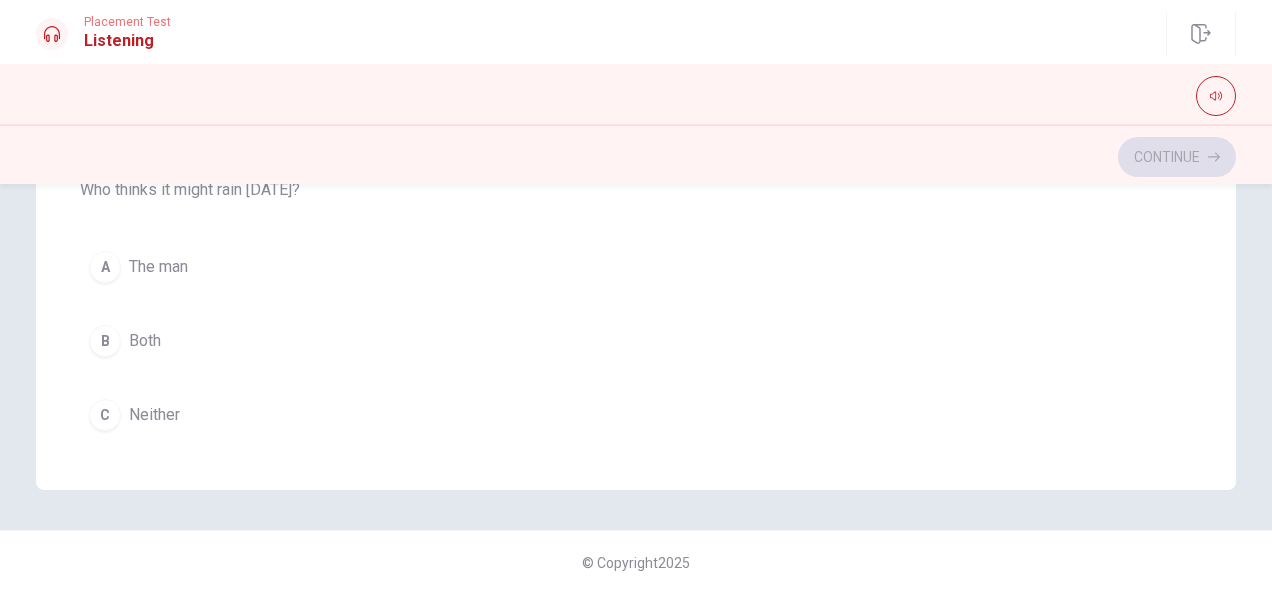 click on "The man" at bounding box center [158, 267] 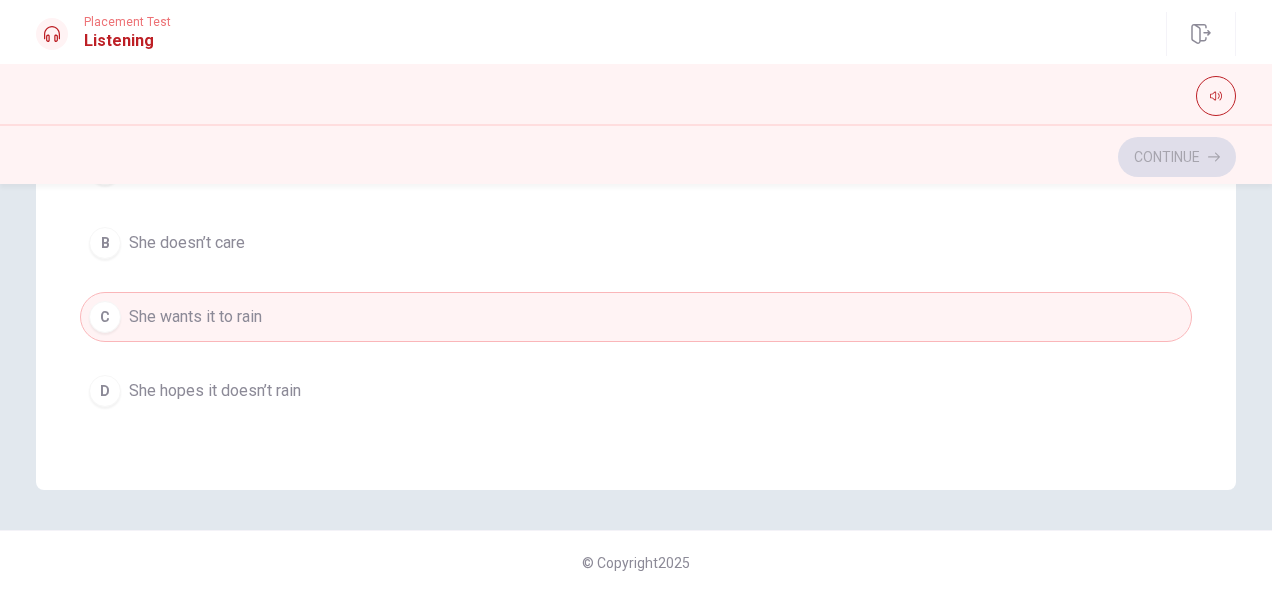 scroll, scrollTop: 0, scrollLeft: 0, axis: both 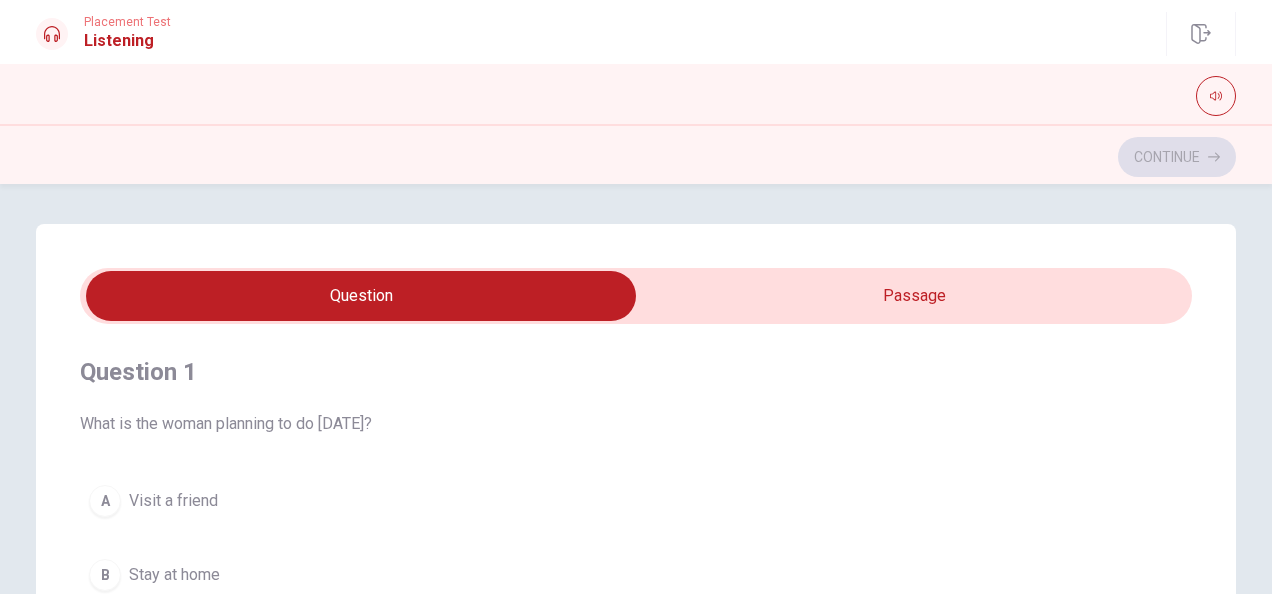 type on "78" 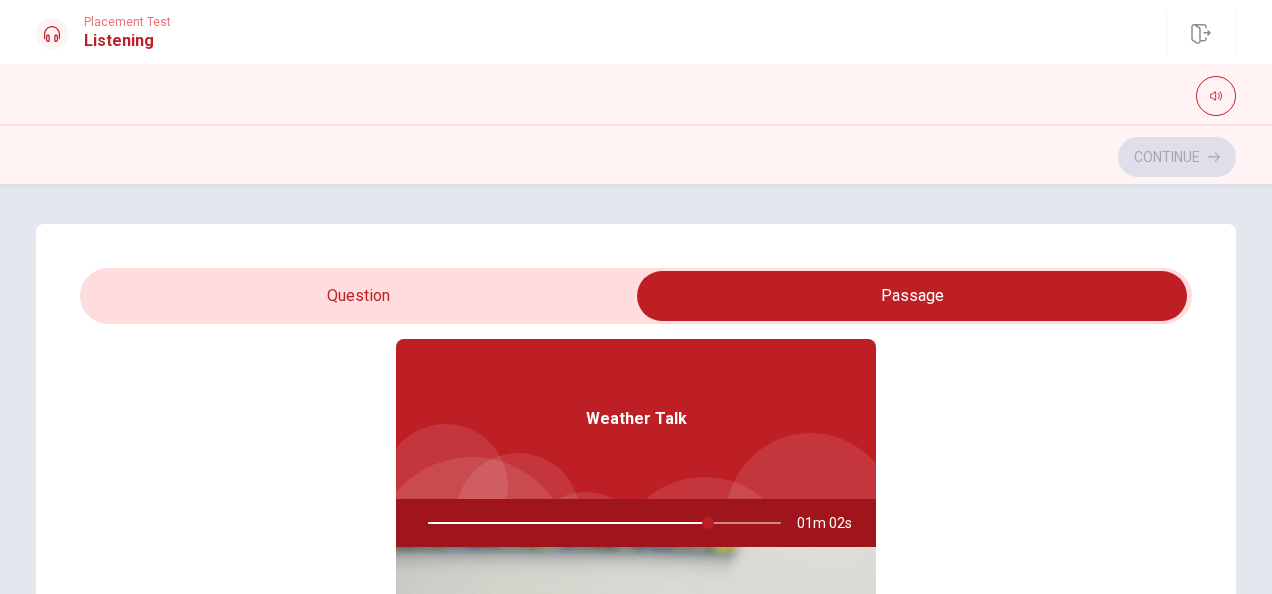 scroll, scrollTop: 66, scrollLeft: 0, axis: vertical 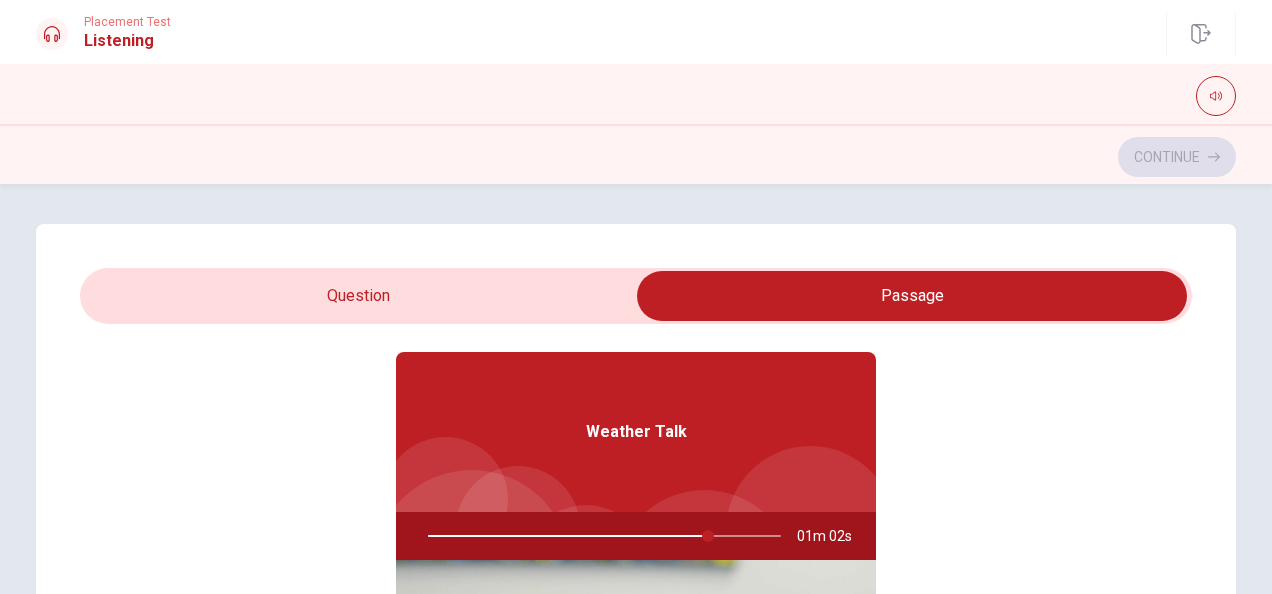 type on "80" 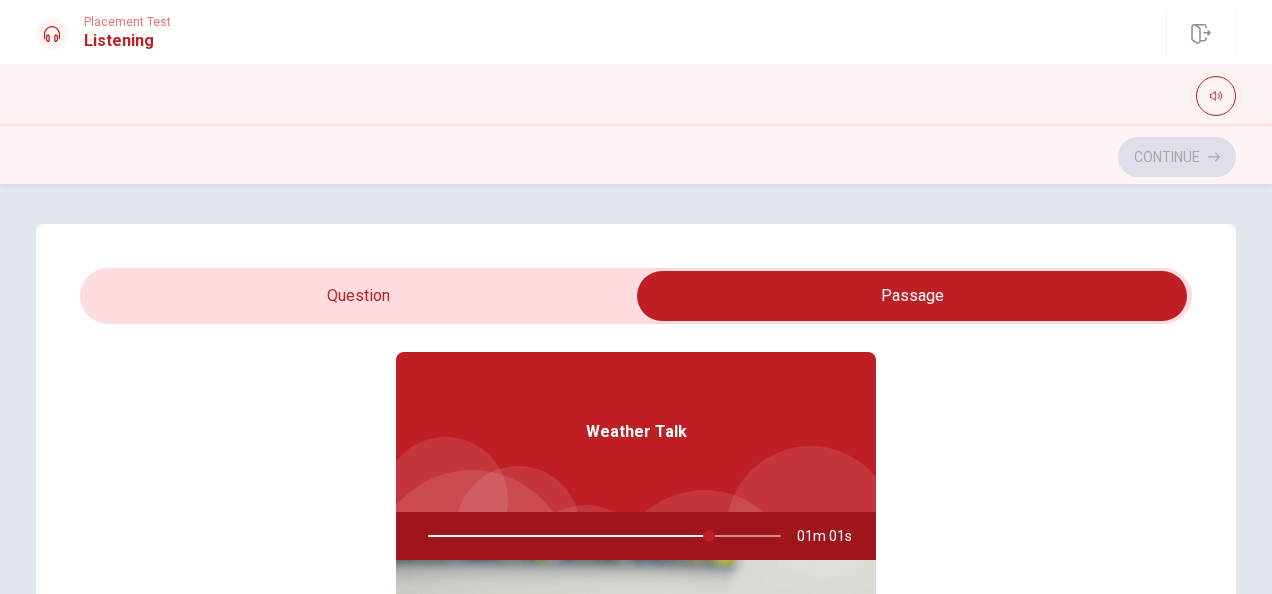 click at bounding box center [912, 296] 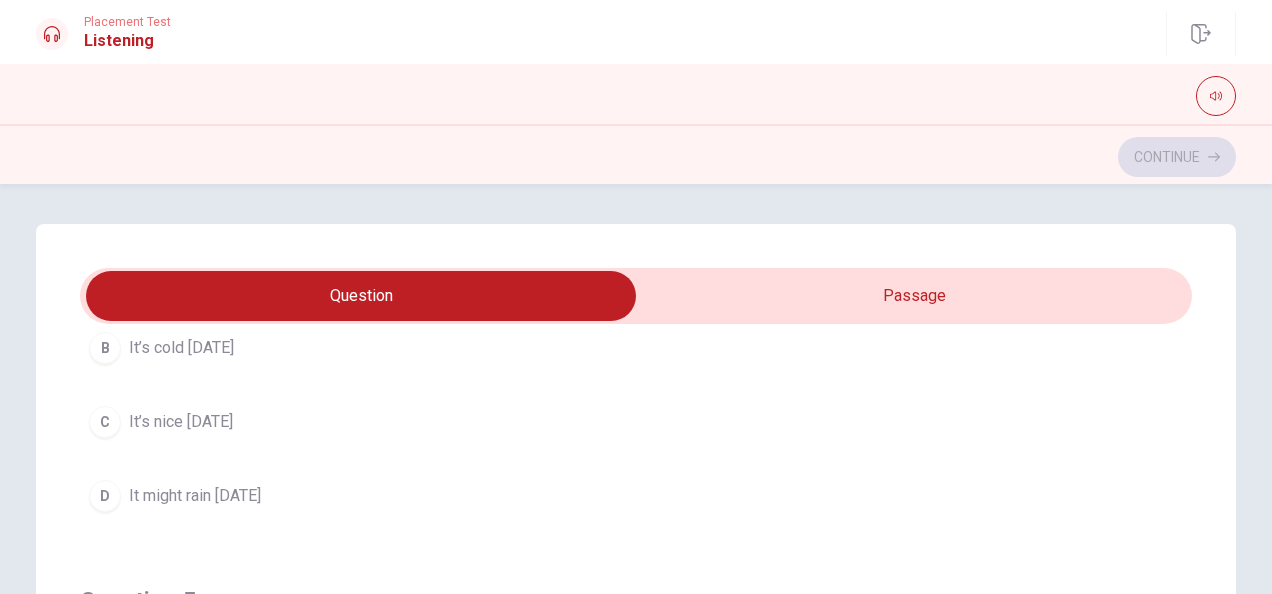 scroll, scrollTop: 1598, scrollLeft: 0, axis: vertical 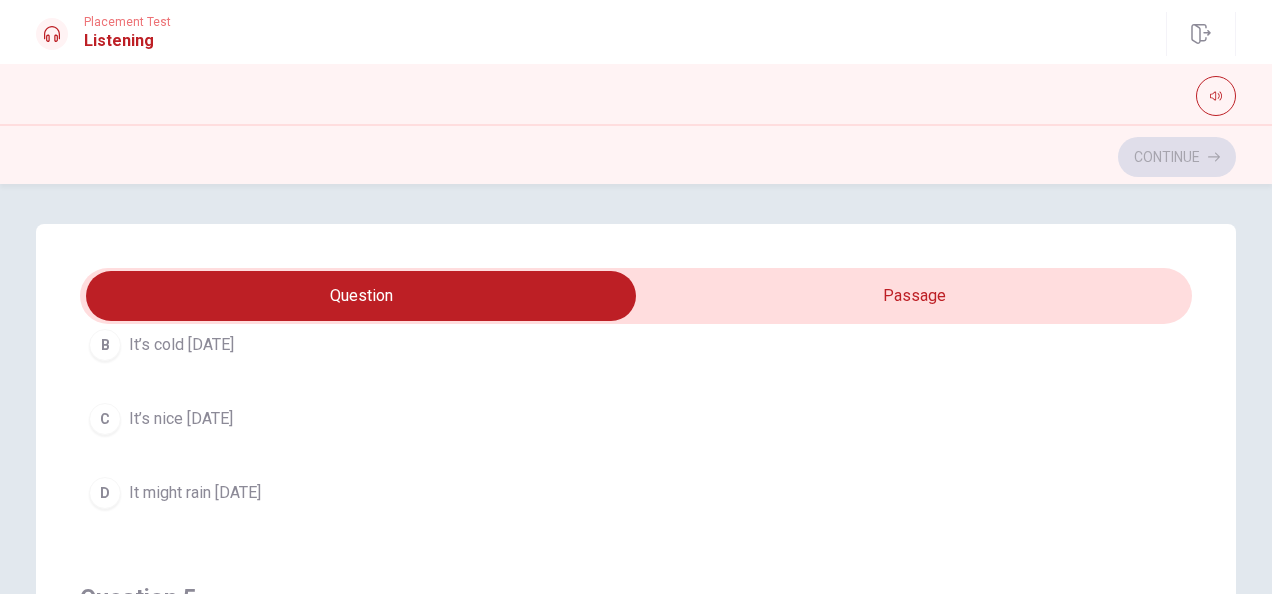 click on "D It might rain [DATE]" at bounding box center (636, 493) 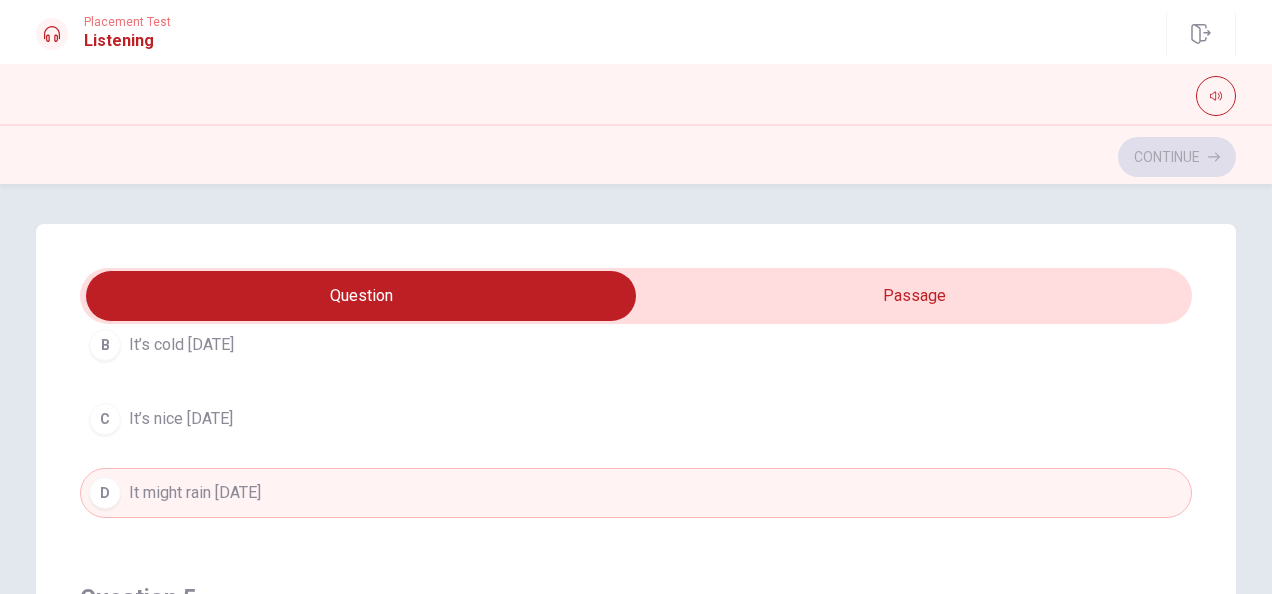 scroll, scrollTop: 1606, scrollLeft: 0, axis: vertical 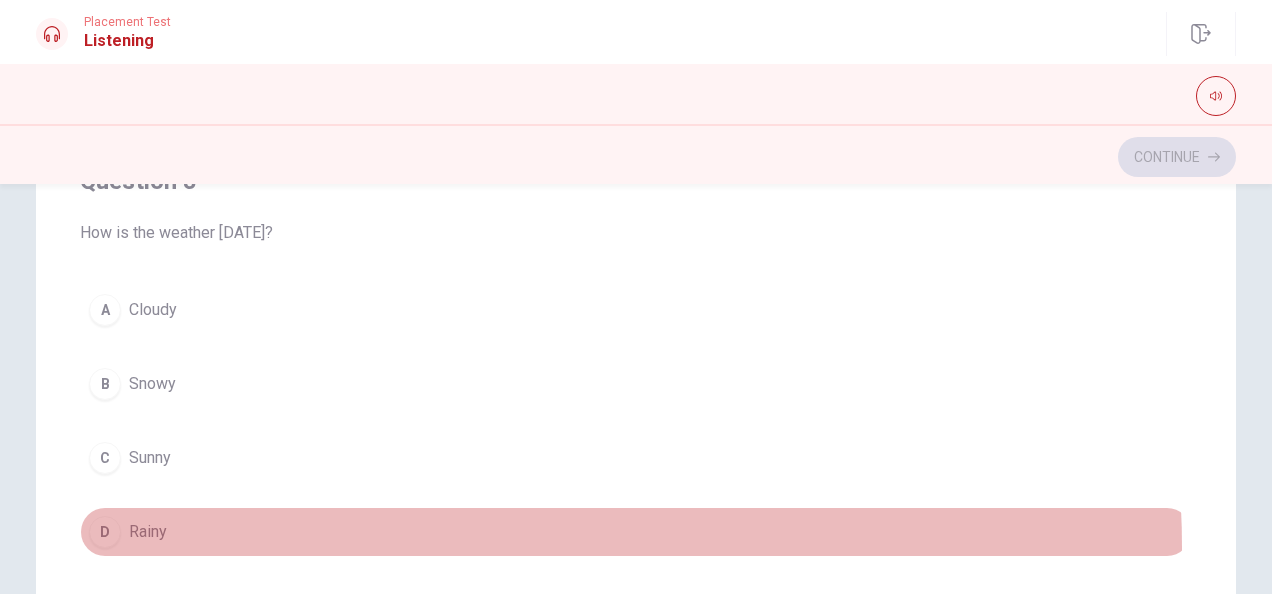 click on "D Rainy" at bounding box center [636, 532] 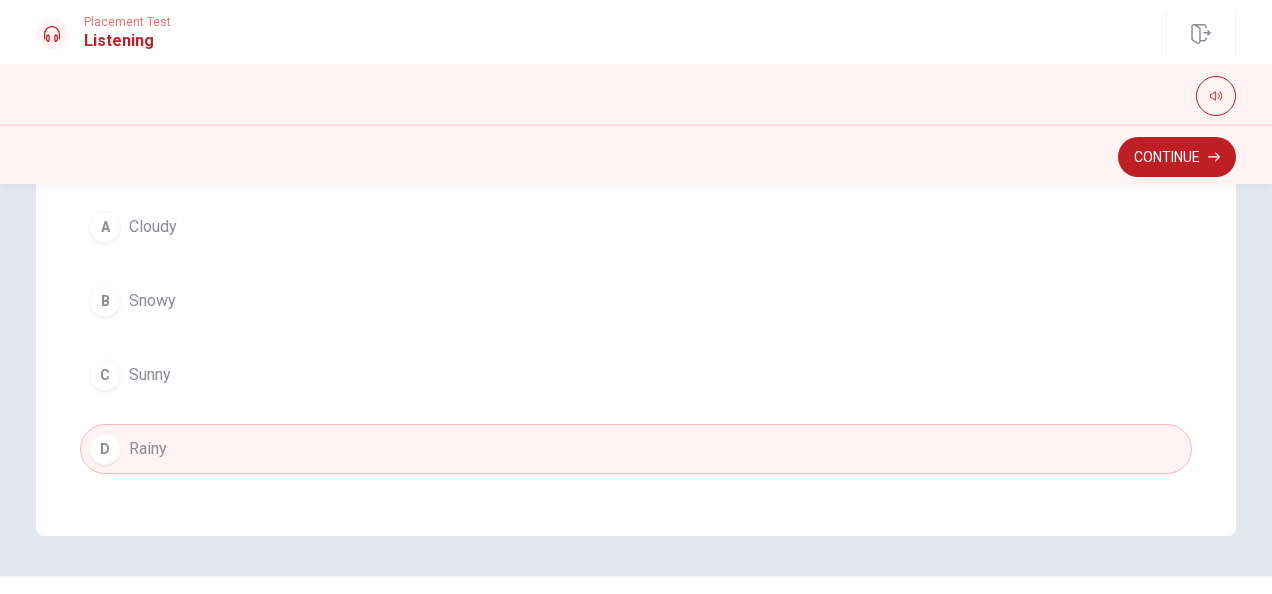 scroll, scrollTop: 538, scrollLeft: 0, axis: vertical 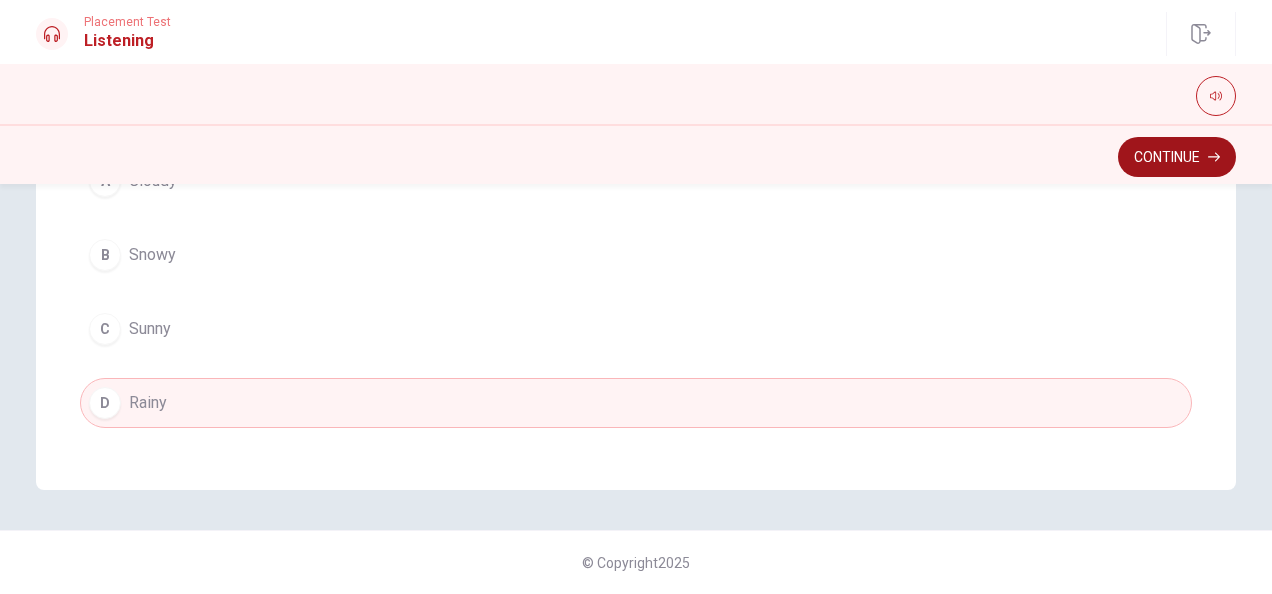 click on "Continue" at bounding box center (1177, 157) 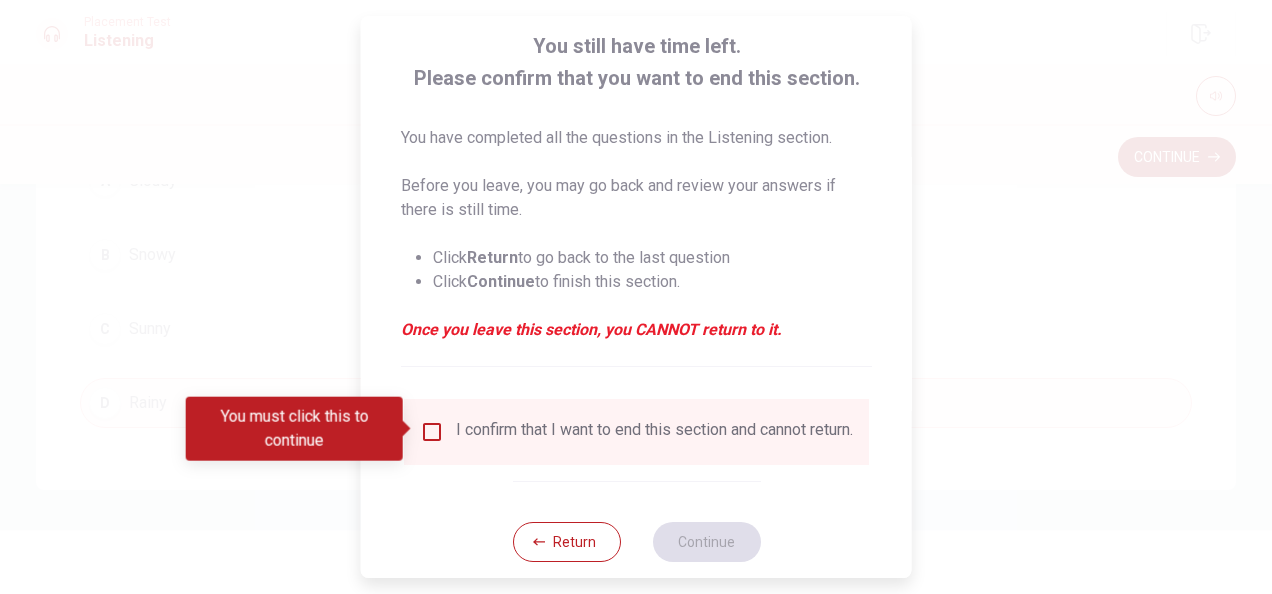 scroll, scrollTop: 118, scrollLeft: 0, axis: vertical 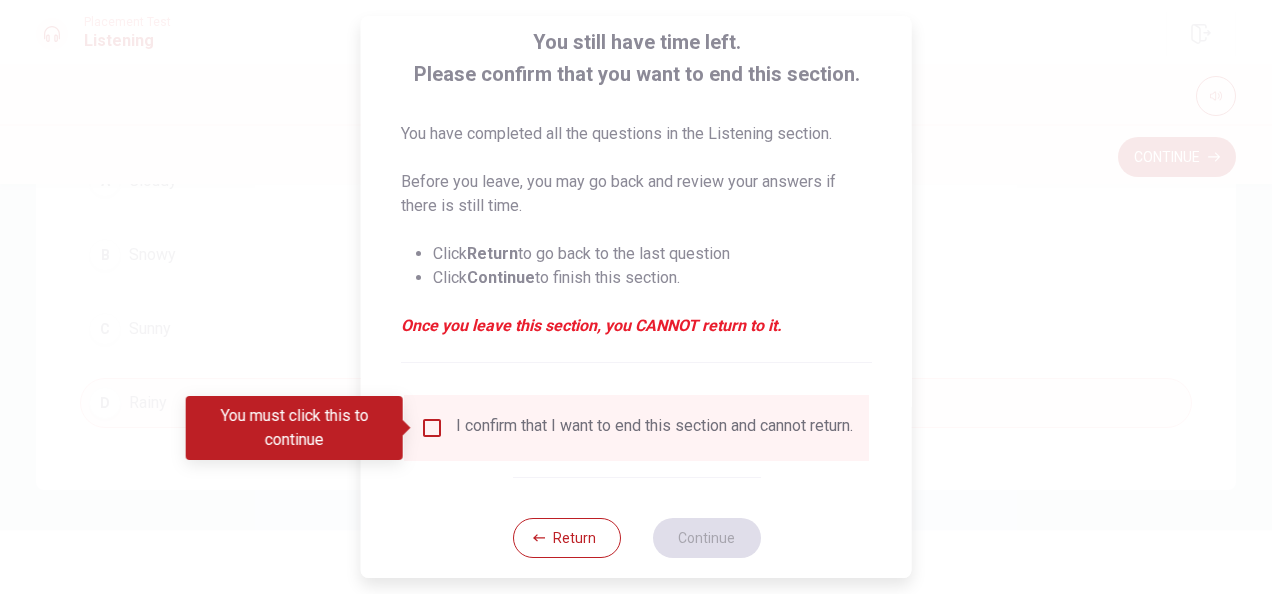 click at bounding box center [432, 428] 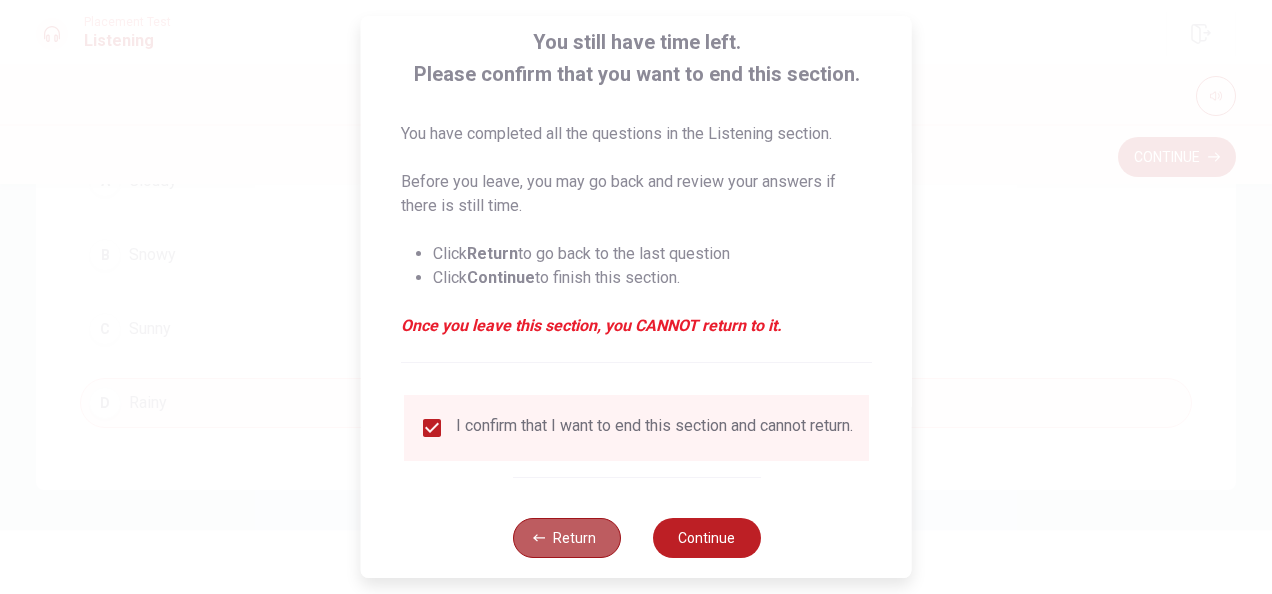 click on "Return" at bounding box center [566, 538] 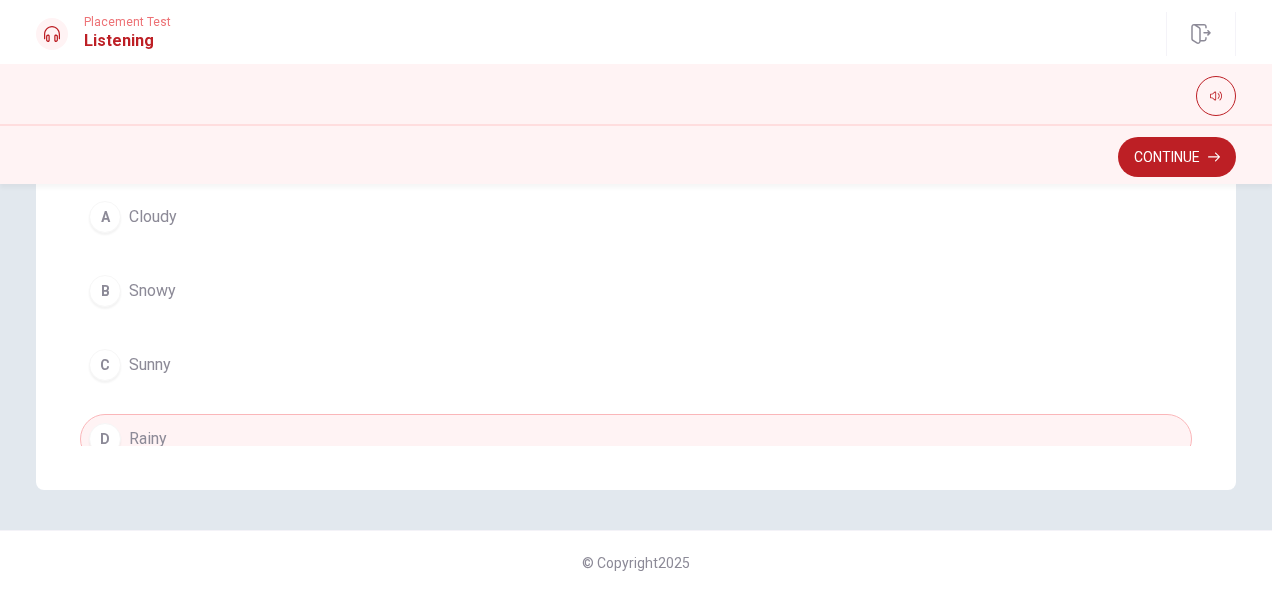 scroll, scrollTop: 1569, scrollLeft: 0, axis: vertical 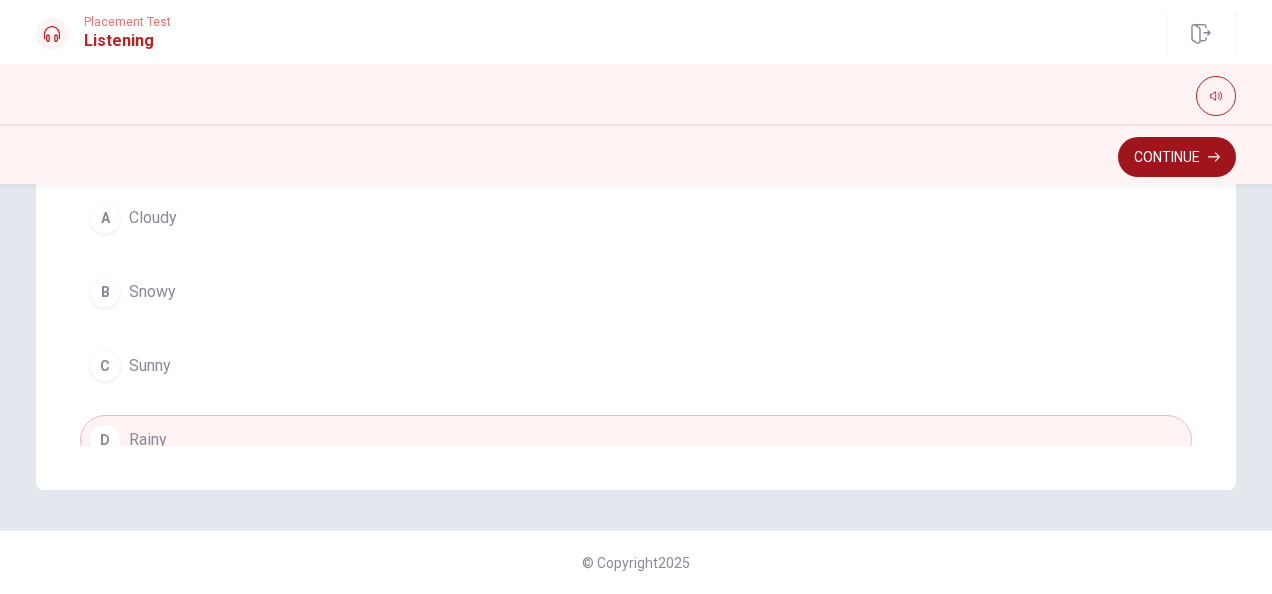 click on "Continue" at bounding box center [1177, 157] 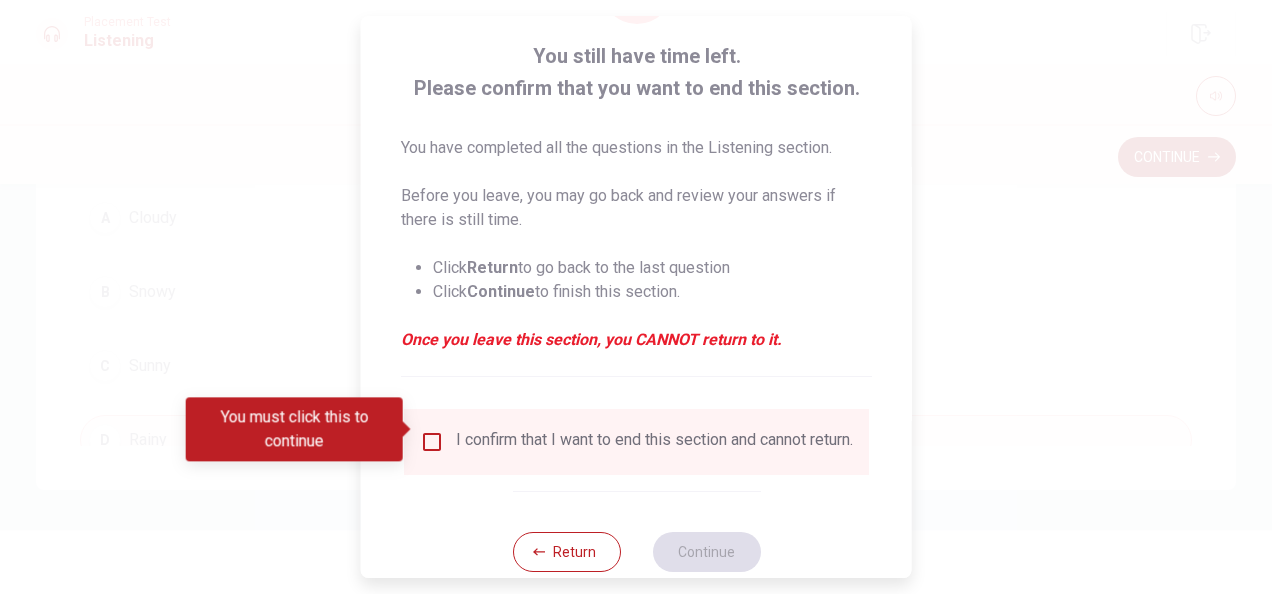 scroll, scrollTop: 118, scrollLeft: 0, axis: vertical 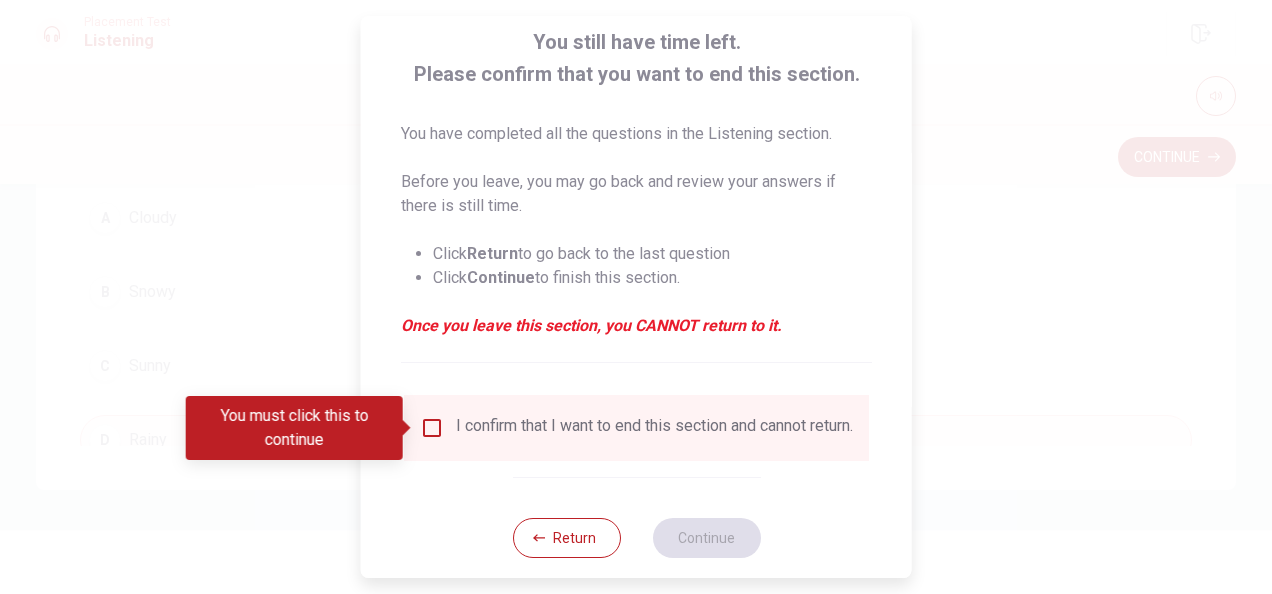 click at bounding box center [432, 428] 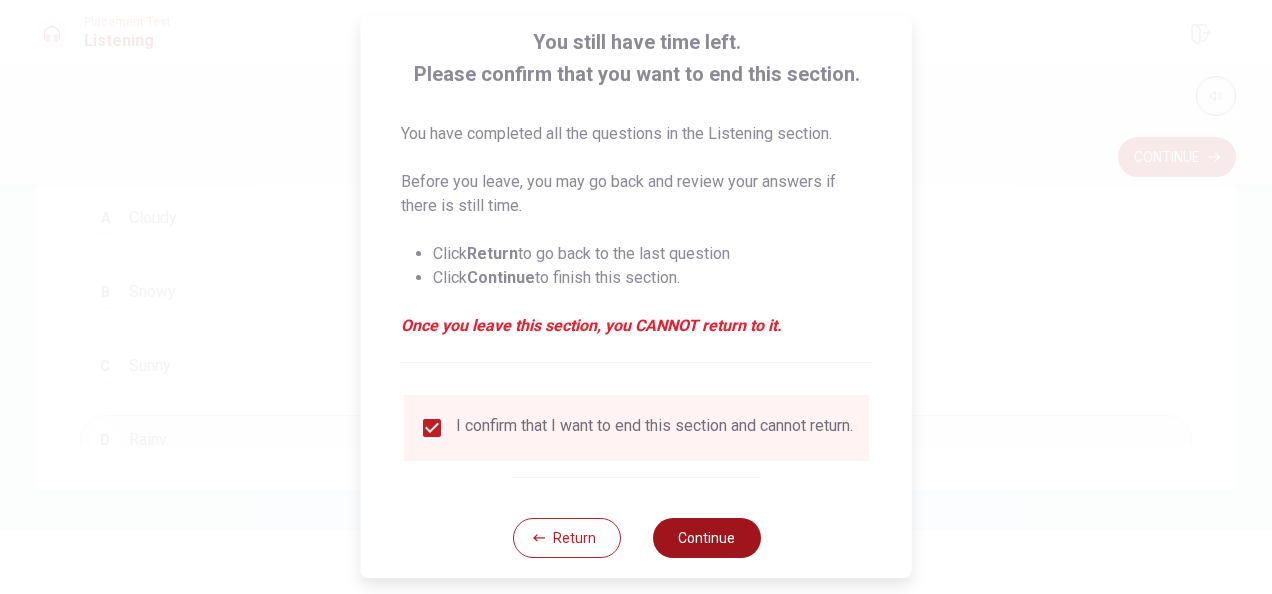click on "Continue" at bounding box center (706, 538) 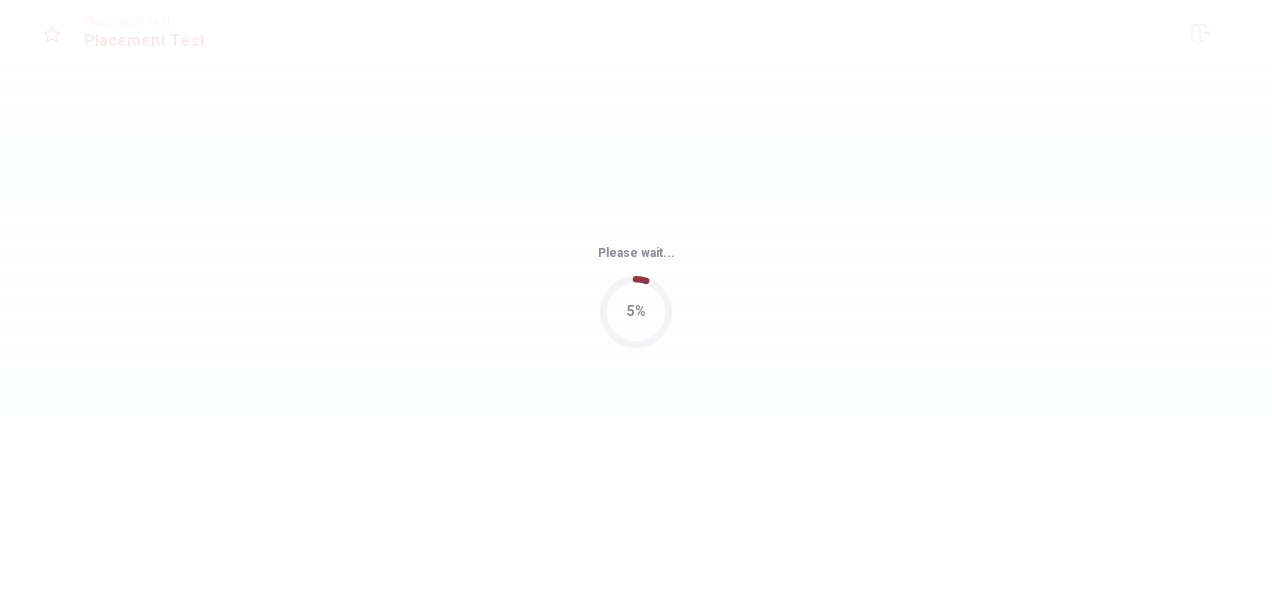 scroll, scrollTop: 0, scrollLeft: 0, axis: both 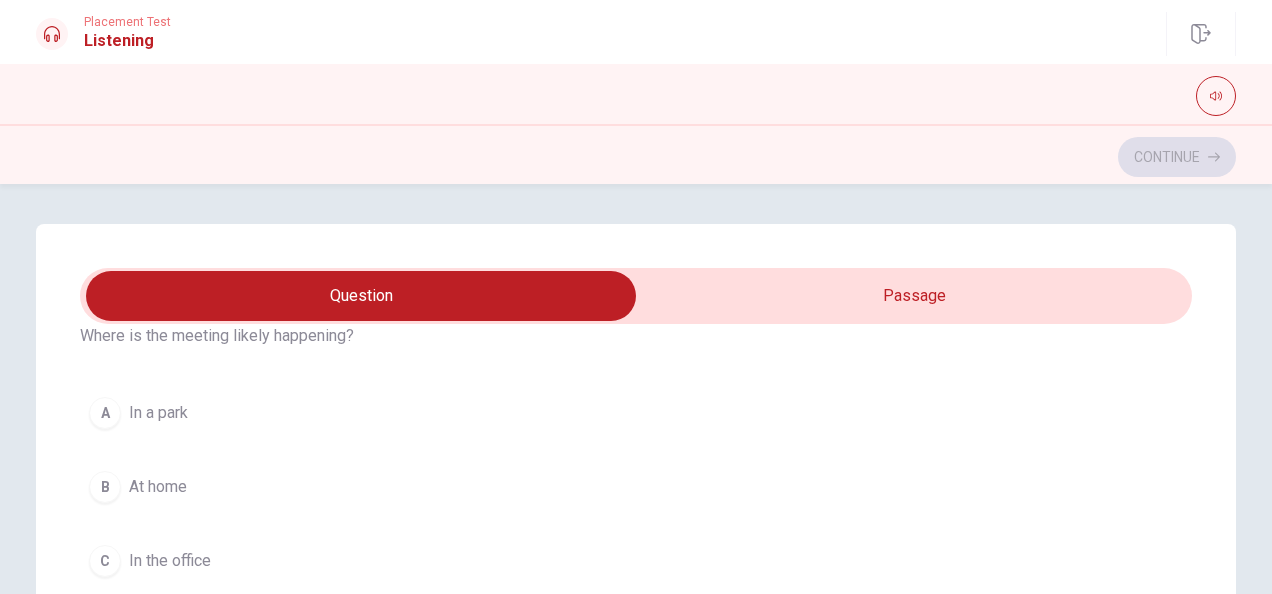 click at bounding box center (361, 296) 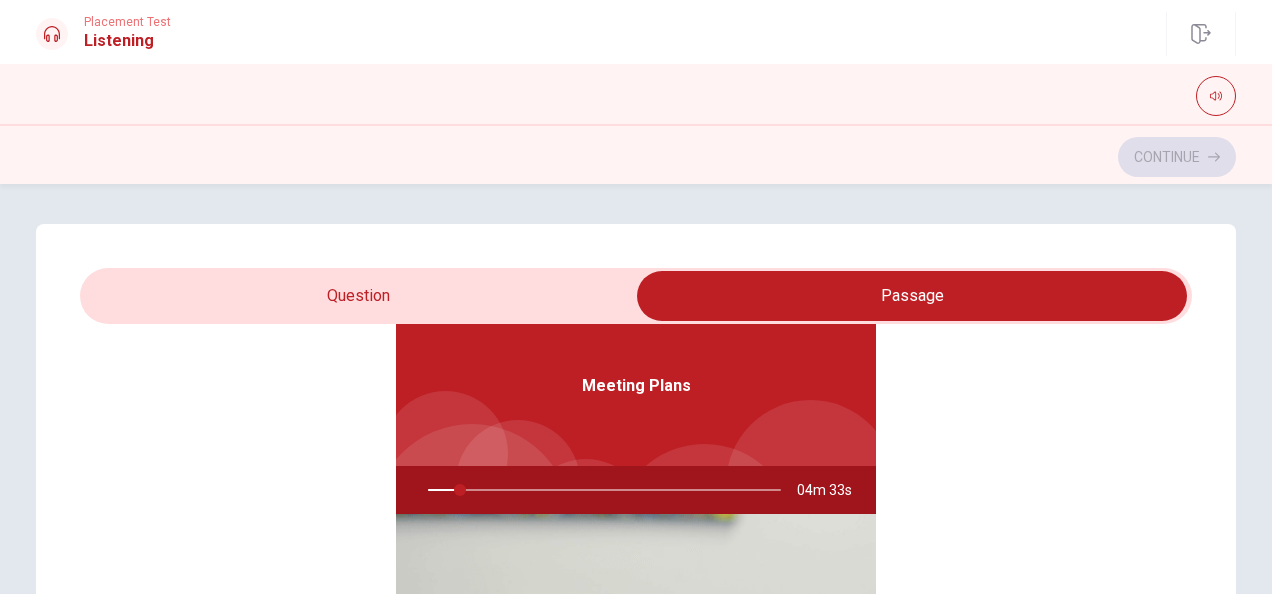 scroll, scrollTop: 112, scrollLeft: 0, axis: vertical 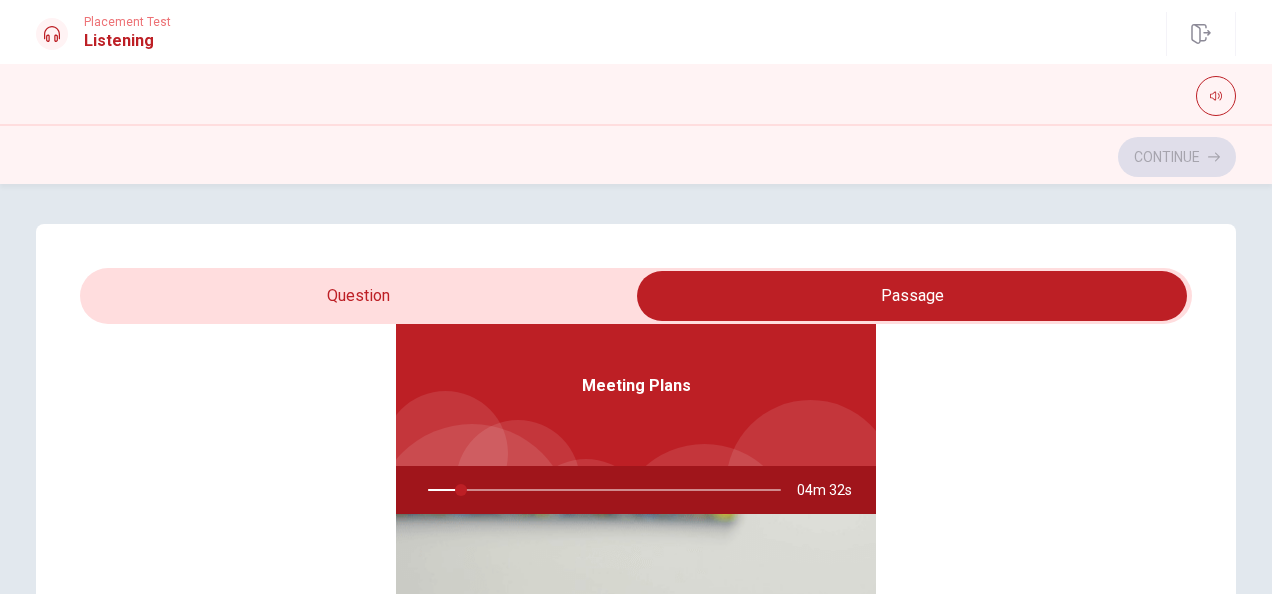 type on "10" 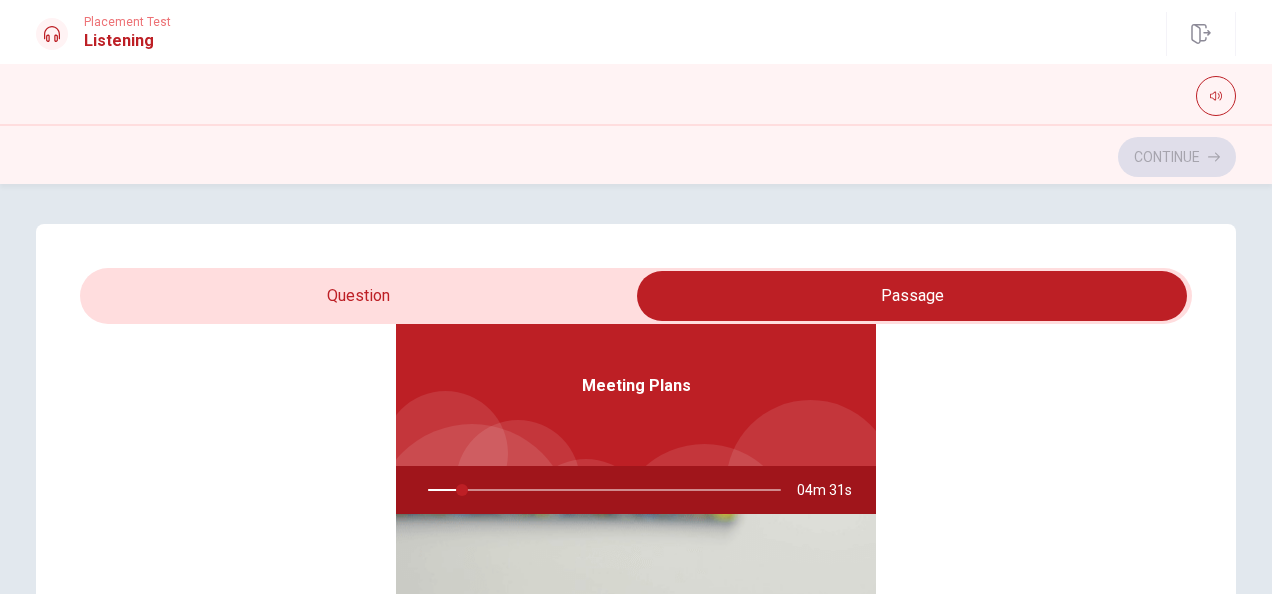 click at bounding box center (912, 296) 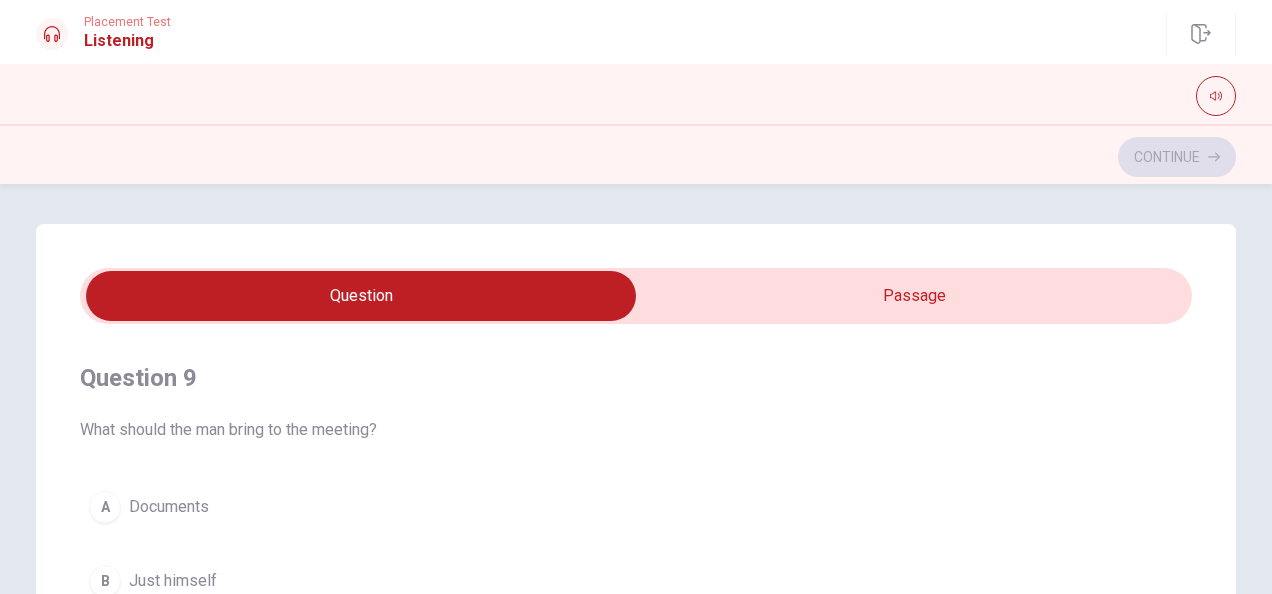 scroll, scrollTop: 1606, scrollLeft: 0, axis: vertical 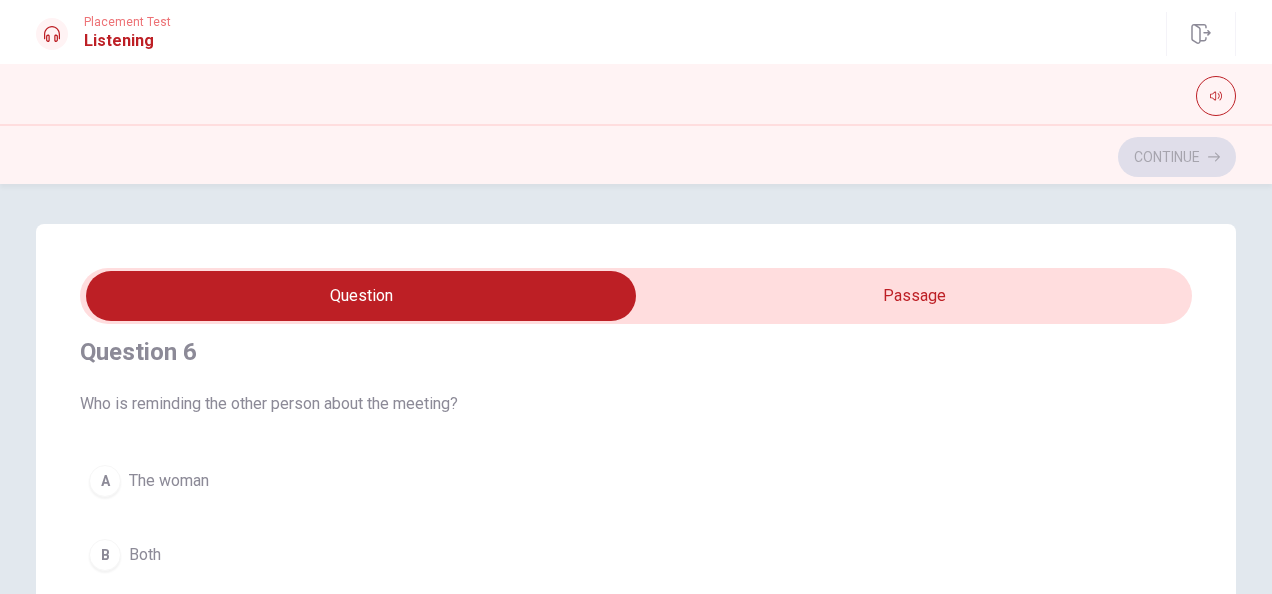 type on "17" 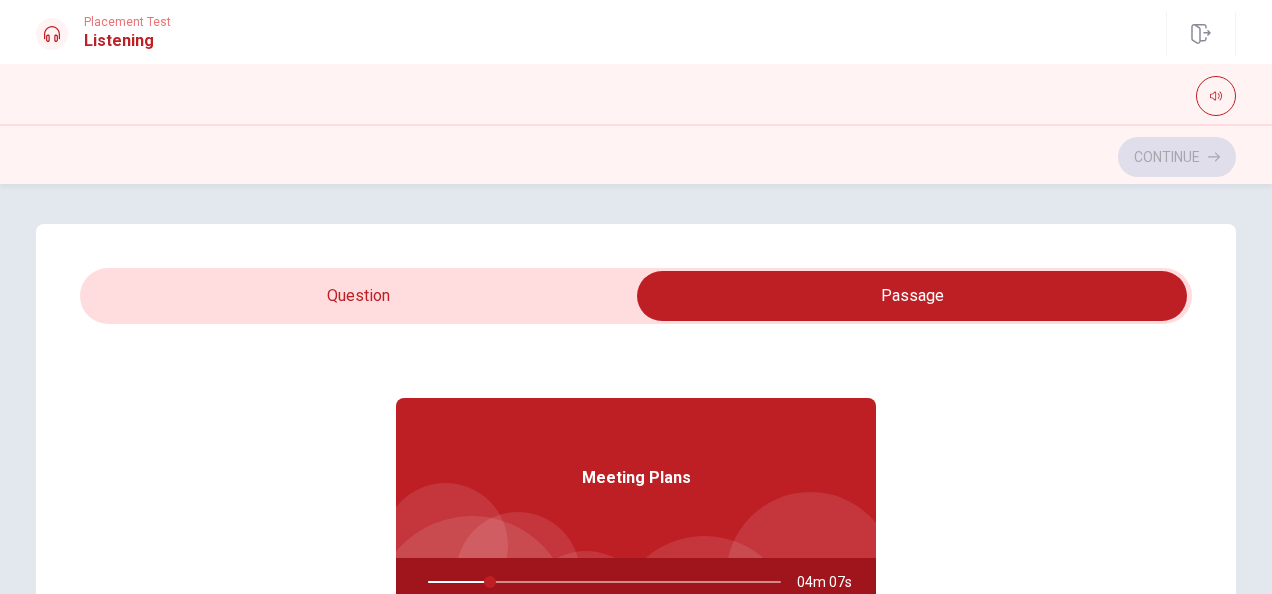 click on "Meeting Plans" at bounding box center (636, 478) 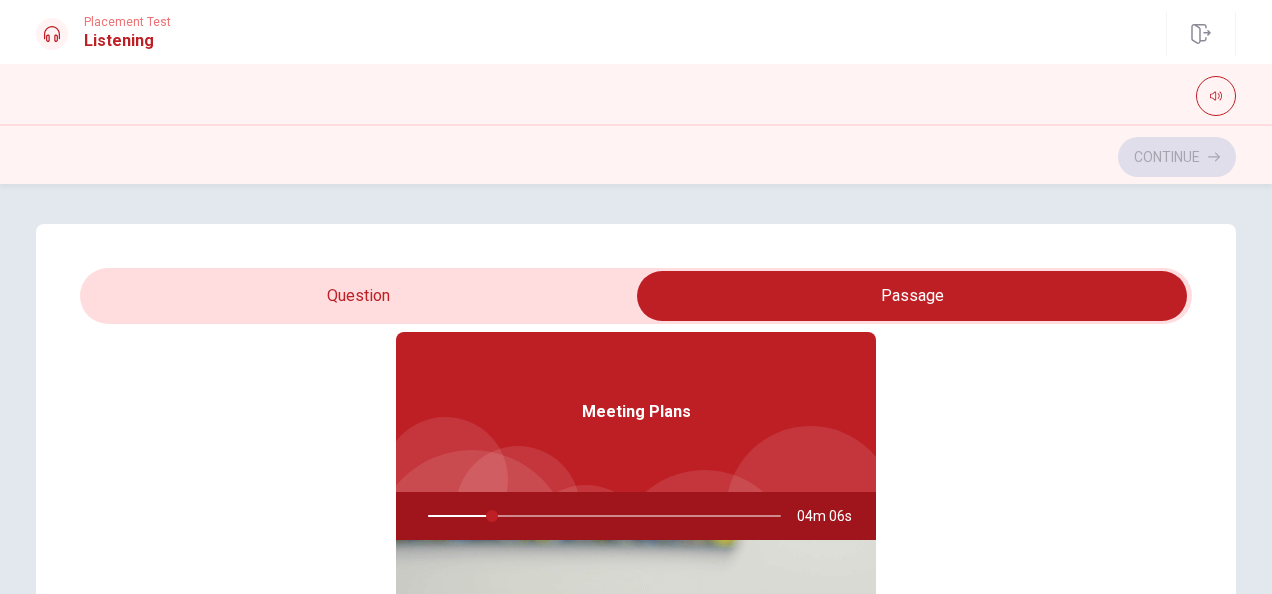 scroll, scrollTop: 88, scrollLeft: 0, axis: vertical 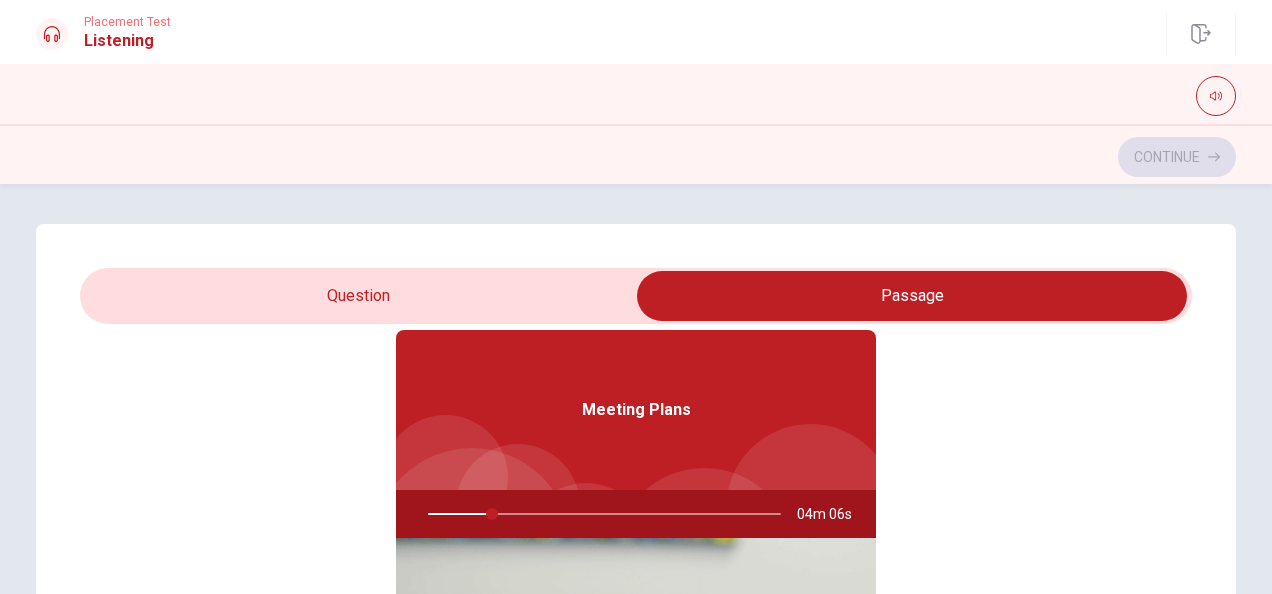 click on "Meeting Plans" at bounding box center [636, 410] 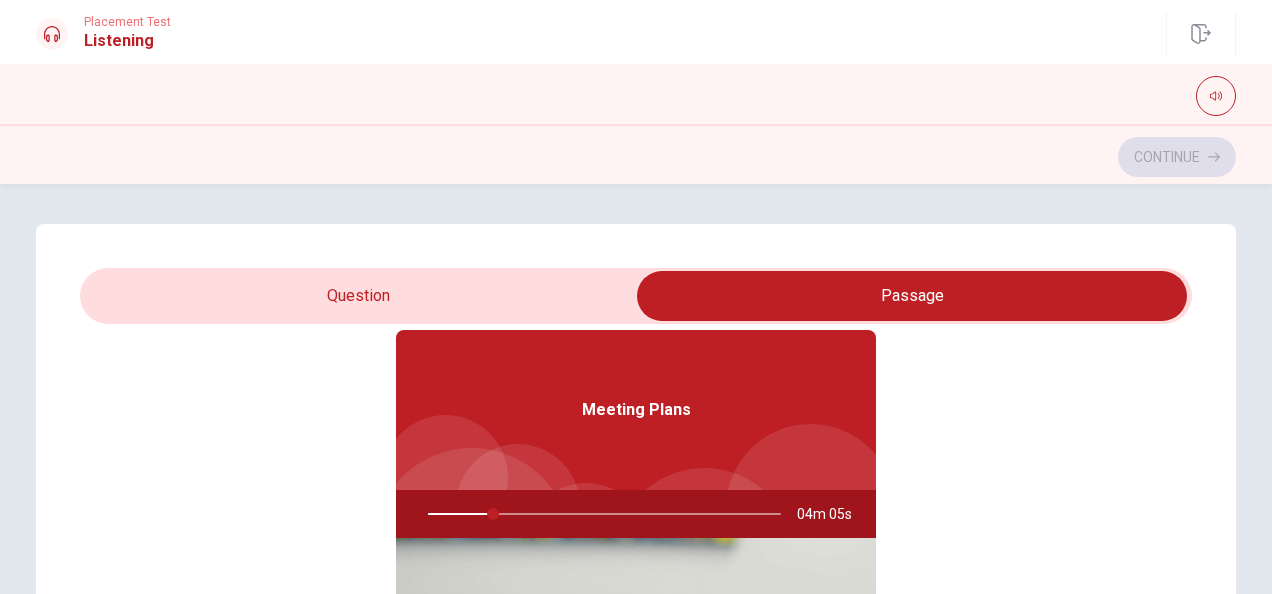 click at bounding box center (600, 514) 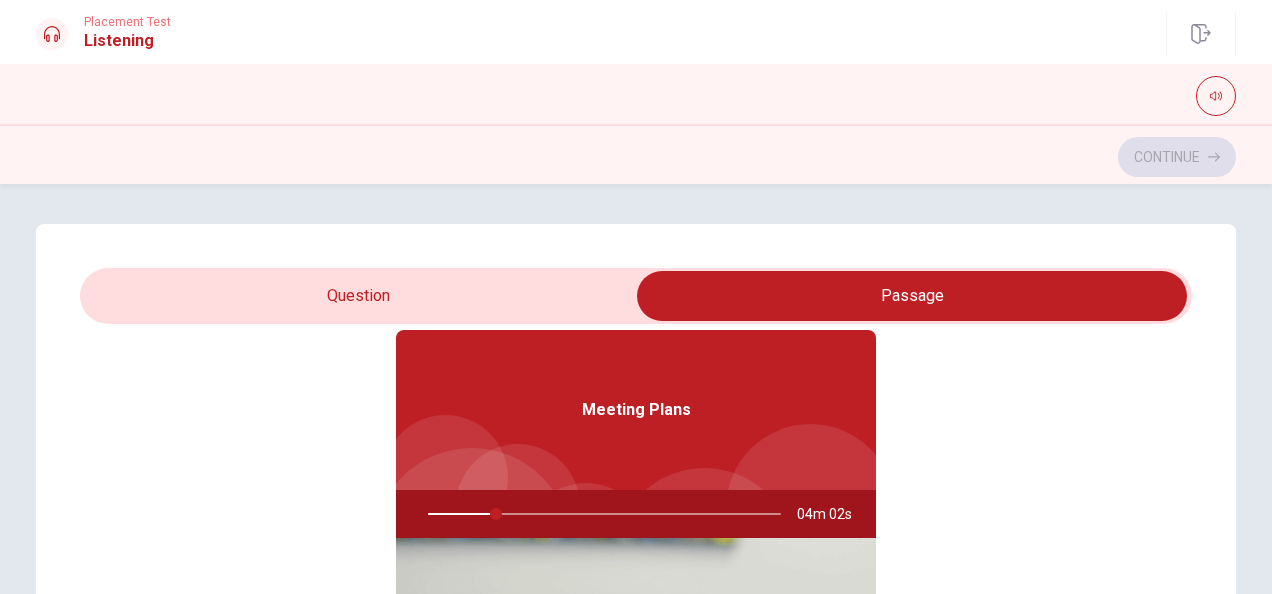 click at bounding box center (600, 514) 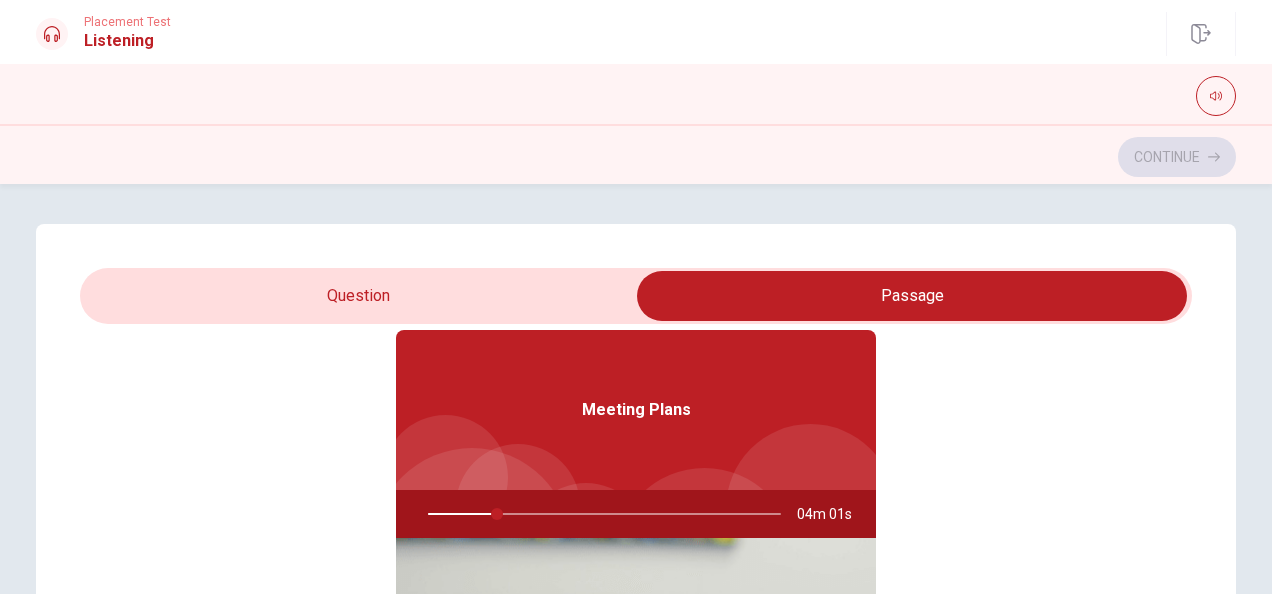 click at bounding box center (600, 514) 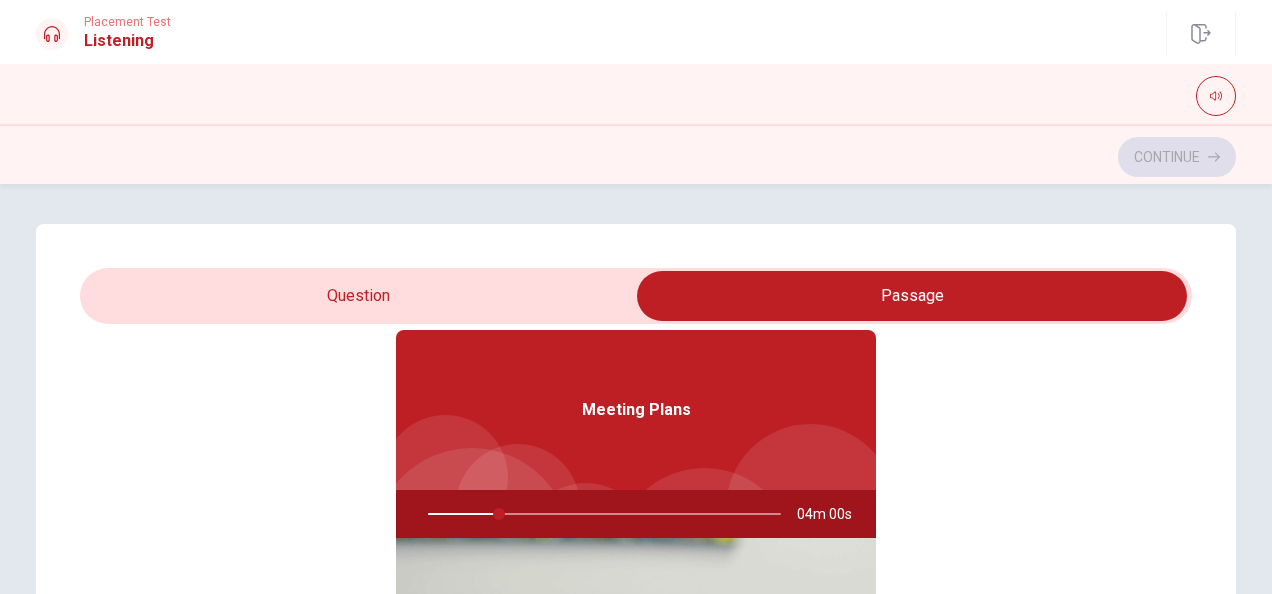 click at bounding box center (600, 514) 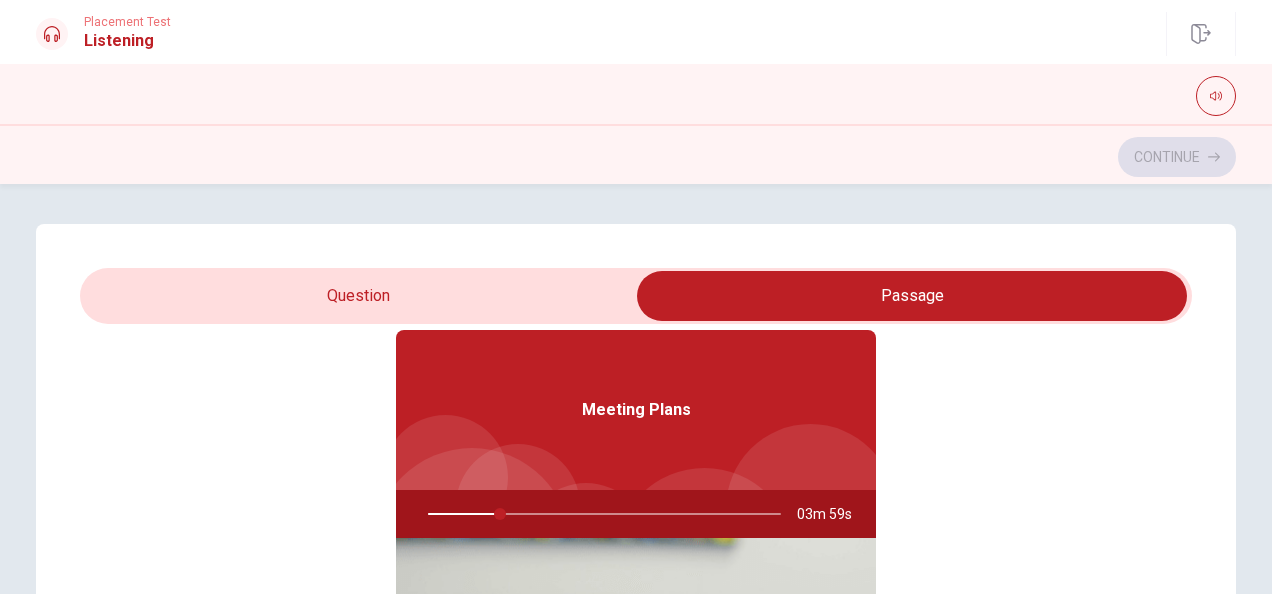 click at bounding box center (912, 296) 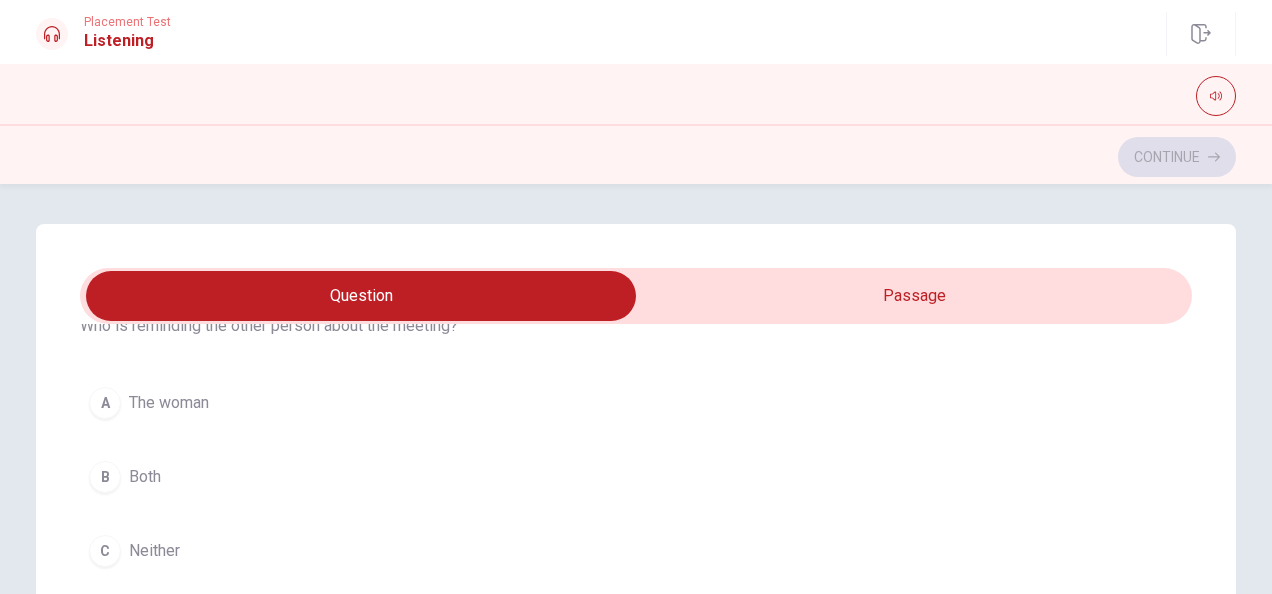 scroll, scrollTop: 64, scrollLeft: 0, axis: vertical 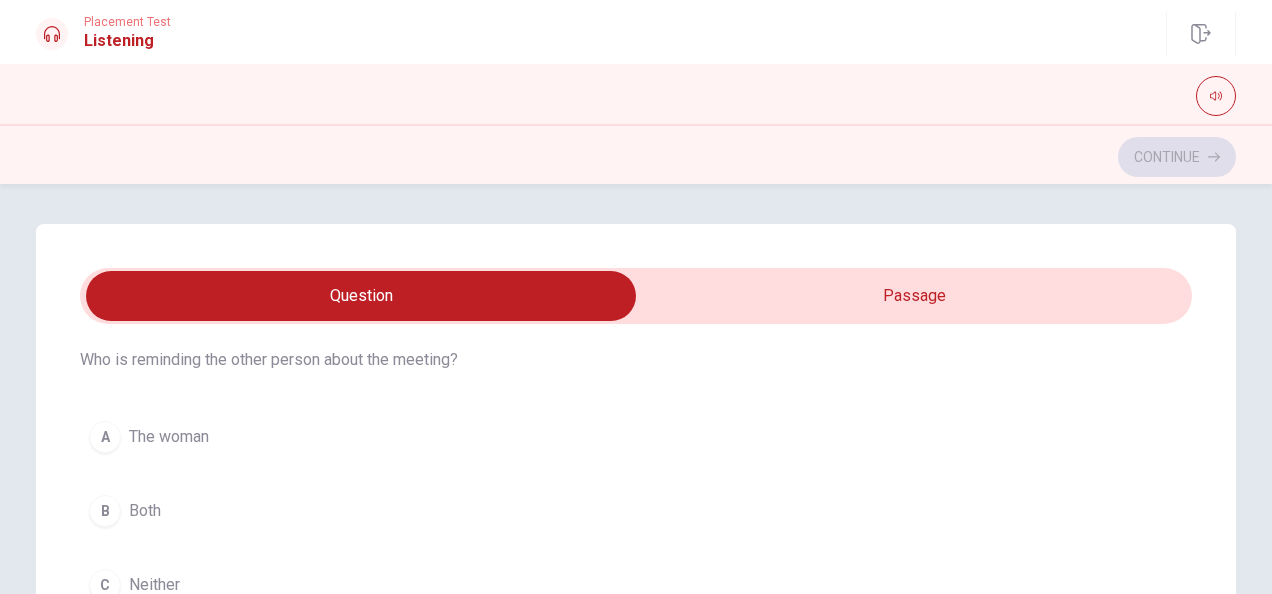 click at bounding box center (361, 296) 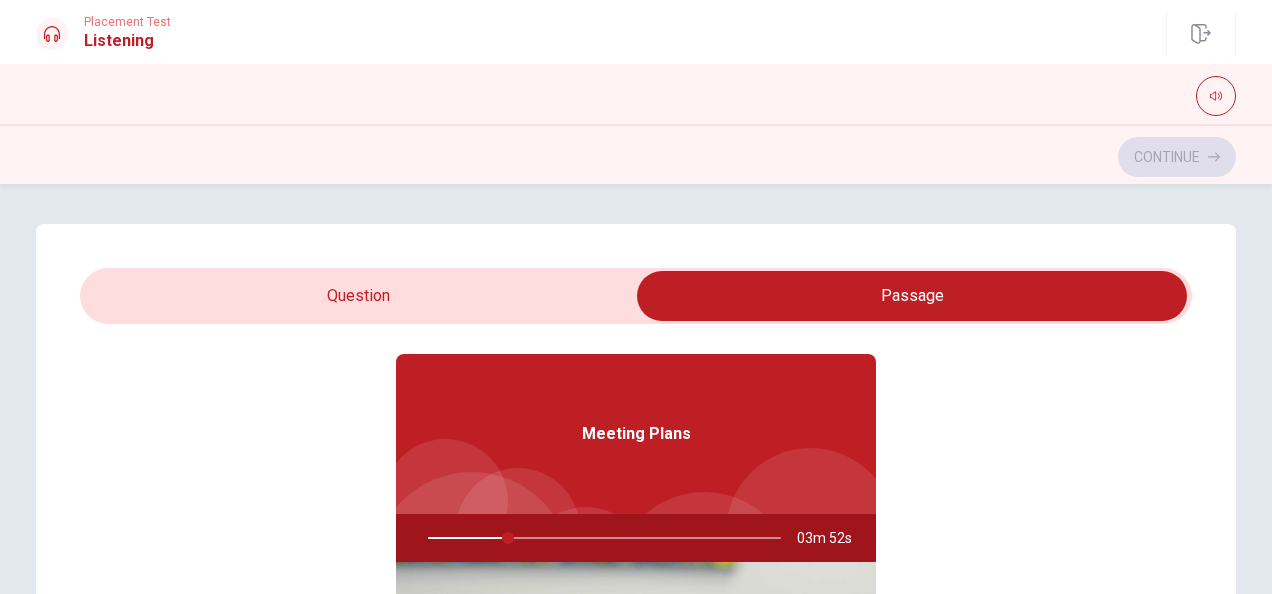 scroll, scrollTop: 112, scrollLeft: 0, axis: vertical 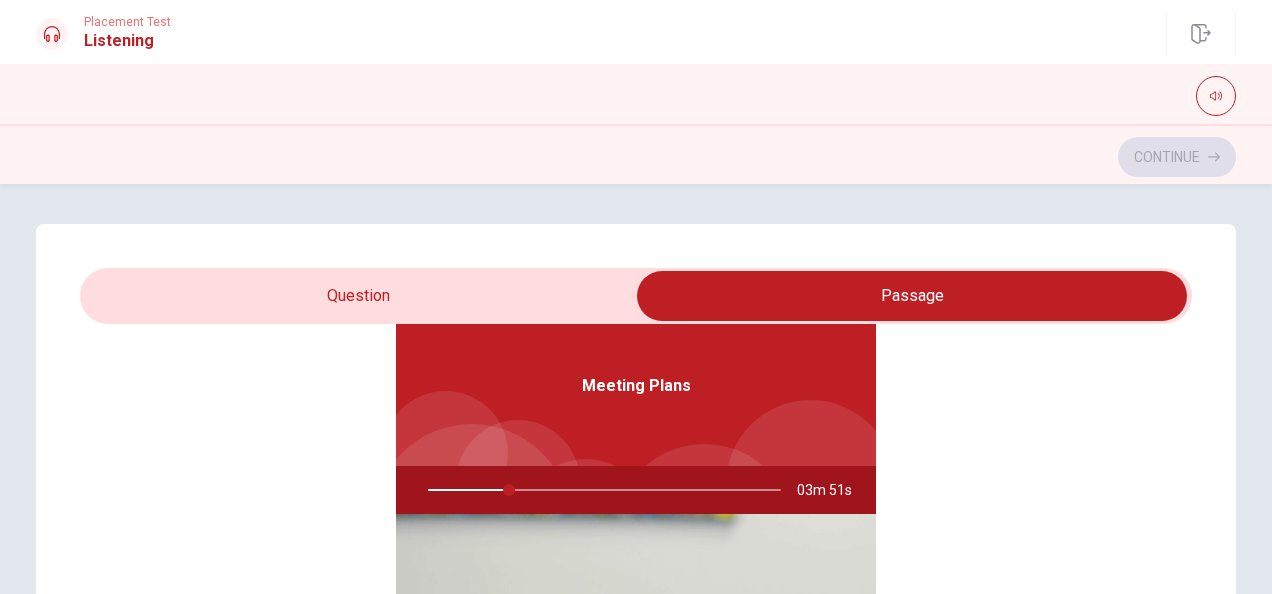 type on "23" 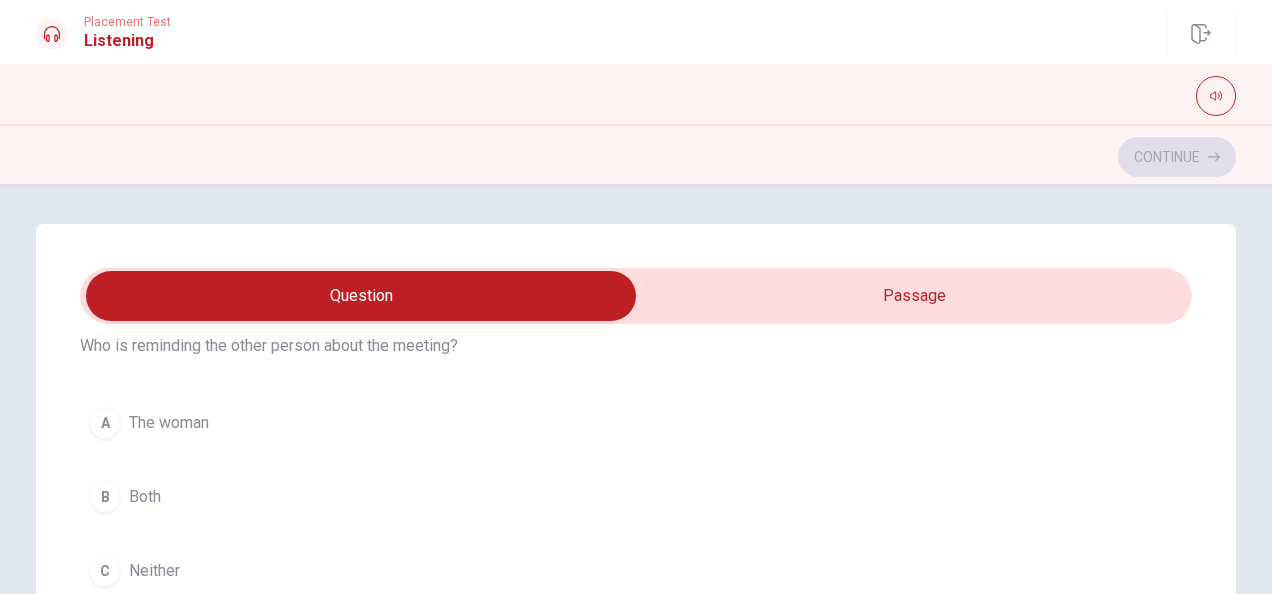 scroll, scrollTop: 77, scrollLeft: 0, axis: vertical 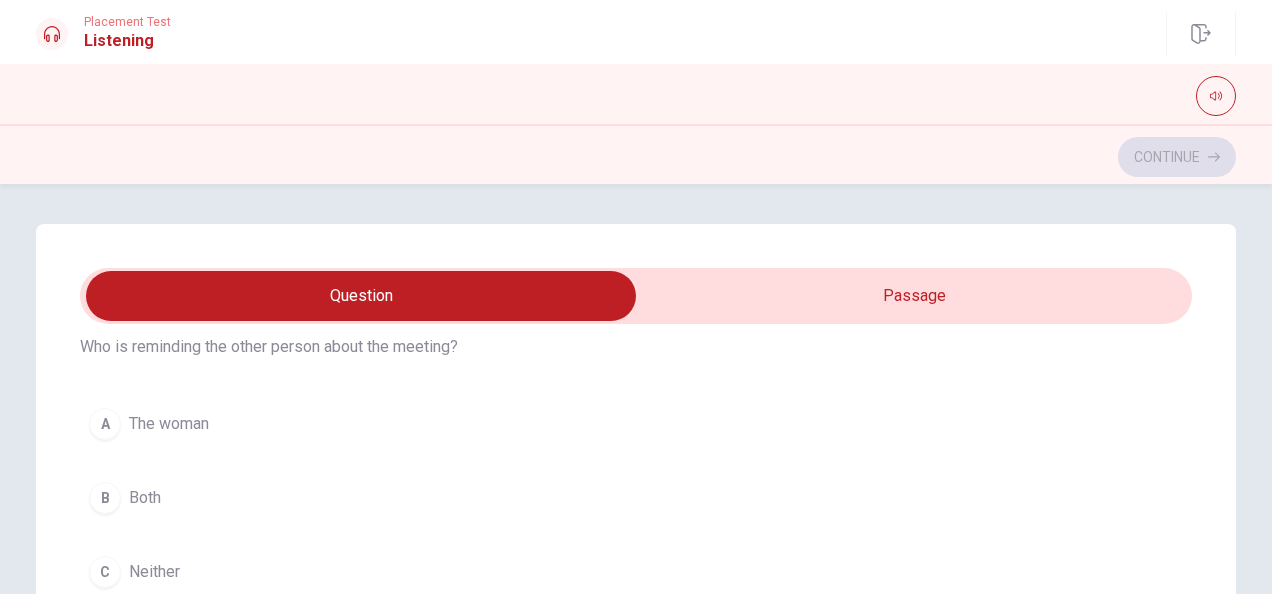 click on "A The woman" at bounding box center [636, 424] 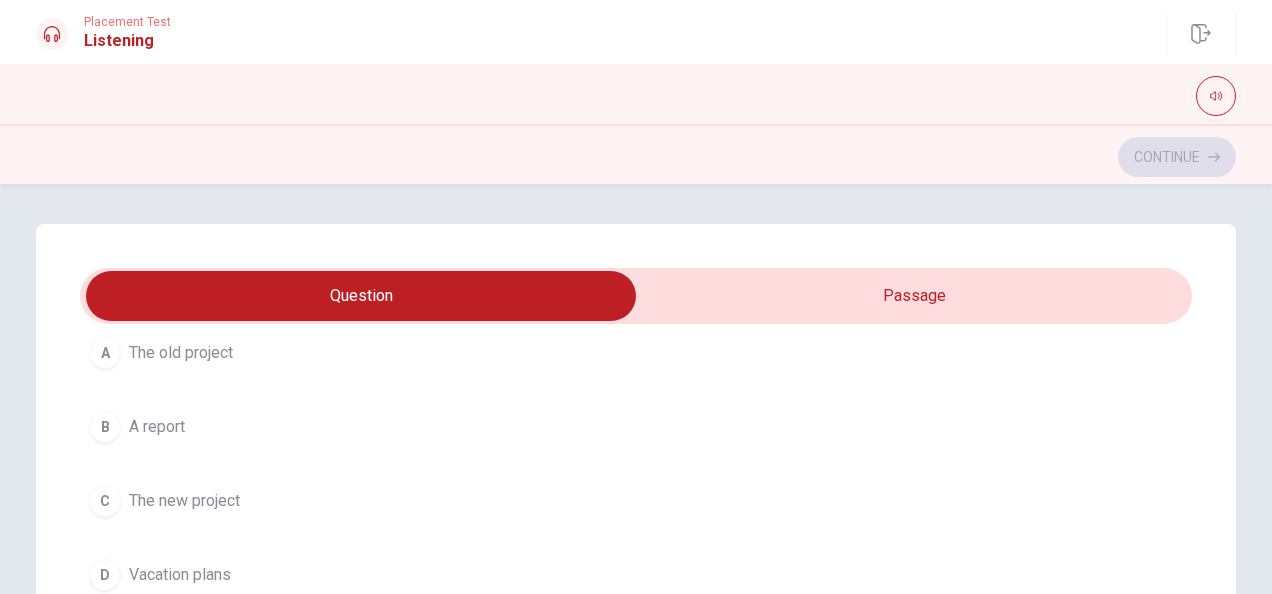 scroll, scrollTop: 1061, scrollLeft: 0, axis: vertical 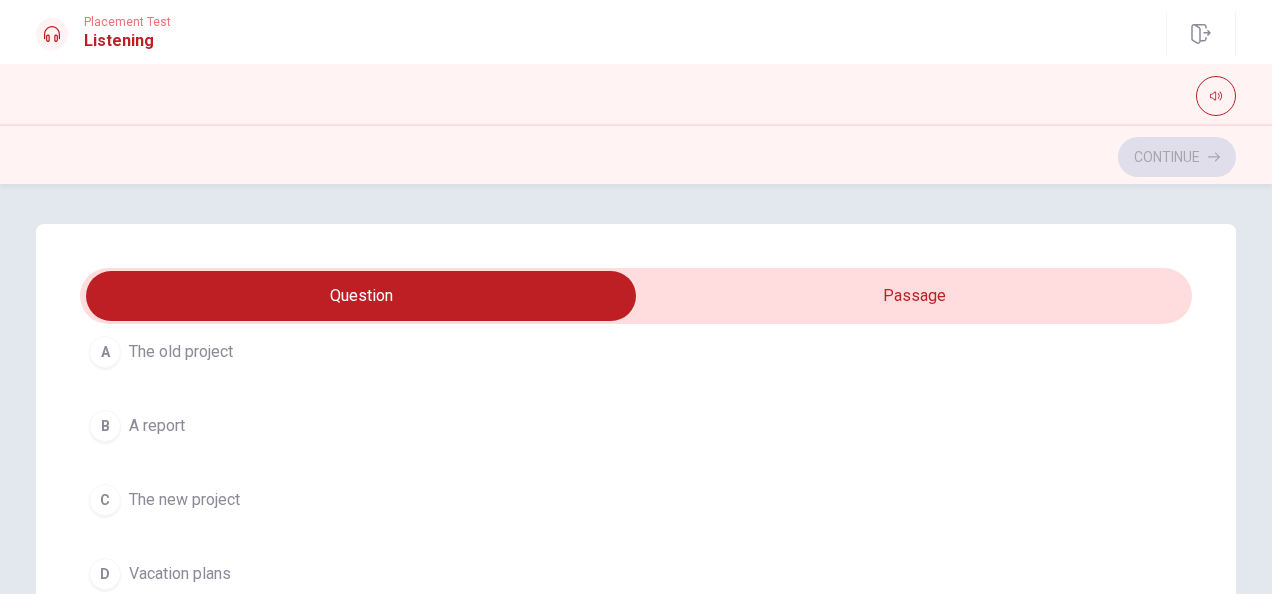 click on "C The new project" at bounding box center [636, 500] 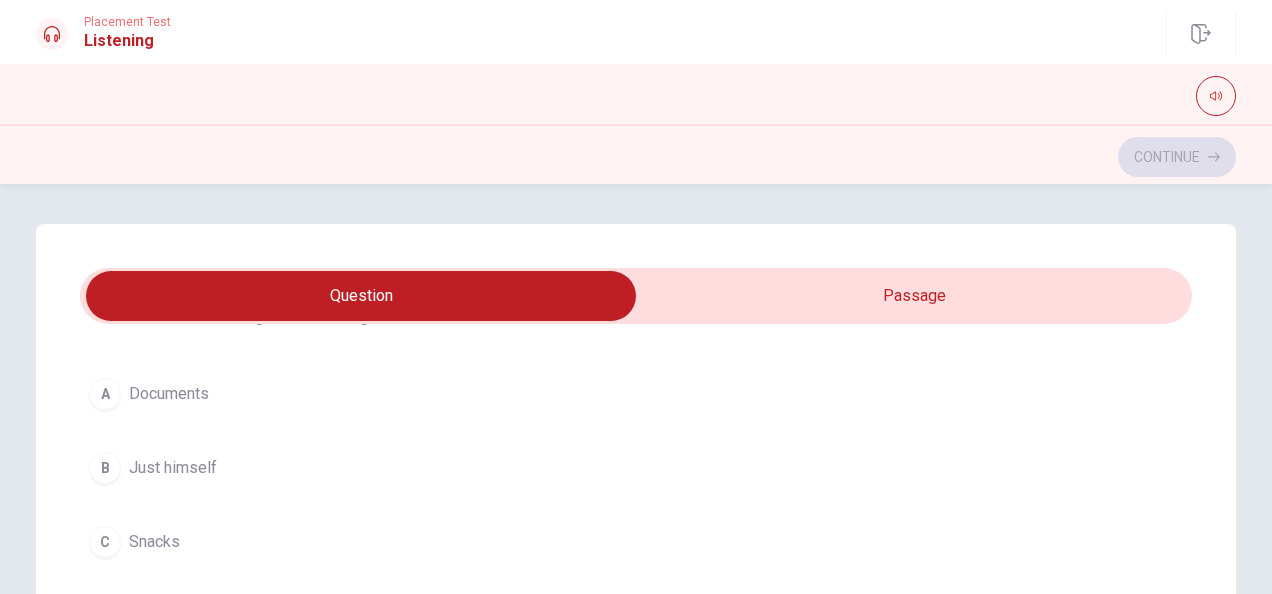 scroll, scrollTop: 1477, scrollLeft: 0, axis: vertical 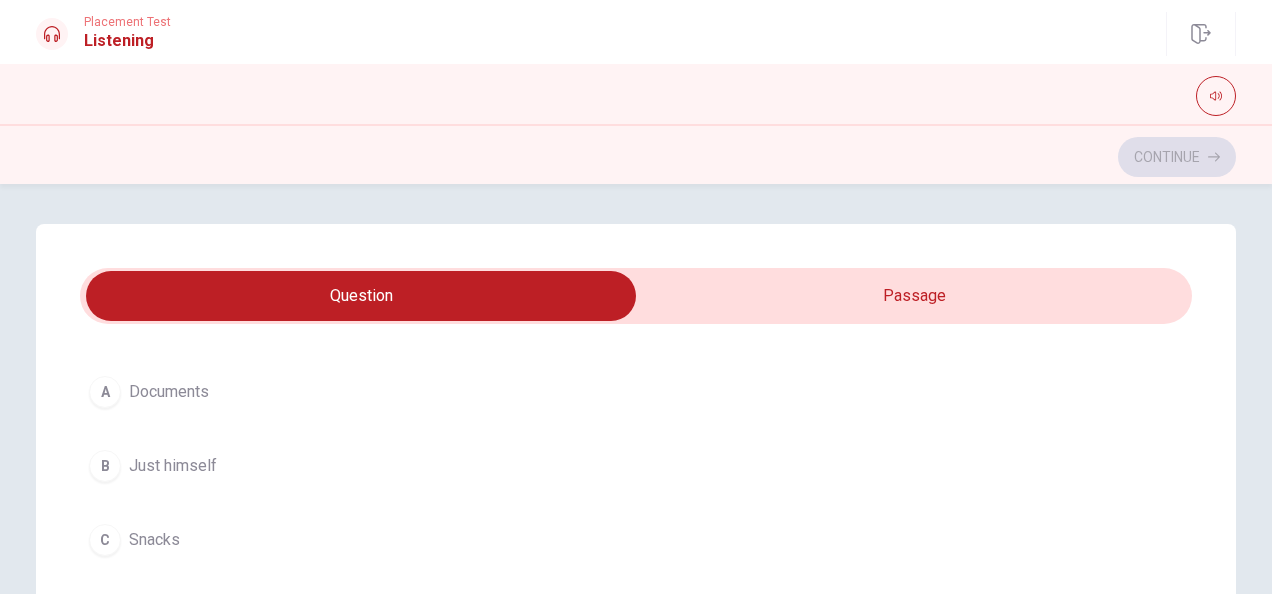 click on "B Just himself" at bounding box center [636, 466] 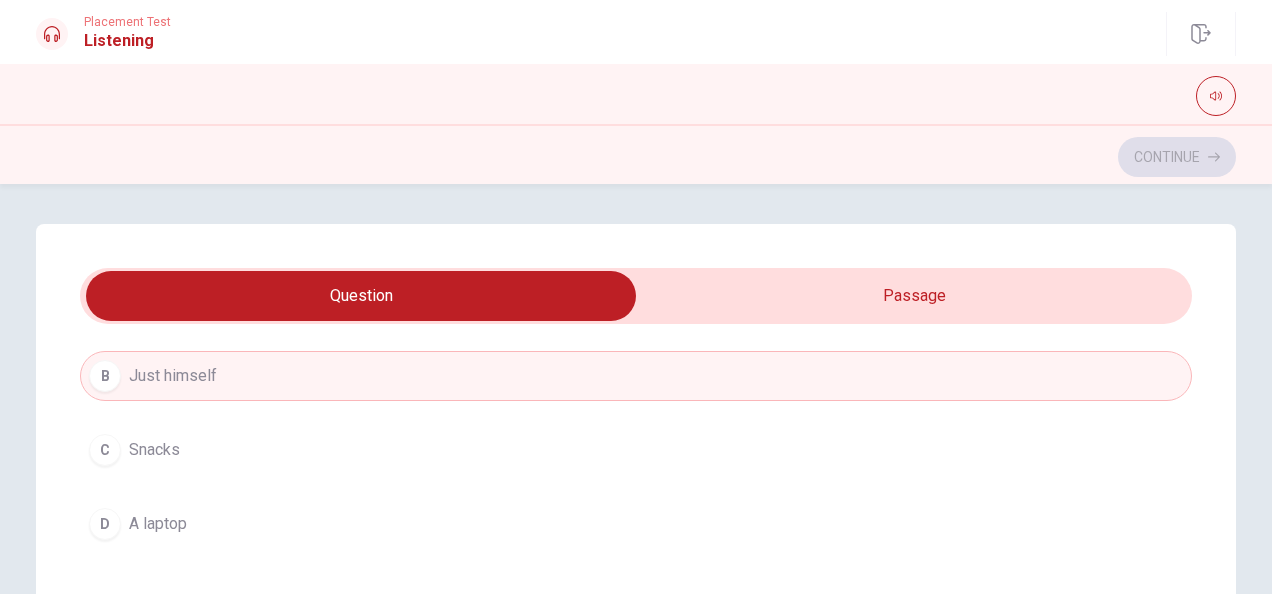 scroll, scrollTop: 1606, scrollLeft: 0, axis: vertical 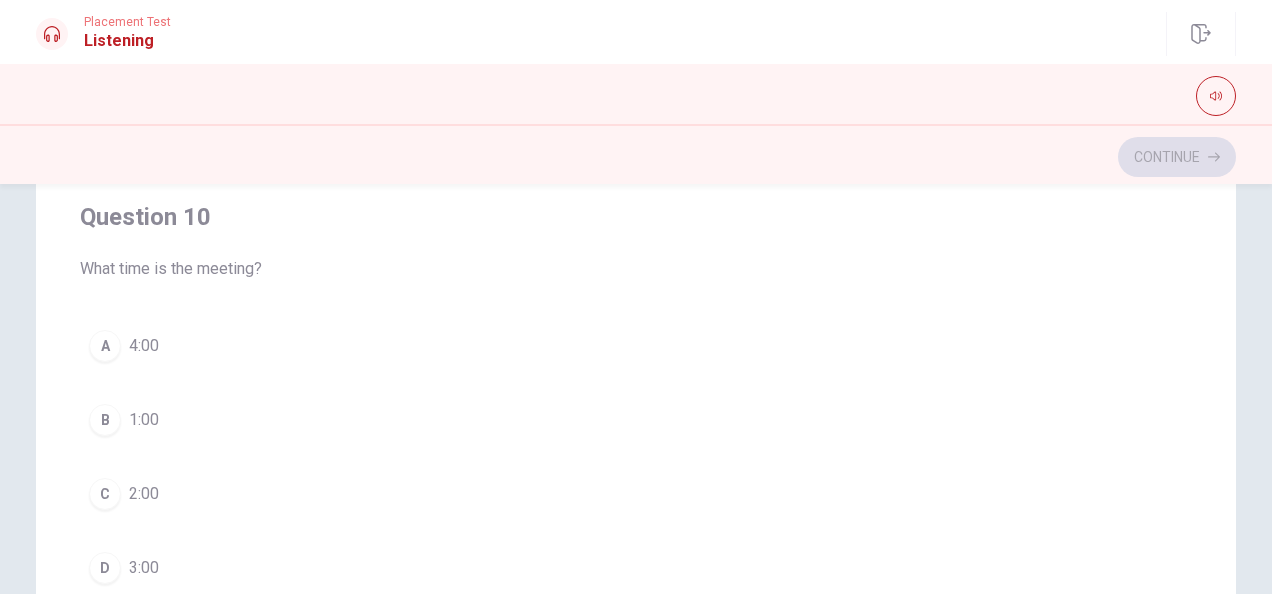 click on "D 3:00" at bounding box center (636, 568) 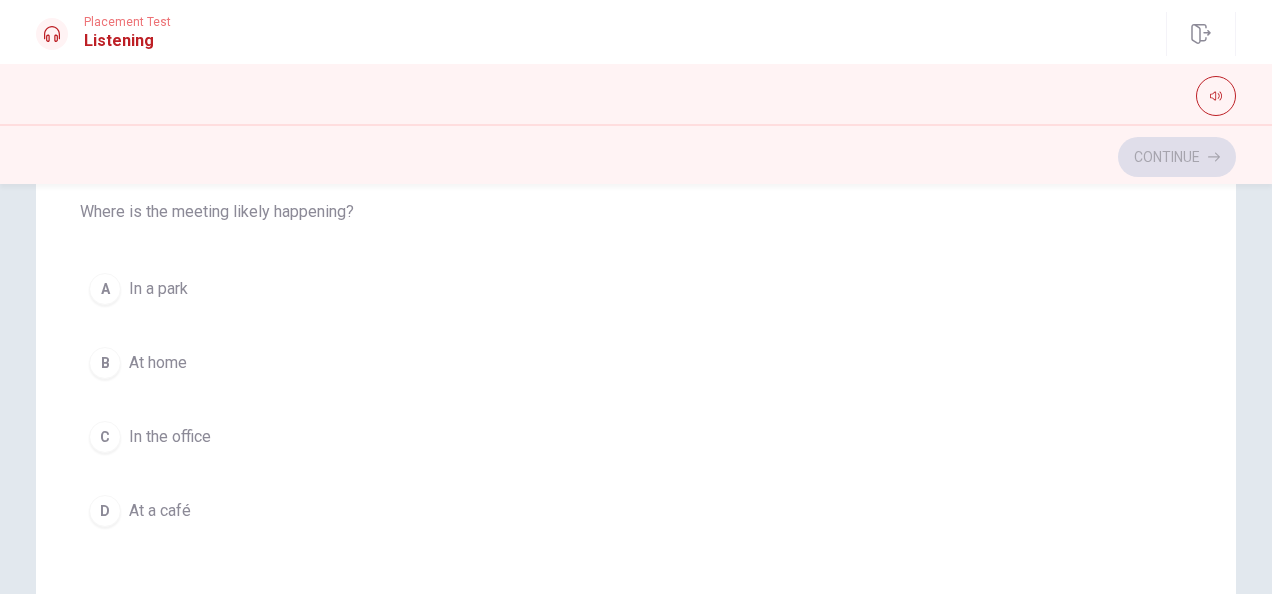 scroll, scrollTop: 292, scrollLeft: 0, axis: vertical 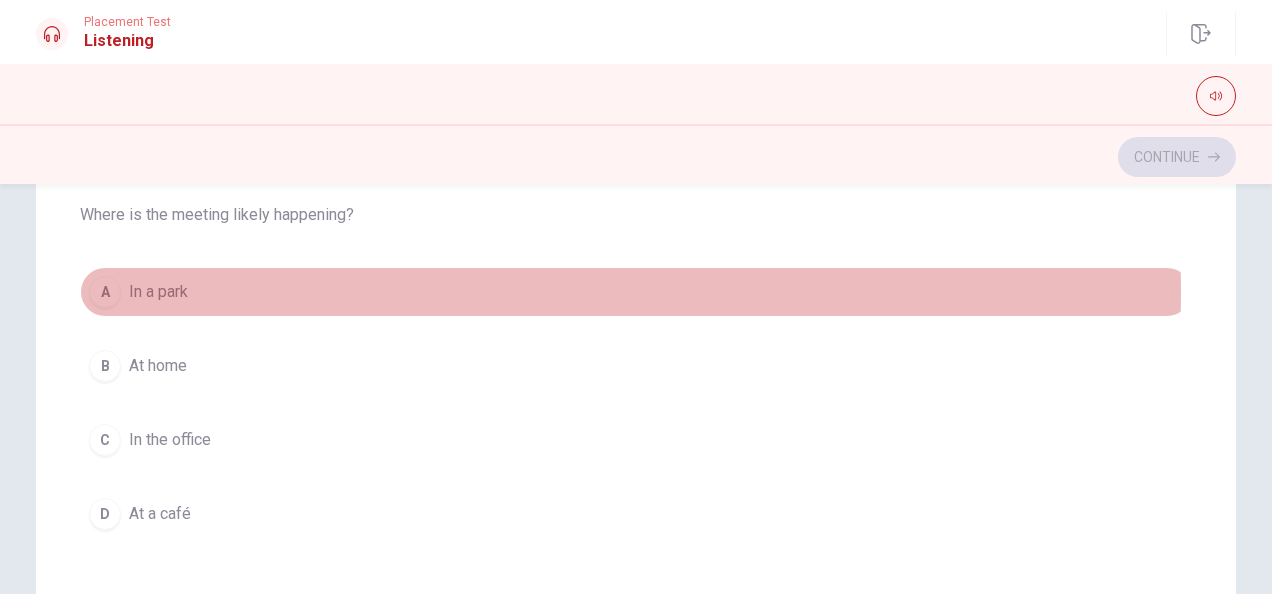 click on "A In a park" at bounding box center [636, 292] 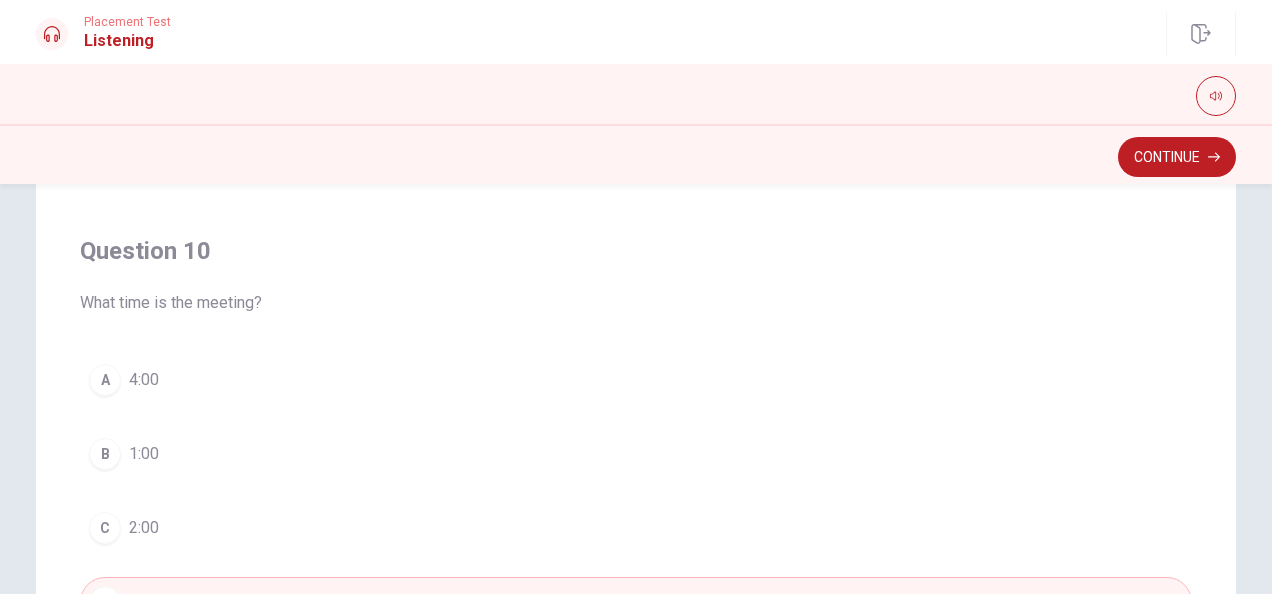 scroll, scrollTop: 1606, scrollLeft: 0, axis: vertical 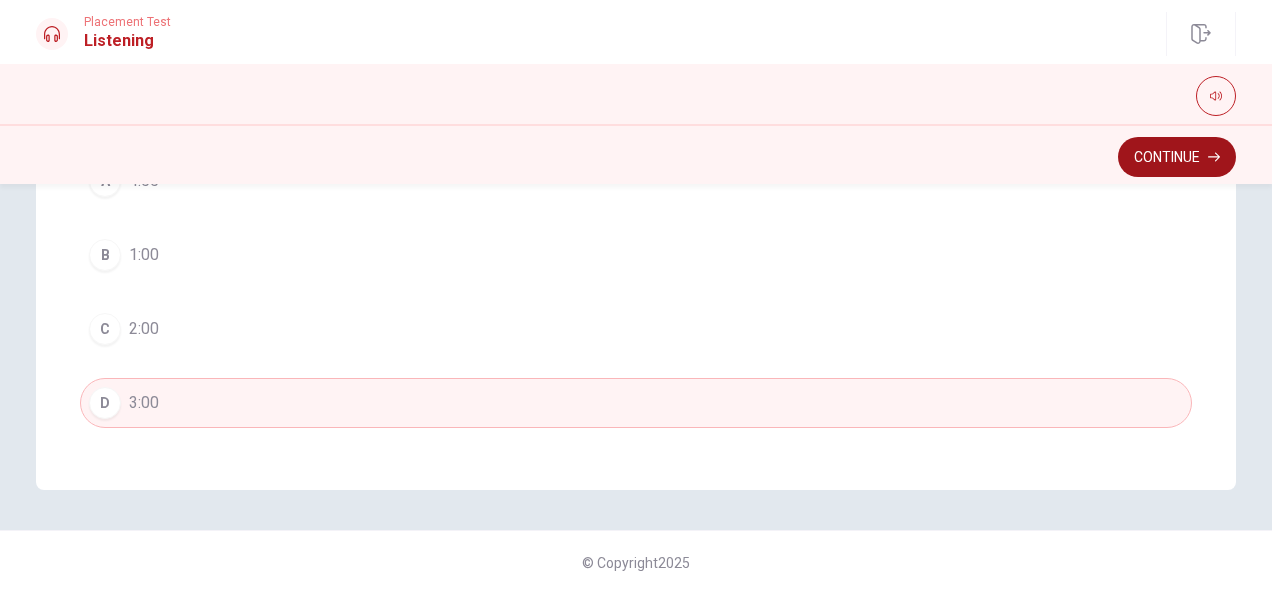 click on "Continue" at bounding box center [1177, 157] 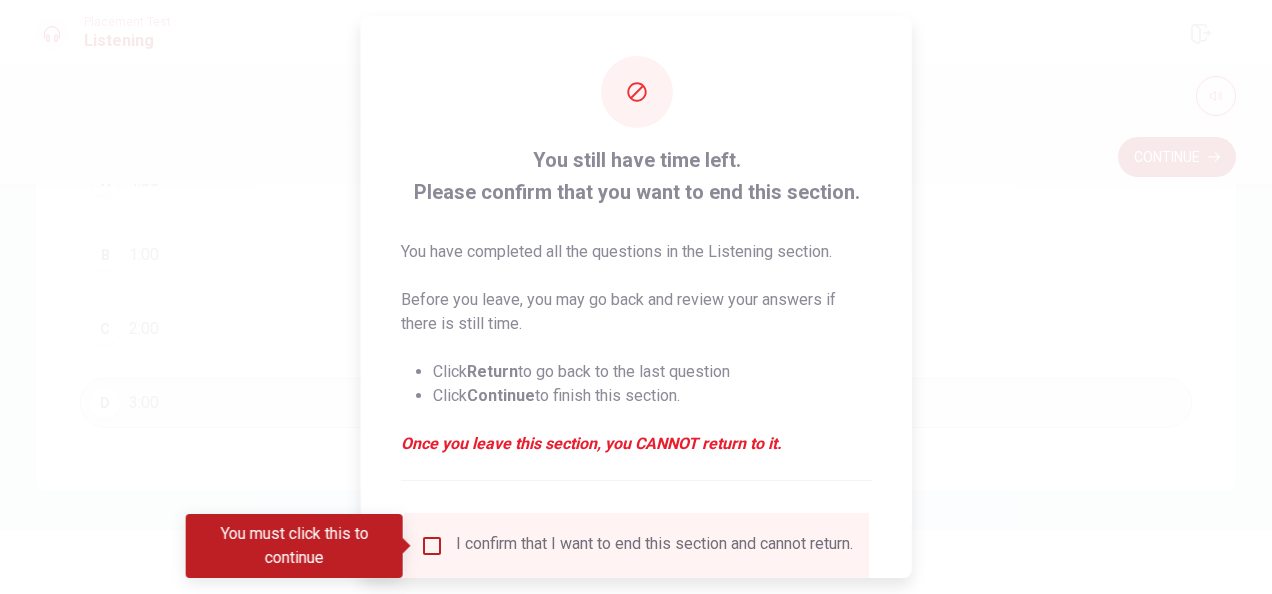 click on "You must click this to continue" at bounding box center [294, 546] 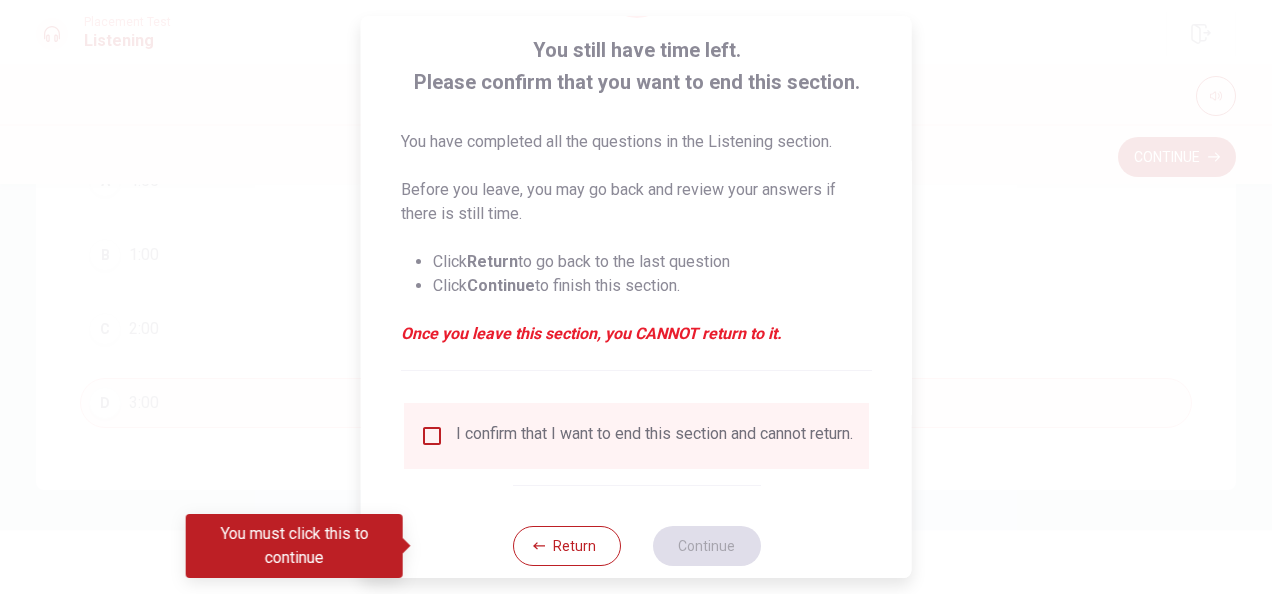 scroll, scrollTop: 152, scrollLeft: 0, axis: vertical 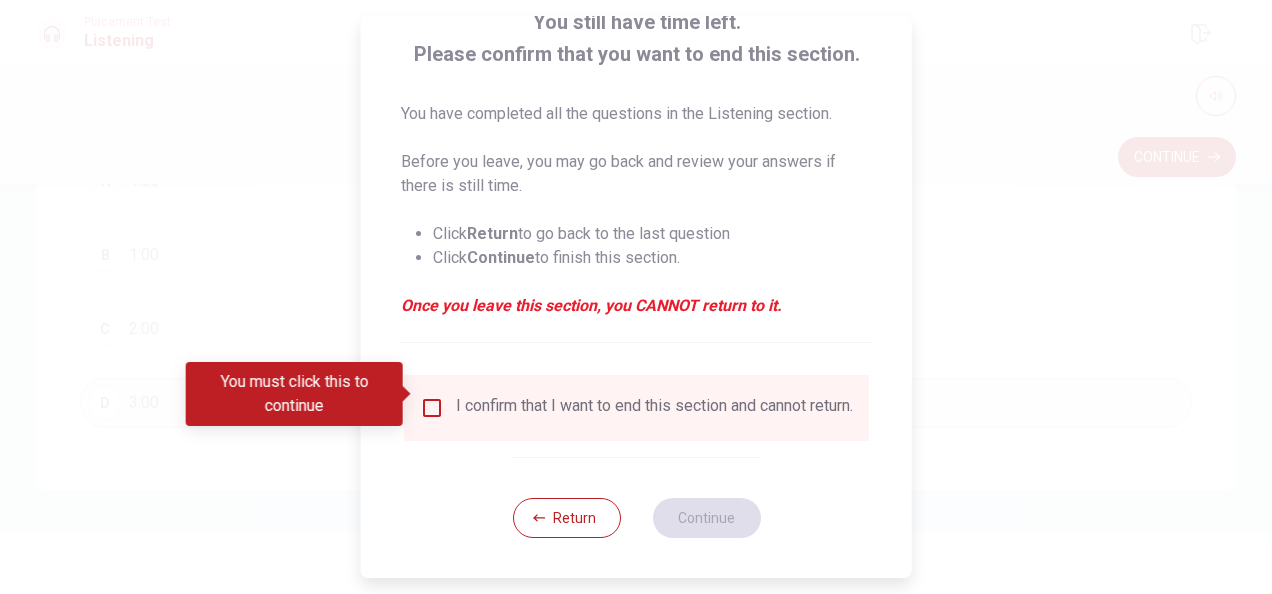 click at bounding box center [432, 408] 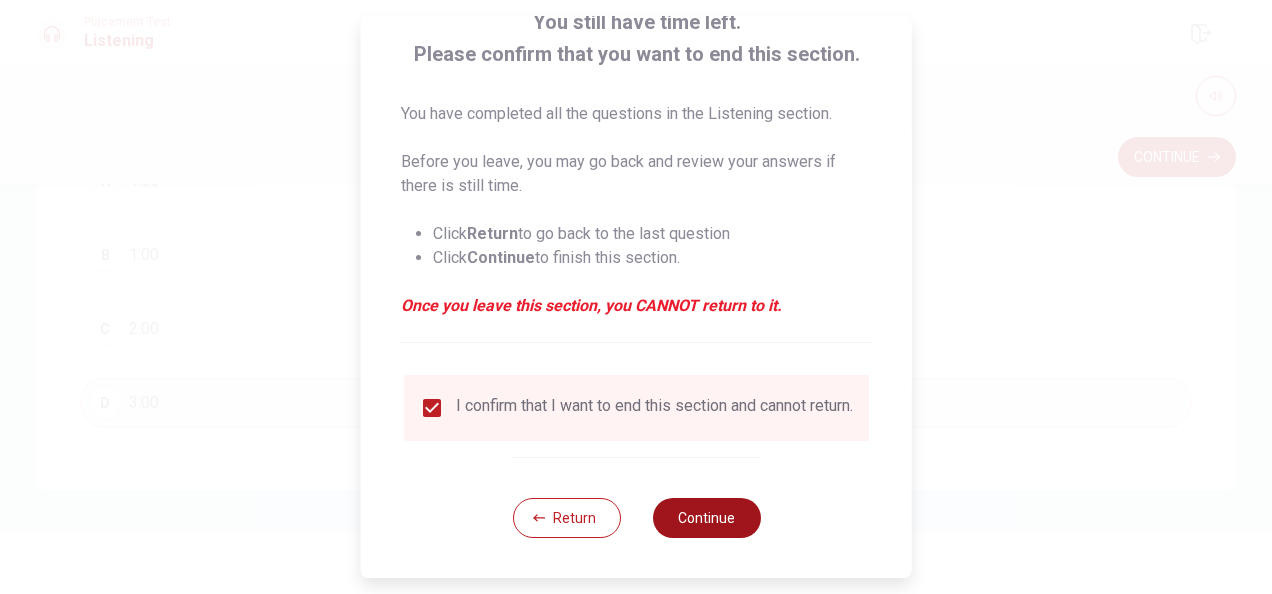 click on "Continue" at bounding box center (706, 518) 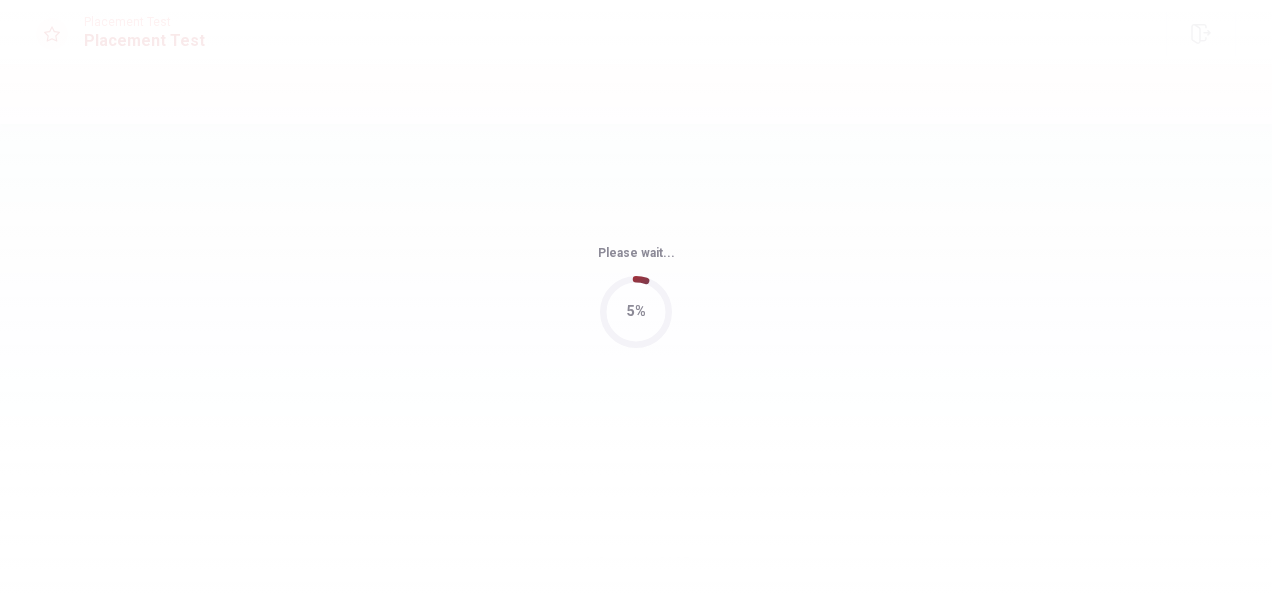 scroll, scrollTop: 0, scrollLeft: 0, axis: both 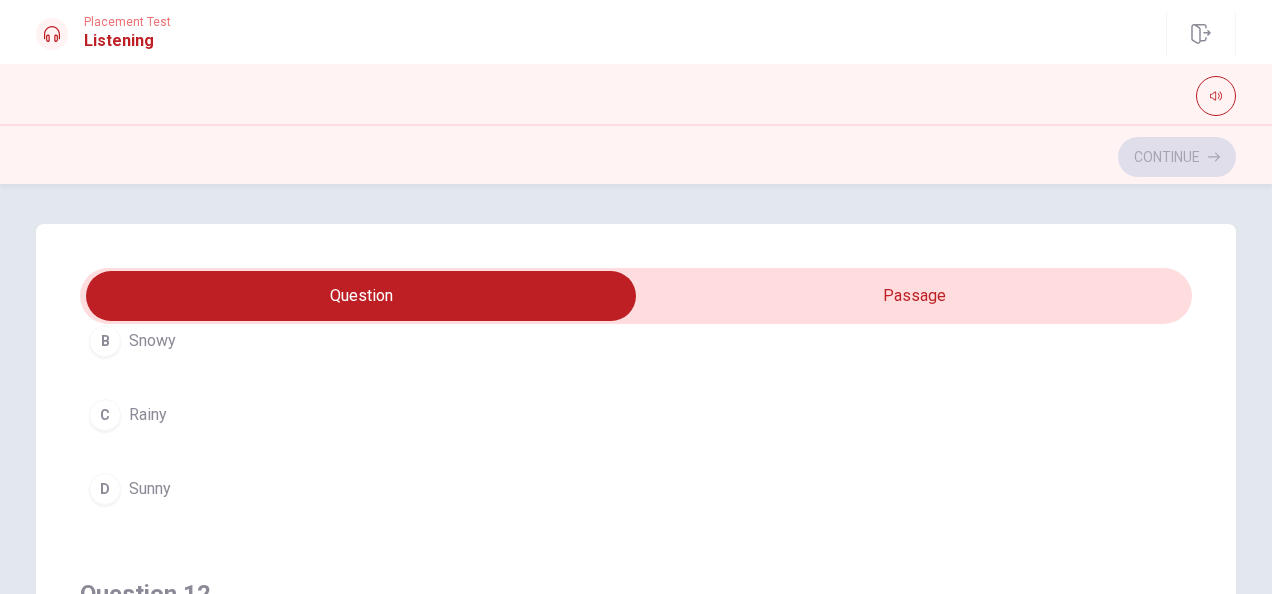 click on "D Sunny" at bounding box center (636, 489) 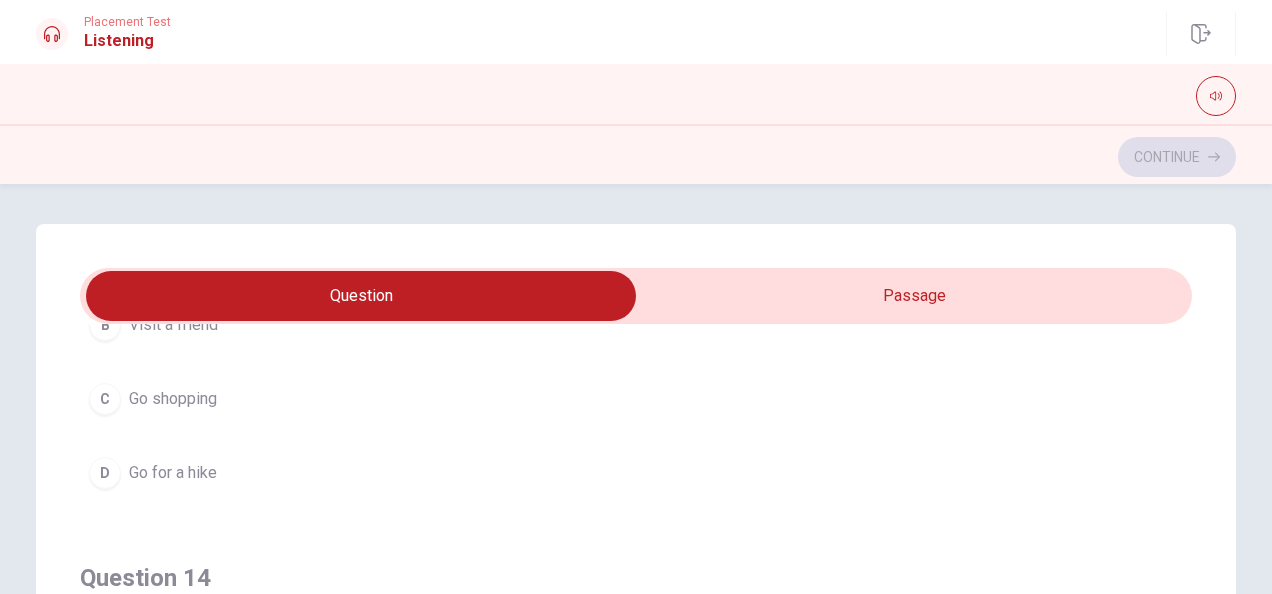 scroll, scrollTop: 1164, scrollLeft: 0, axis: vertical 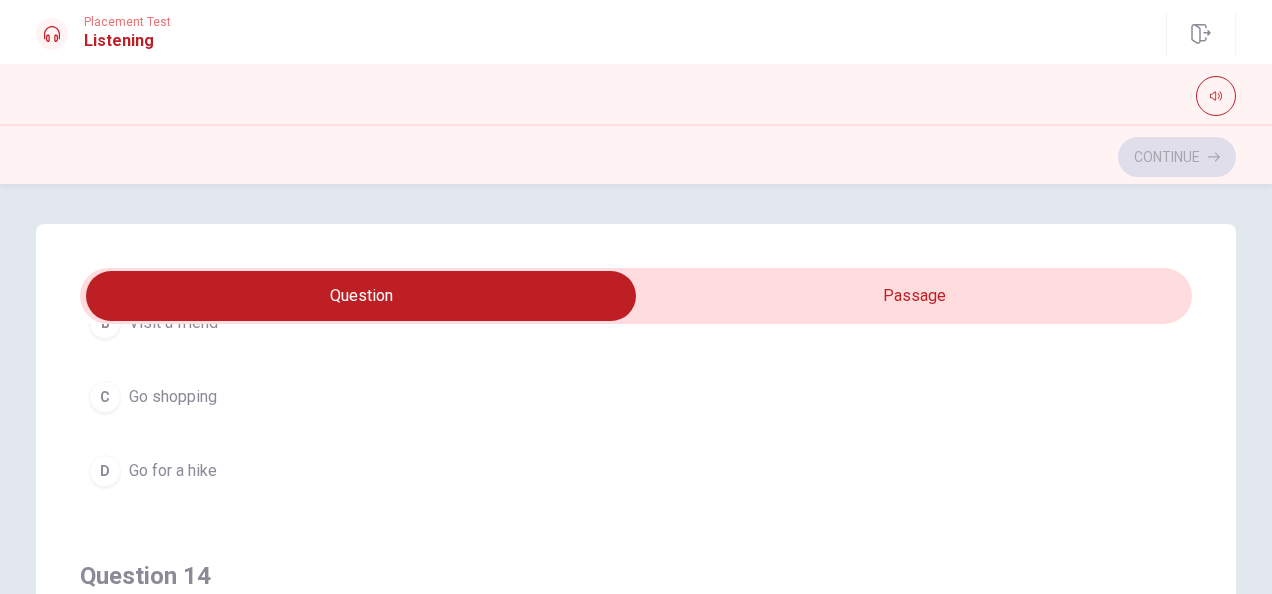 click on "D Go for a hike" at bounding box center (636, 471) 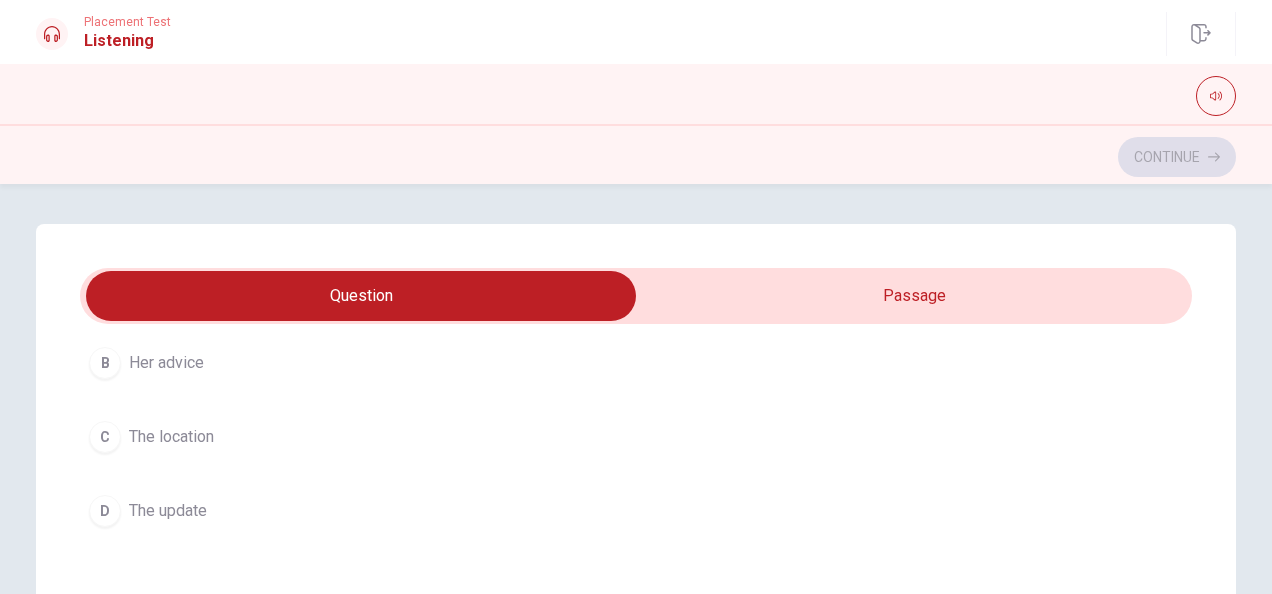 scroll, scrollTop: 1606, scrollLeft: 0, axis: vertical 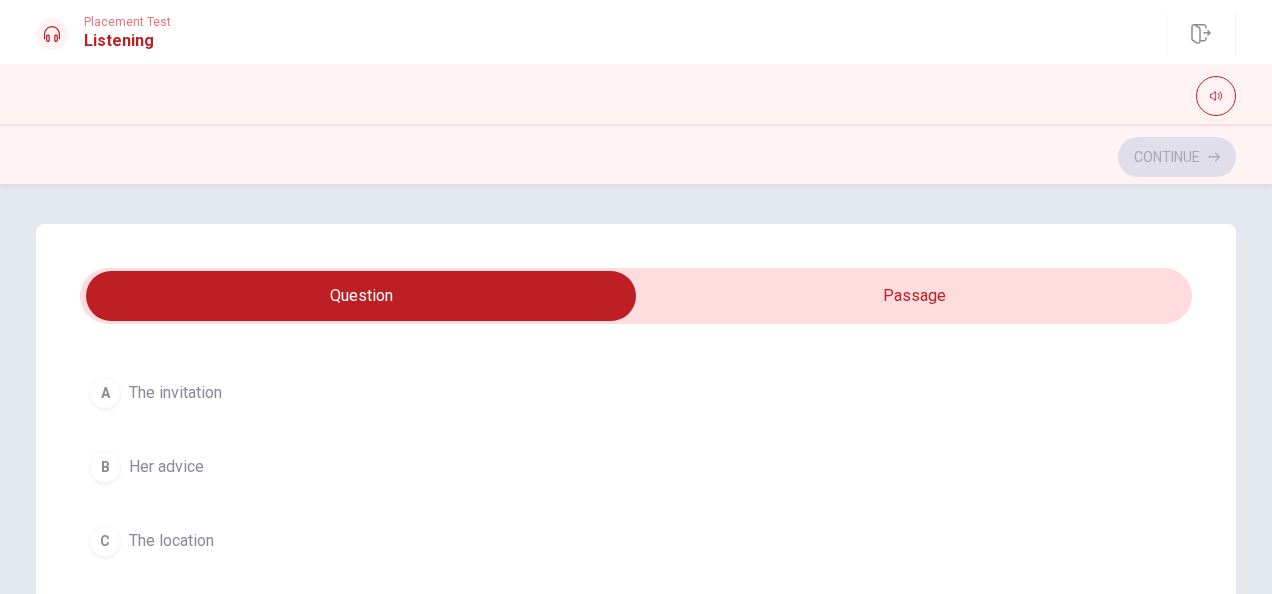 click on "A The invitation" at bounding box center (636, 393) 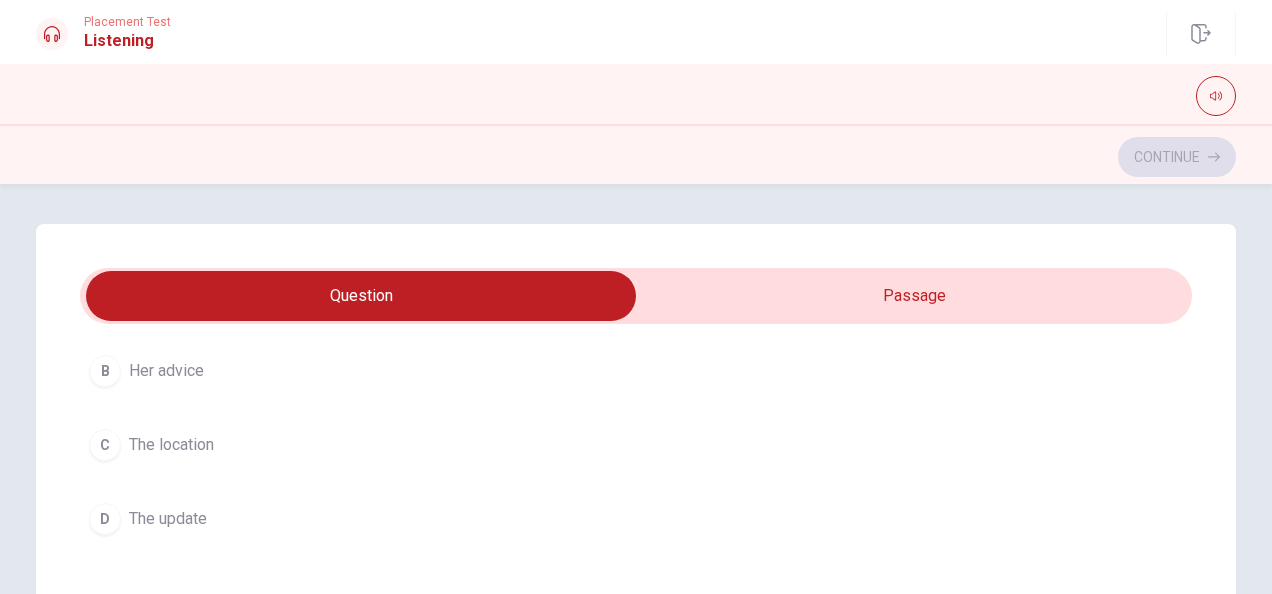 scroll, scrollTop: 1606, scrollLeft: 0, axis: vertical 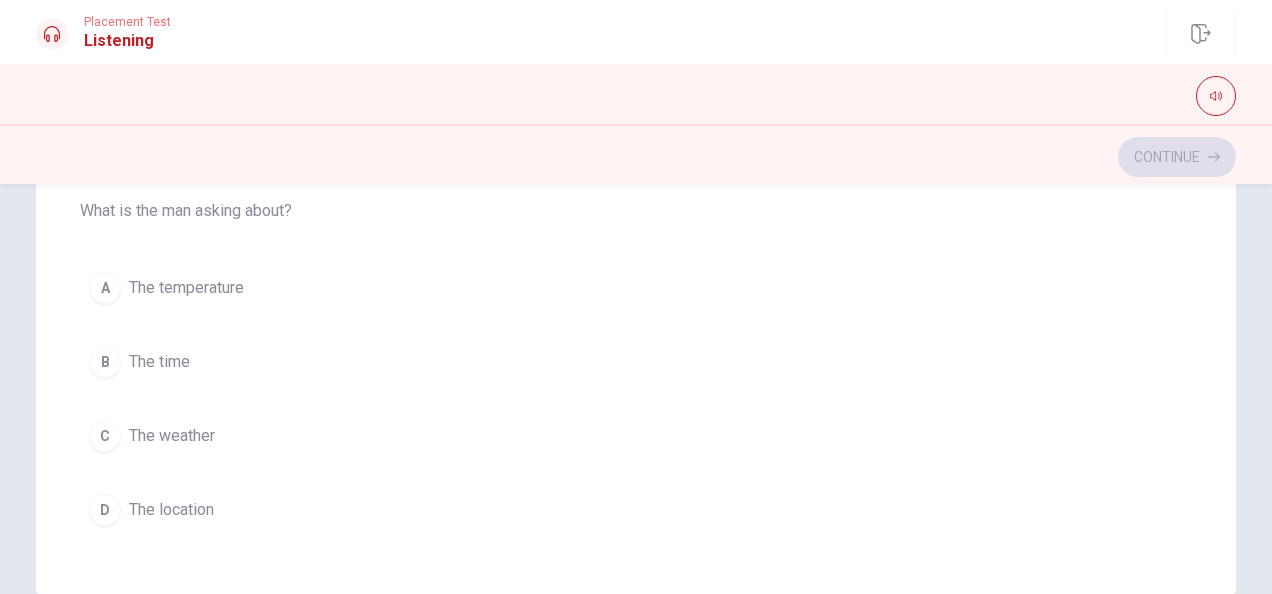 click on "C The weather" at bounding box center [636, 436] 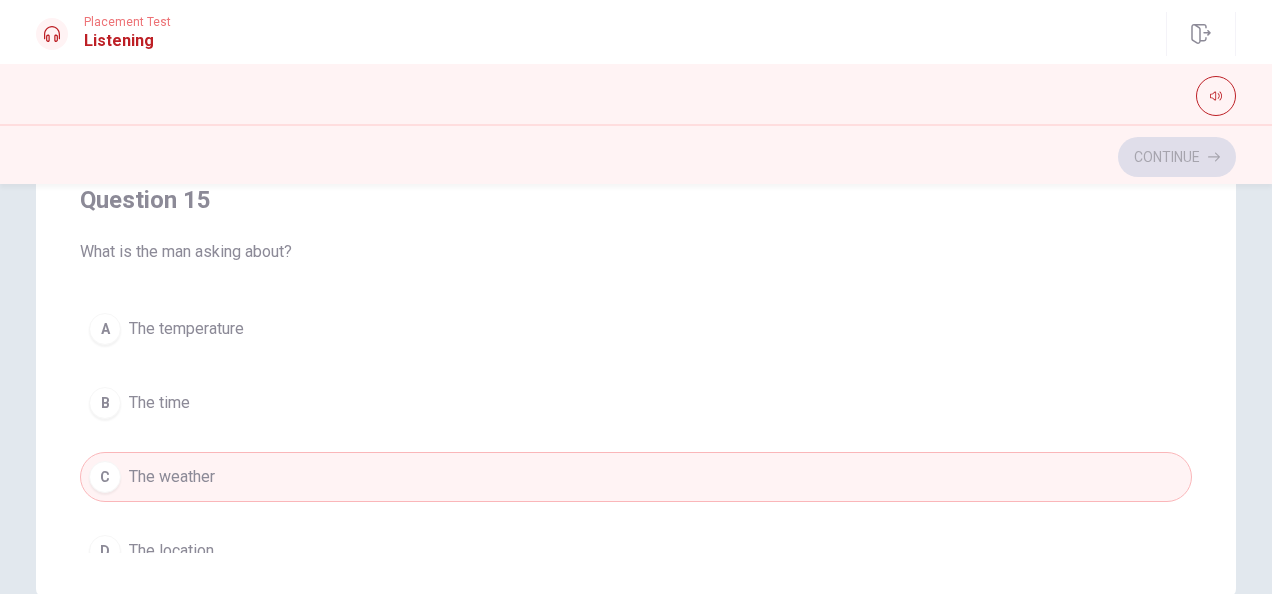 scroll, scrollTop: 1564, scrollLeft: 0, axis: vertical 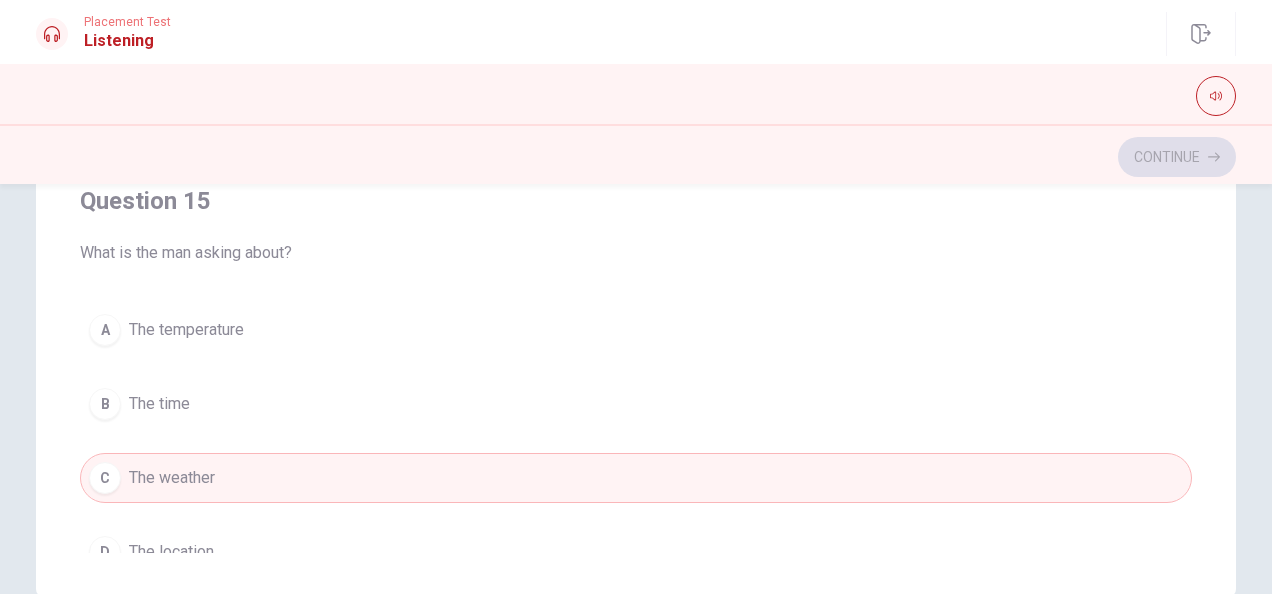 click on "B The time" at bounding box center [636, 404] 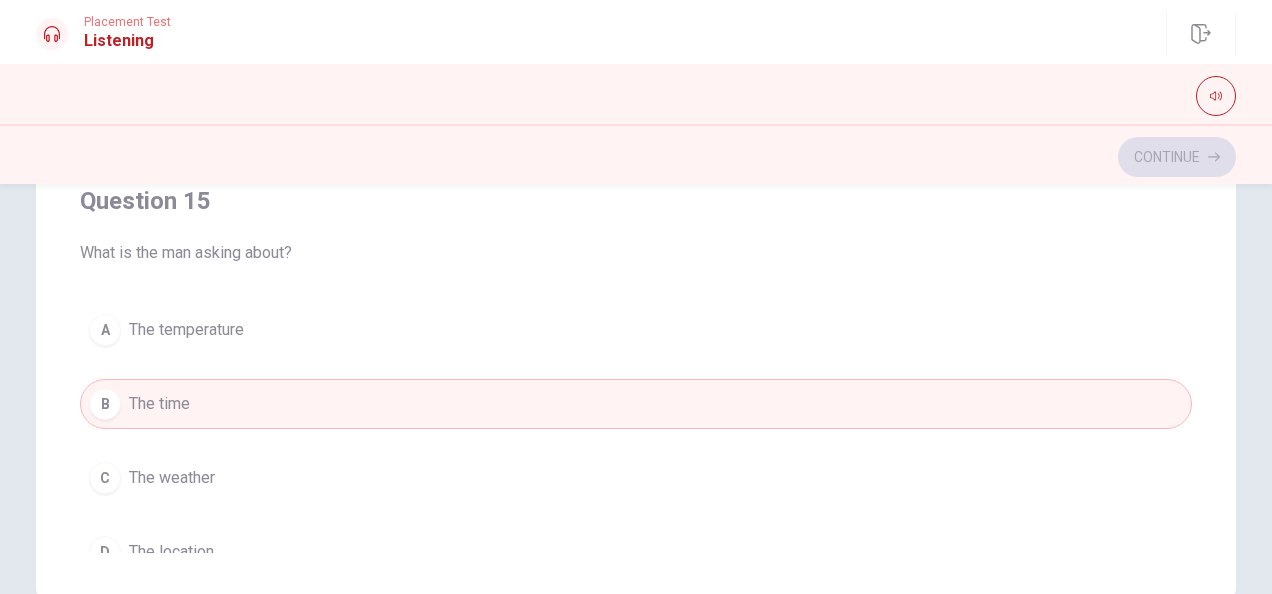click on "B The time" at bounding box center (636, 404) 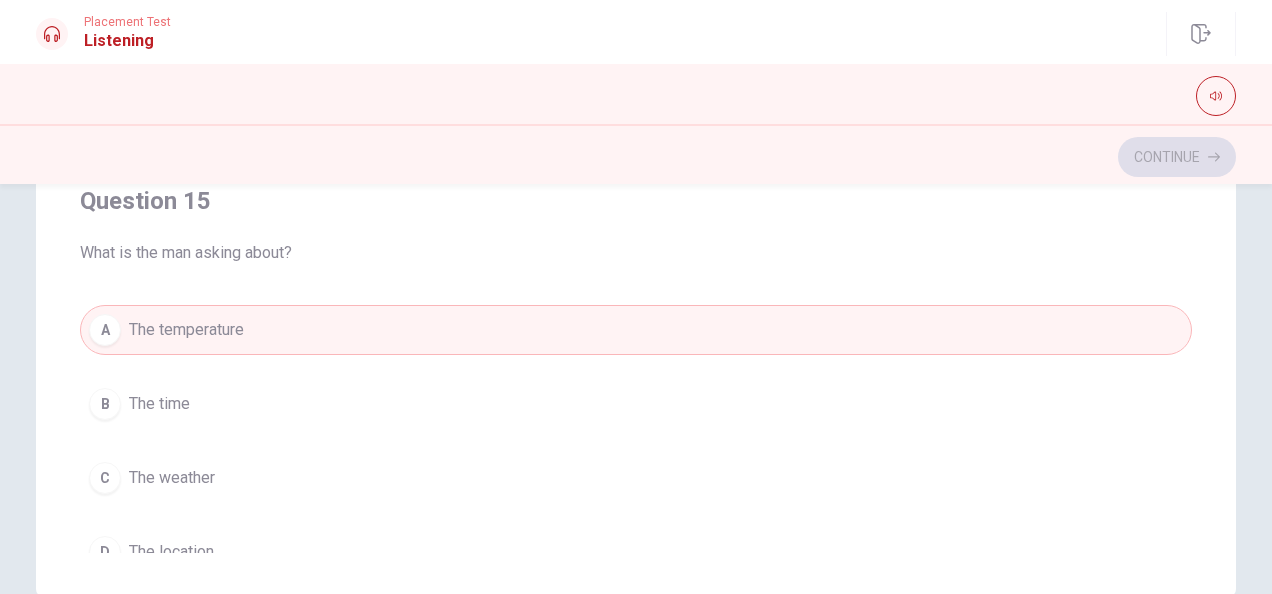 click on "C The weather" at bounding box center (636, 478) 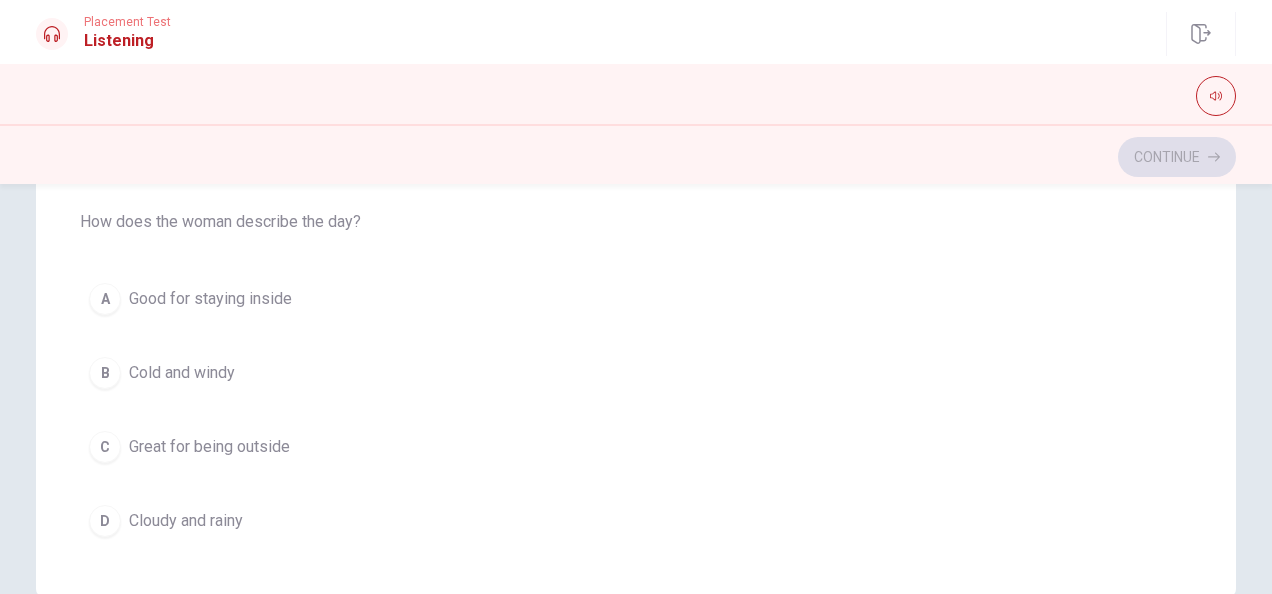 scroll, scrollTop: 226, scrollLeft: 0, axis: vertical 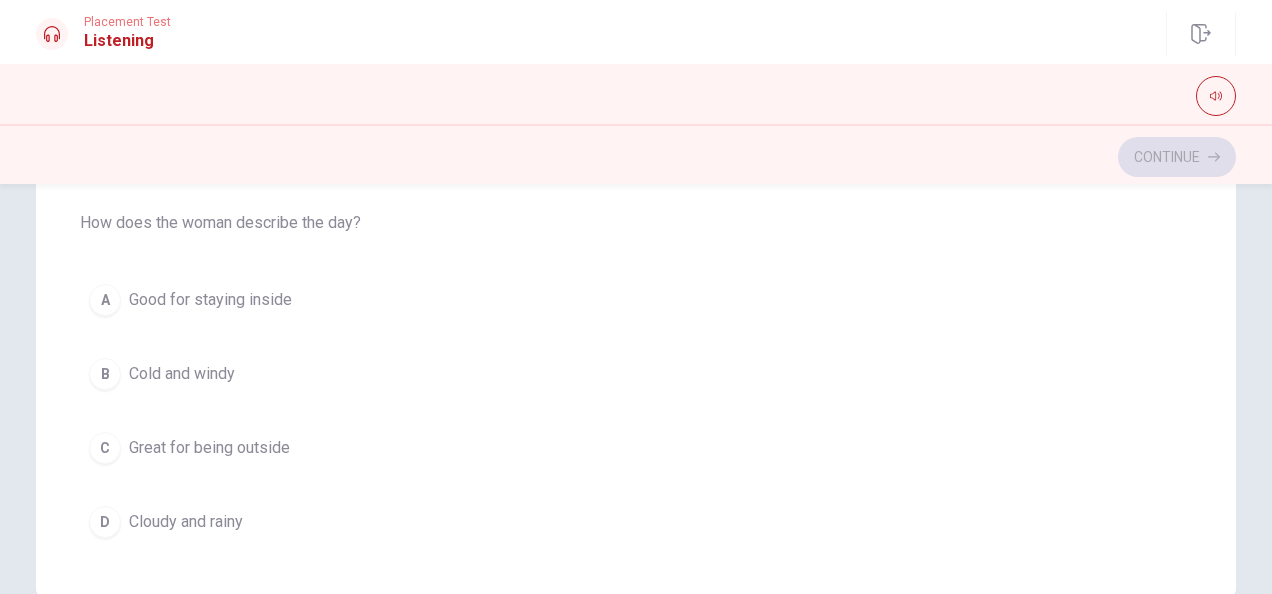 click on "C Great for being outside" at bounding box center [636, 448] 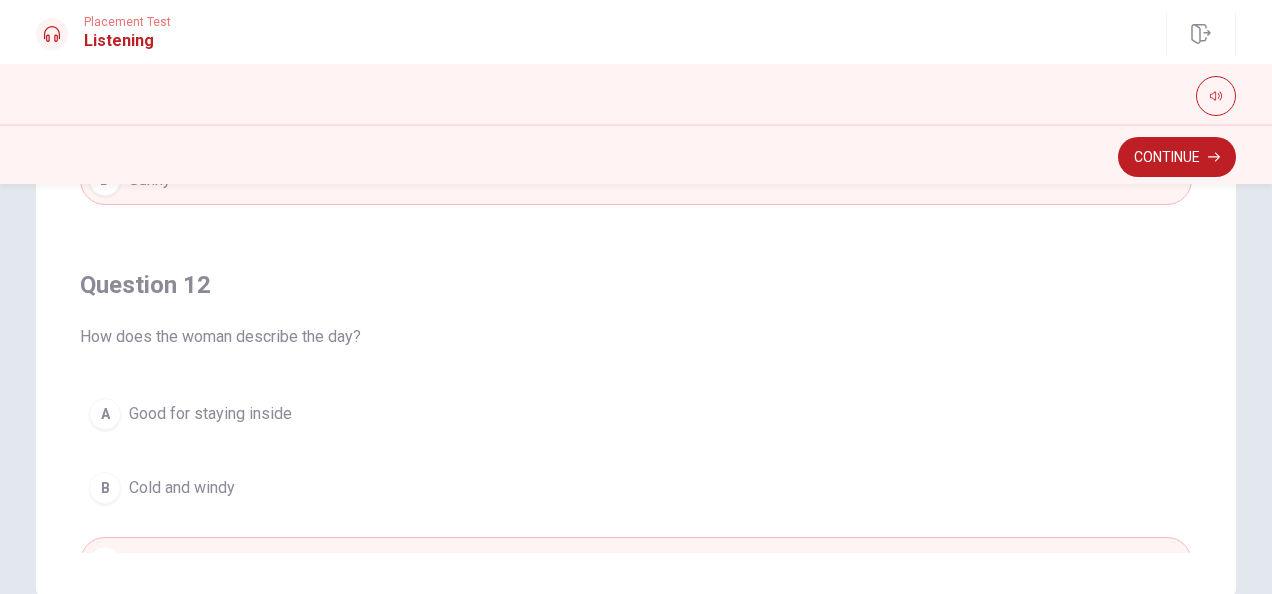 scroll, scrollTop: 0, scrollLeft: 0, axis: both 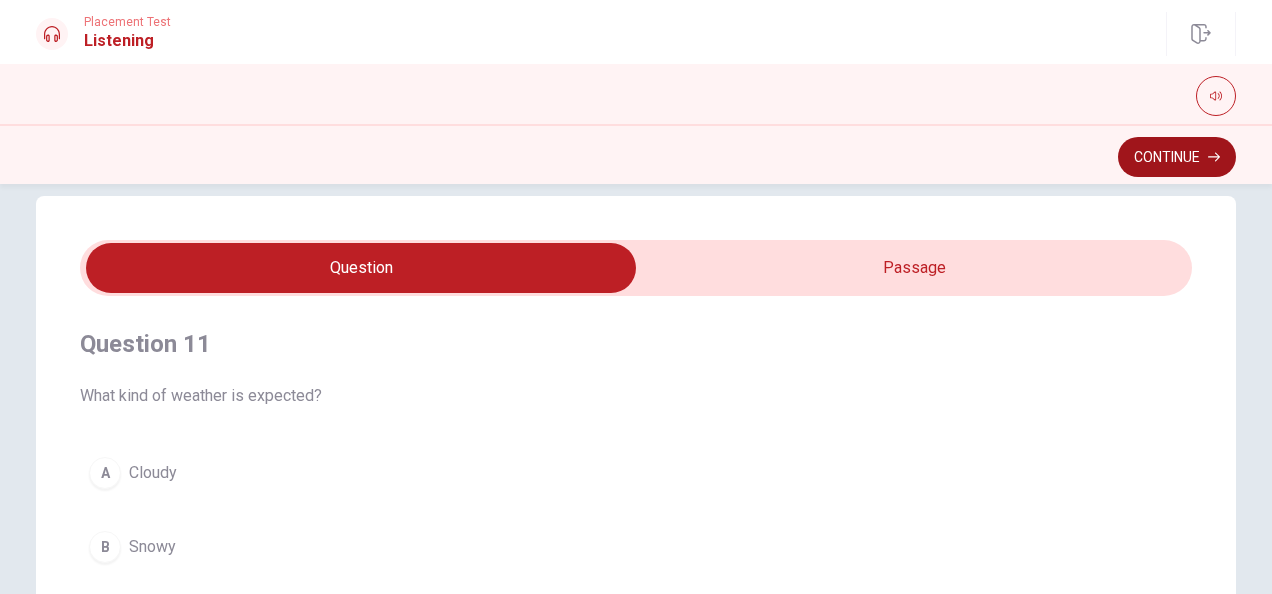 click on "Continue" at bounding box center (1177, 157) 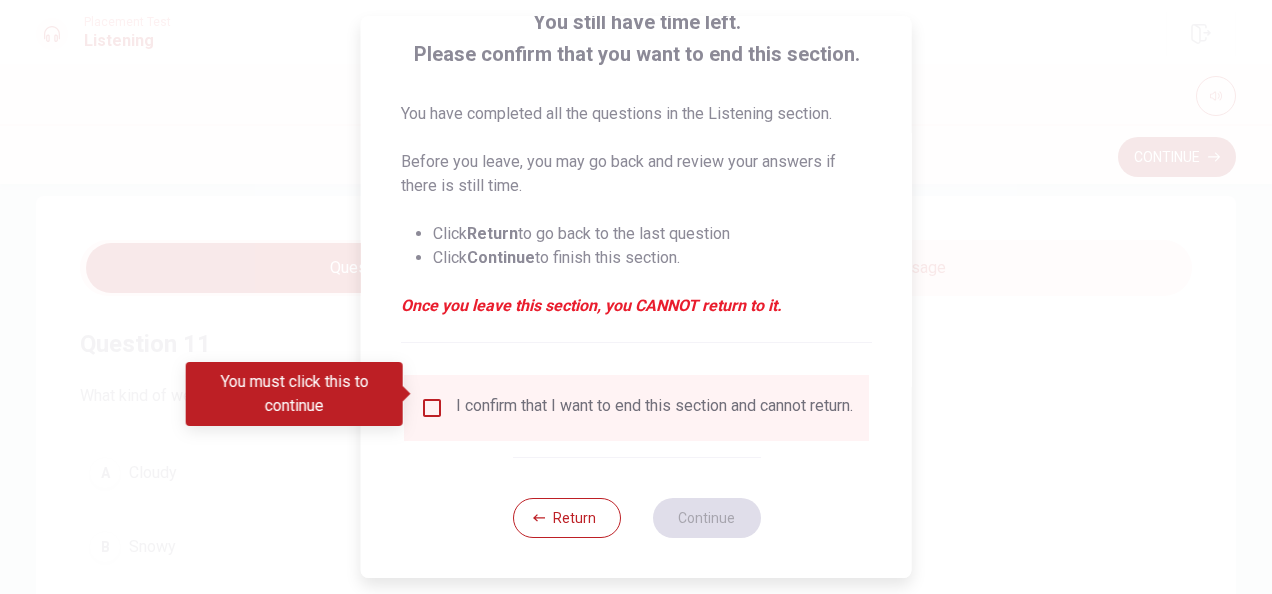 scroll, scrollTop: 152, scrollLeft: 0, axis: vertical 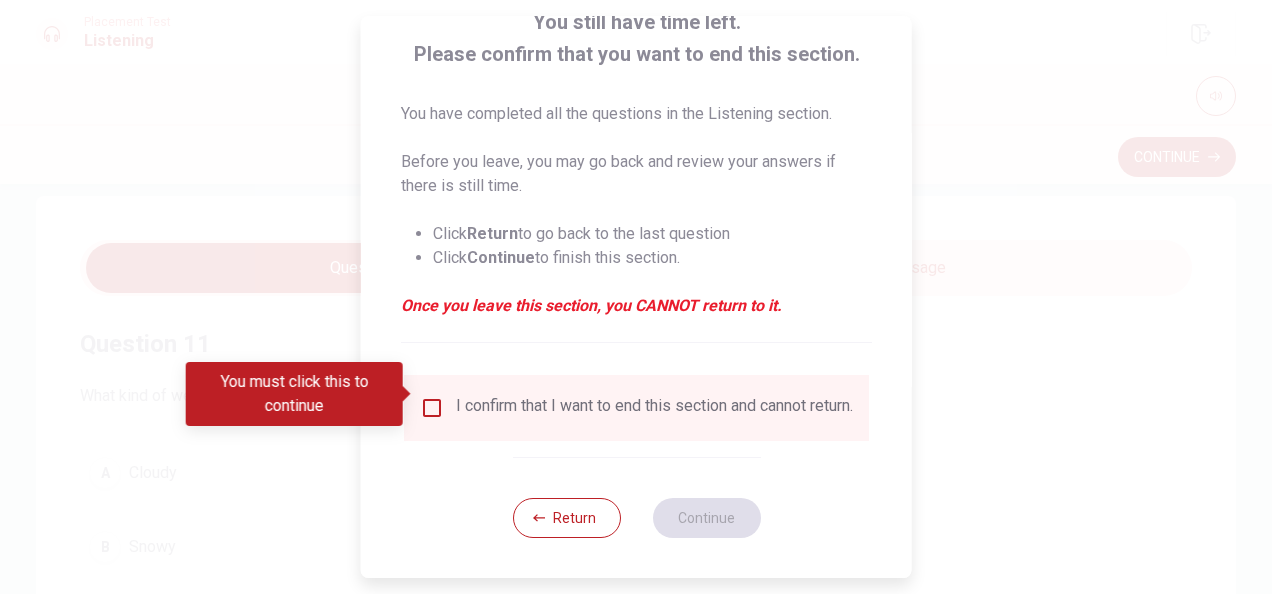 click at bounding box center [432, 408] 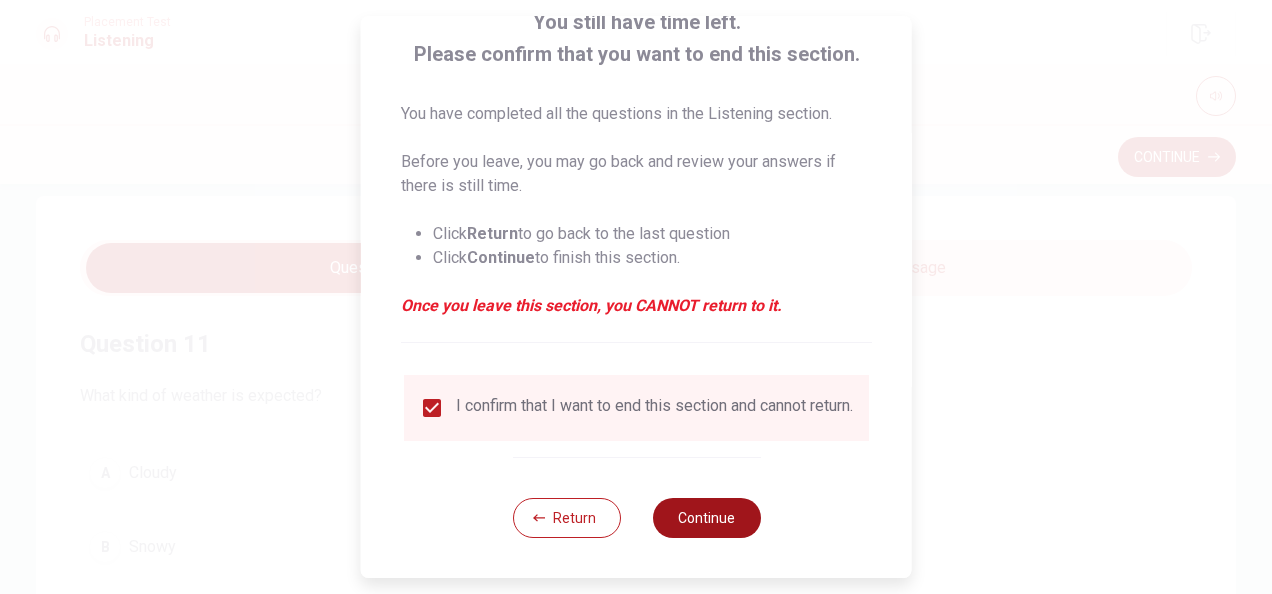 click on "Continue" at bounding box center (706, 518) 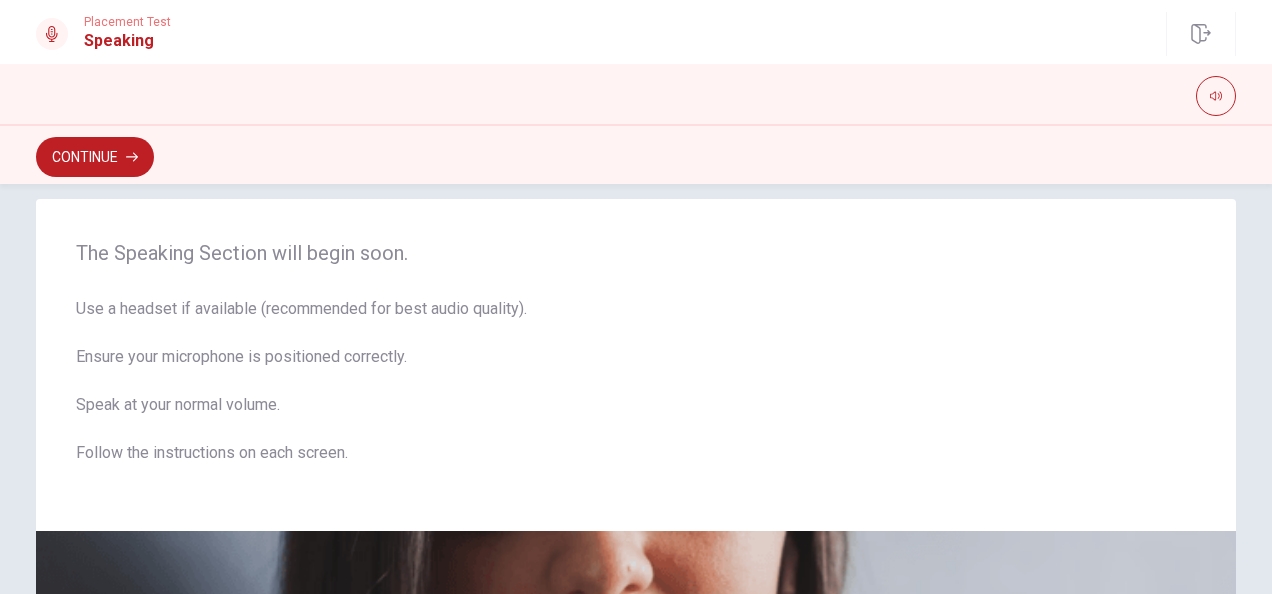 scroll, scrollTop: 26, scrollLeft: 0, axis: vertical 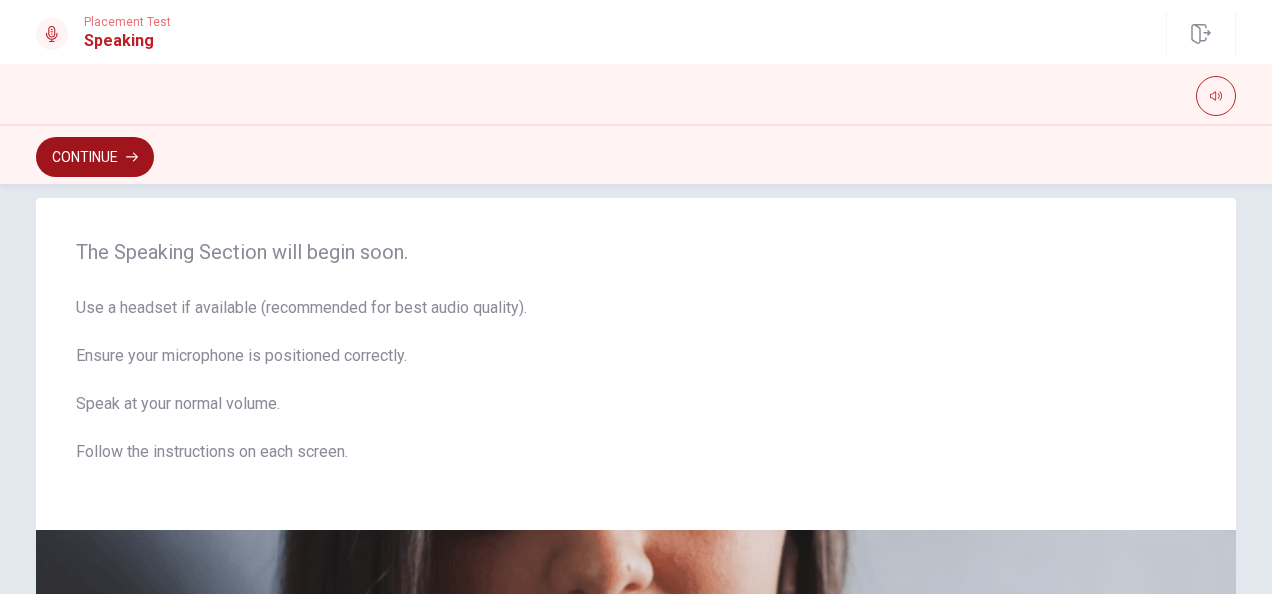 click on "Continue" at bounding box center [95, 157] 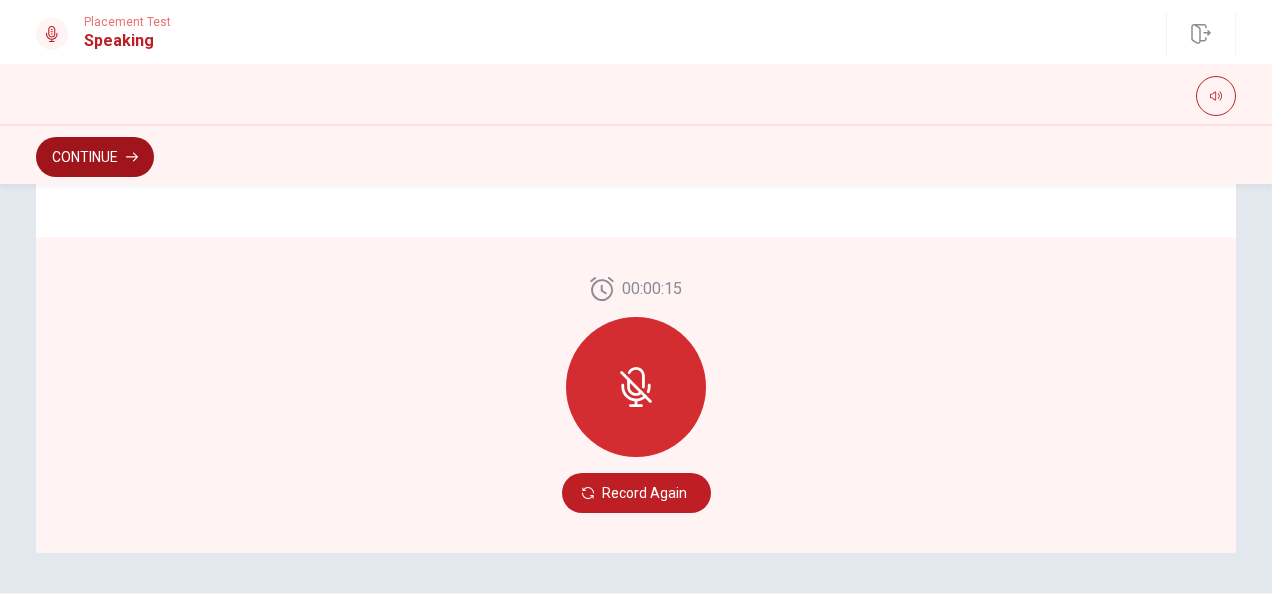 scroll, scrollTop: 542, scrollLeft: 0, axis: vertical 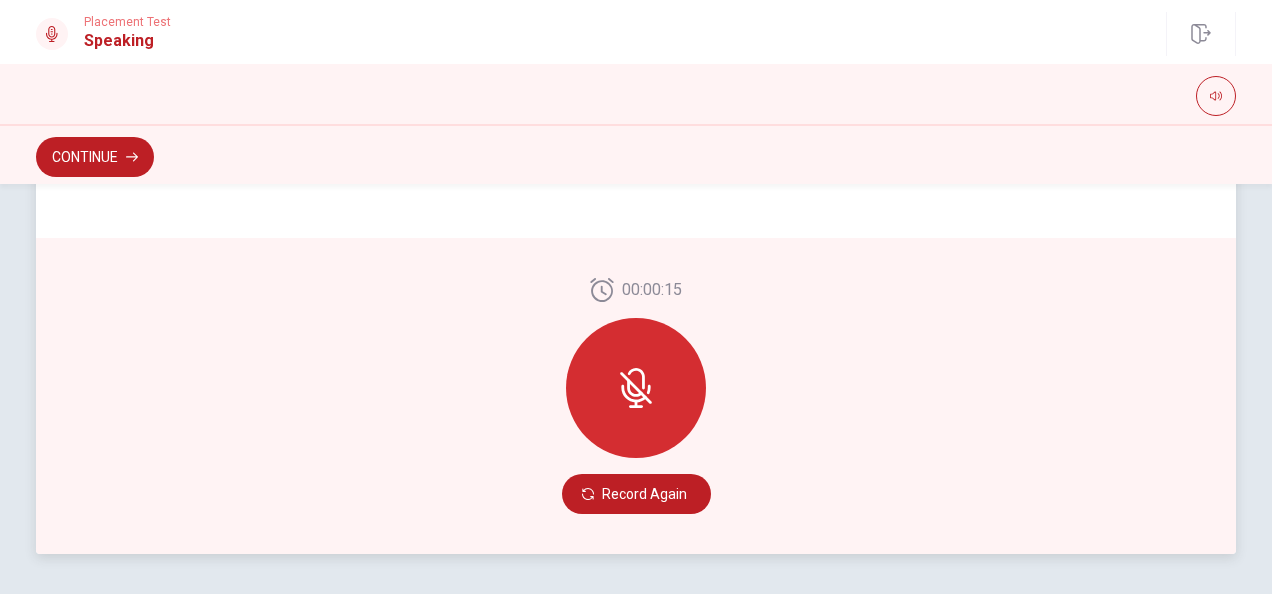 click 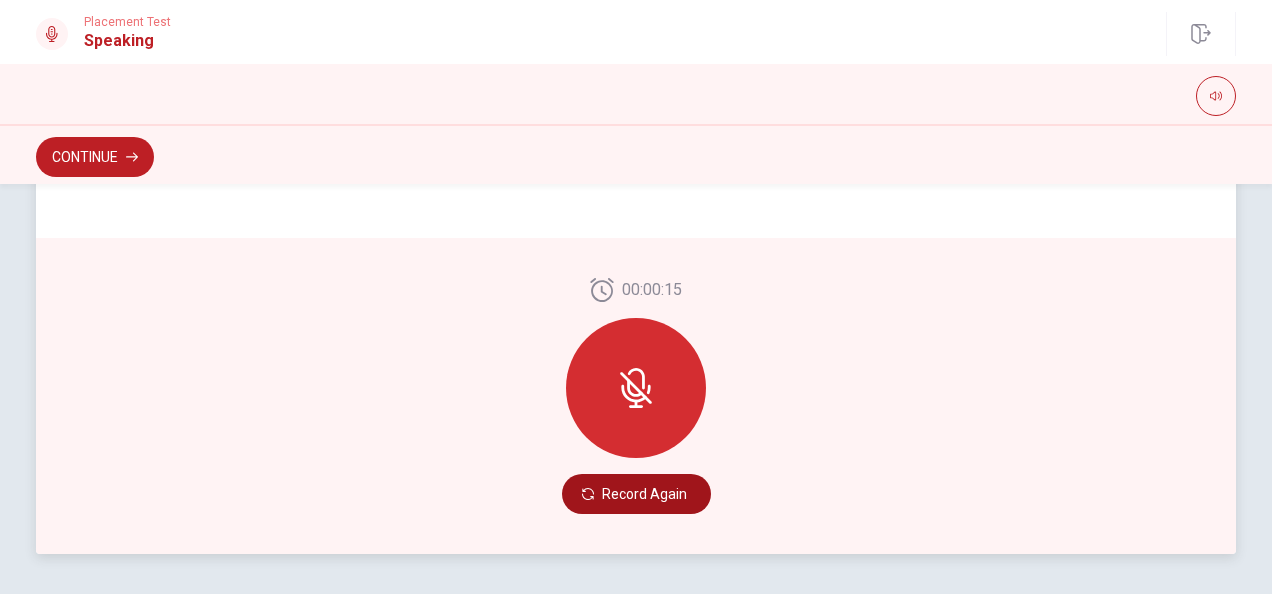click on "Record Again" at bounding box center (636, 494) 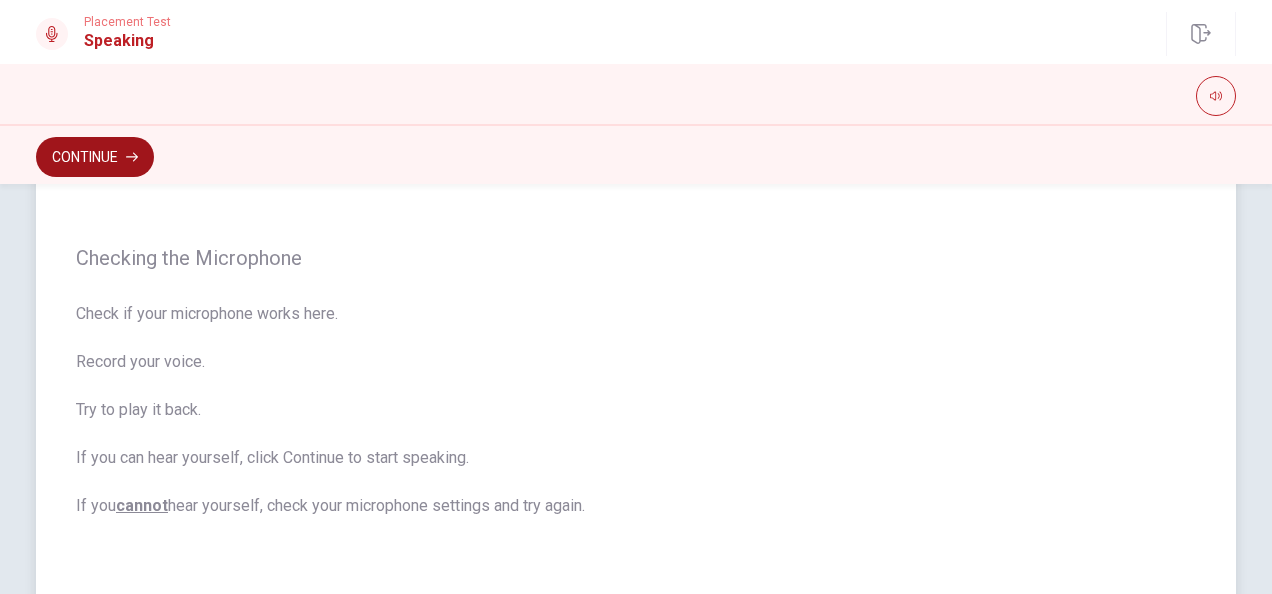 click on "Continue" at bounding box center (95, 157) 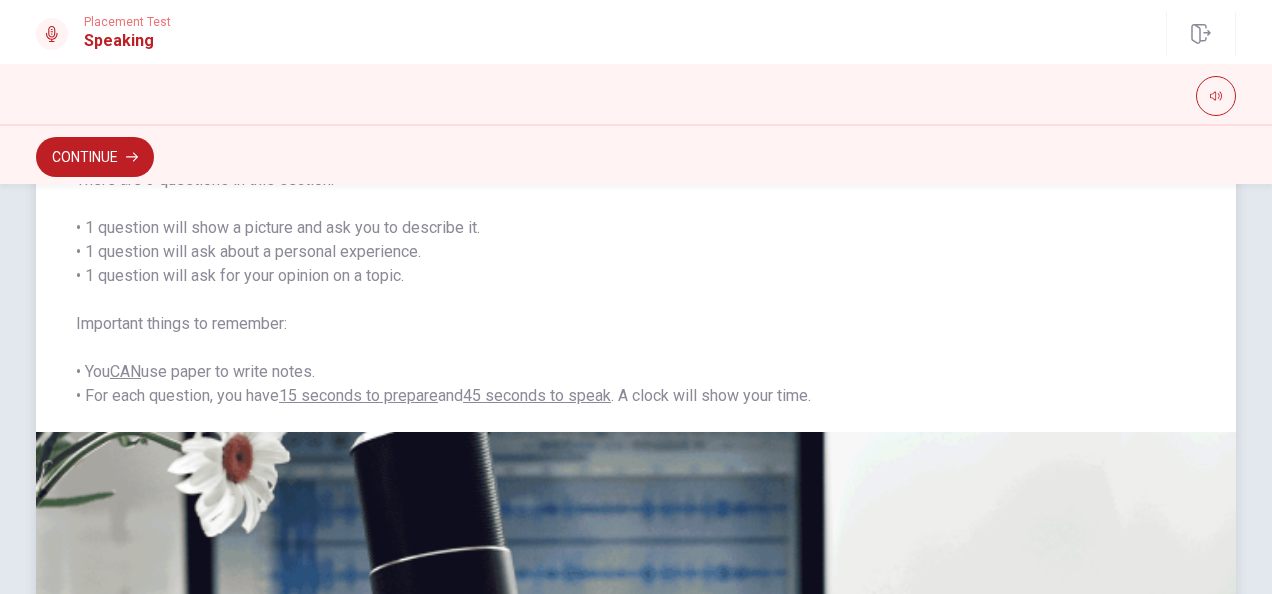 scroll, scrollTop: 186, scrollLeft: 0, axis: vertical 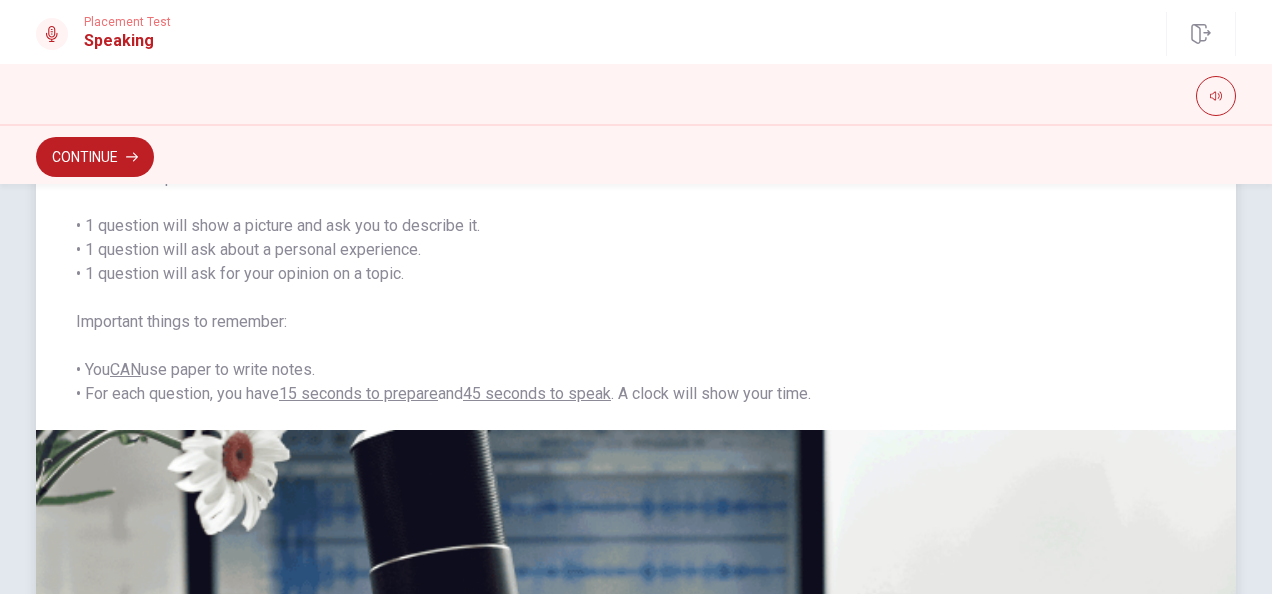 click at bounding box center (636, 700) 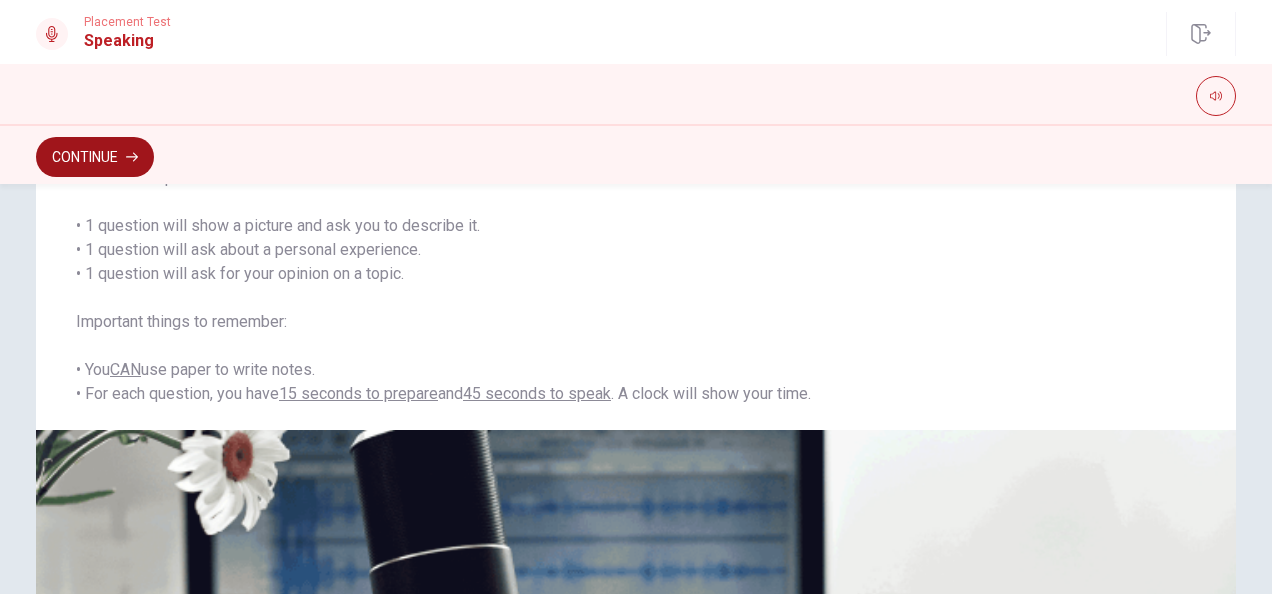 click on "Continue" at bounding box center (95, 157) 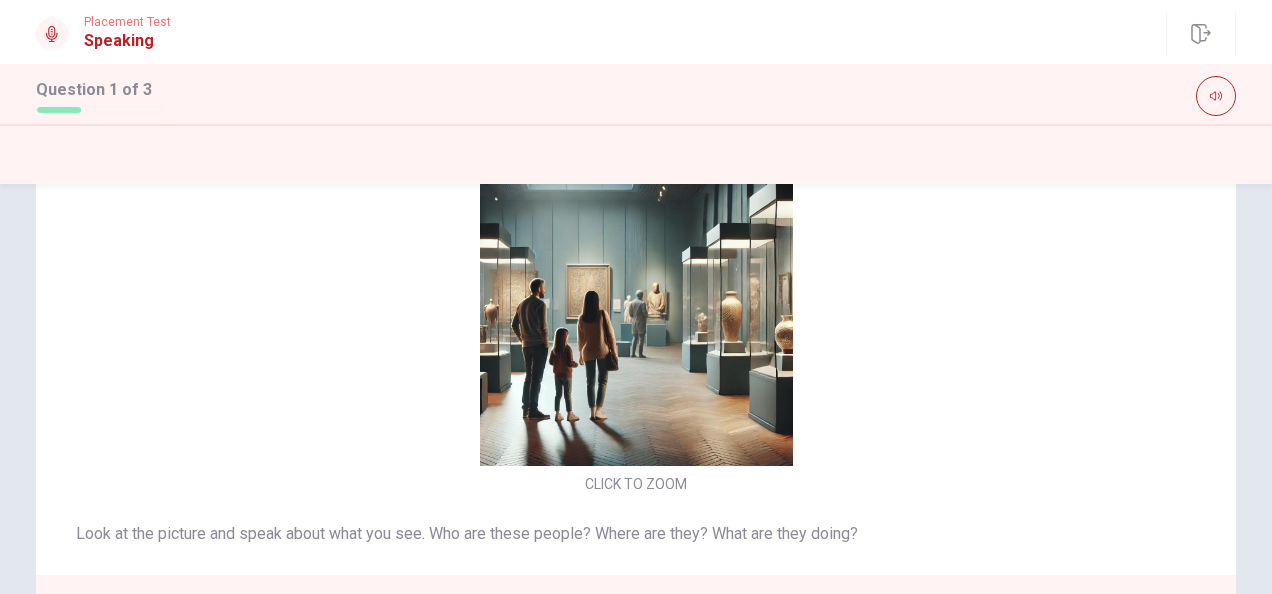scroll, scrollTop: 0, scrollLeft: 0, axis: both 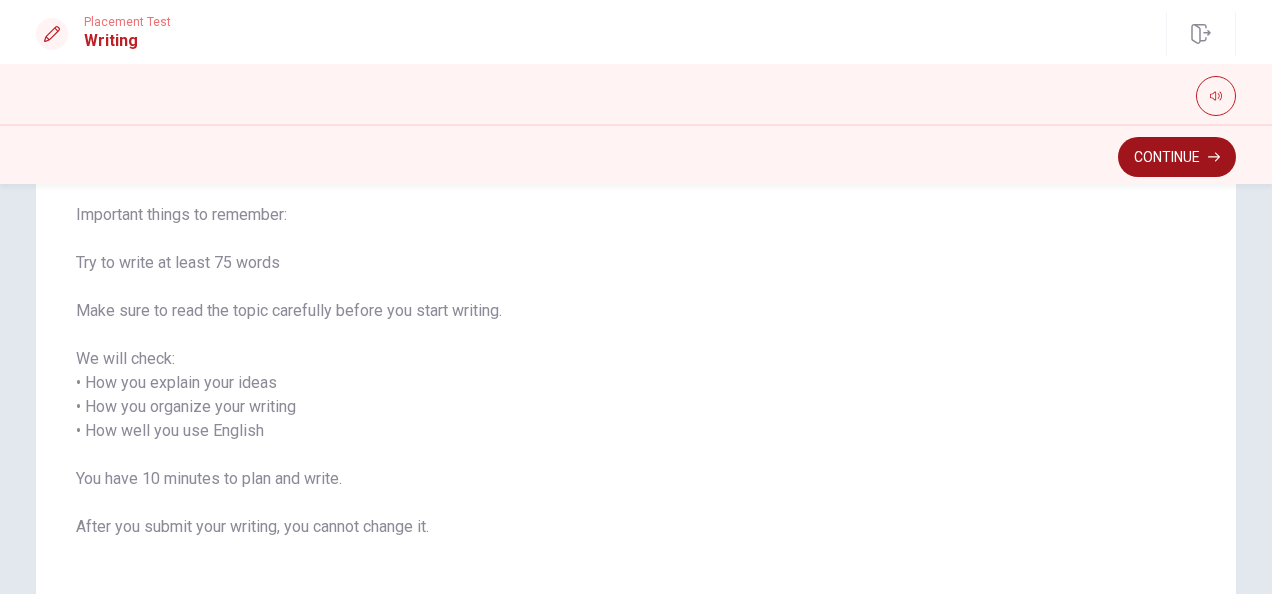 click 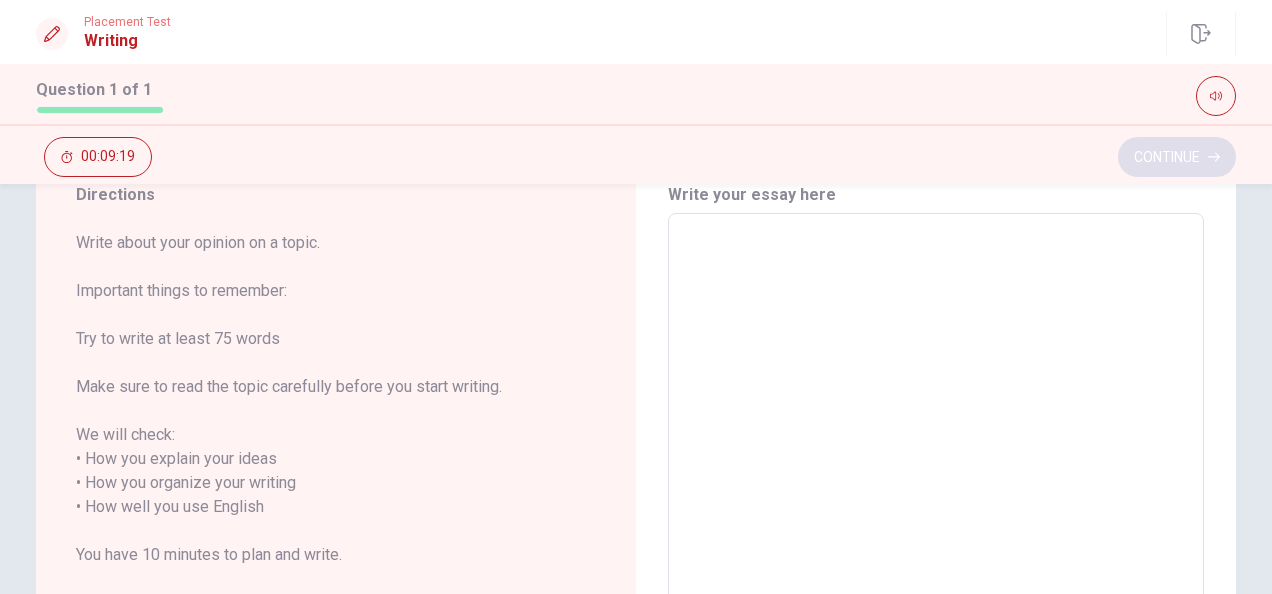 scroll, scrollTop: 80, scrollLeft: 0, axis: vertical 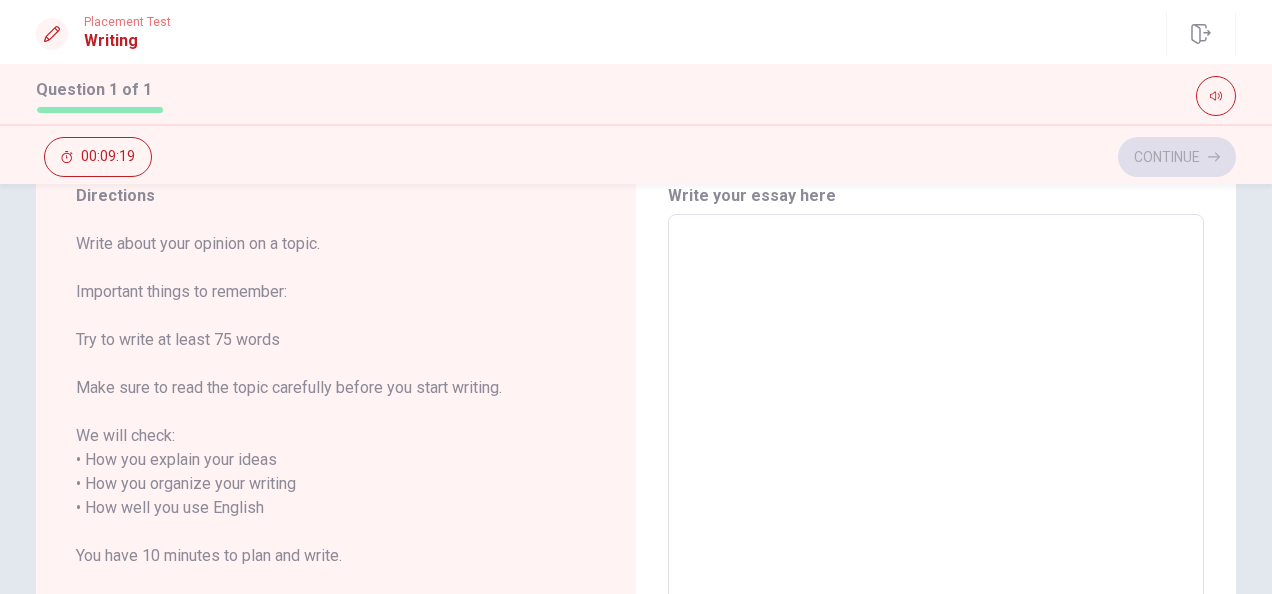 click at bounding box center [936, 508] 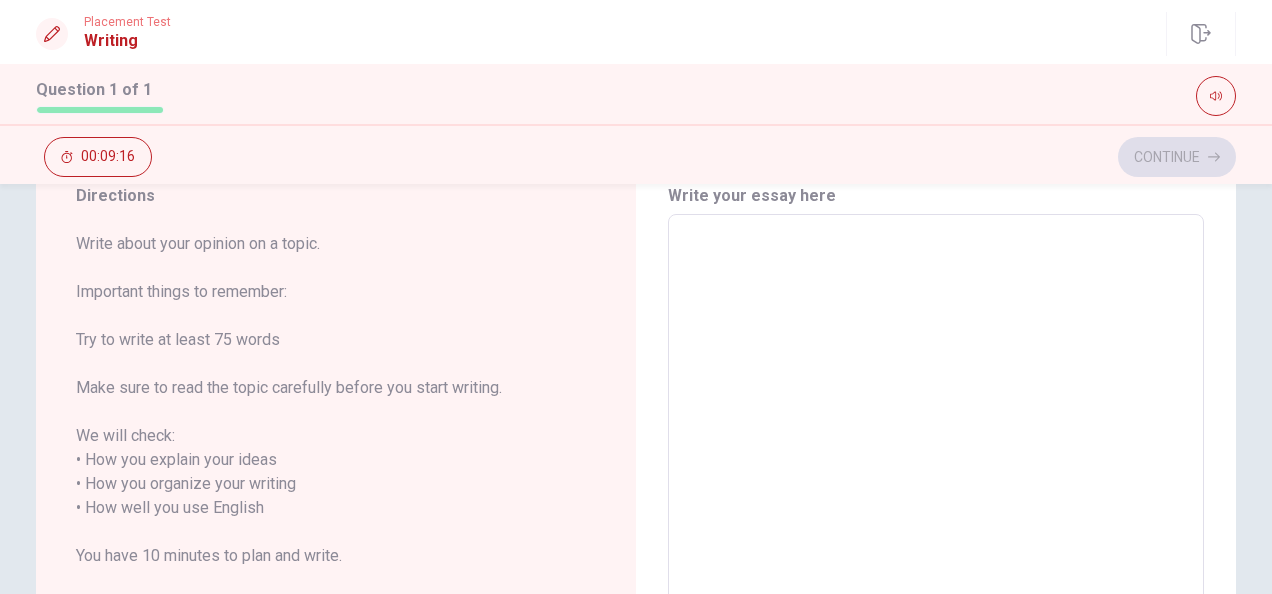 type on "I" 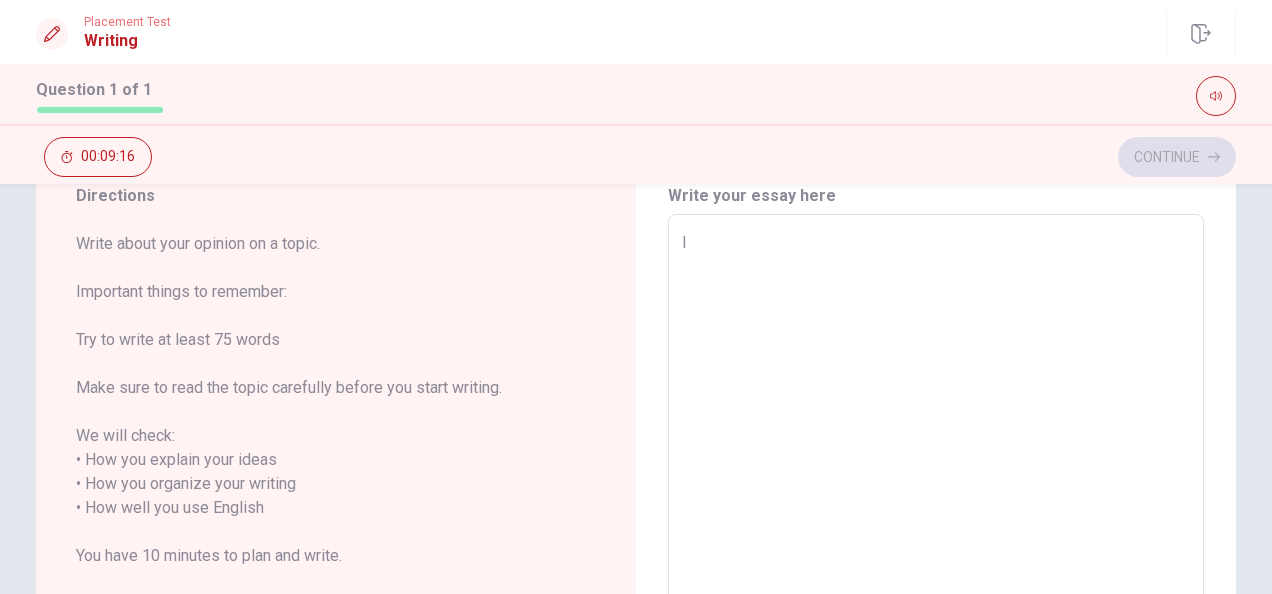 type on "x" 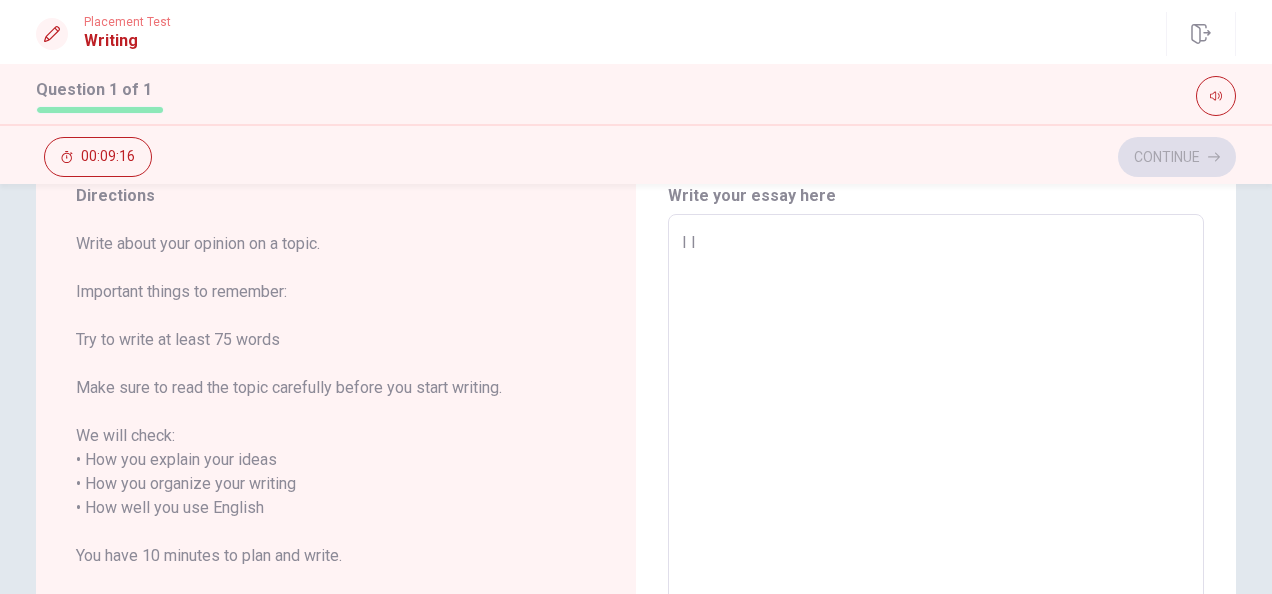 type on "x" 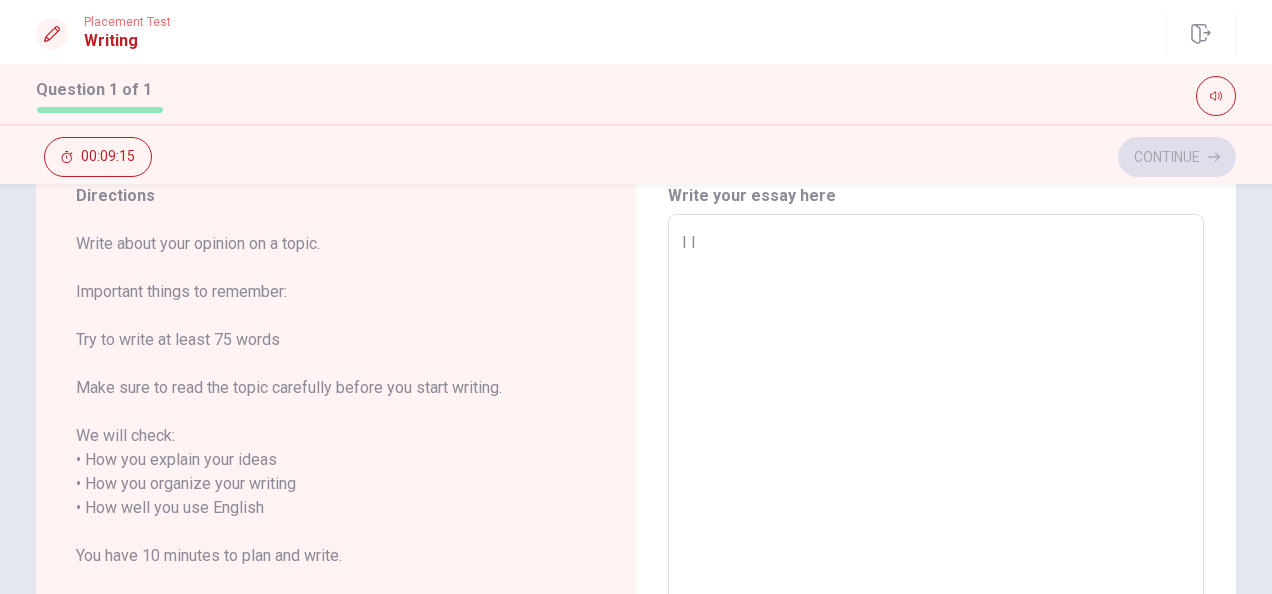 type on "I li" 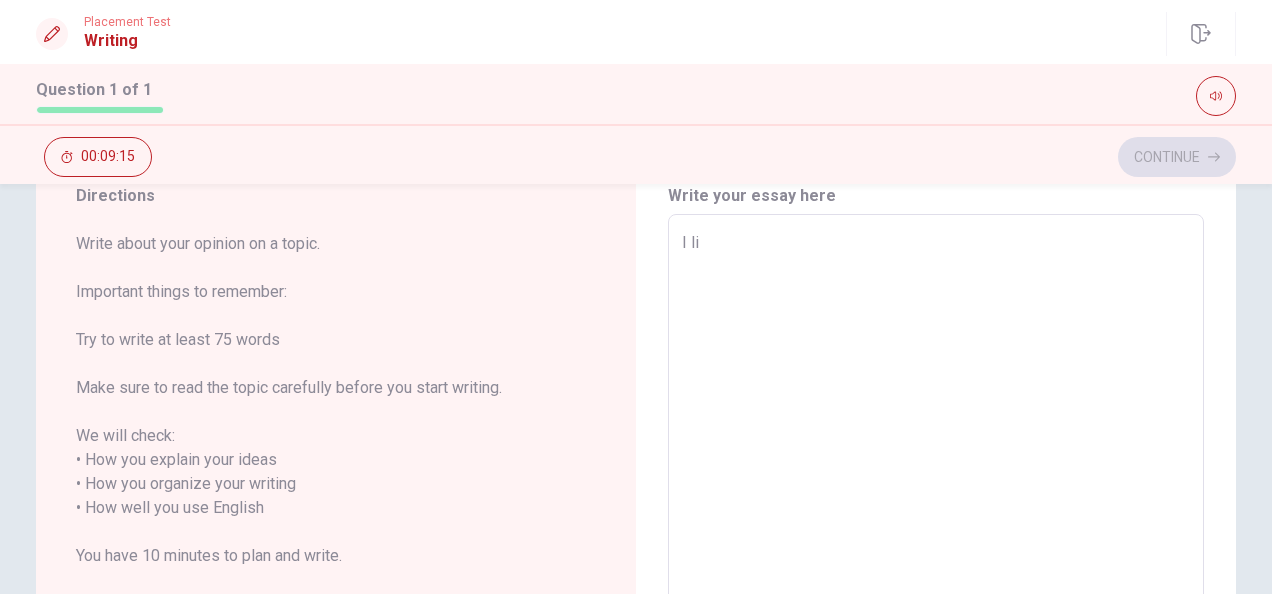 type on "x" 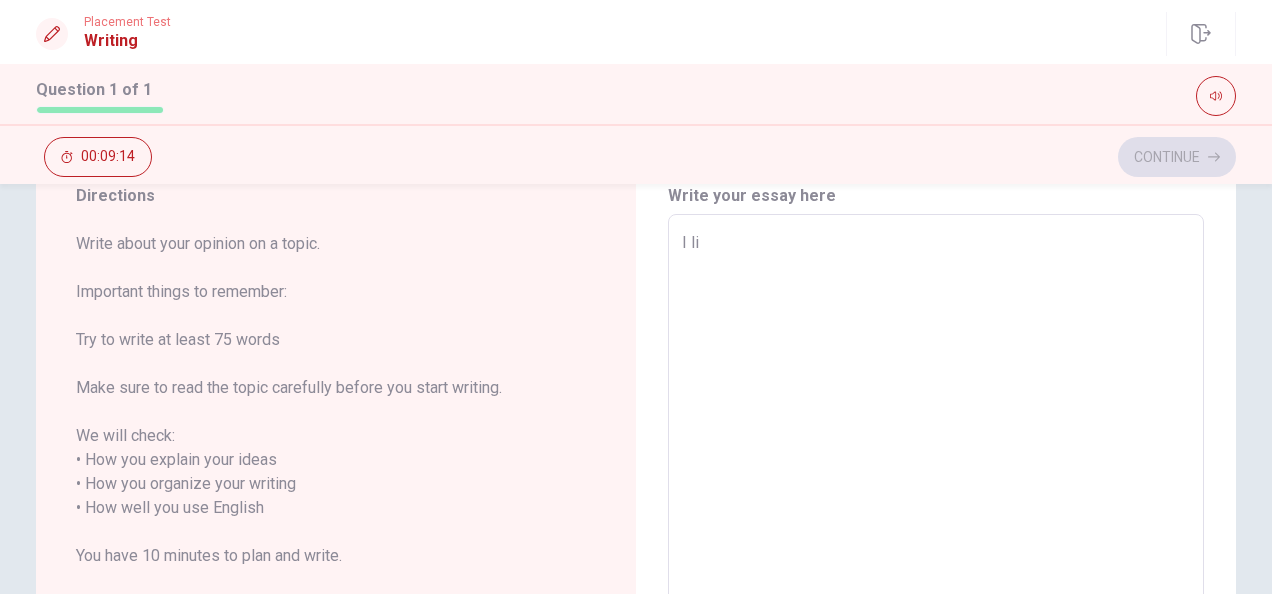 type on "I lik" 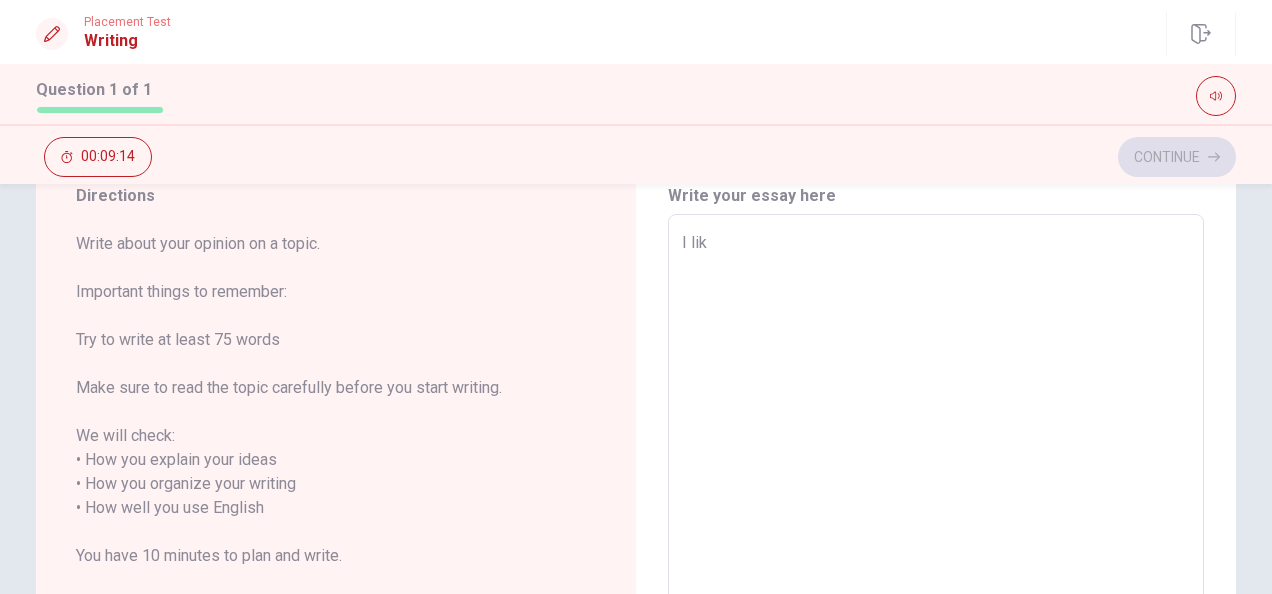 type on "x" 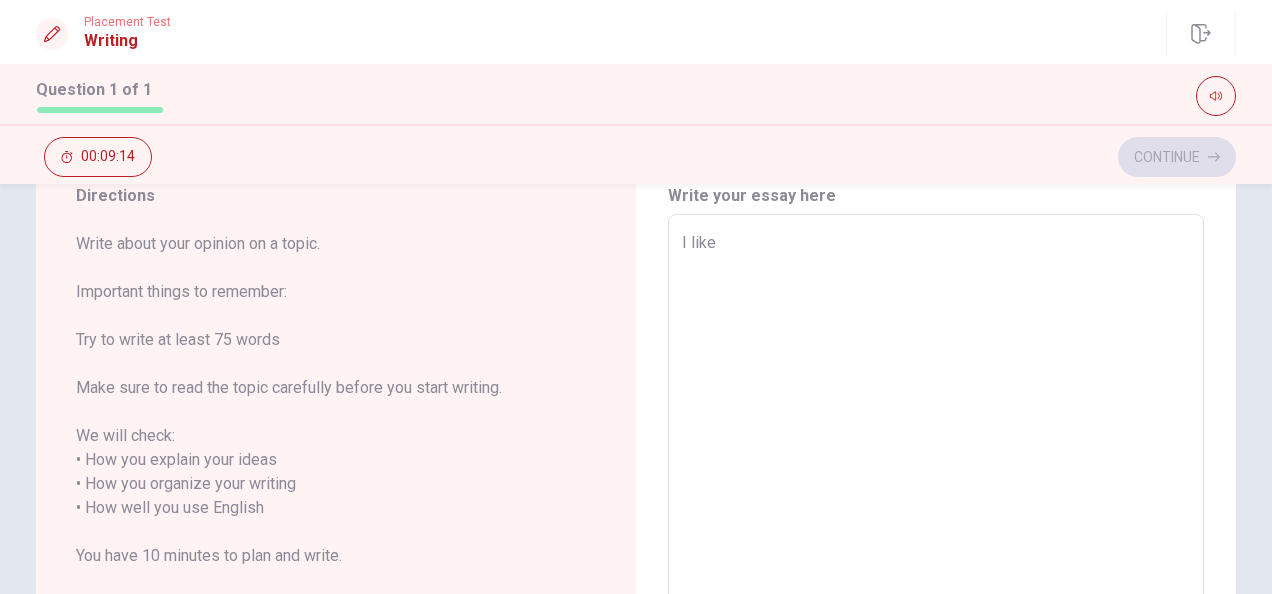 type on "x" 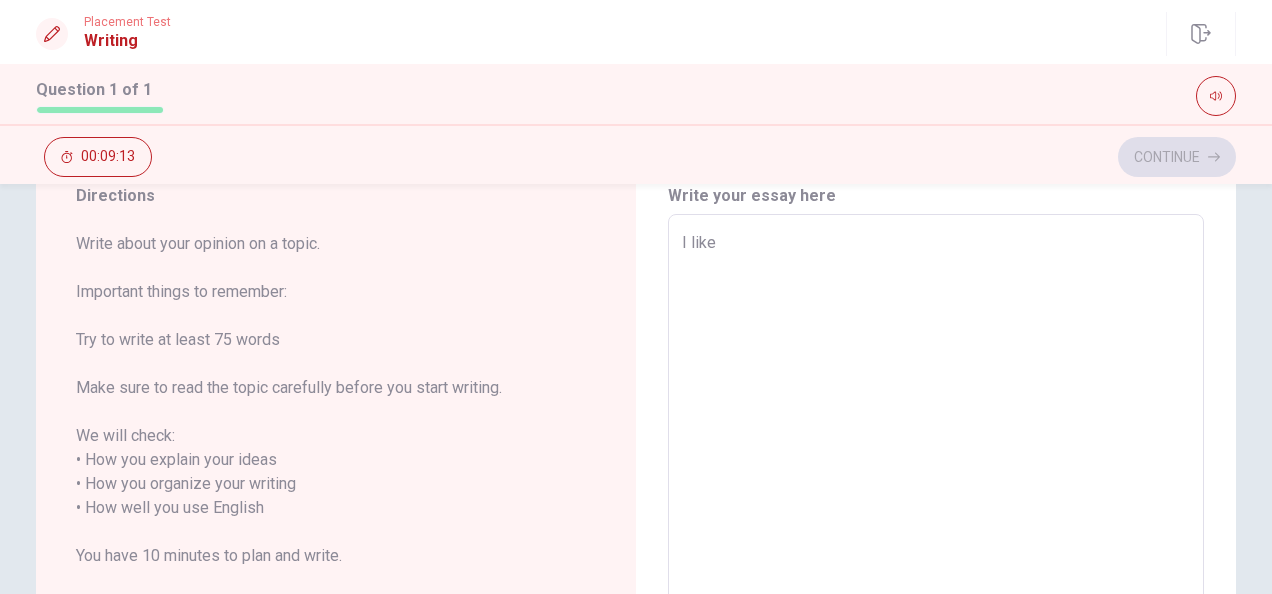 type on "I like" 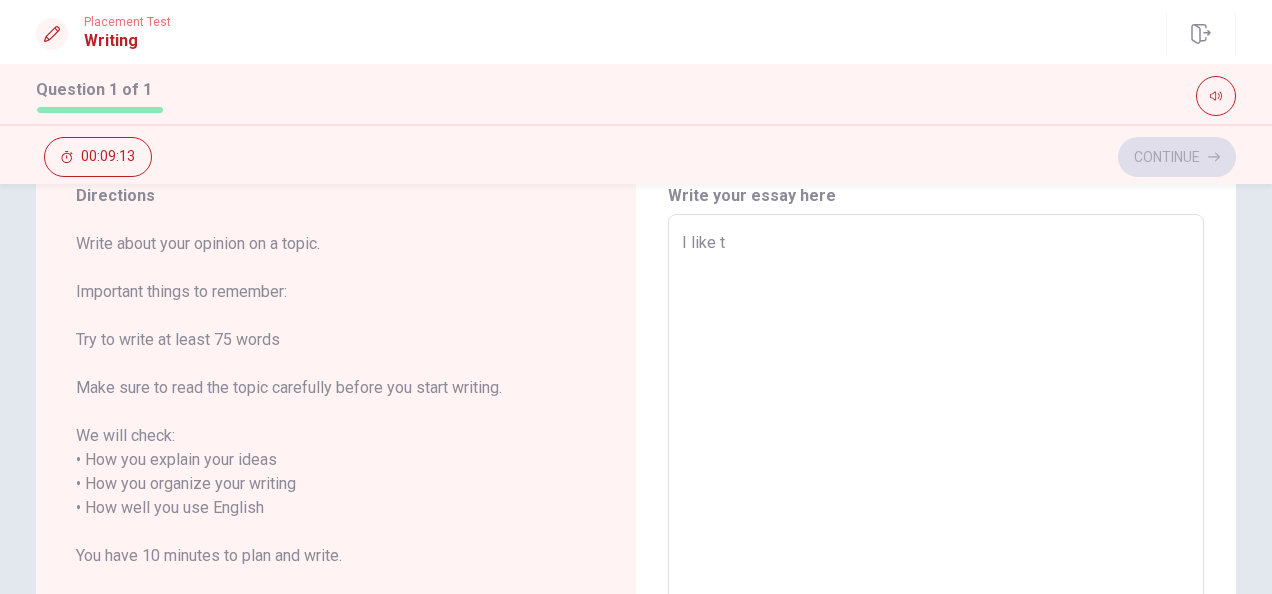 type on "x" 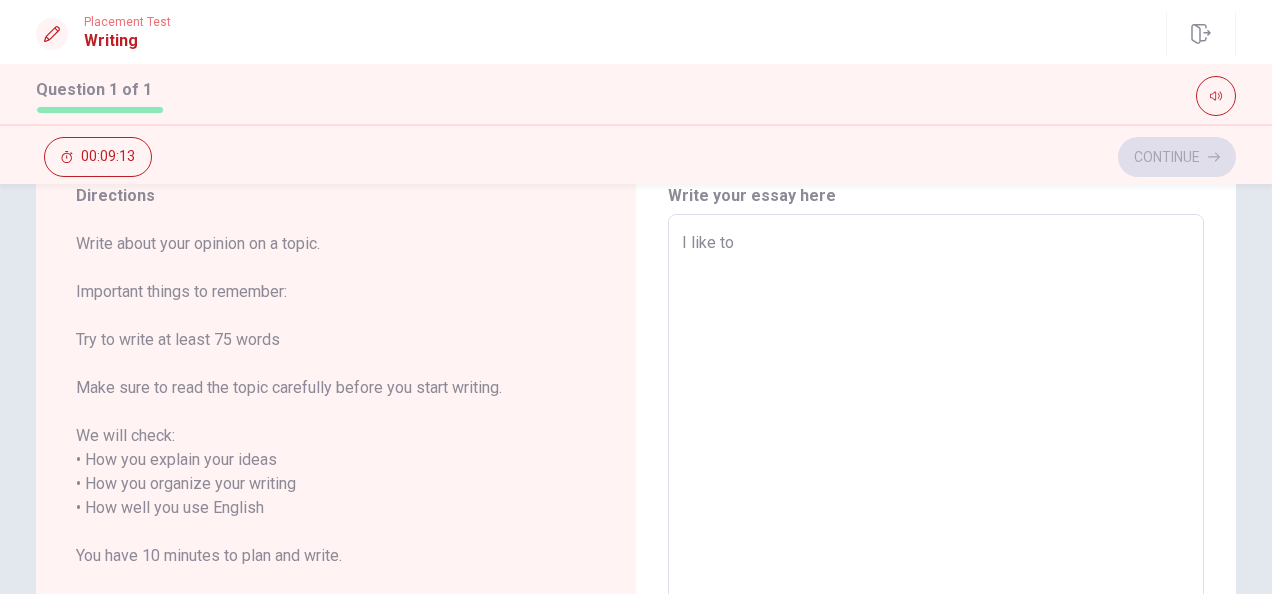 type on "x" 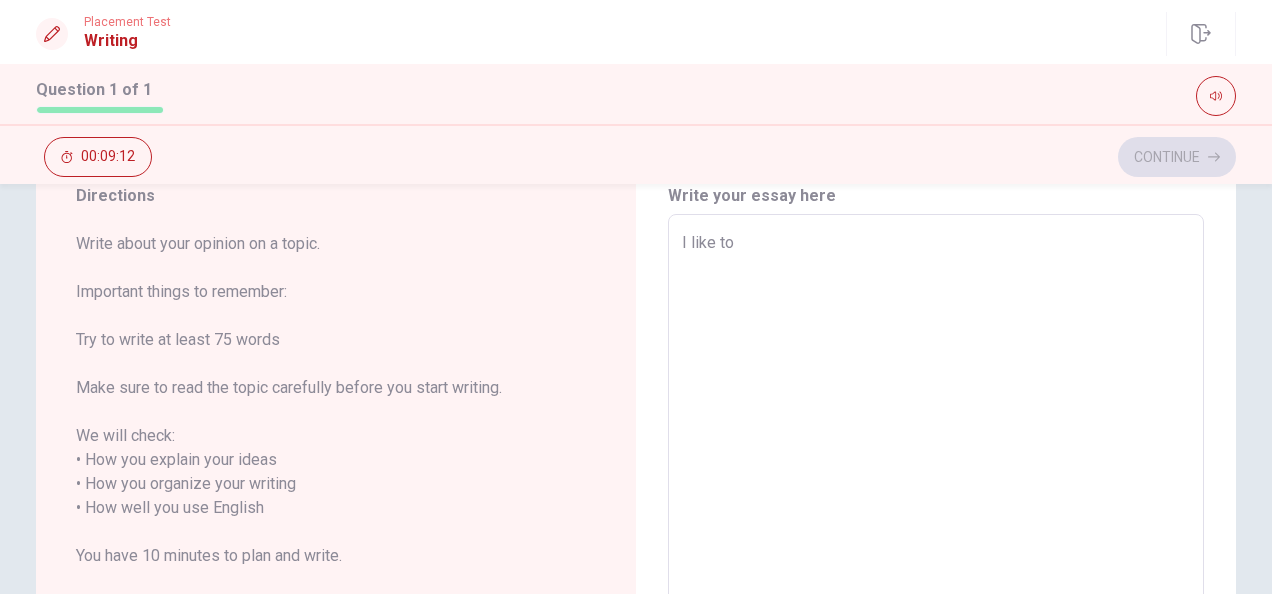 type on "I like to" 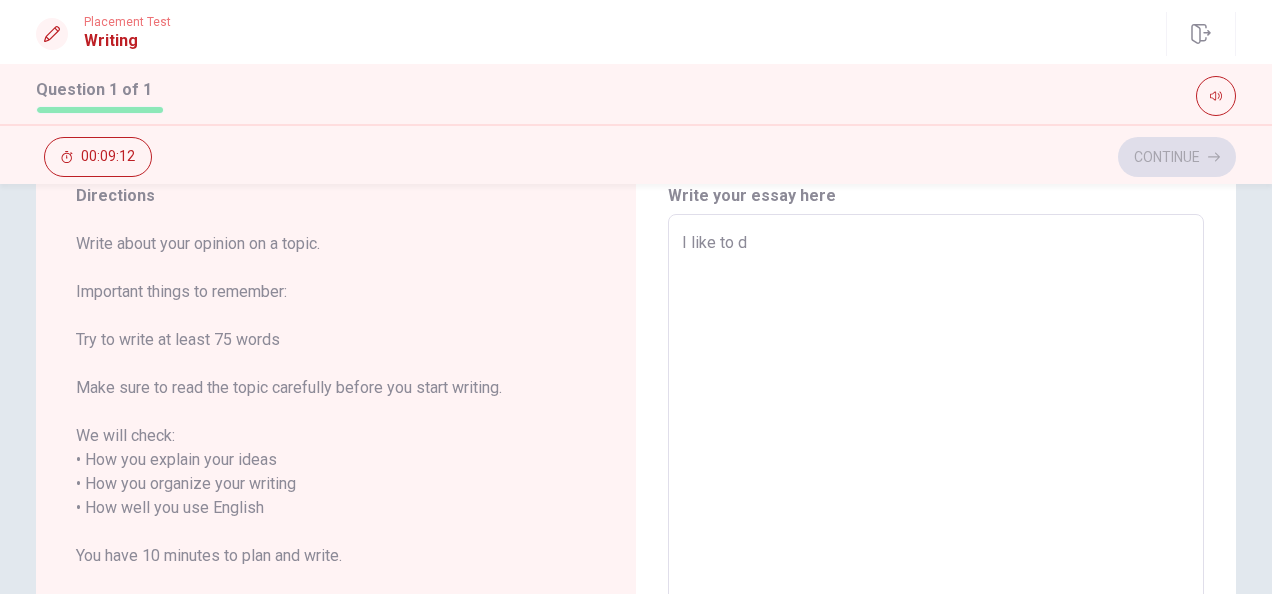 type on "x" 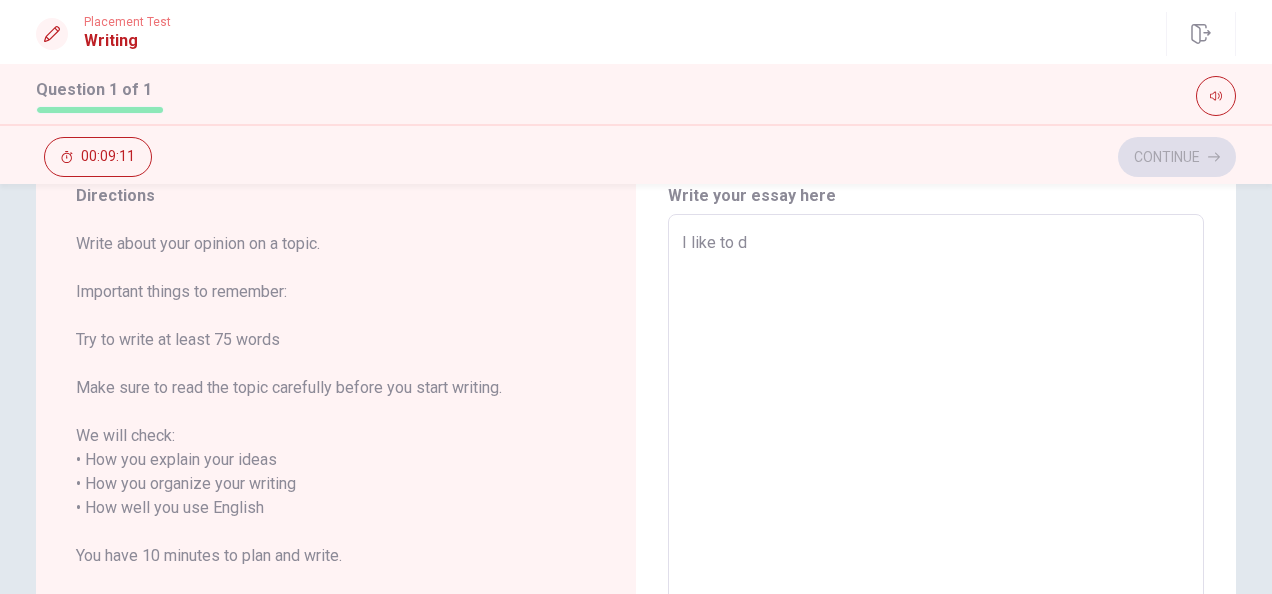 type on "I like to do" 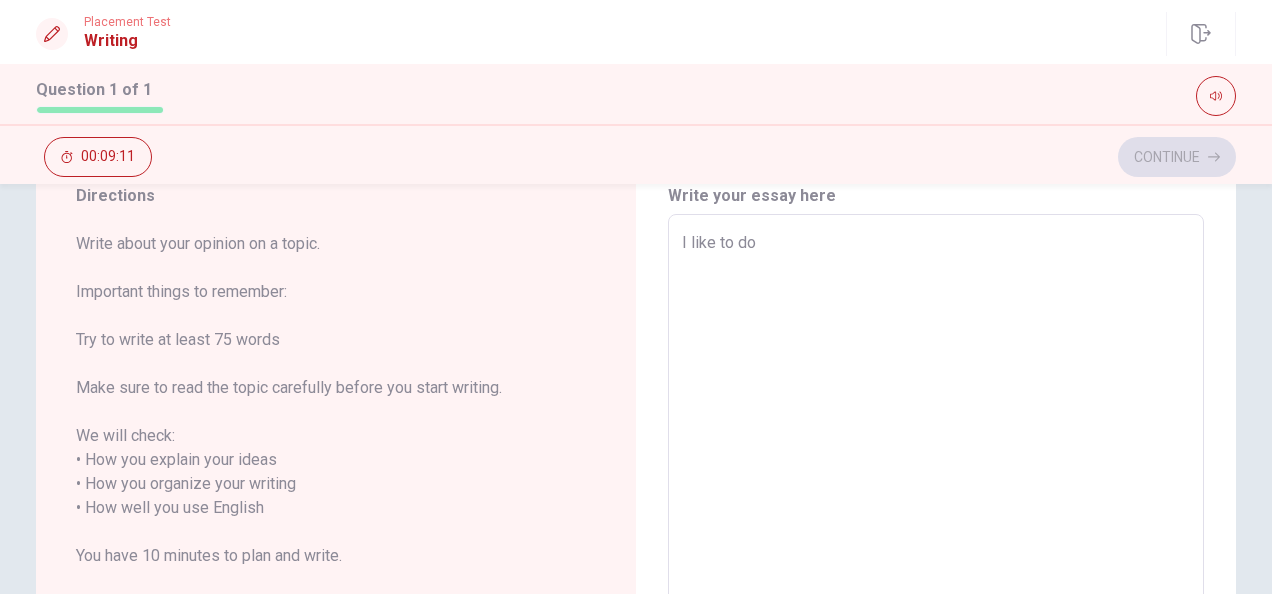 type on "x" 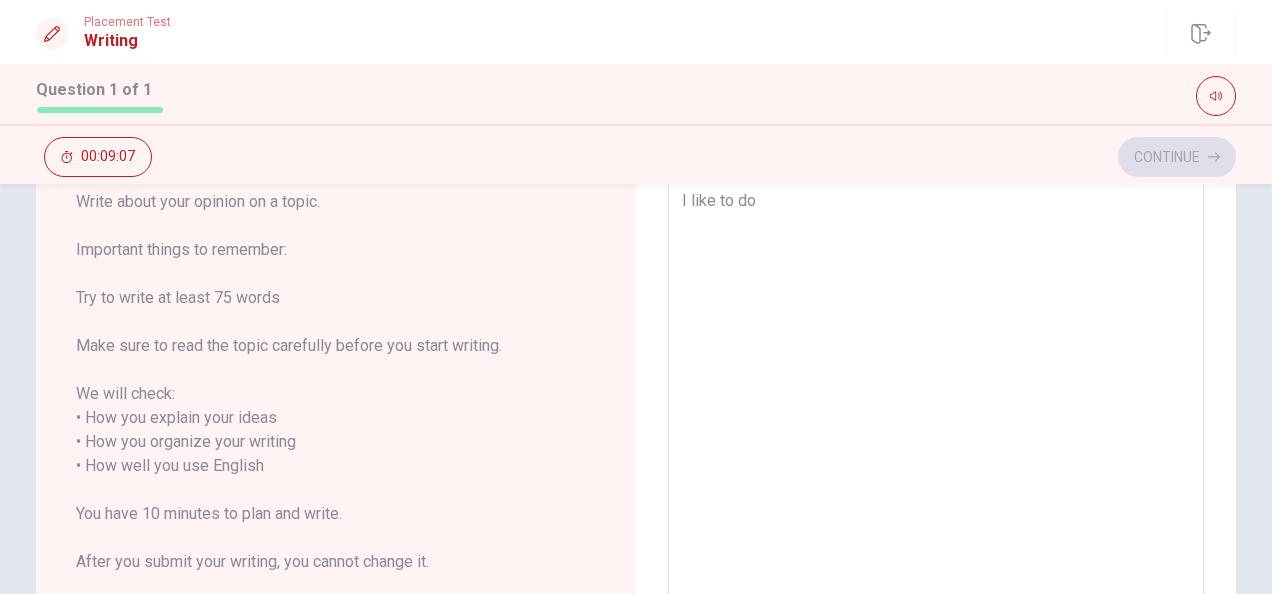 scroll, scrollTop: 120, scrollLeft: 0, axis: vertical 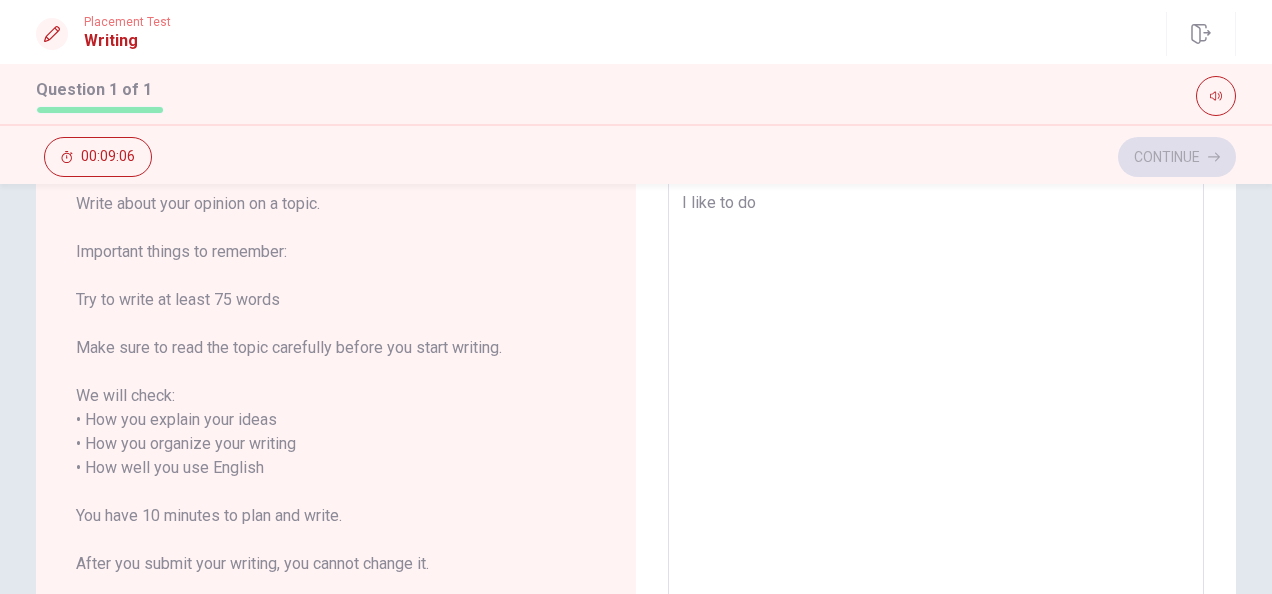 click on "I like to do" at bounding box center [936, 468] 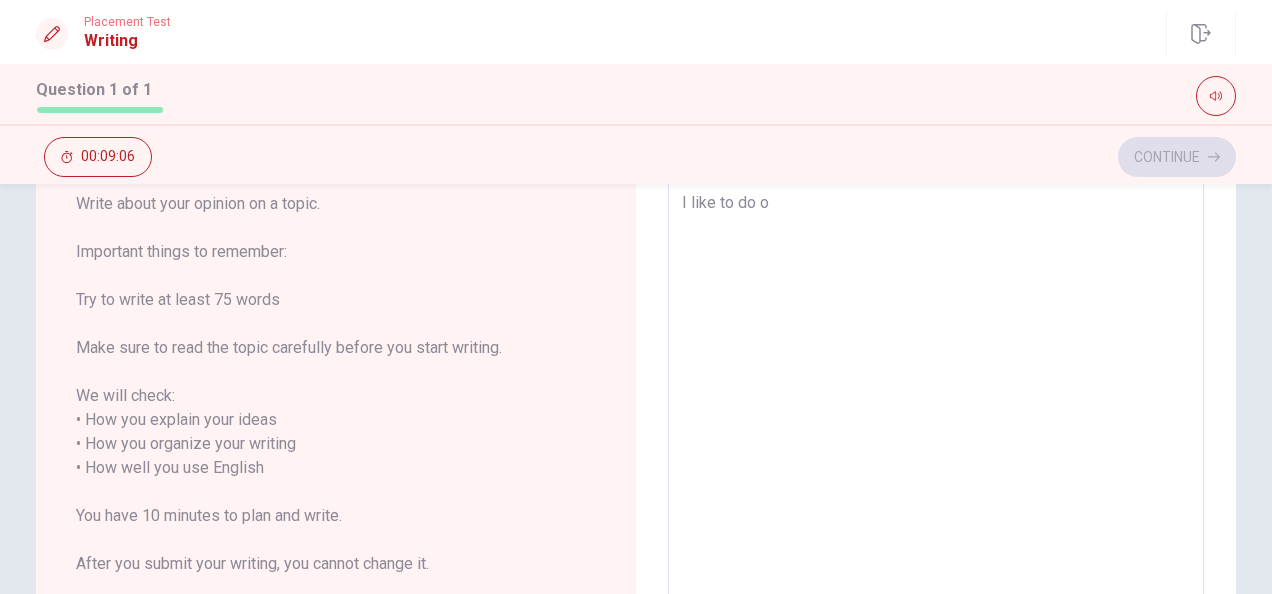 type on "x" 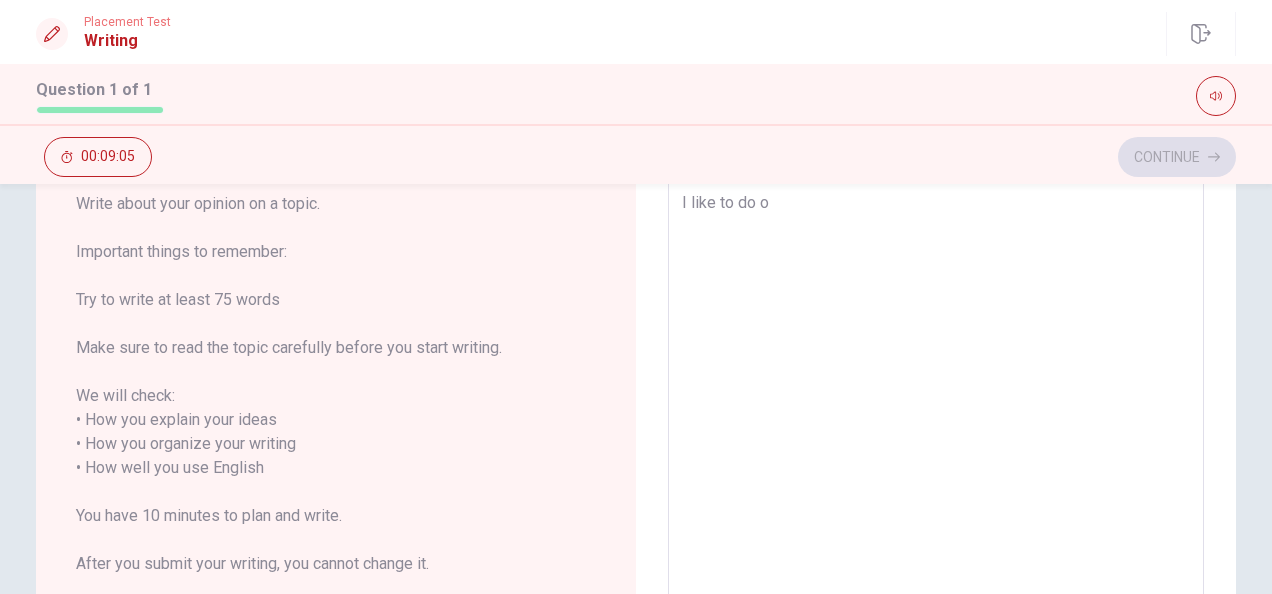 type on "I like to do on" 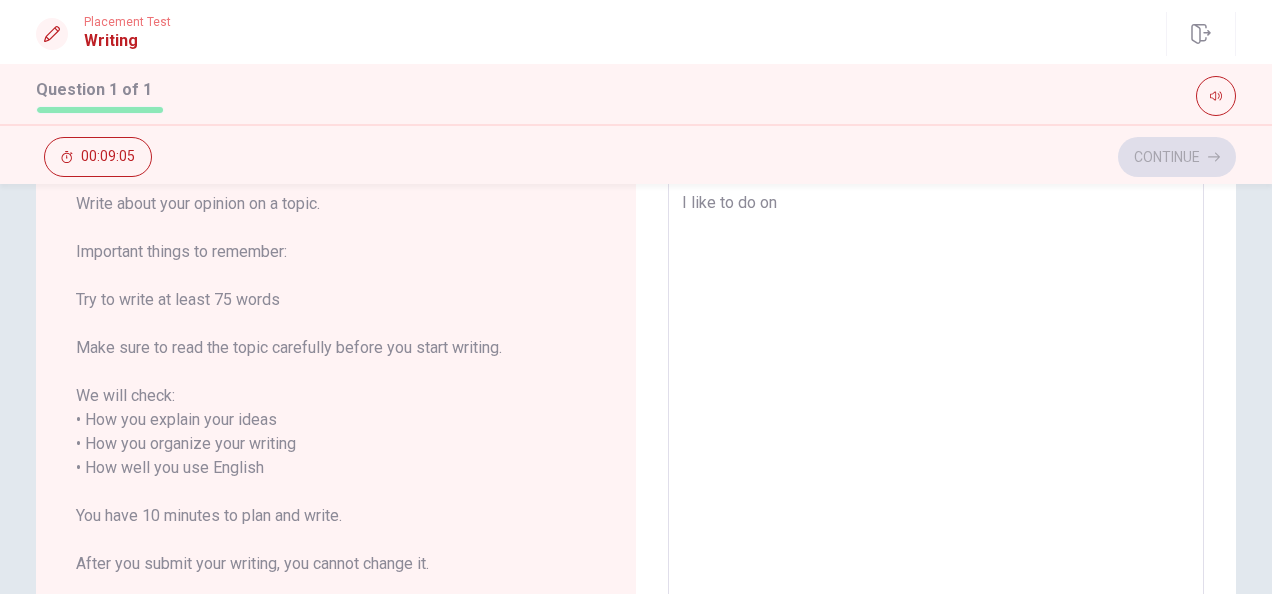 type on "x" 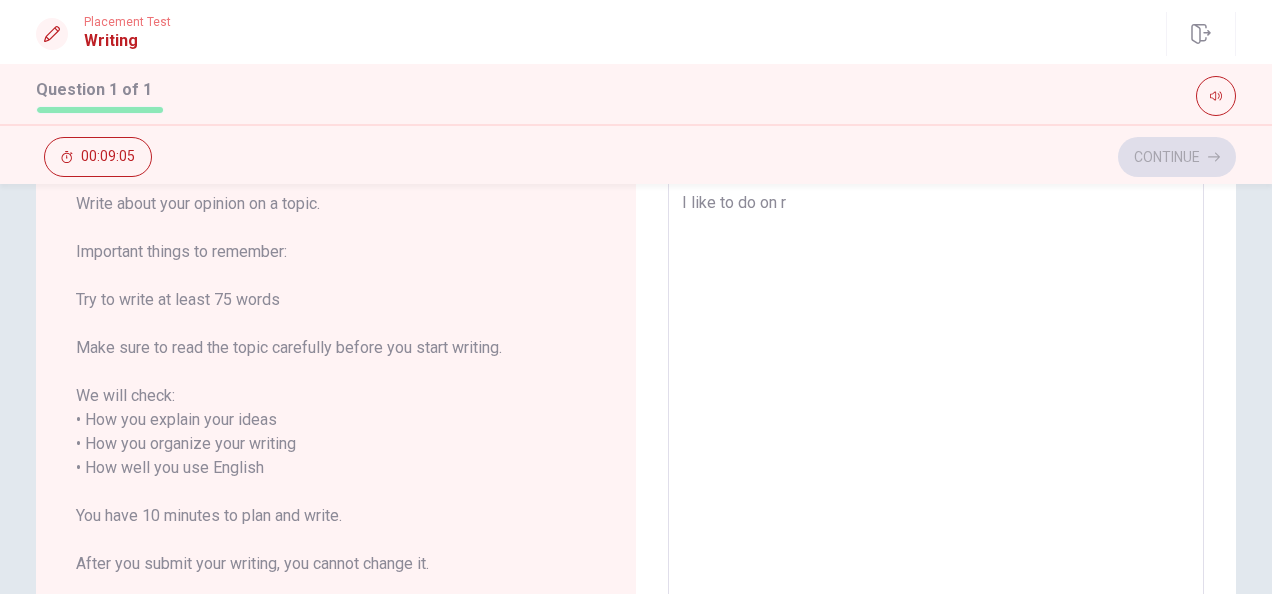 type on "x" 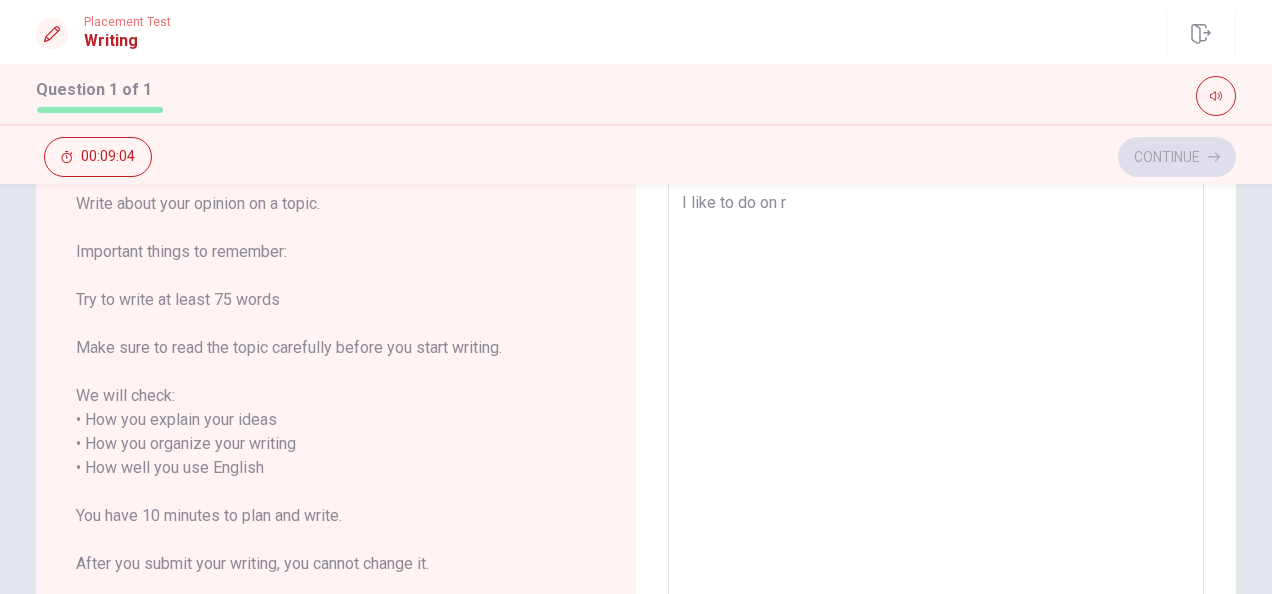 type on "I like to do on ra" 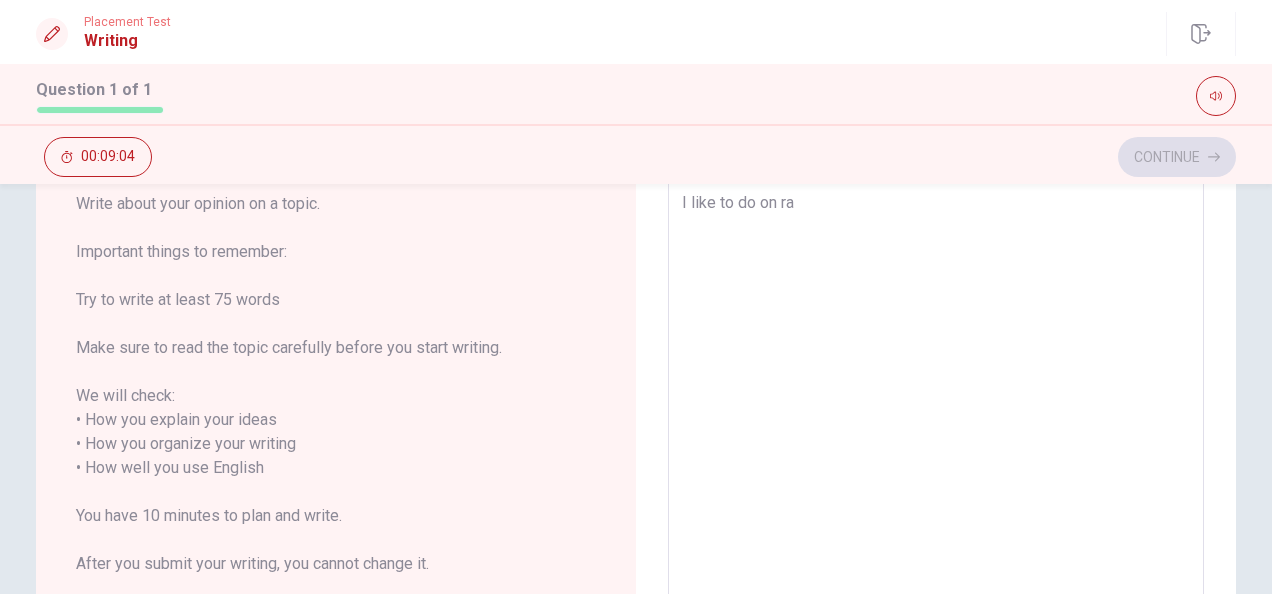 type on "x" 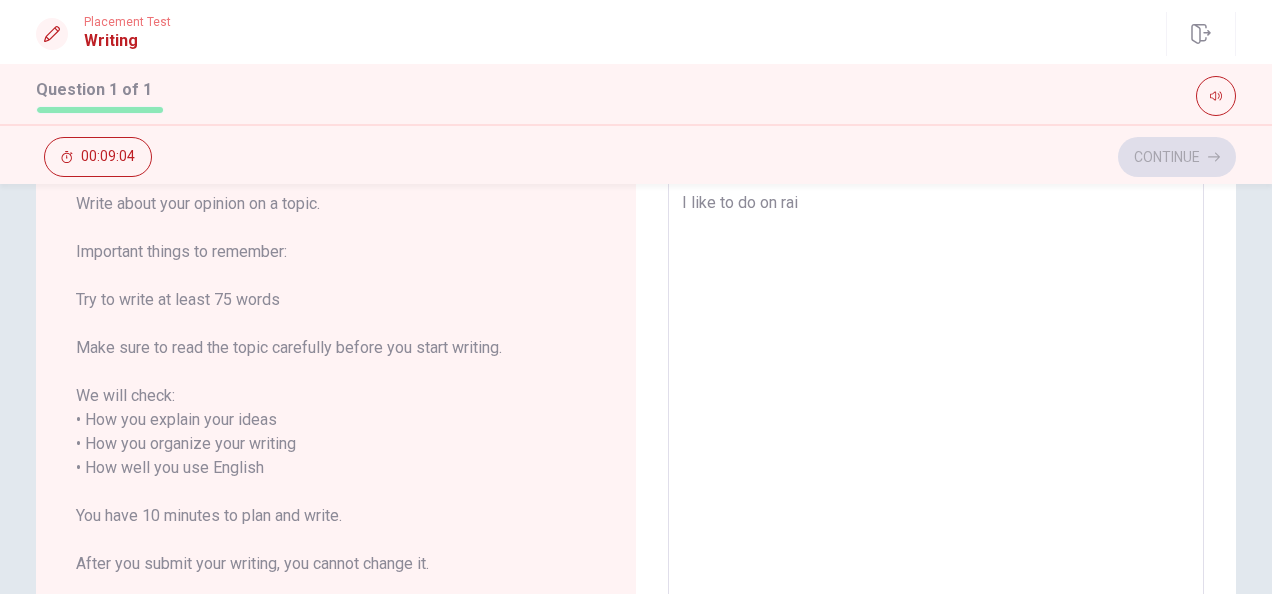 type on "x" 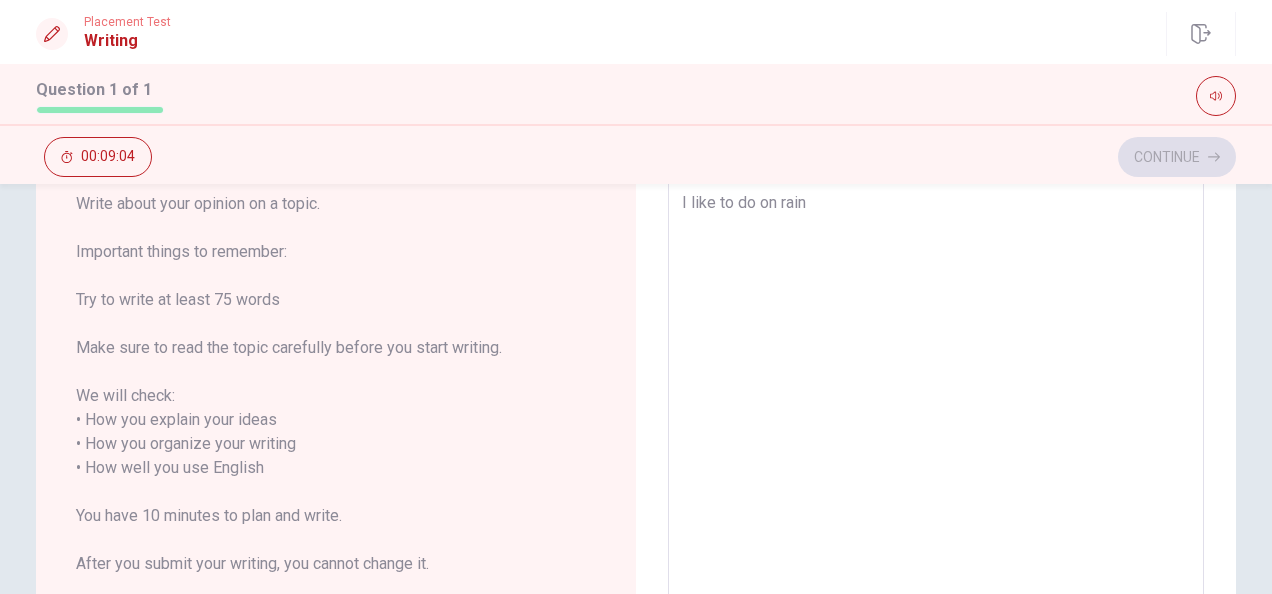 type on "x" 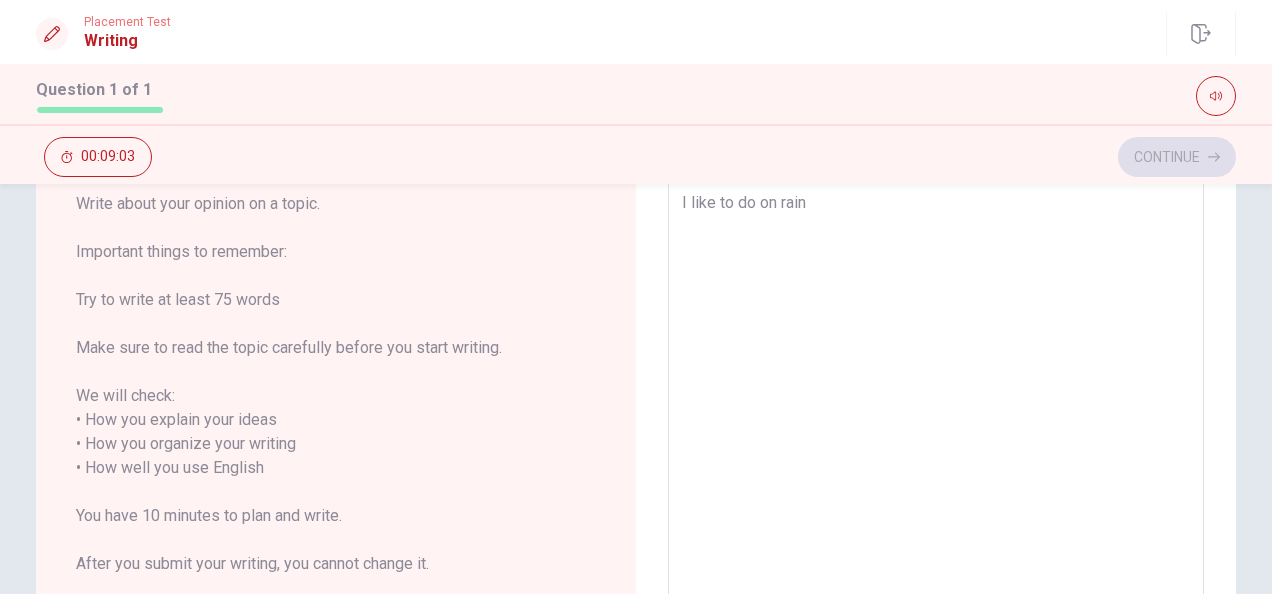 type on "I like to do on raing" 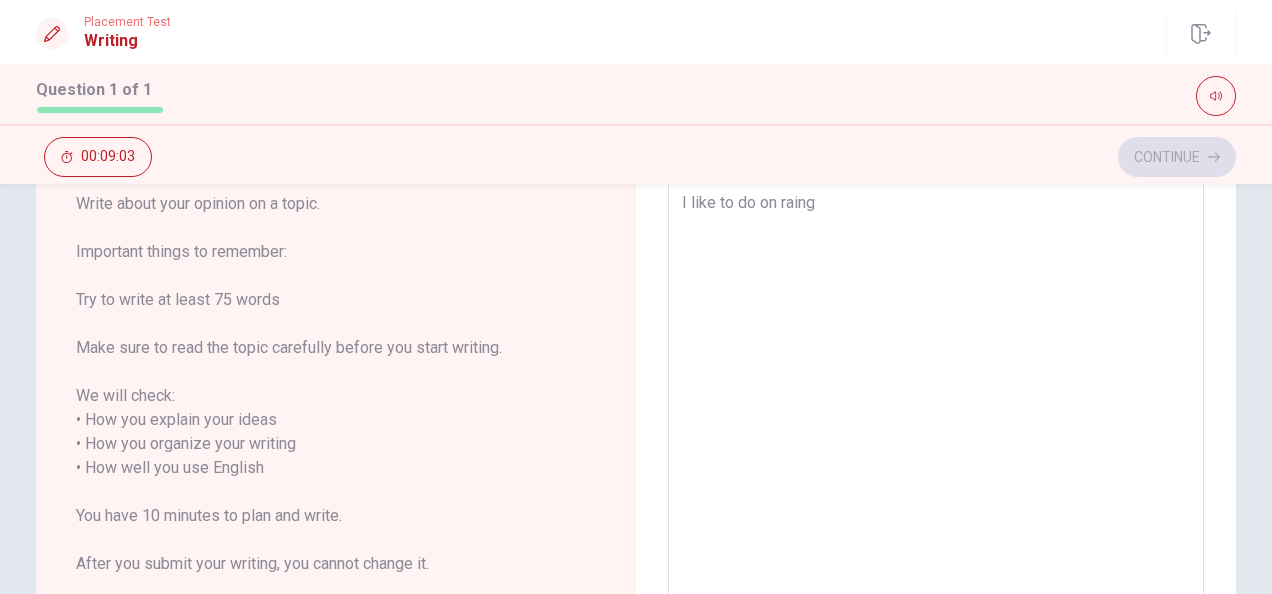 type on "x" 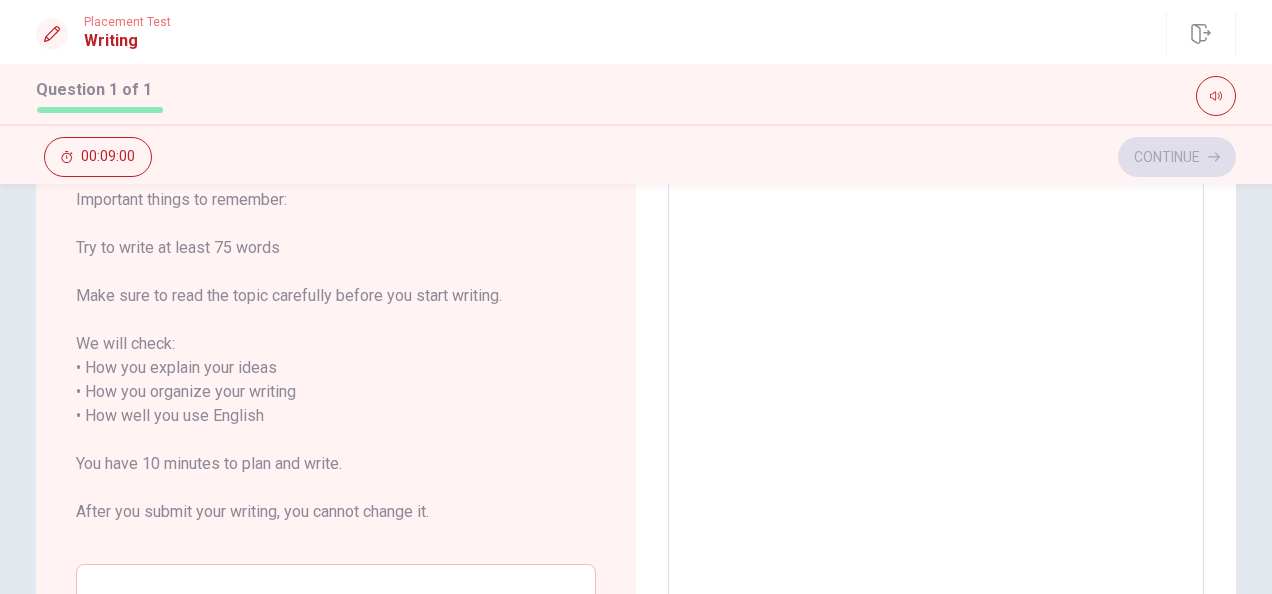 scroll, scrollTop: 158, scrollLeft: 0, axis: vertical 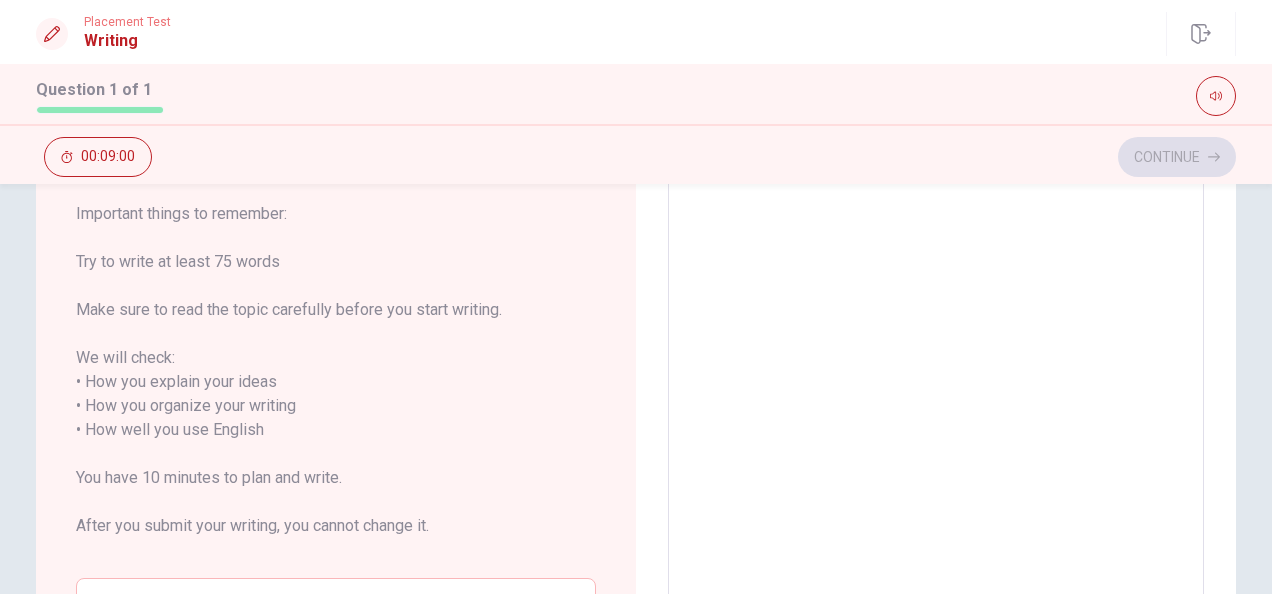 click on "I like to do on raing" at bounding box center (936, 430) 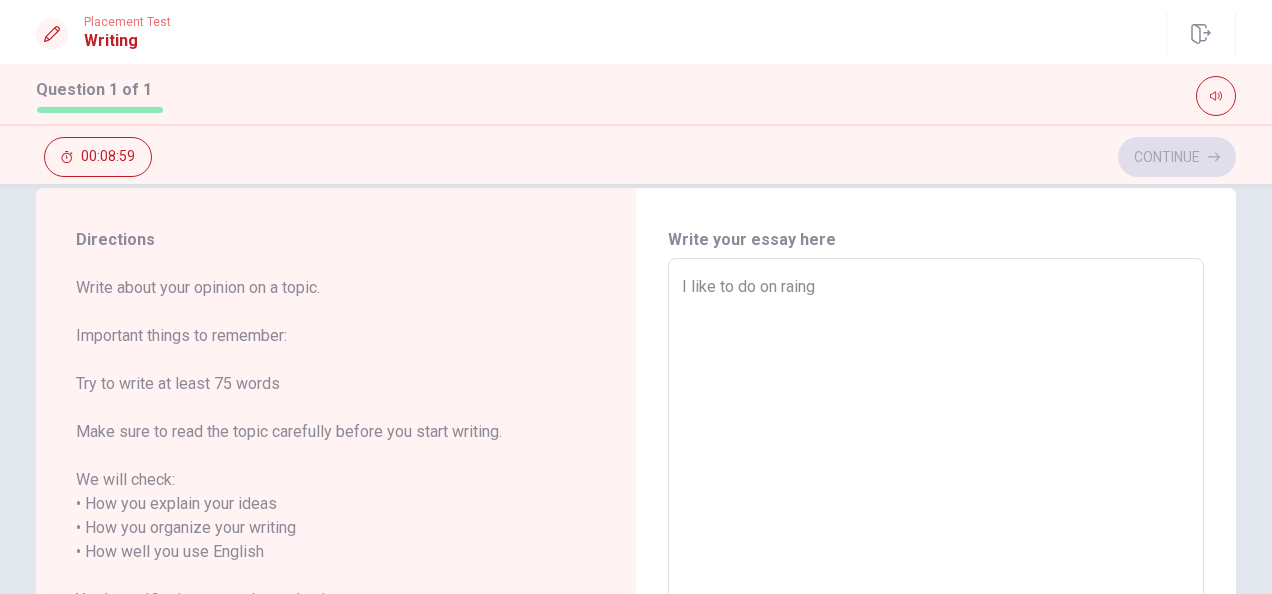 scroll, scrollTop: 35, scrollLeft: 0, axis: vertical 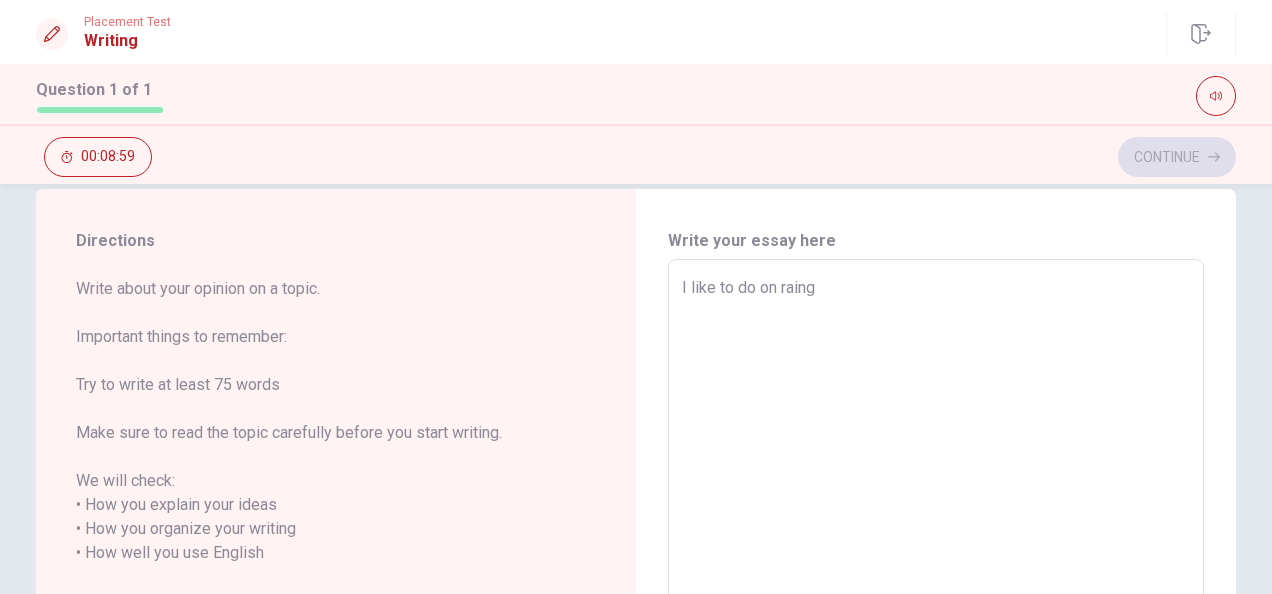 type on "x" 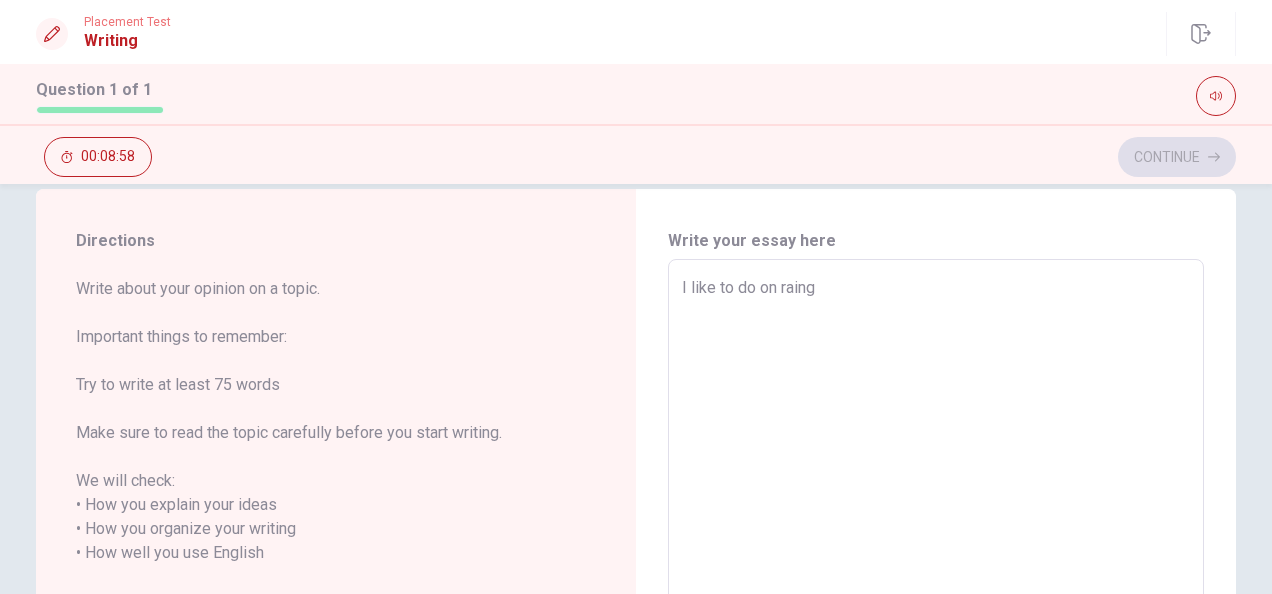type on "I like to do on raing d" 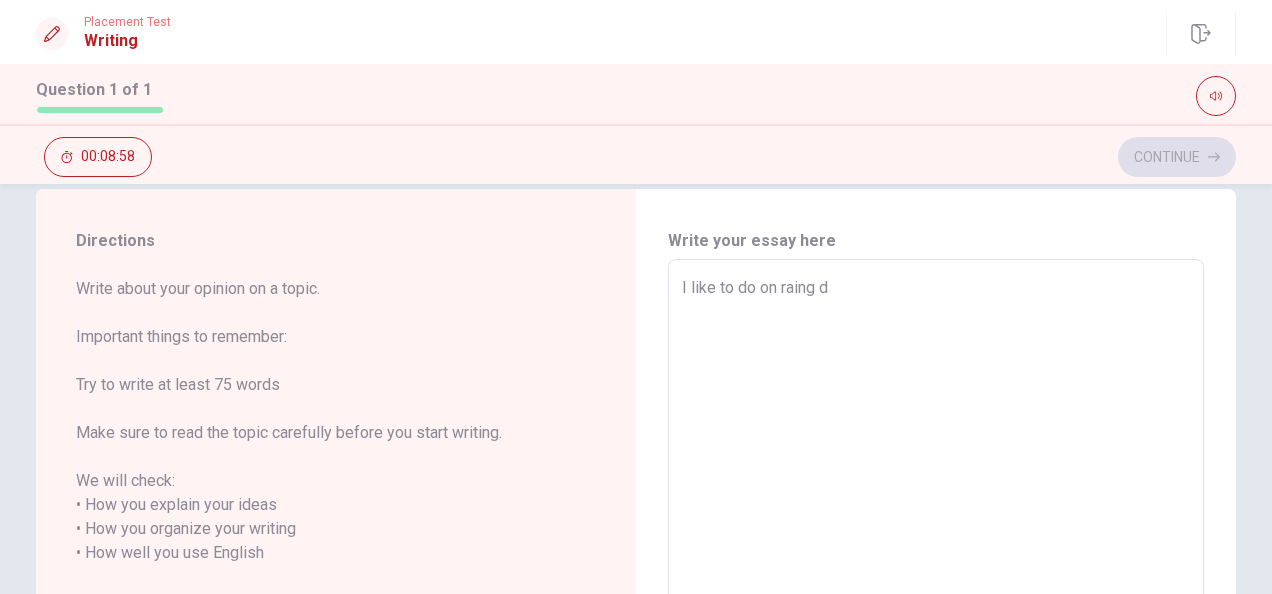 type on "x" 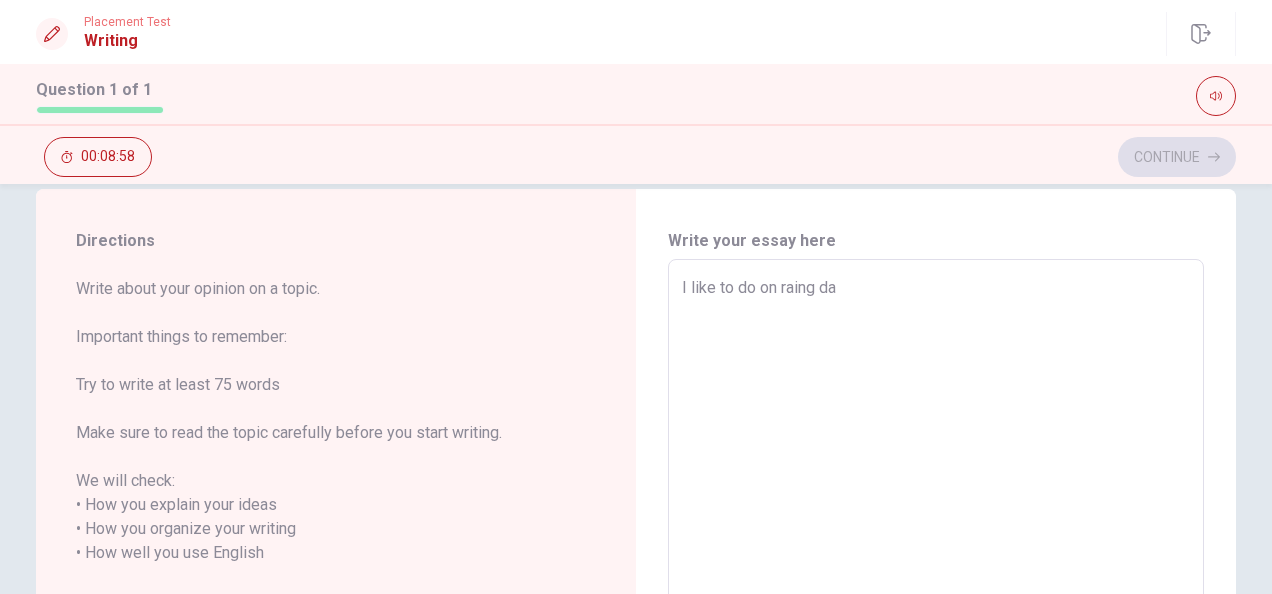 type on "x" 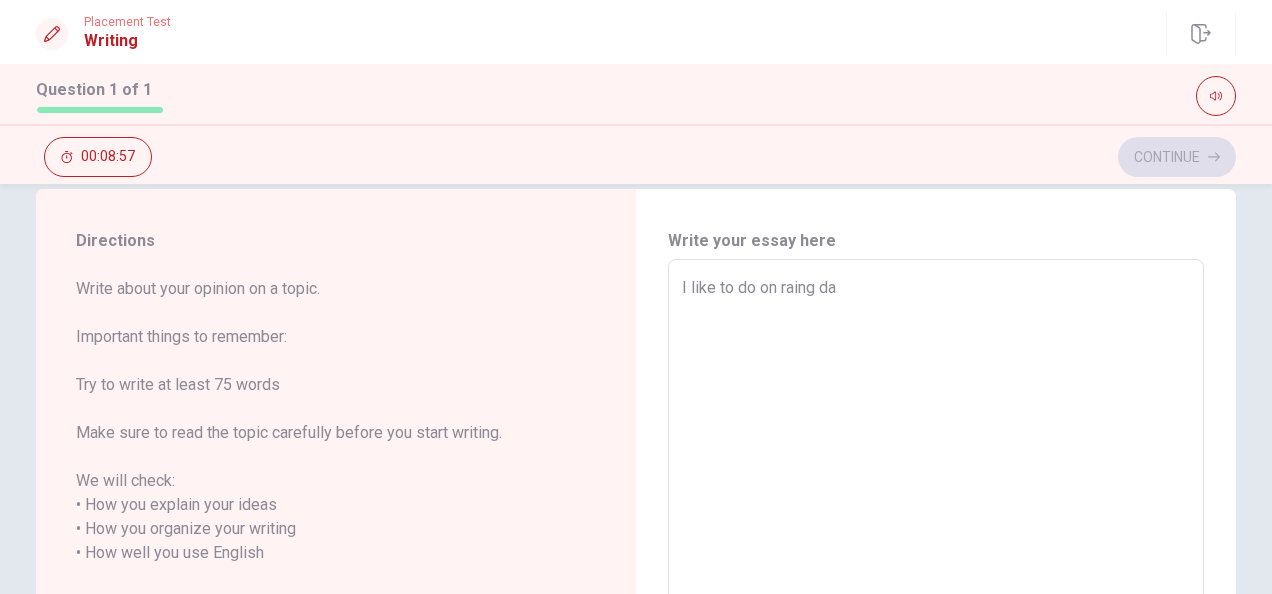 type on "I like to do on raing day" 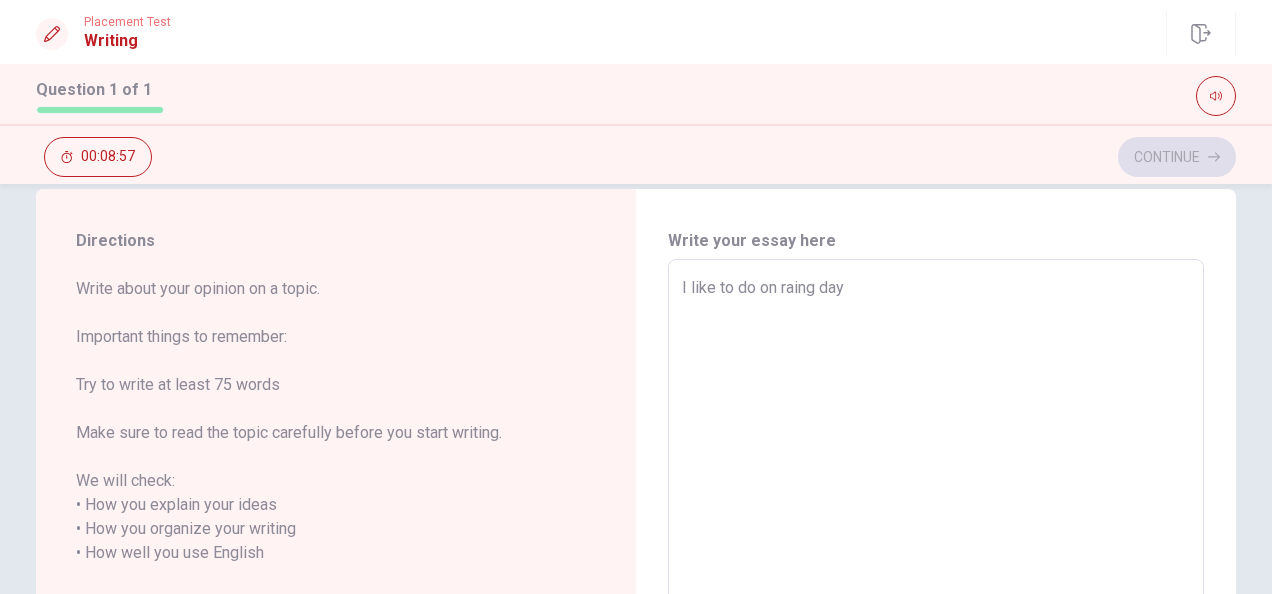 type on "x" 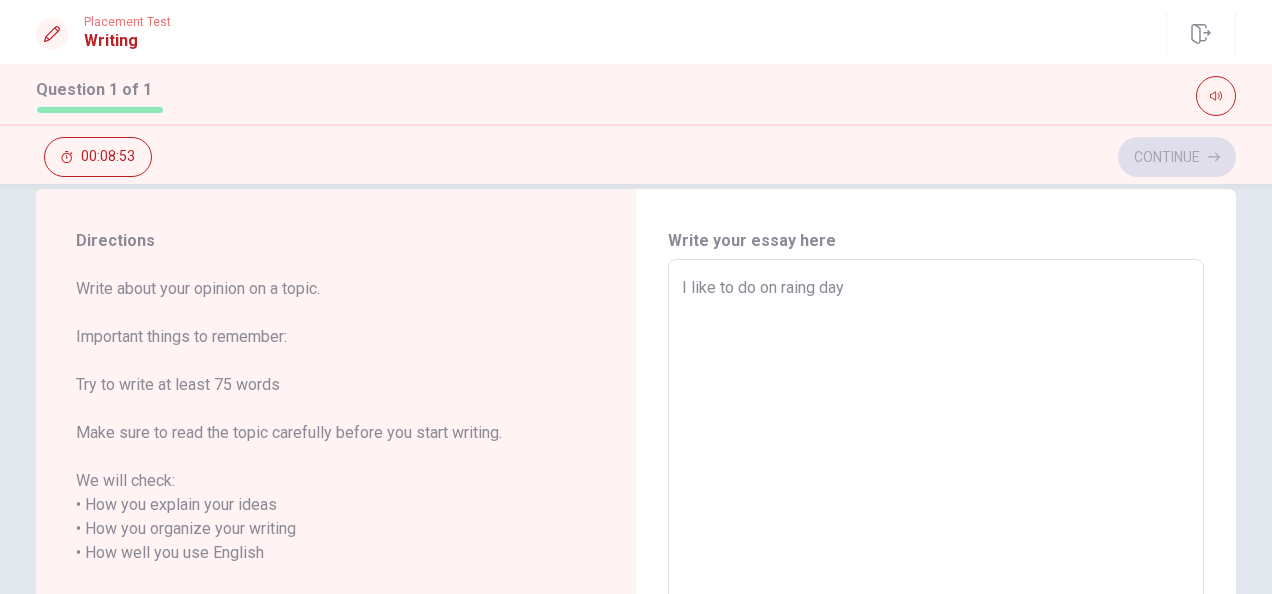 type on "x" 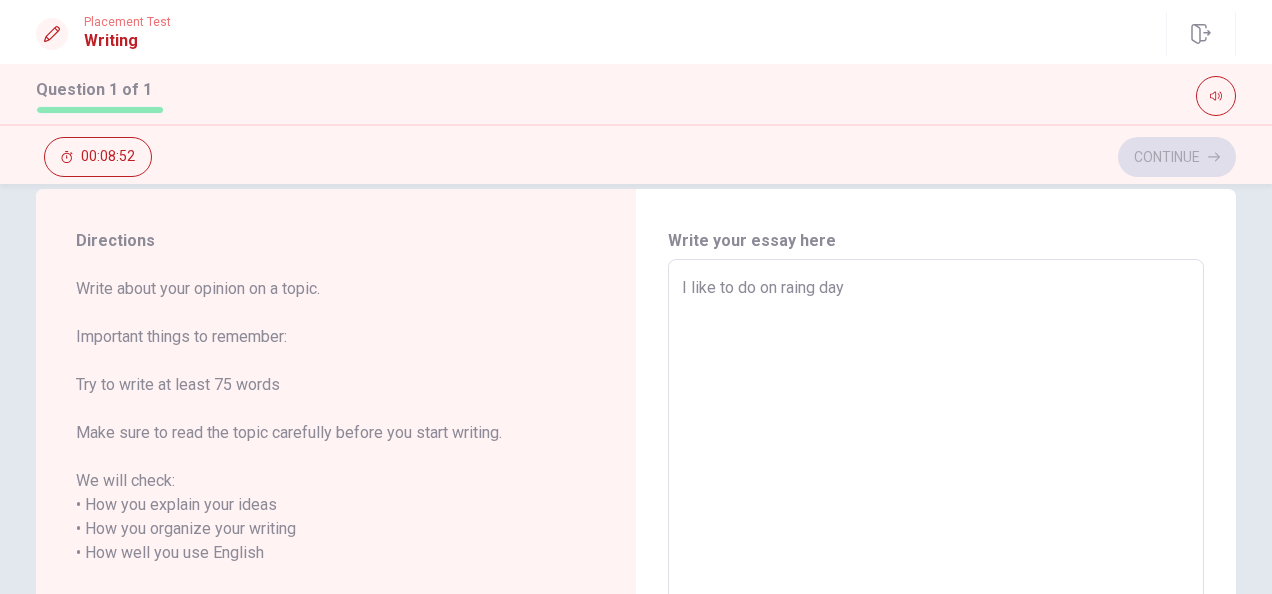 type on "I like to do on raing day" 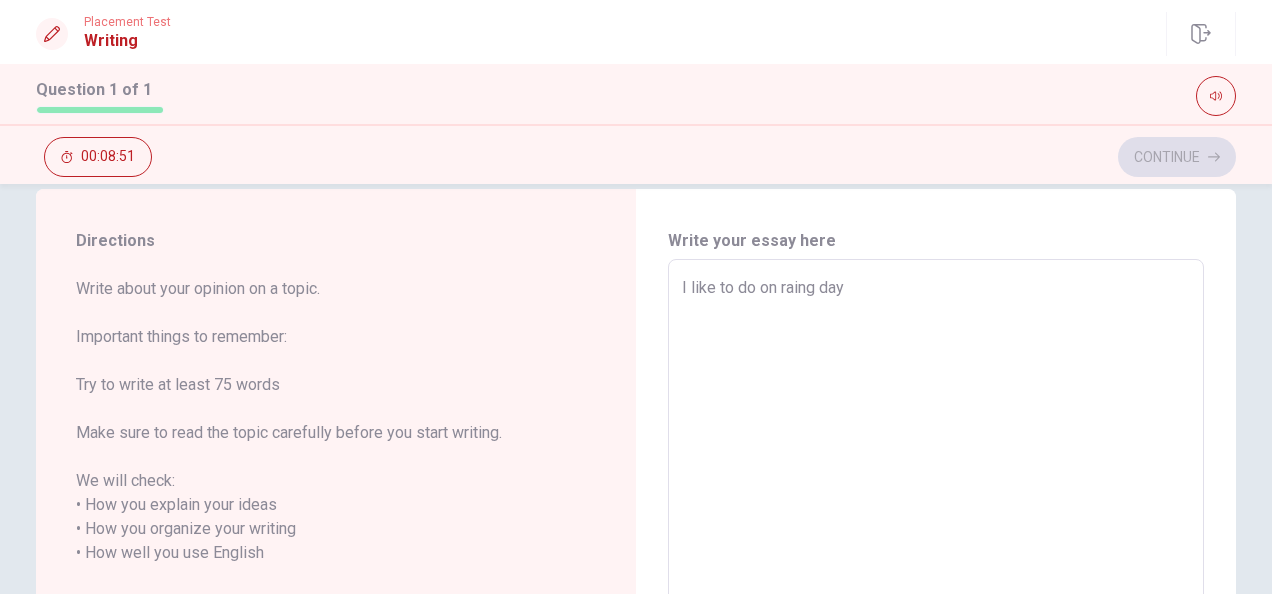 type on "I like to do on raing day
i" 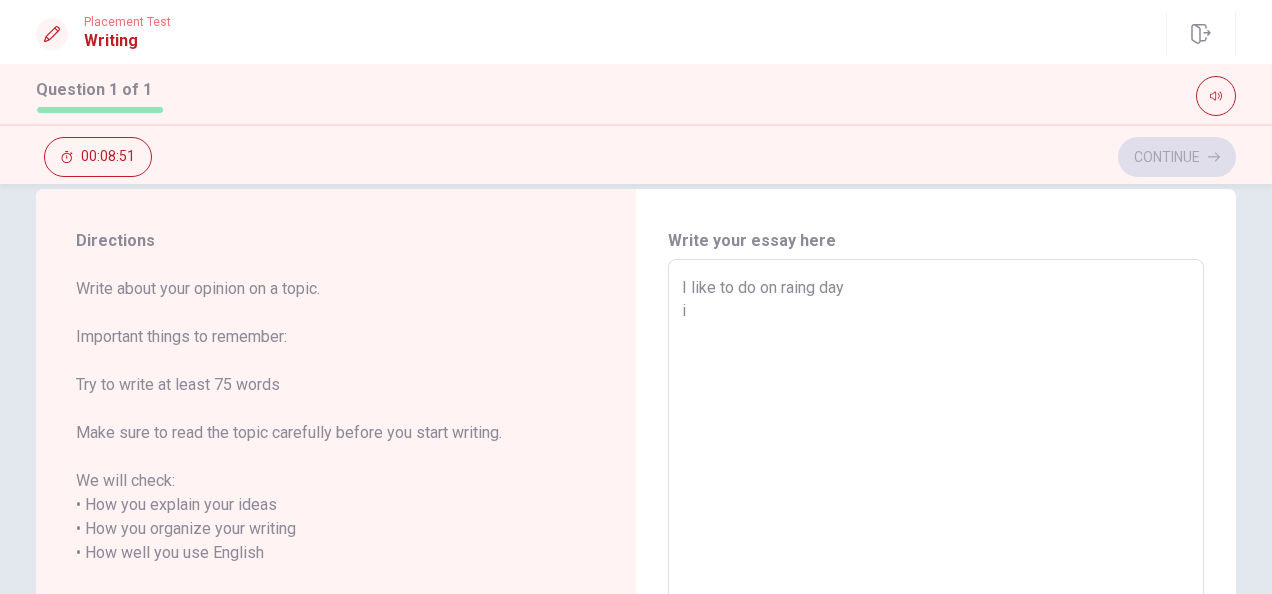 type on "x" 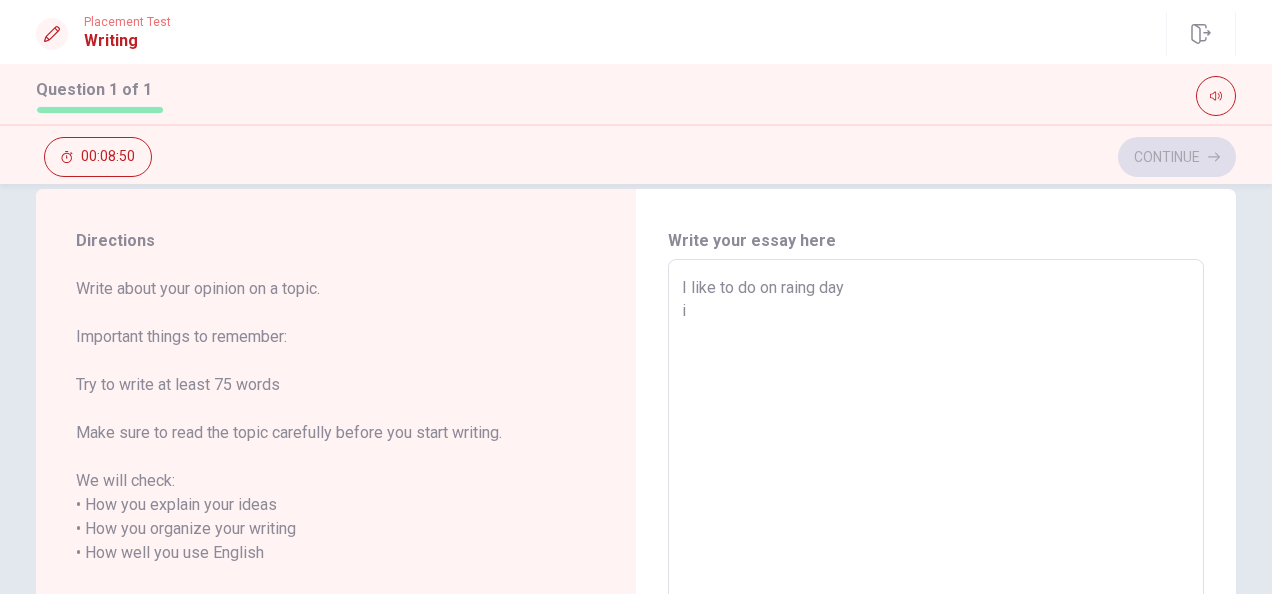 type on "I like to do on raing day
i" 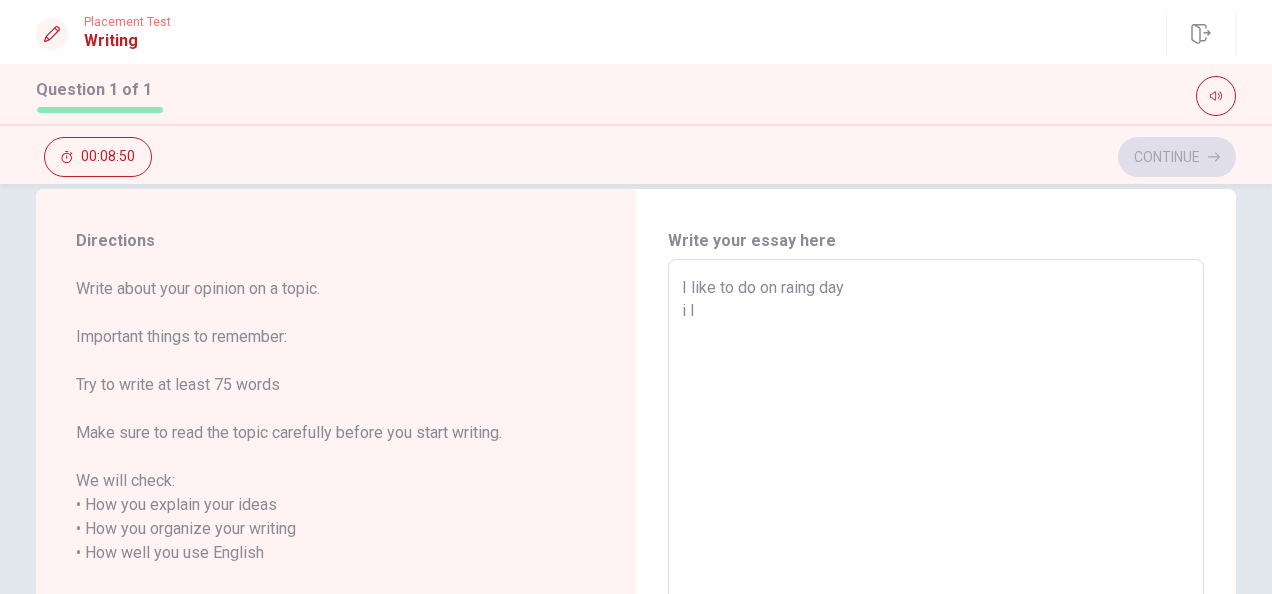 type on "x" 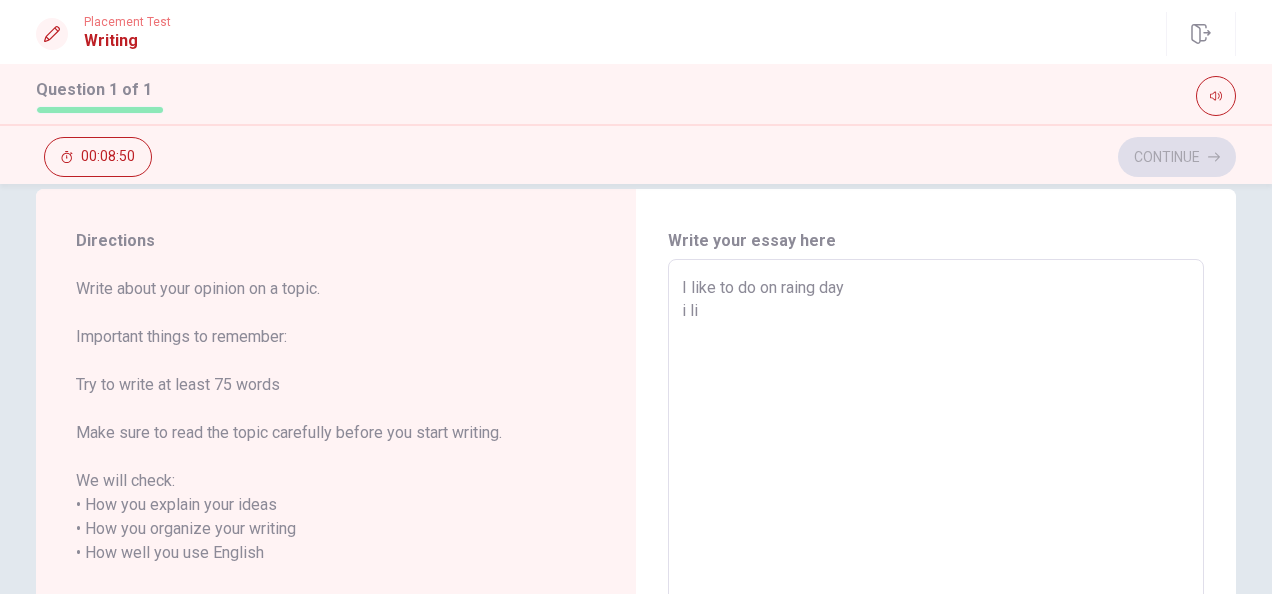 type on "x" 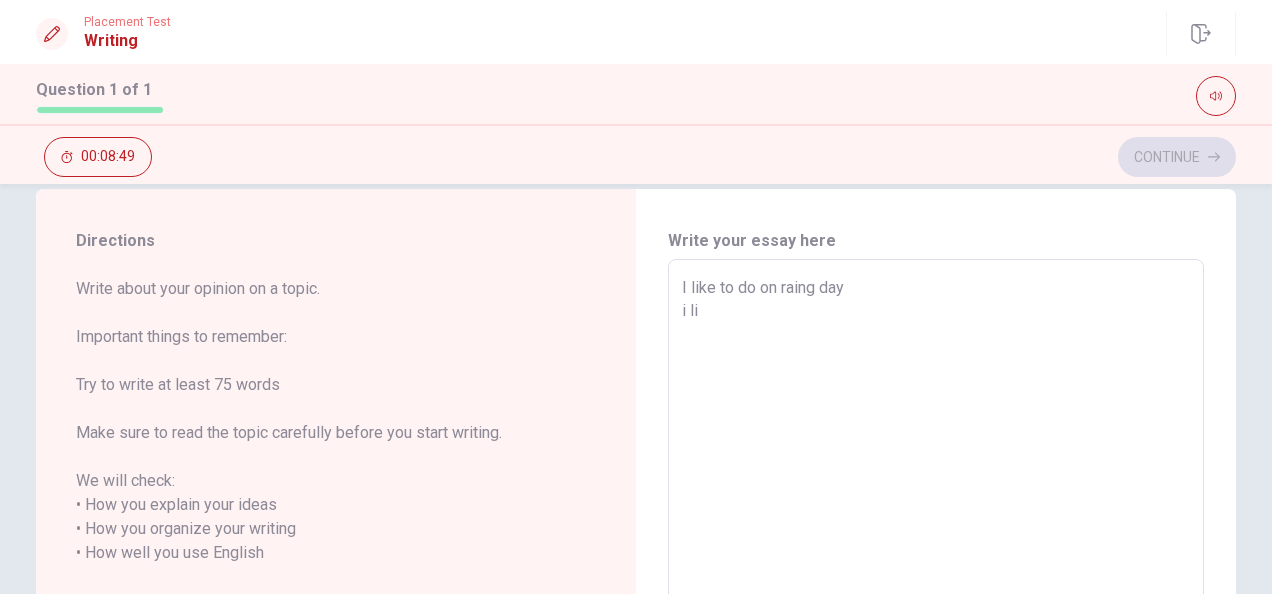 type on "I like to do on raing day
i liv" 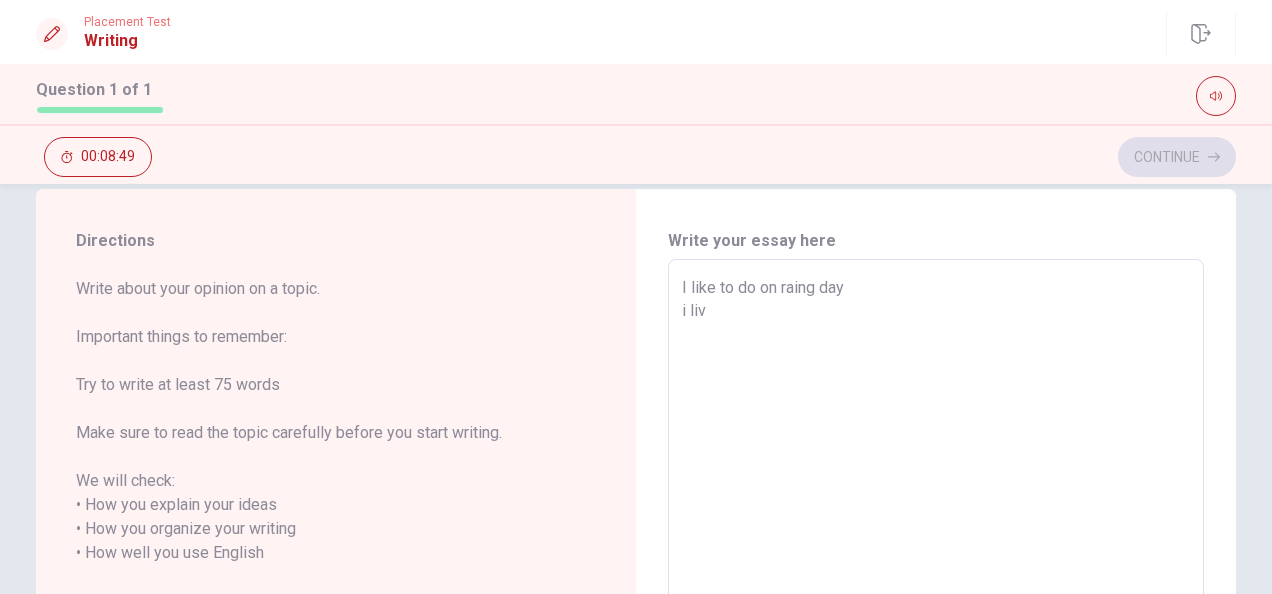 type on "x" 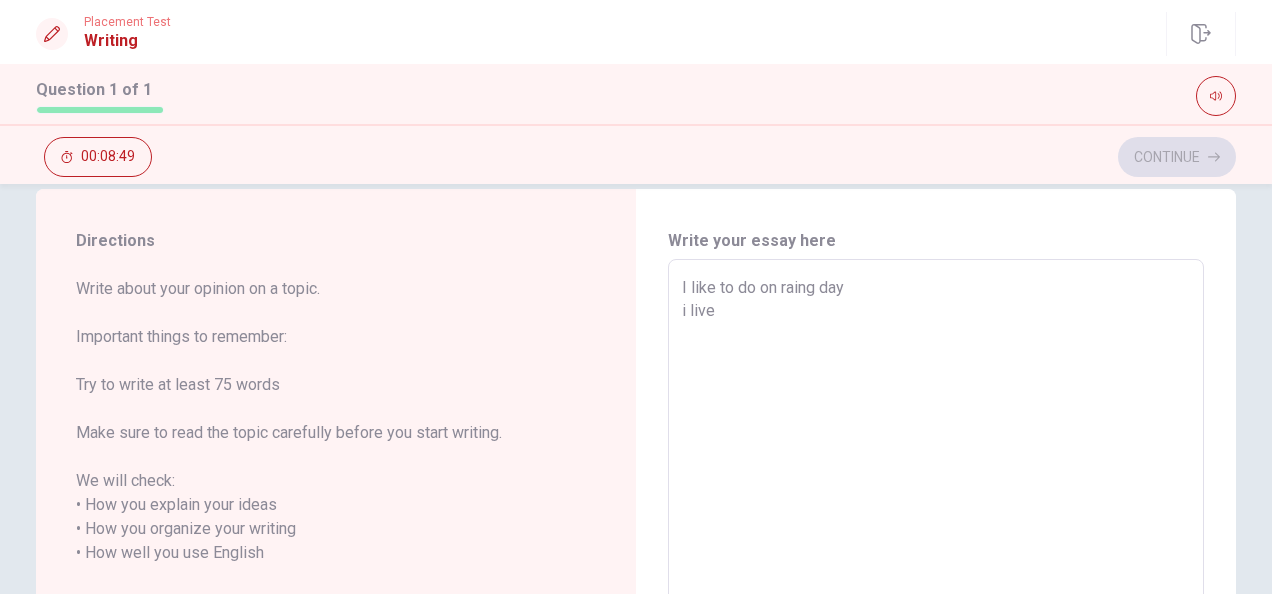 type on "x" 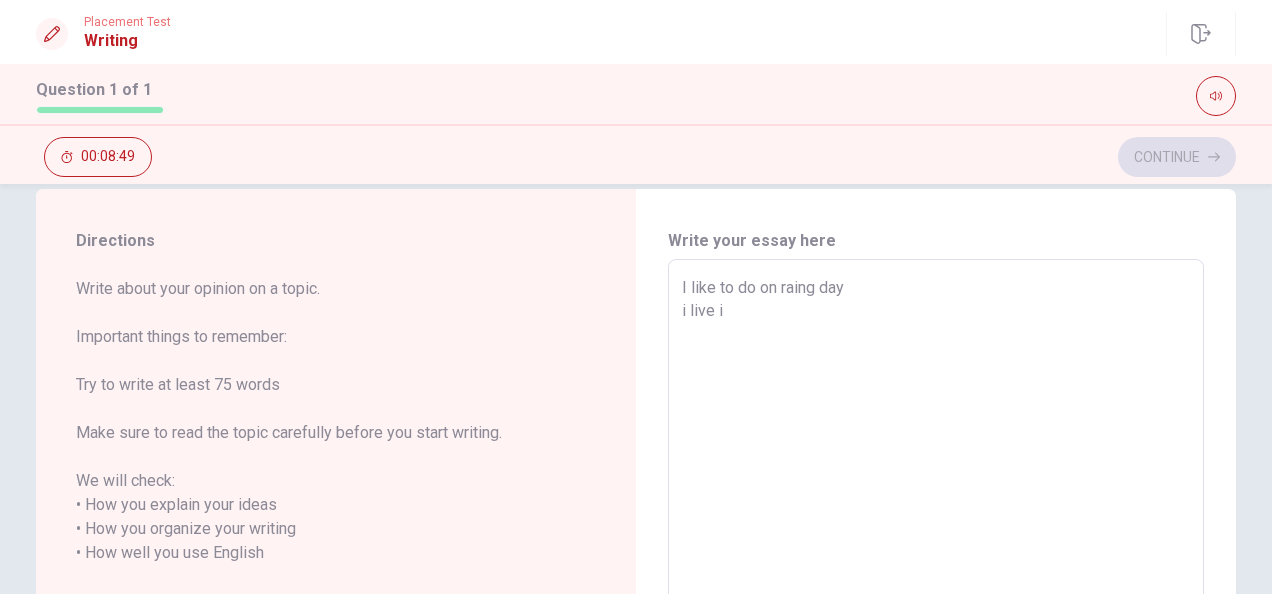 type on "x" 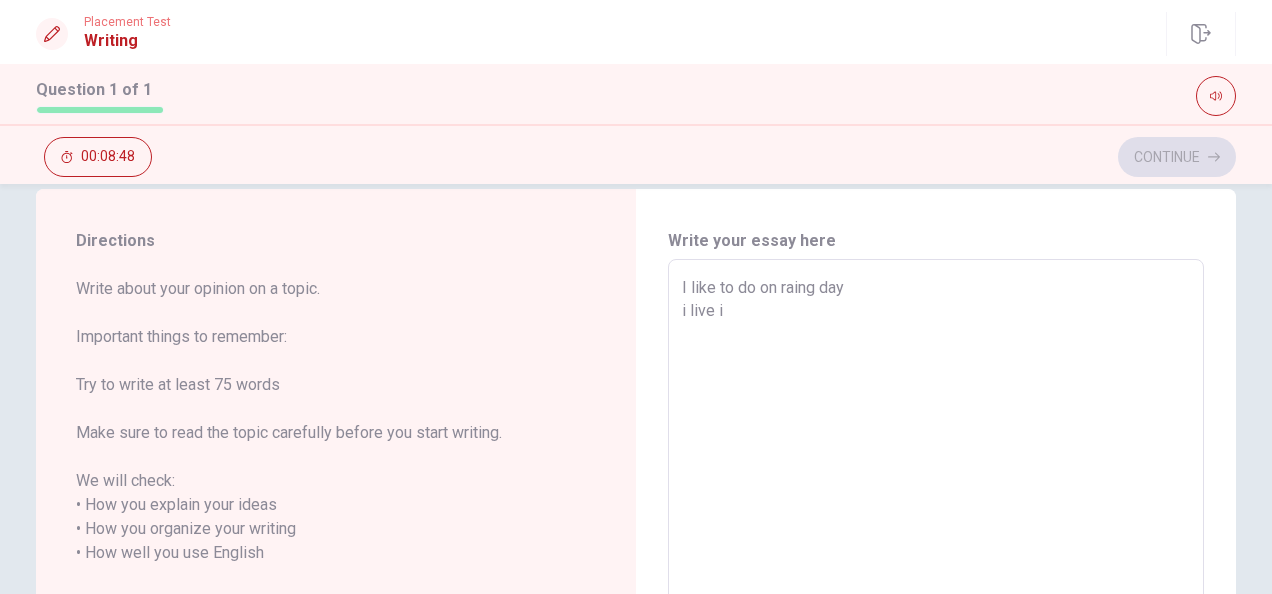 type on "I like to do on raing day
i live in" 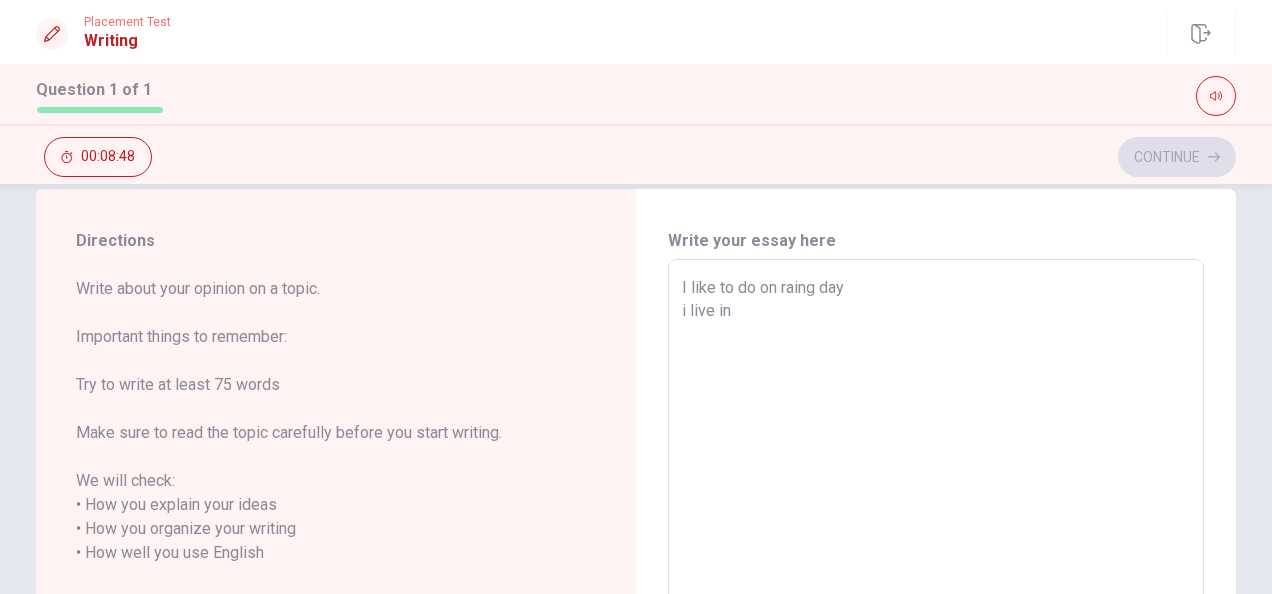 type on "x" 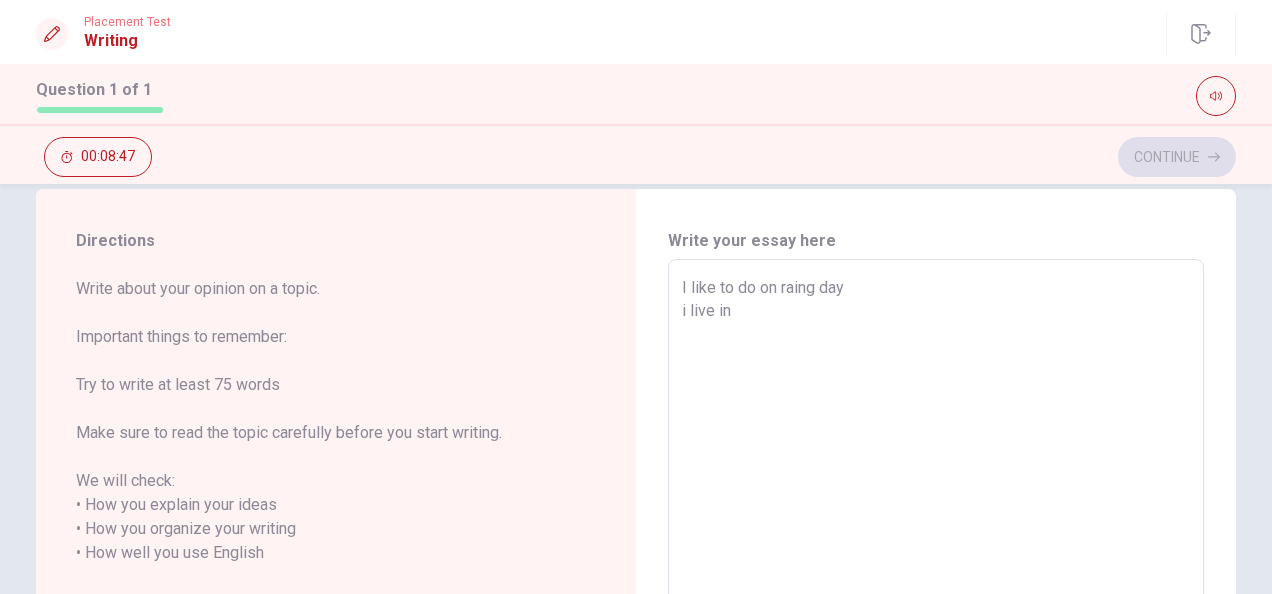 type on "I like to do on raing day
i live in m" 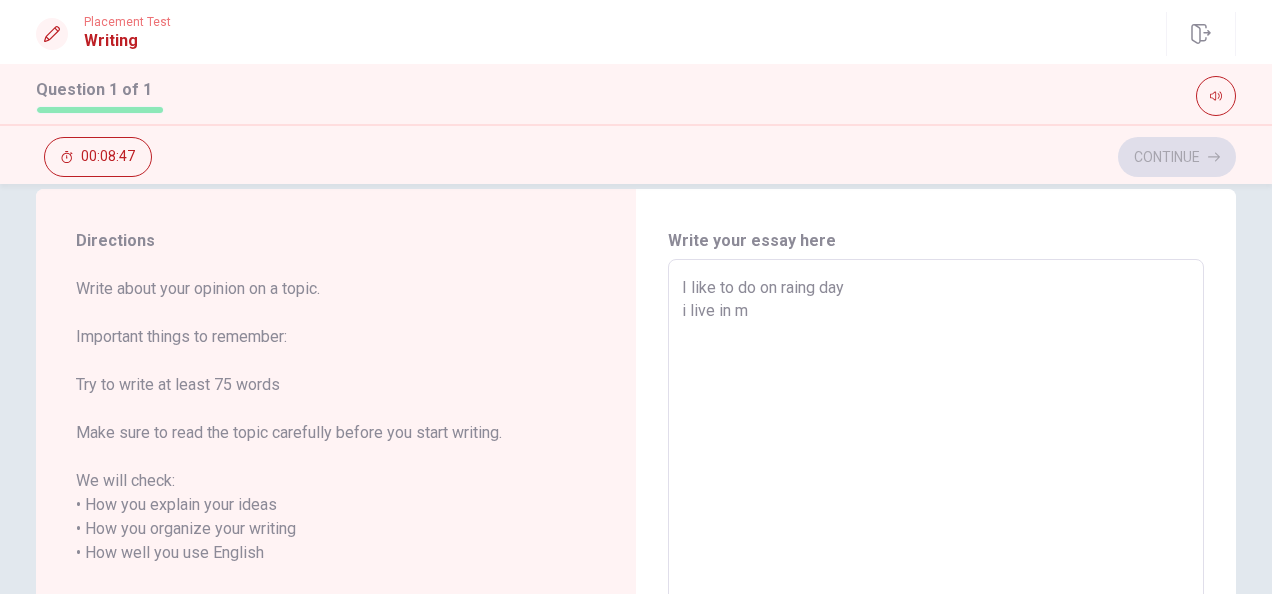 type on "x" 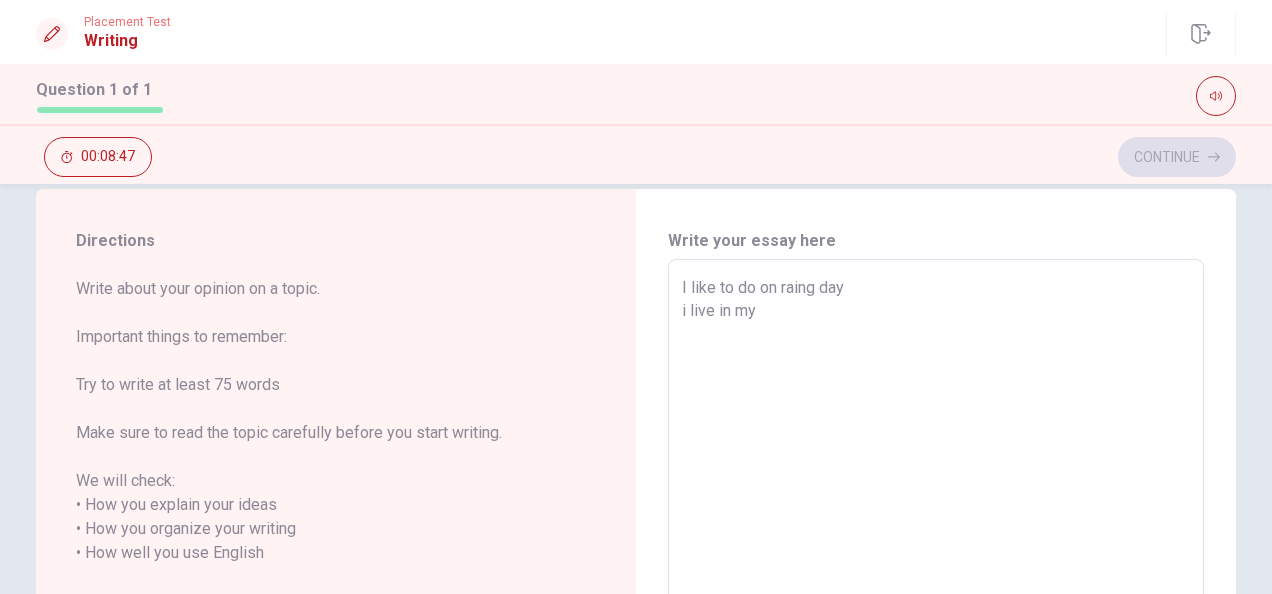 type on "x" 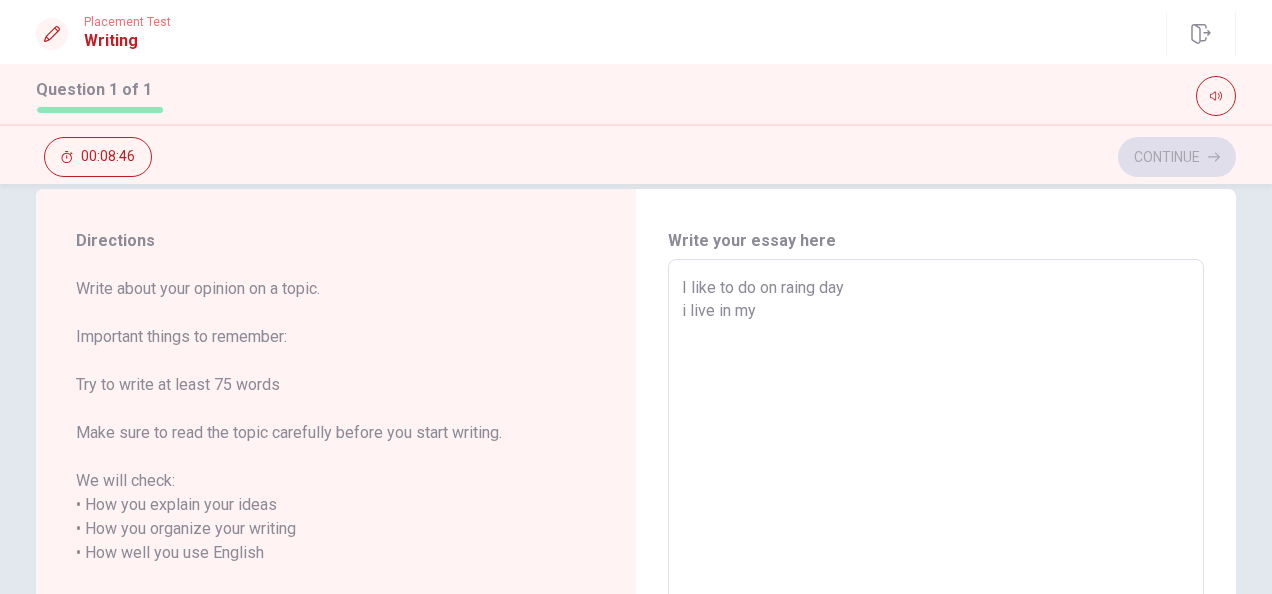 type on "I like to do on raing day
i live in my r" 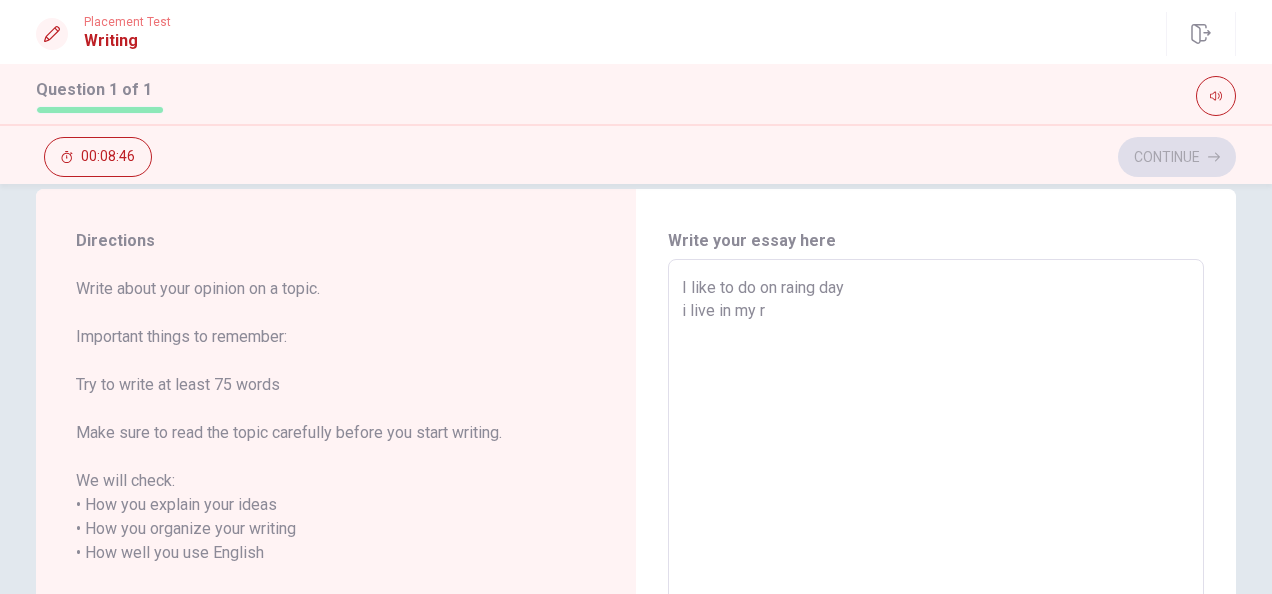 type on "x" 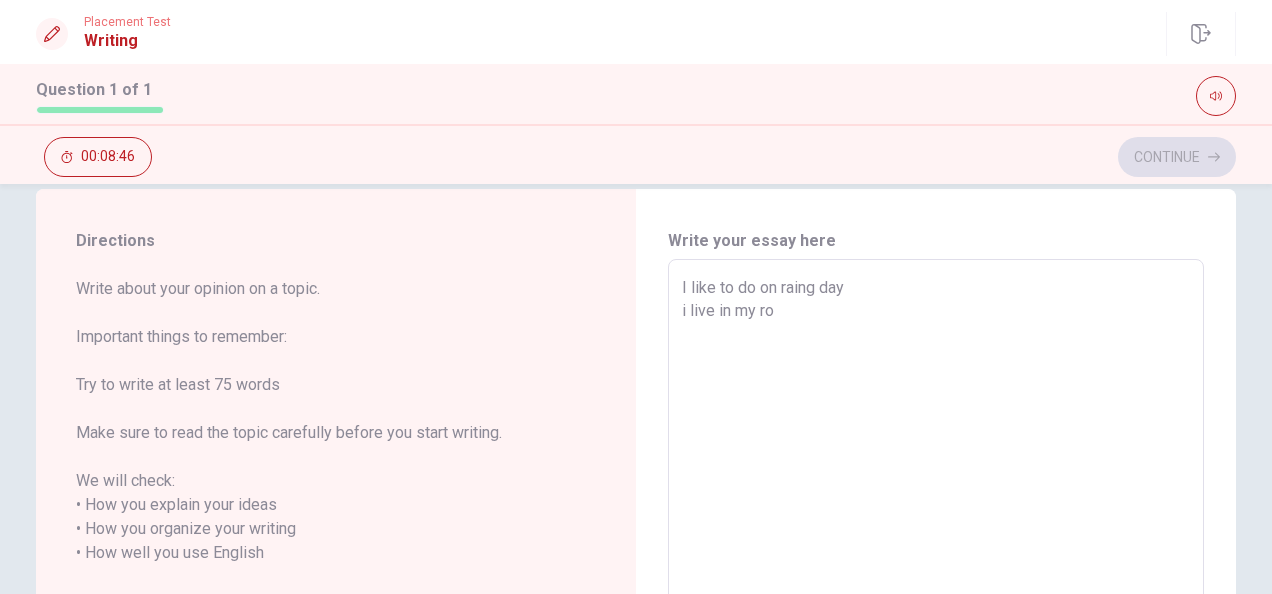 type on "x" 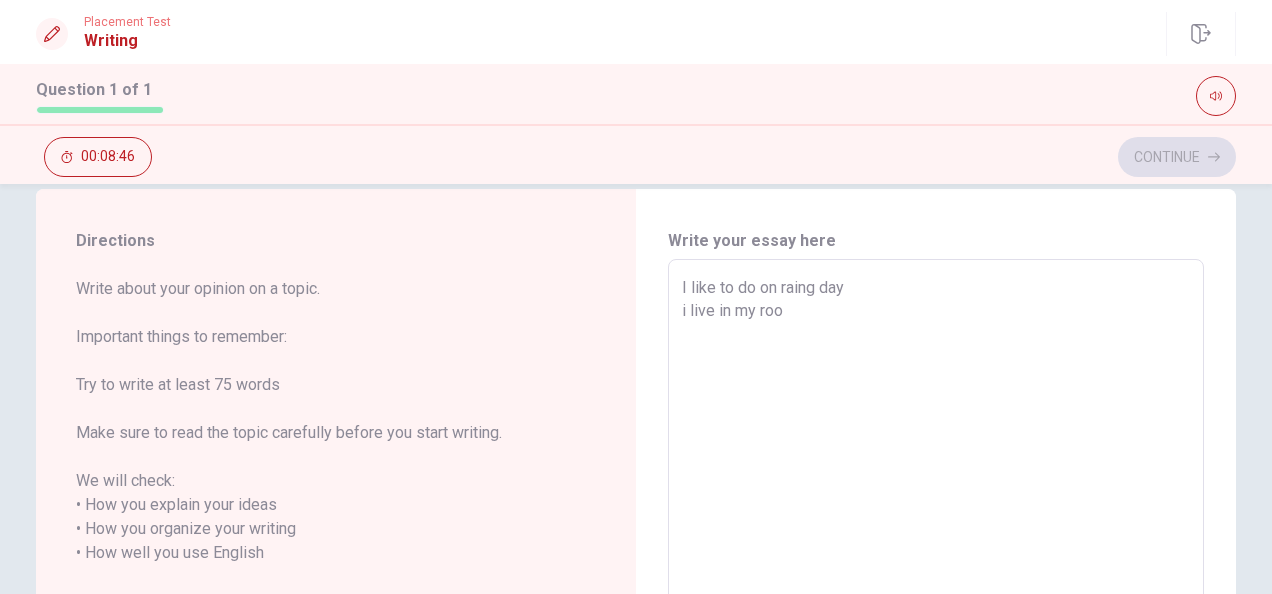 type on "x" 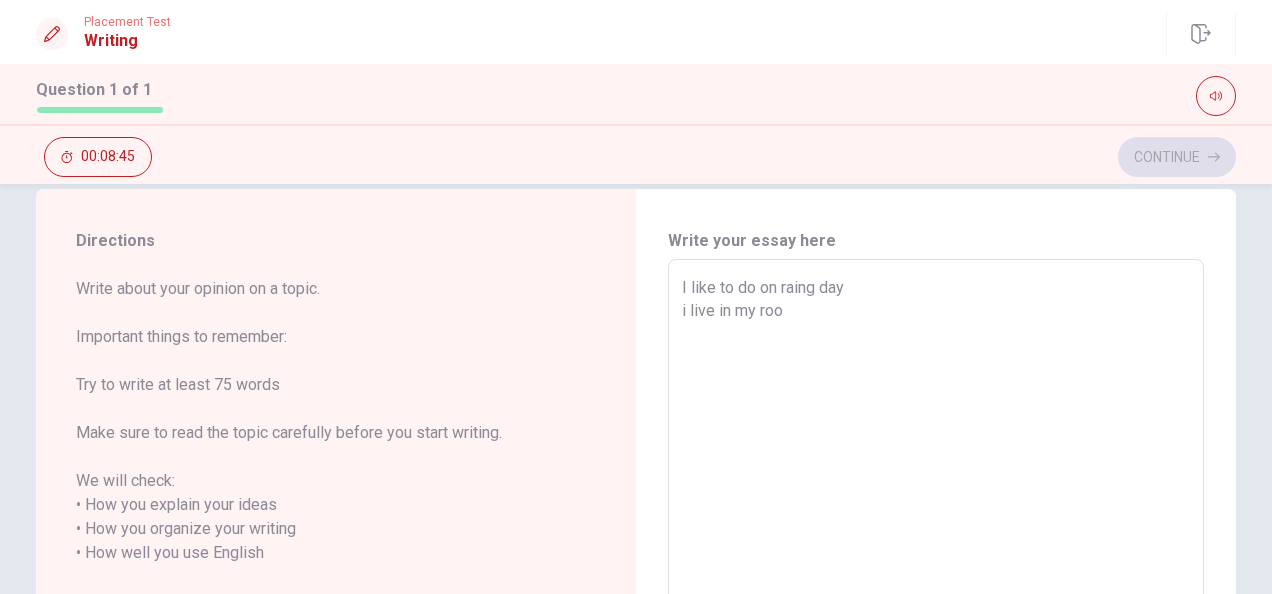 type on "I like to do on raing day
i live in my room" 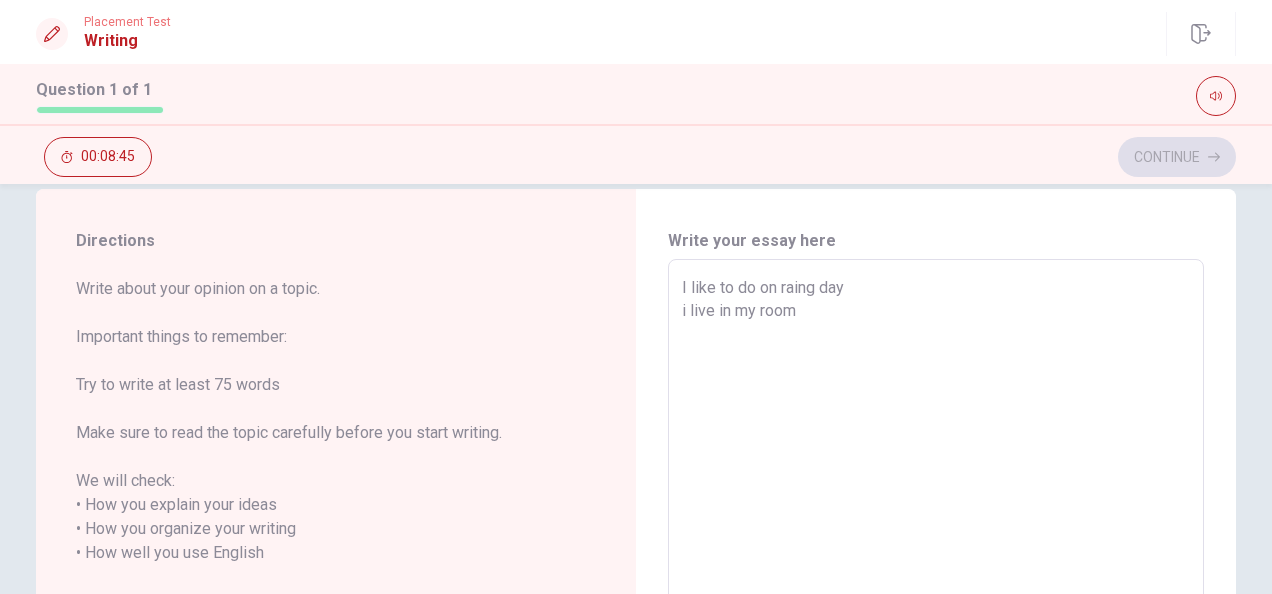 type on "x" 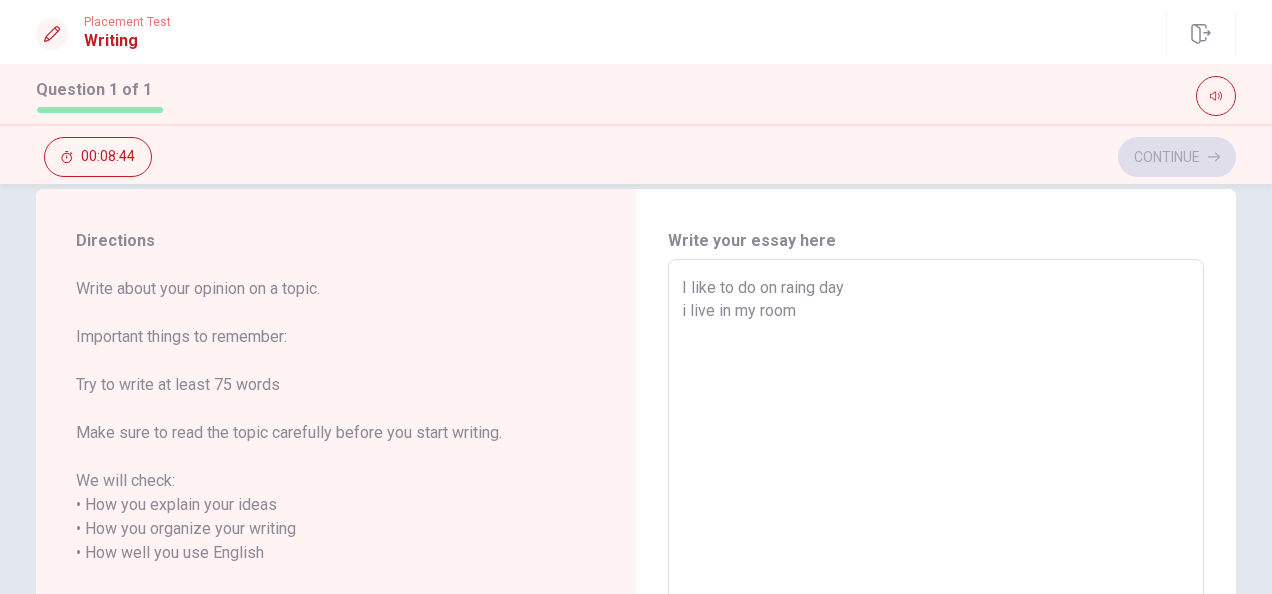 type on "I like to do on raing day
i live in my room a" 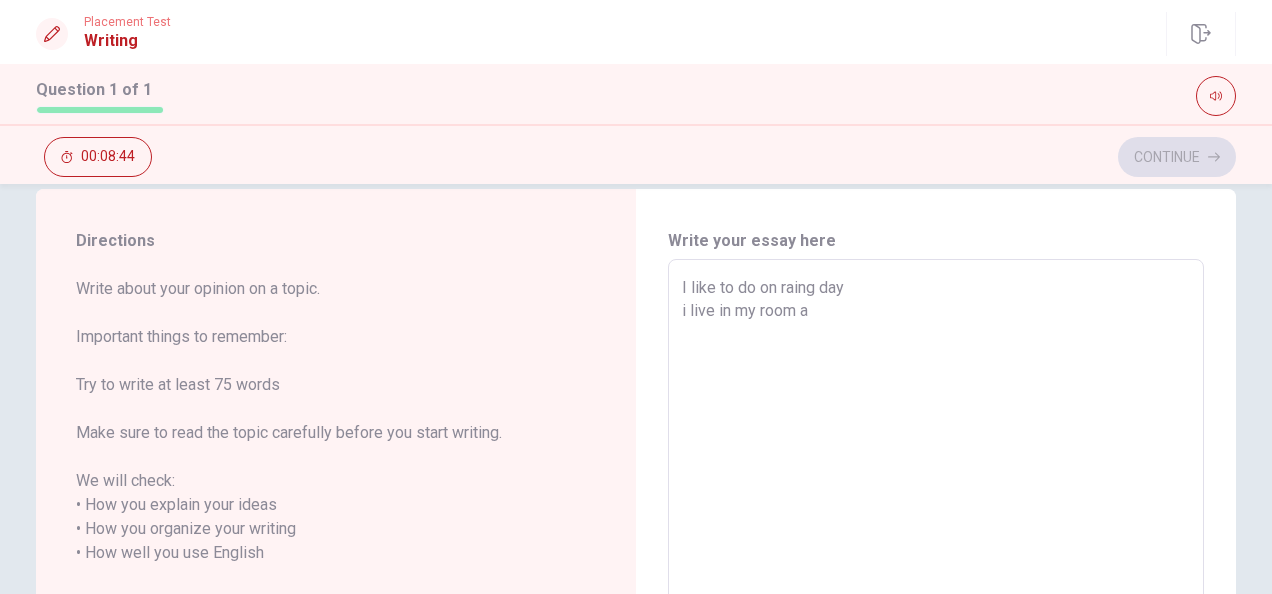 type on "x" 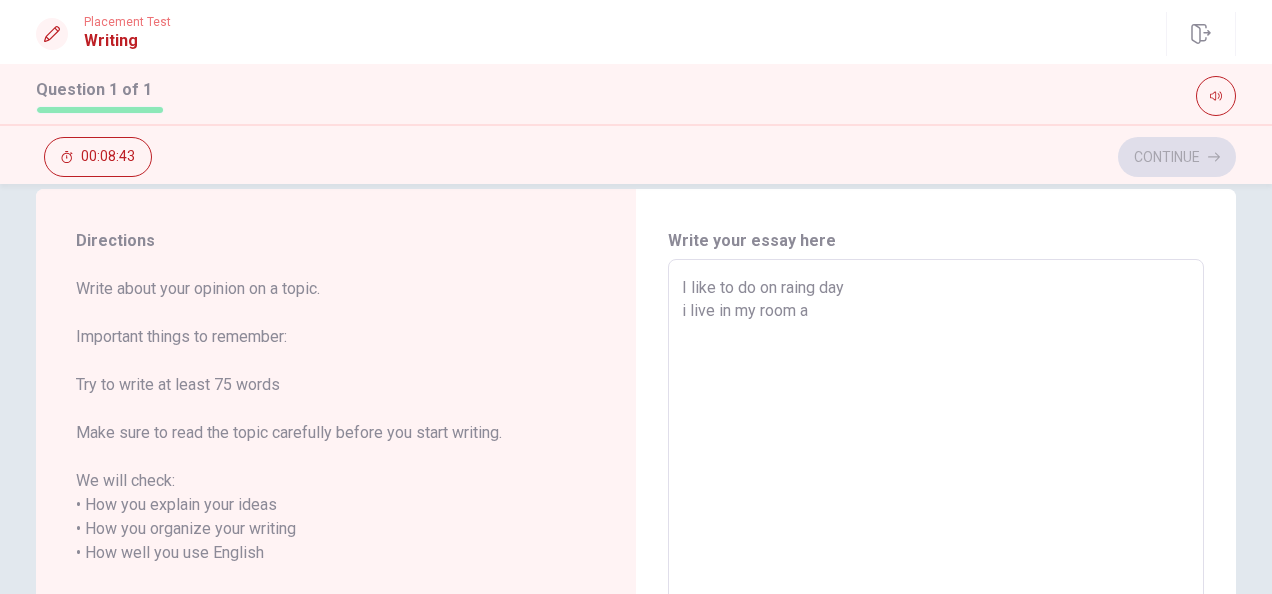 type on "I like to do on raing day
i live in my room an" 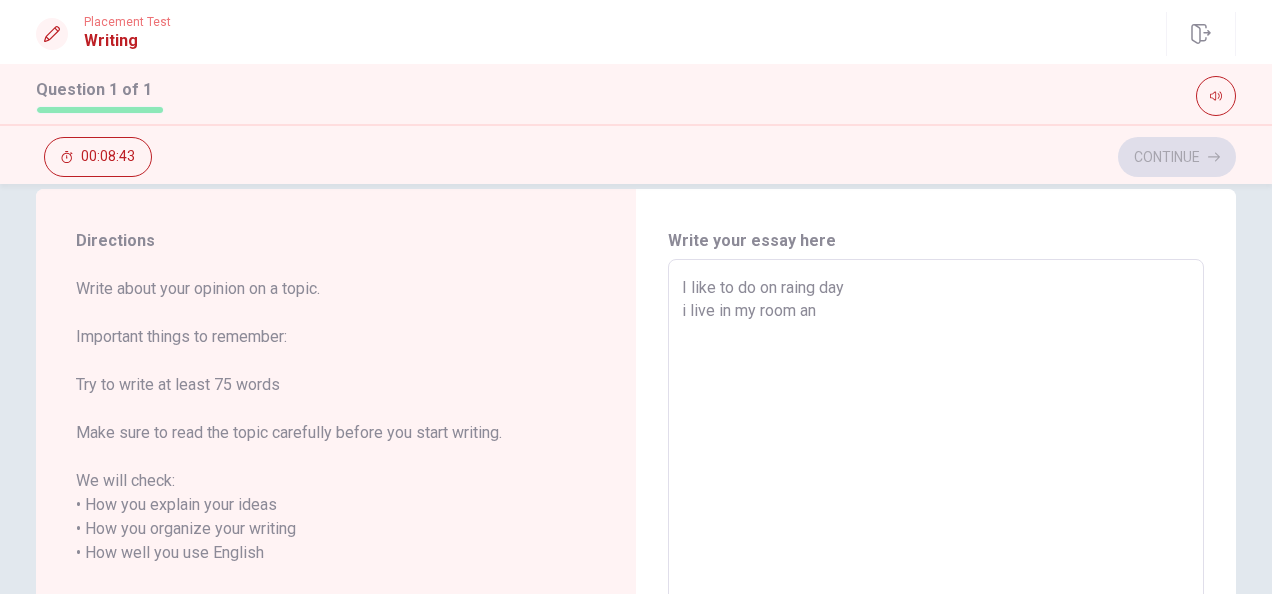 type on "x" 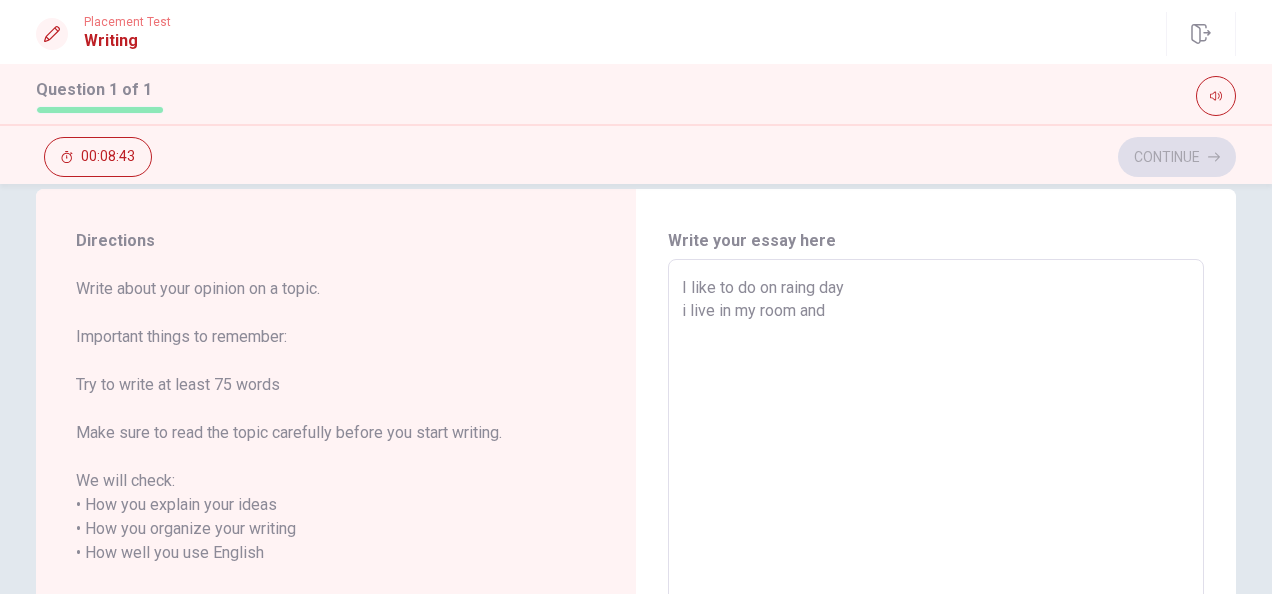 type on "x" 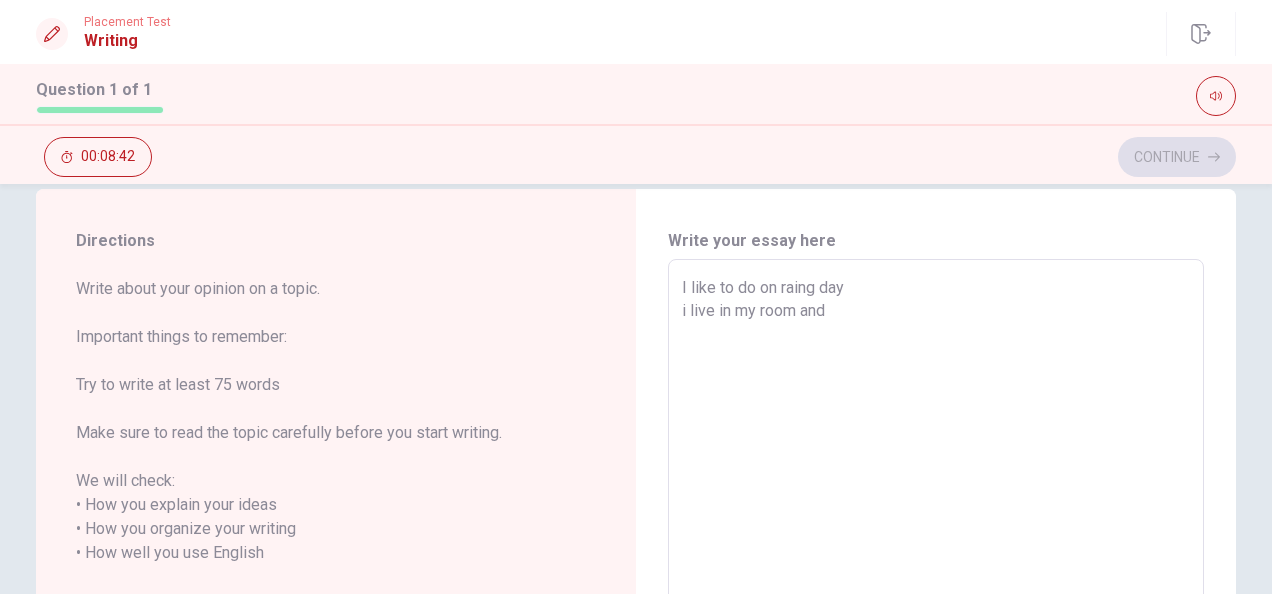 type on "I like to do on raing day
i live in my room and i" 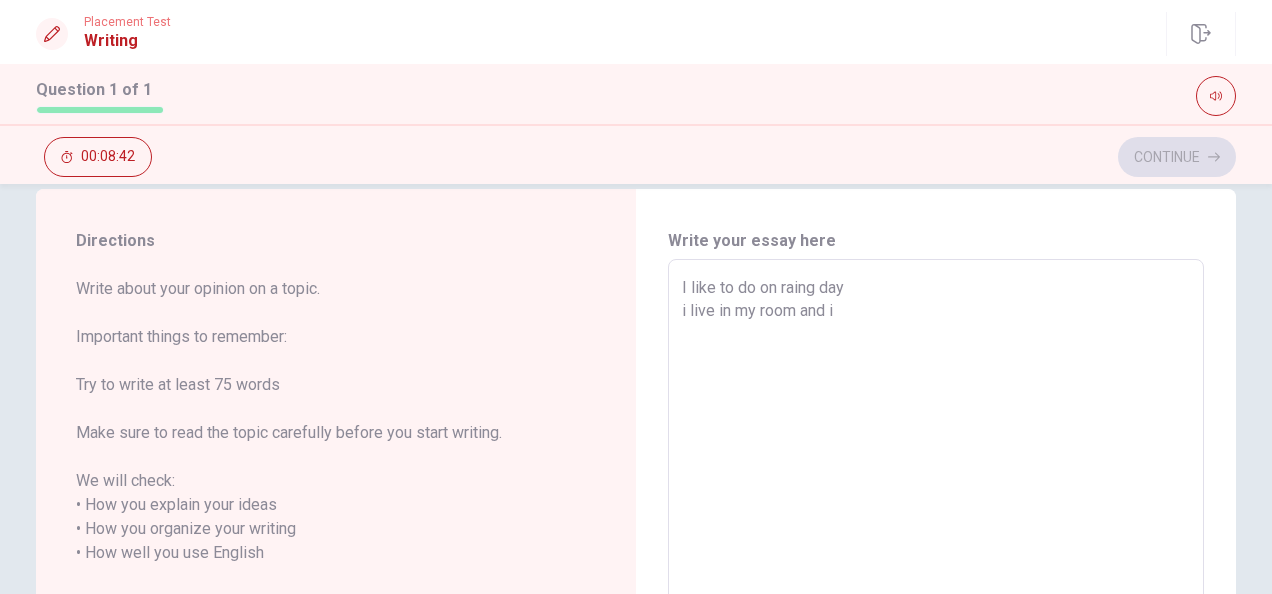type on "x" 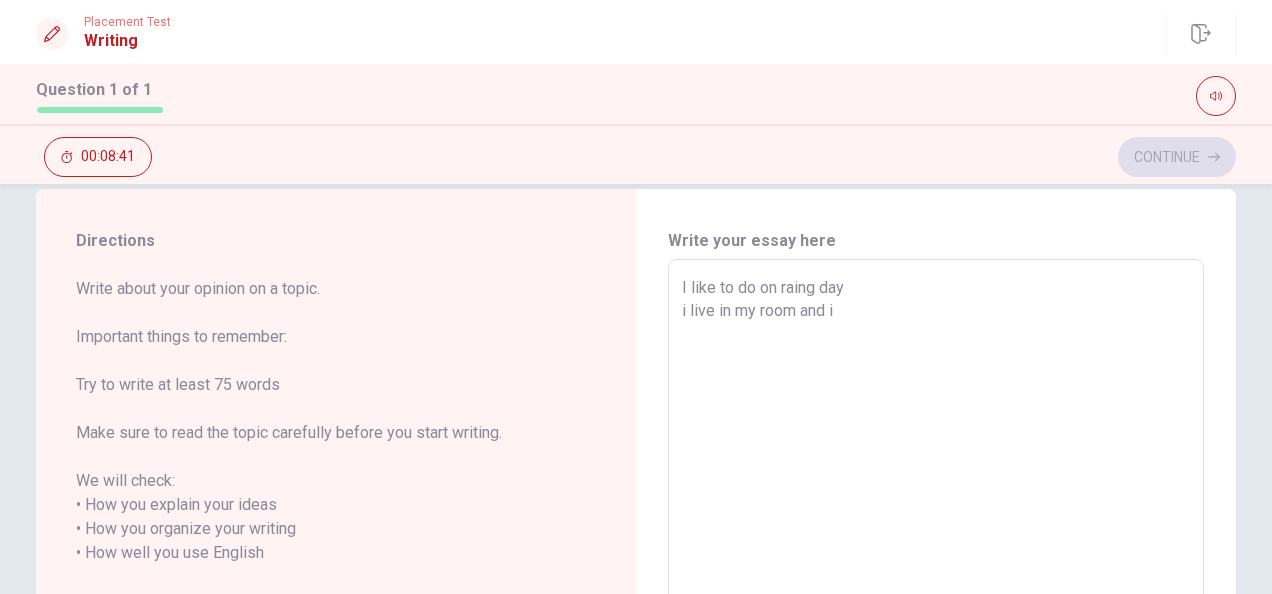 type on "I like to do on raing day
i live in my room and i" 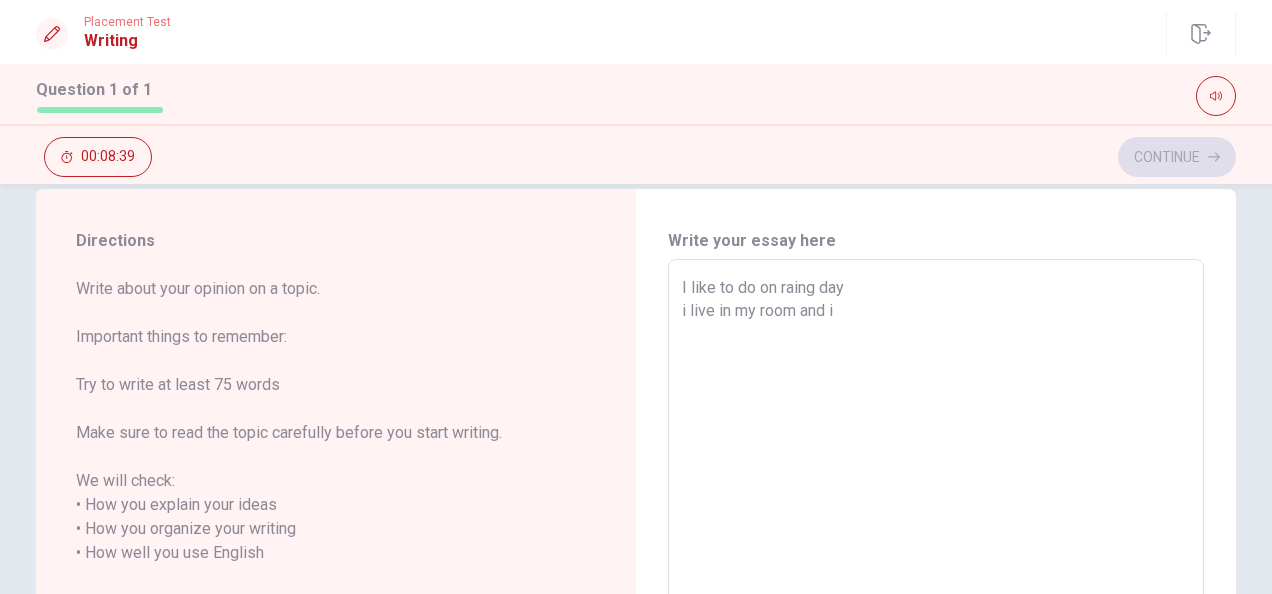 type on "x" 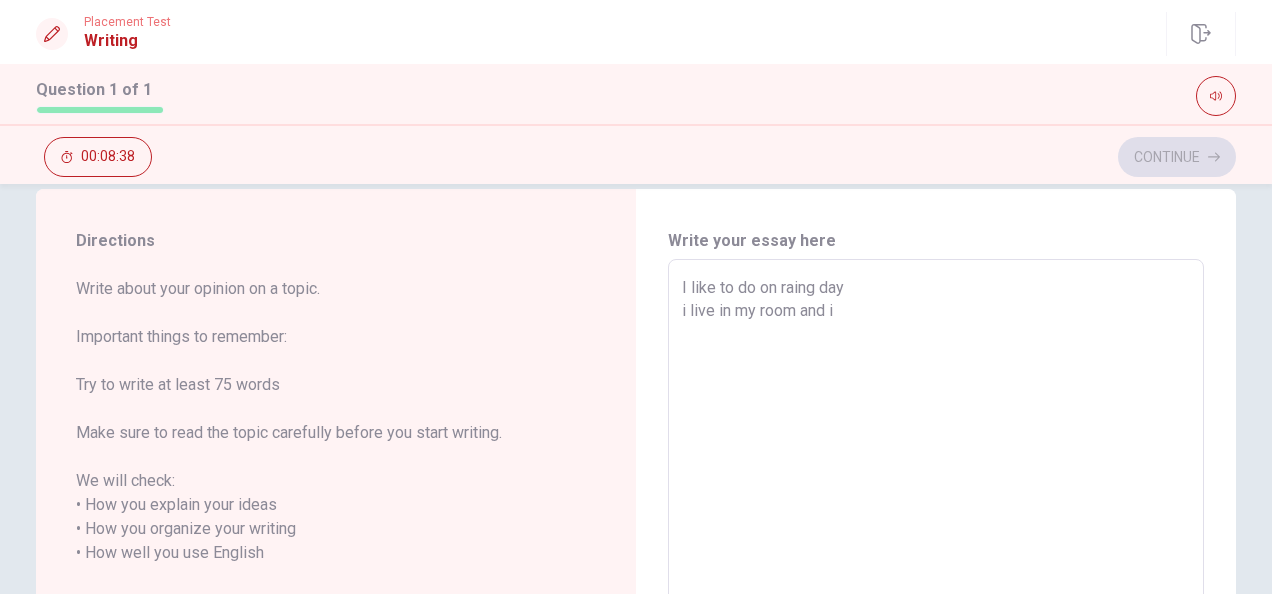type on "I like to do on raing day
i live in my room and i" 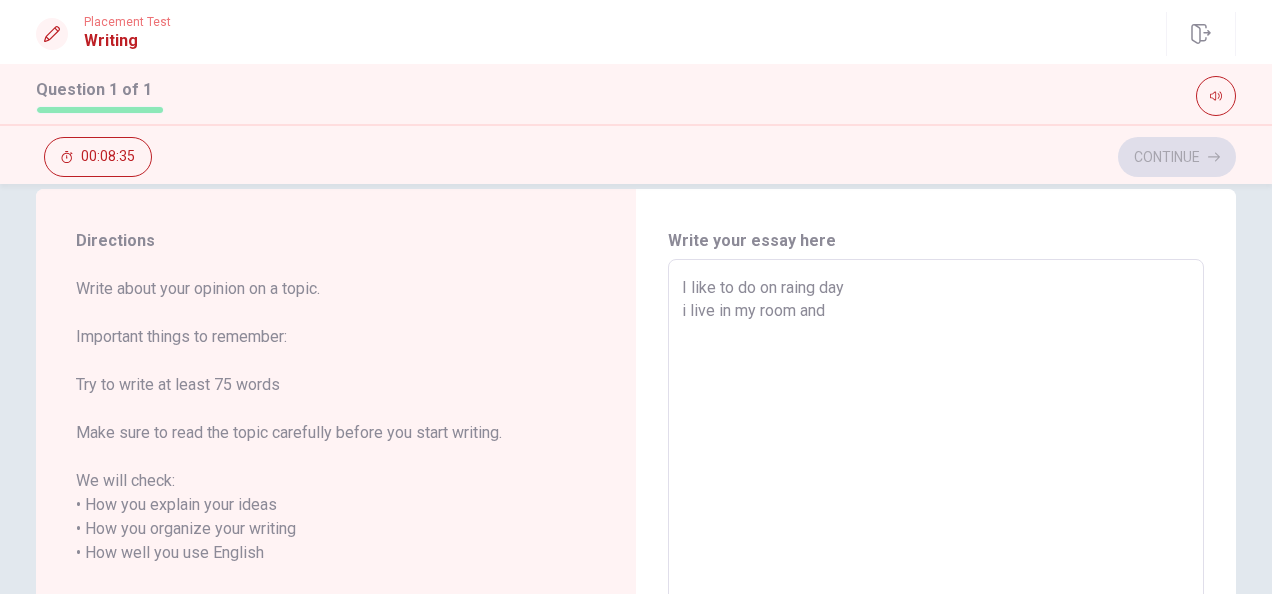click on "I like to do on raing day
i live in my room and" at bounding box center (936, 553) 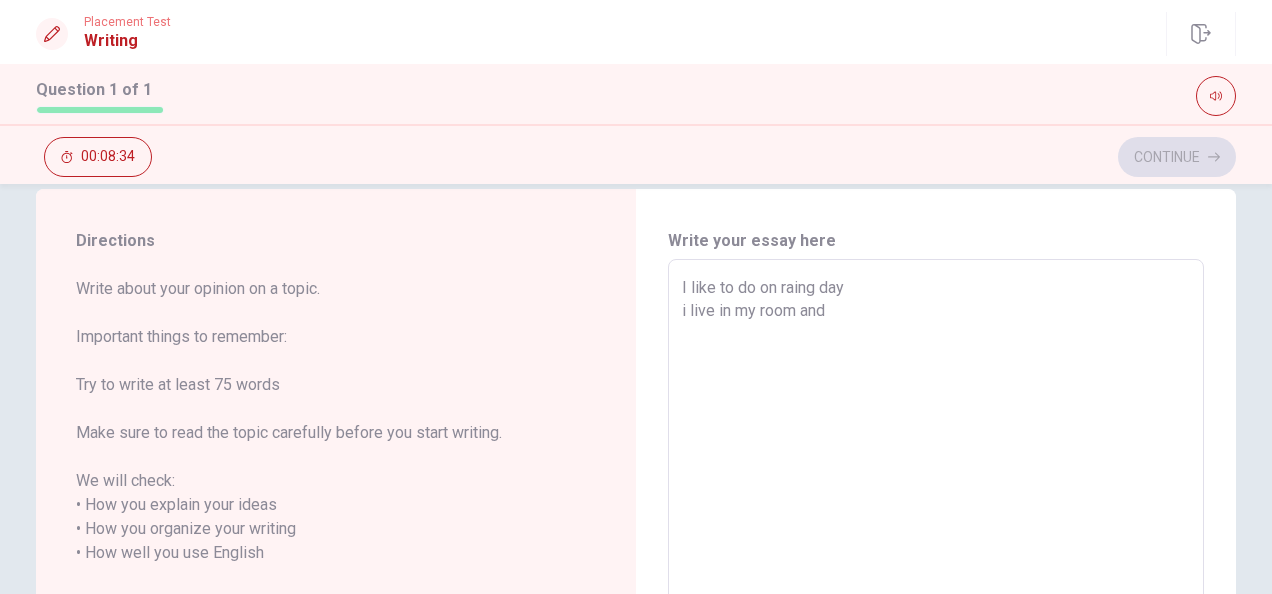 type on "I like to do on raing day
live in my room and" 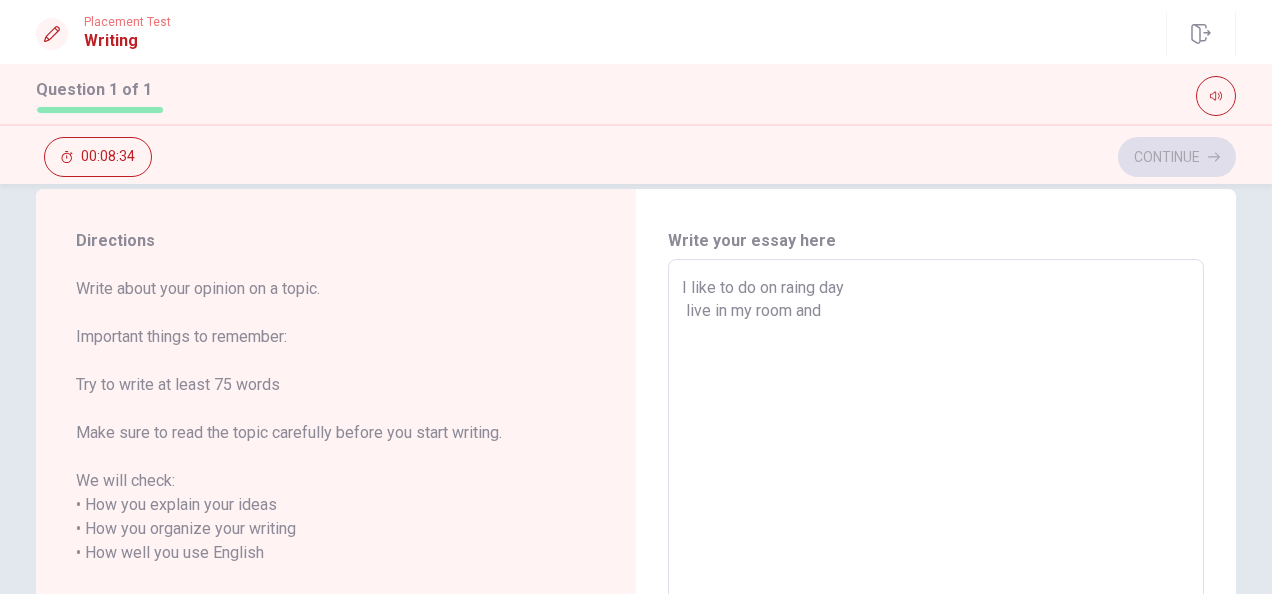 type on "x" 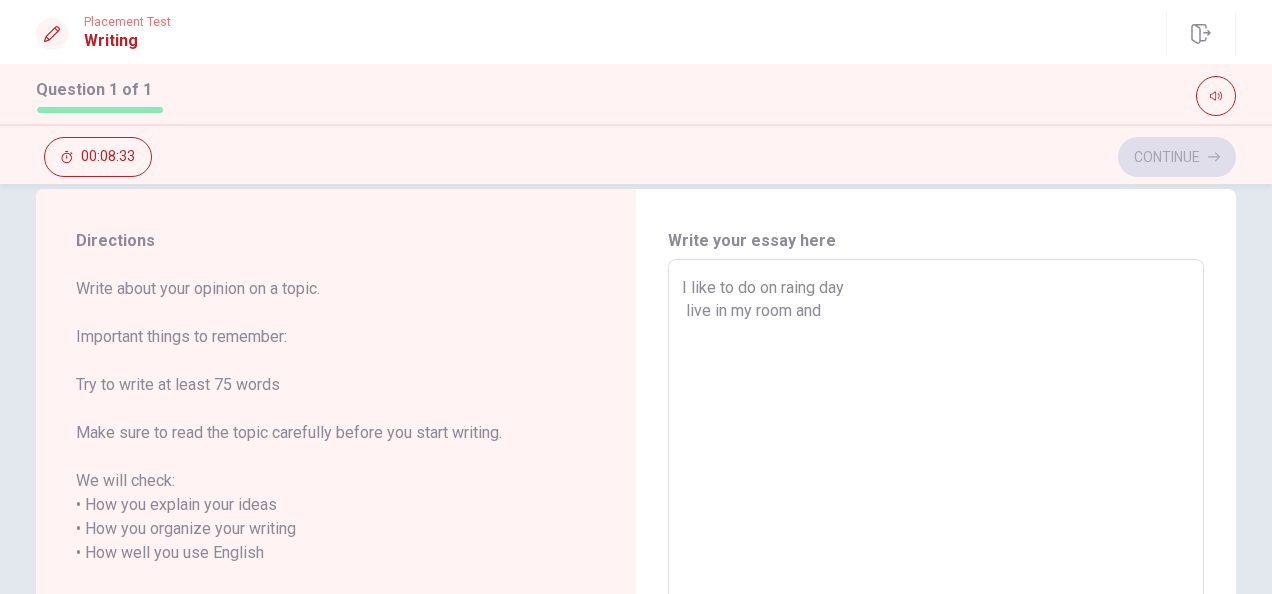 type on "I like to do on raing day
I live in my room and" 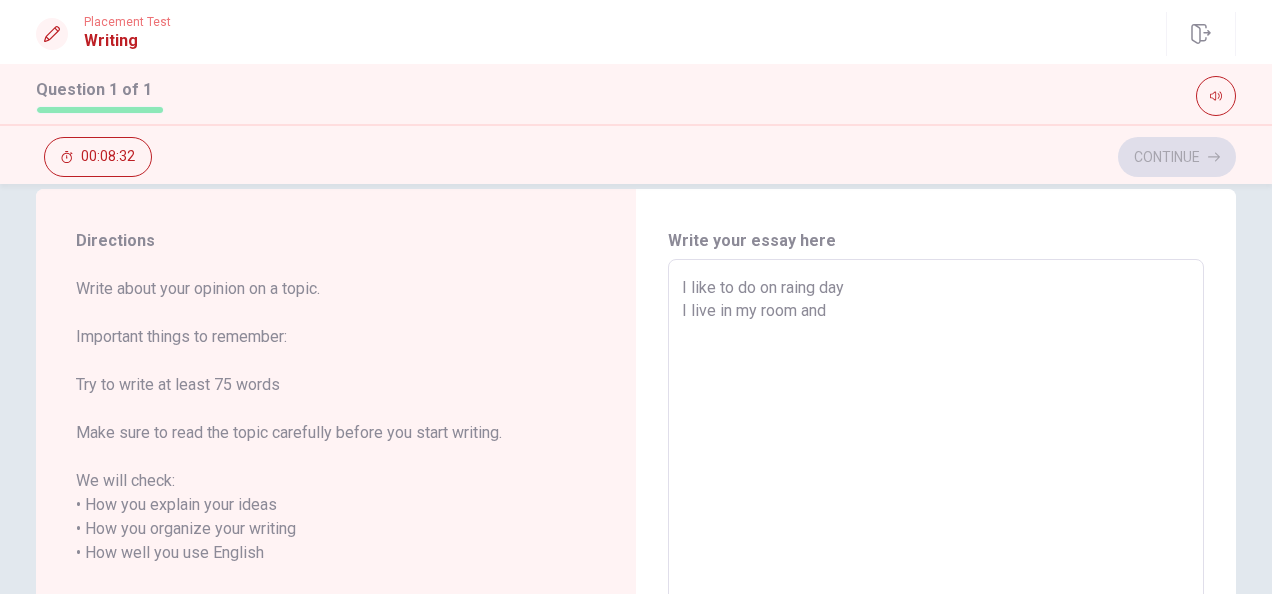 click on "I like to do on raing day
I live in my room and" at bounding box center [936, 553] 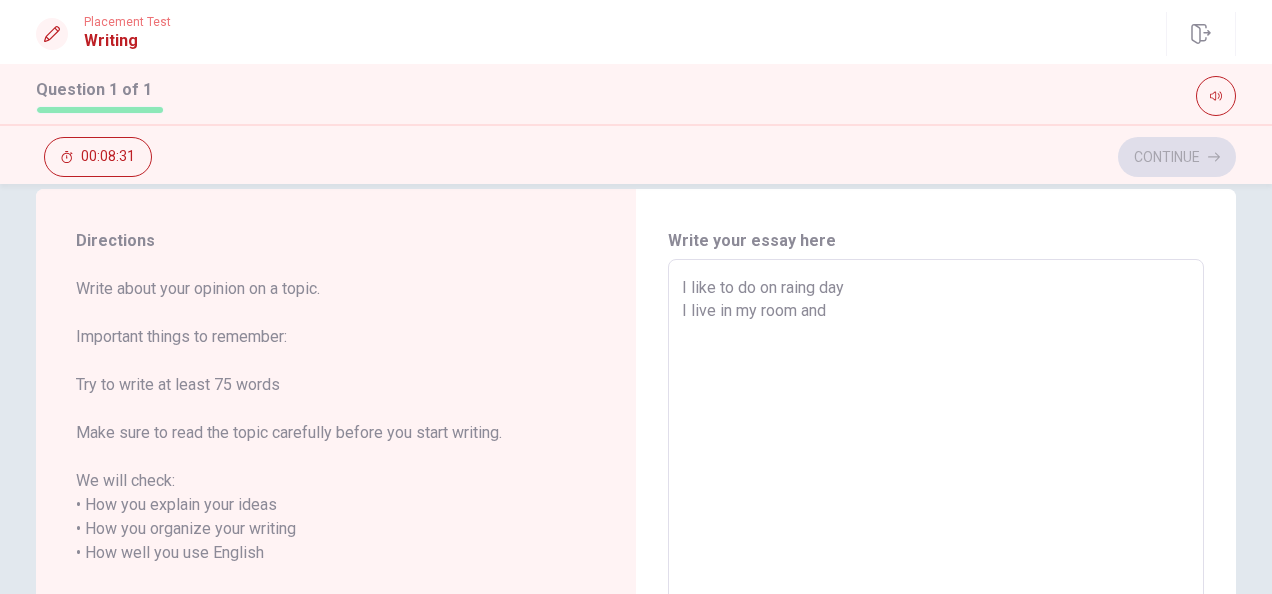 type on "x" 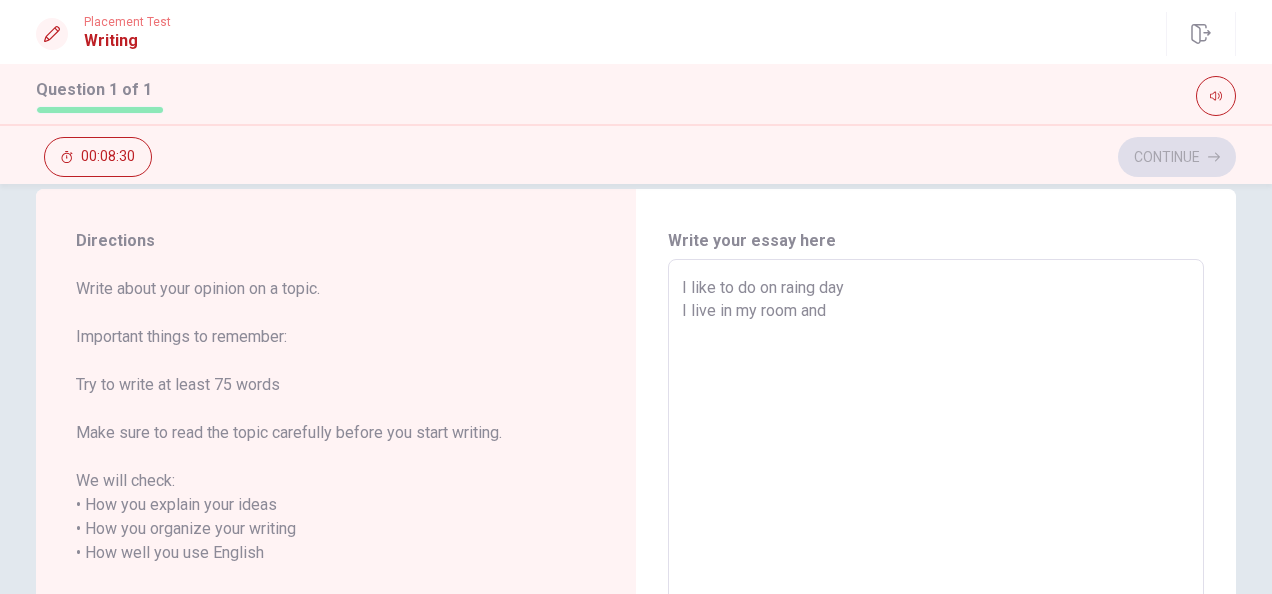 type on "I like to do on raing day
I live in my room and I" 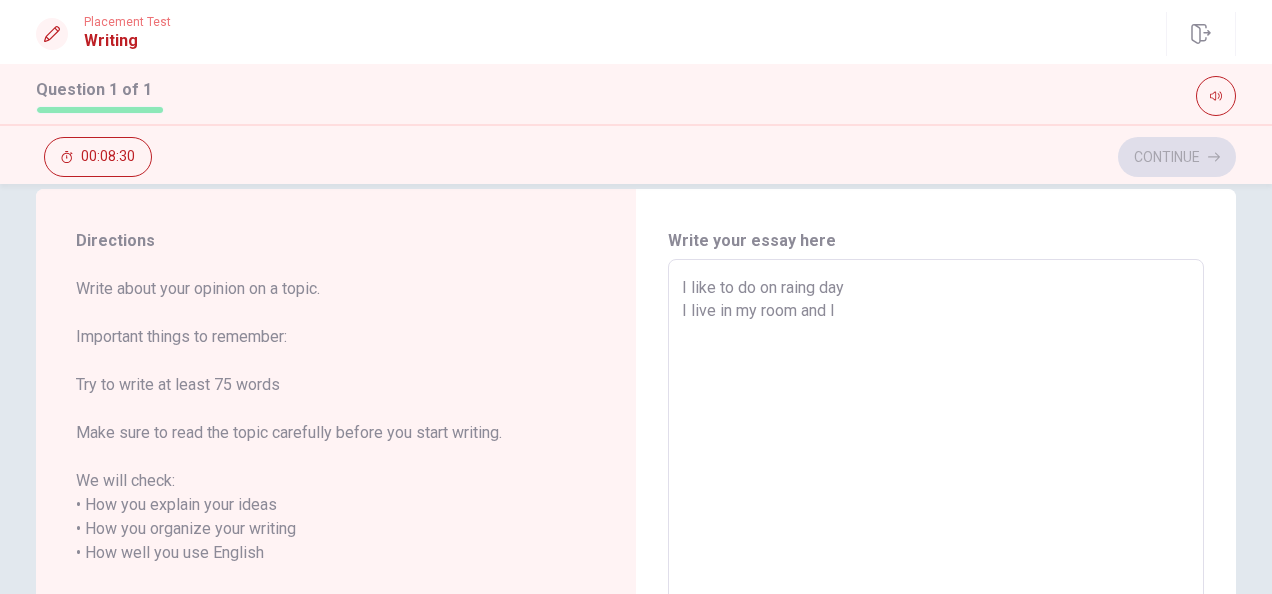 type on "x" 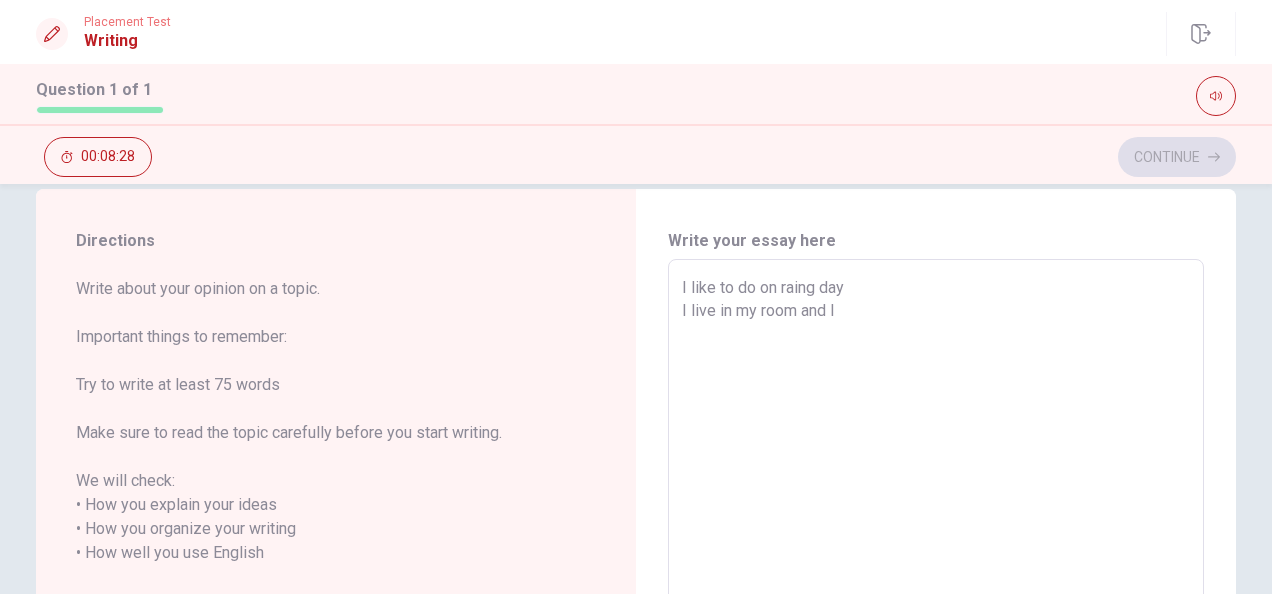 type on "x" 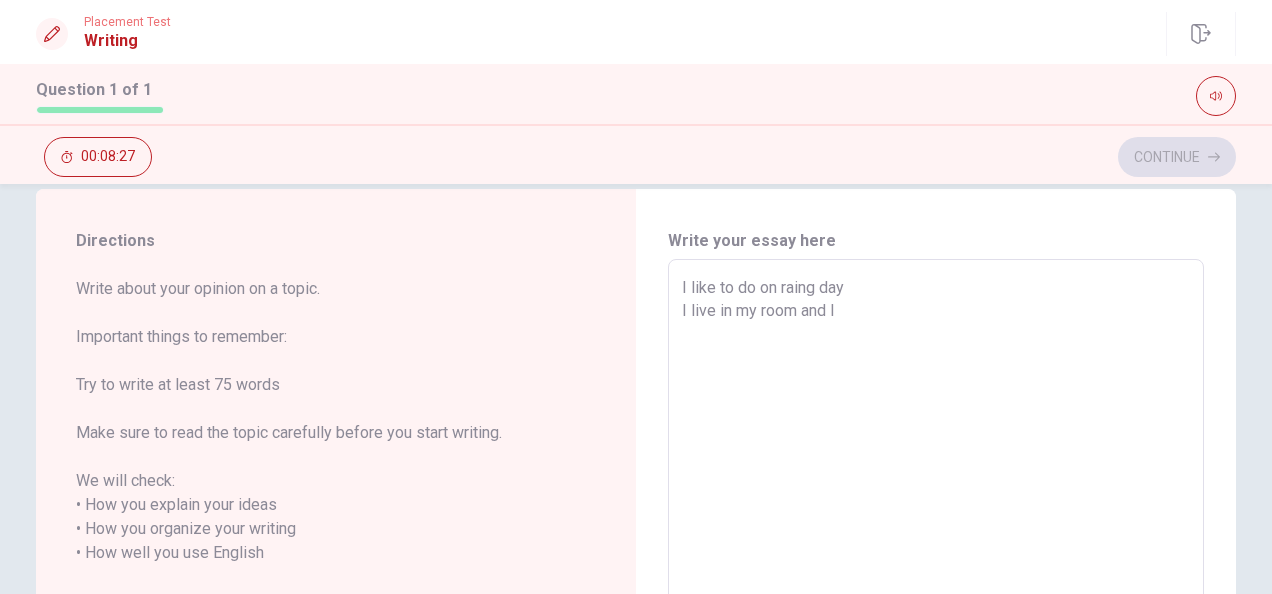 type on "I like to do on raing day
I live in my room and I g" 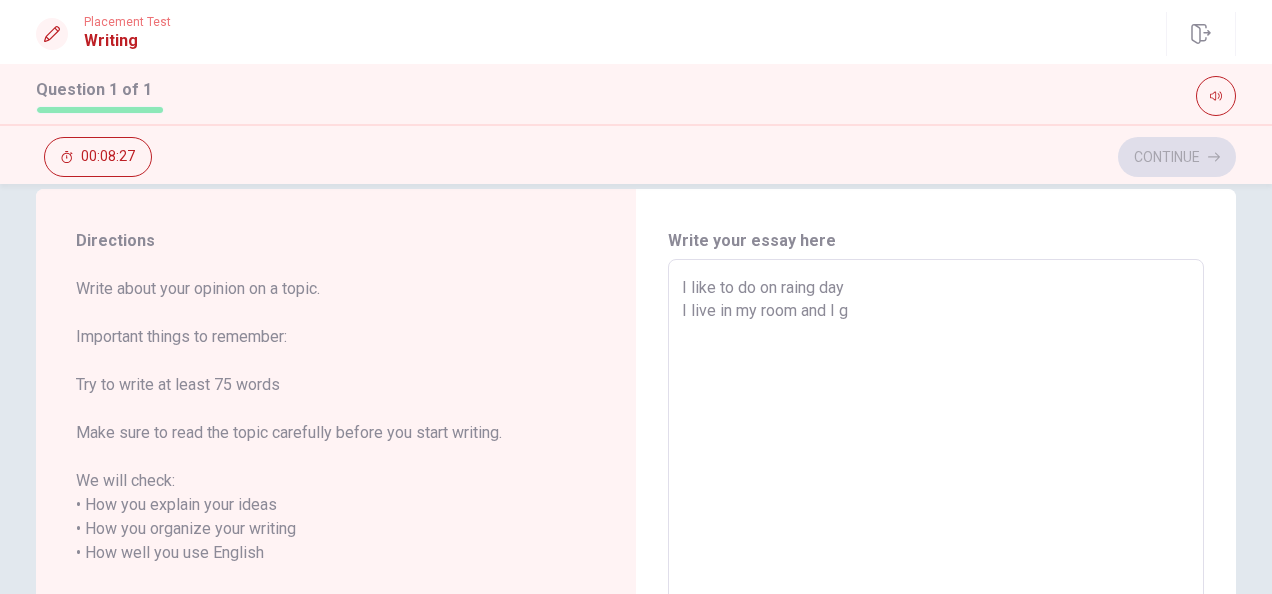 type on "x" 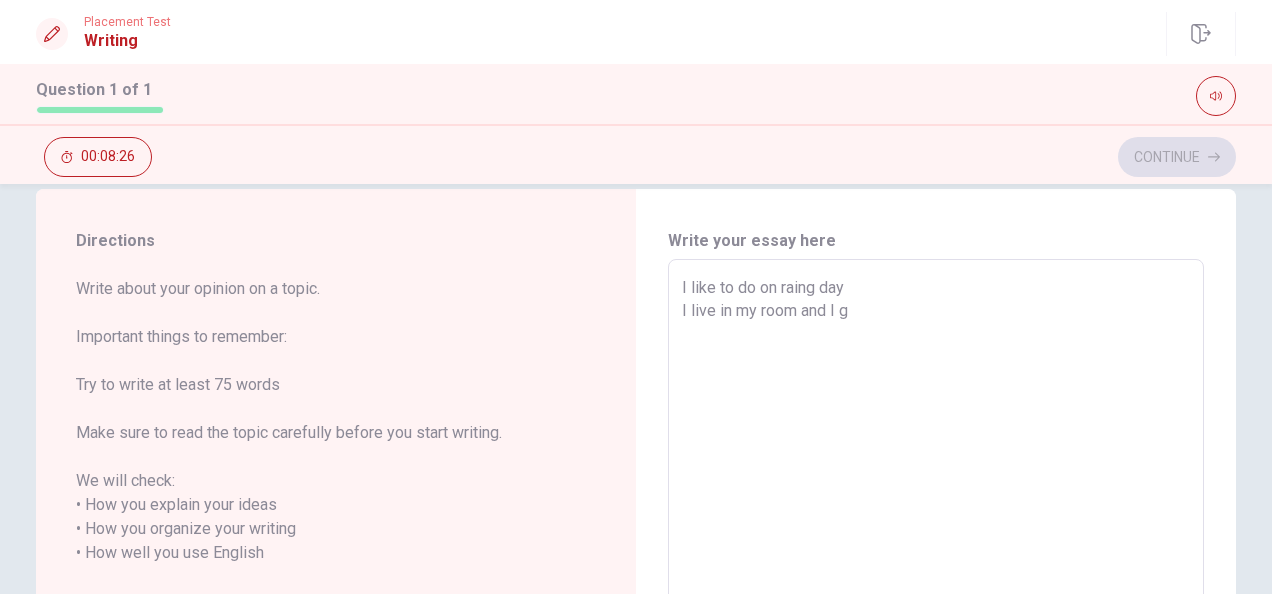 type on "I like to do on raing day
I live in my room and I go" 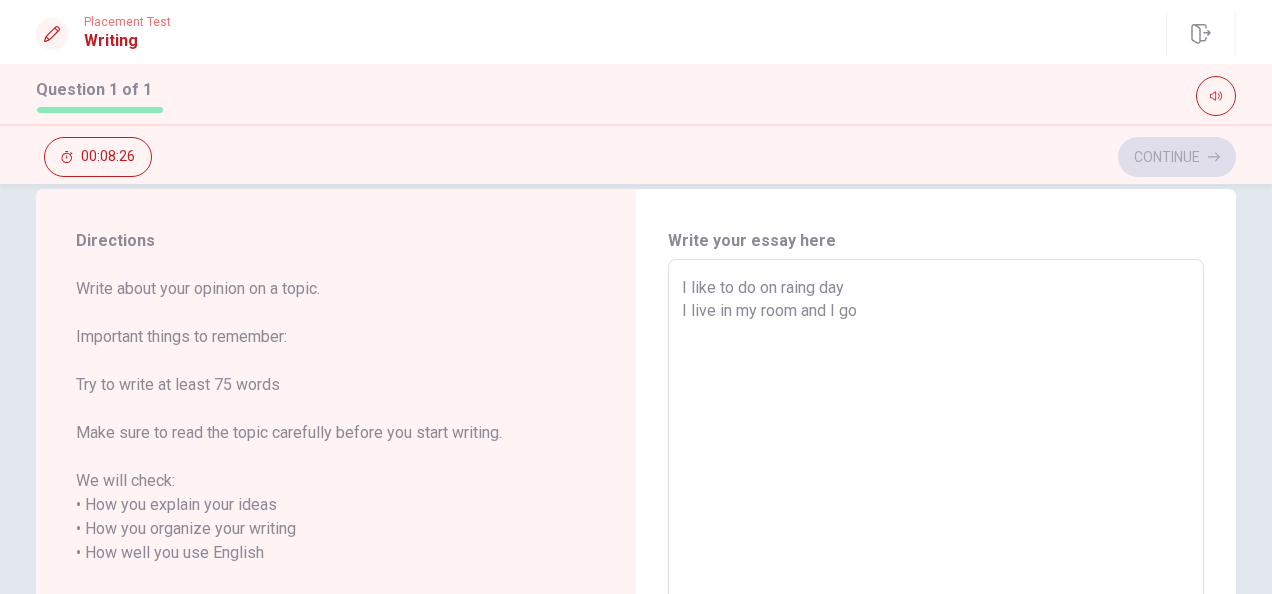 type on "x" 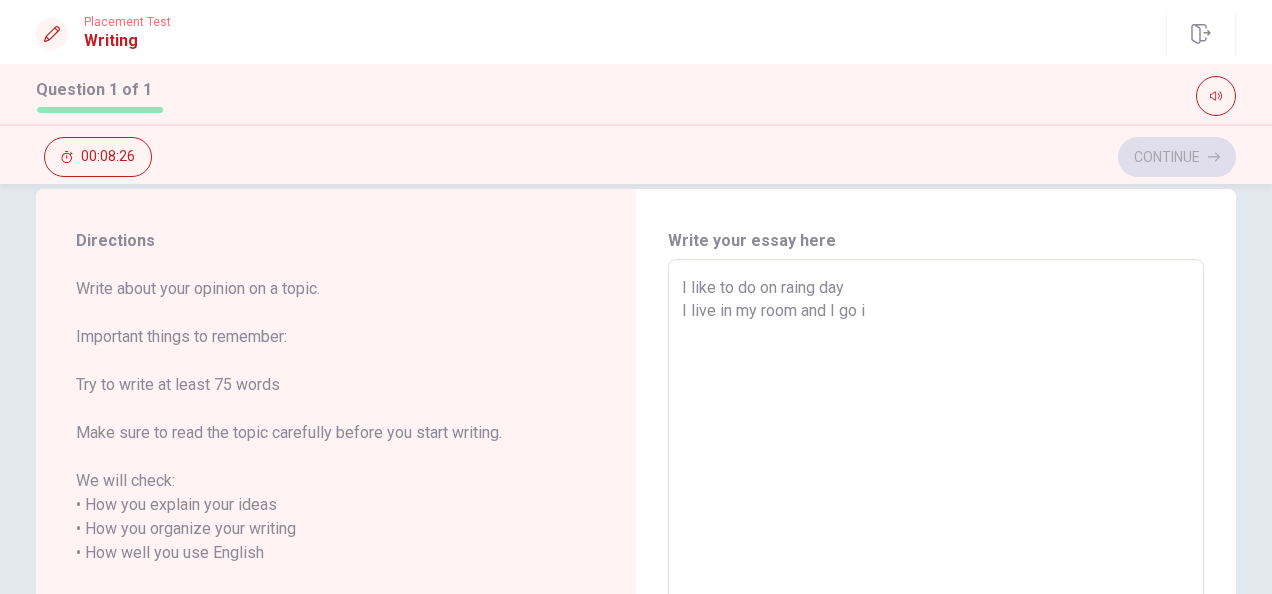 type on "x" 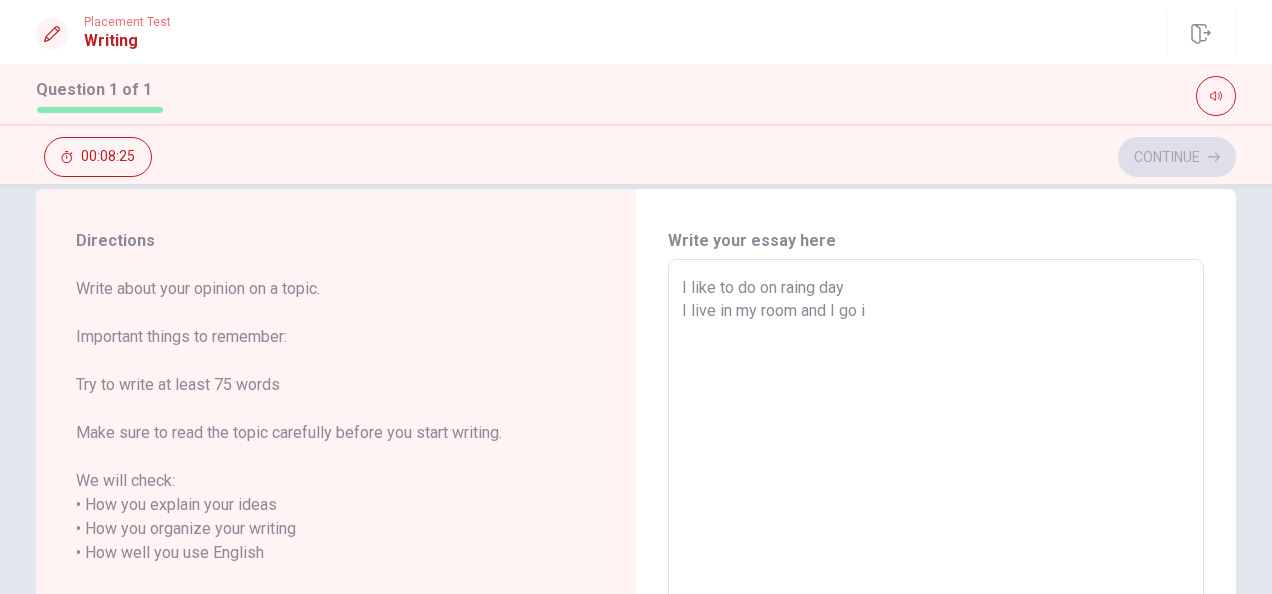 type on "I like to do on raing day
I live in my room and I go in" 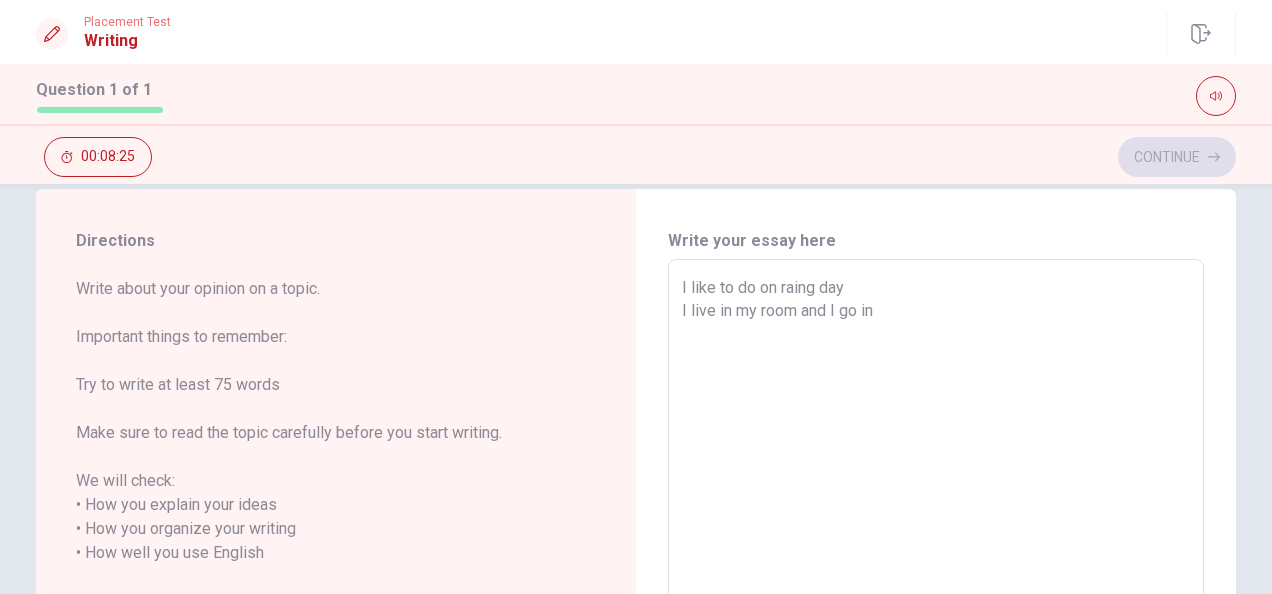 type on "x" 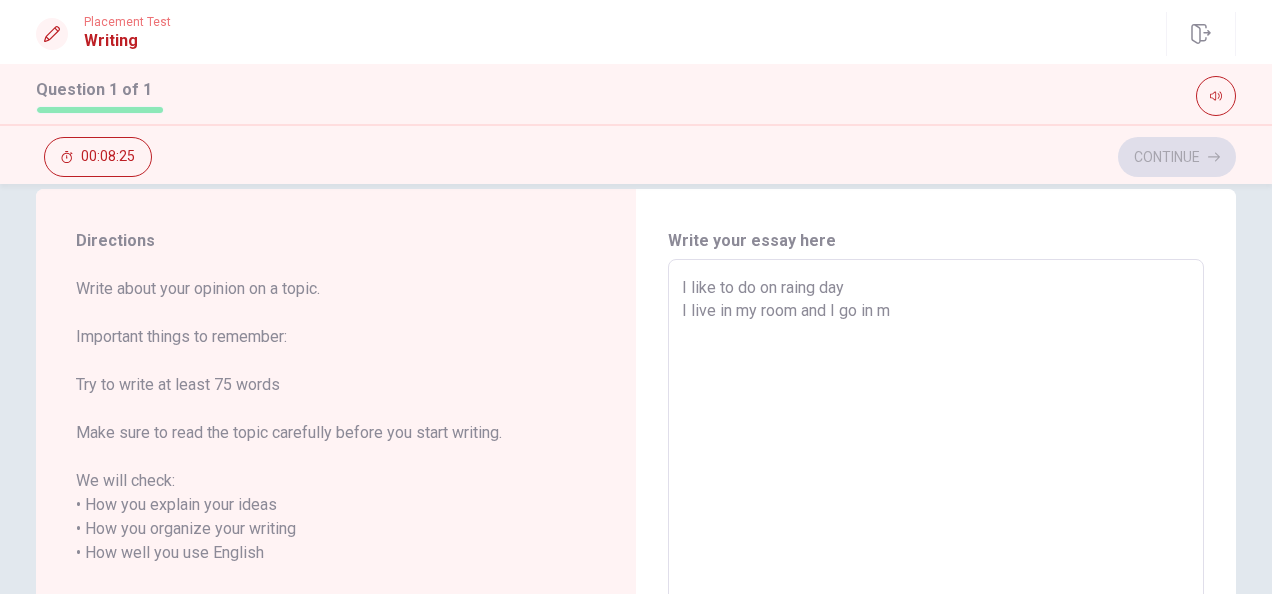 type on "x" 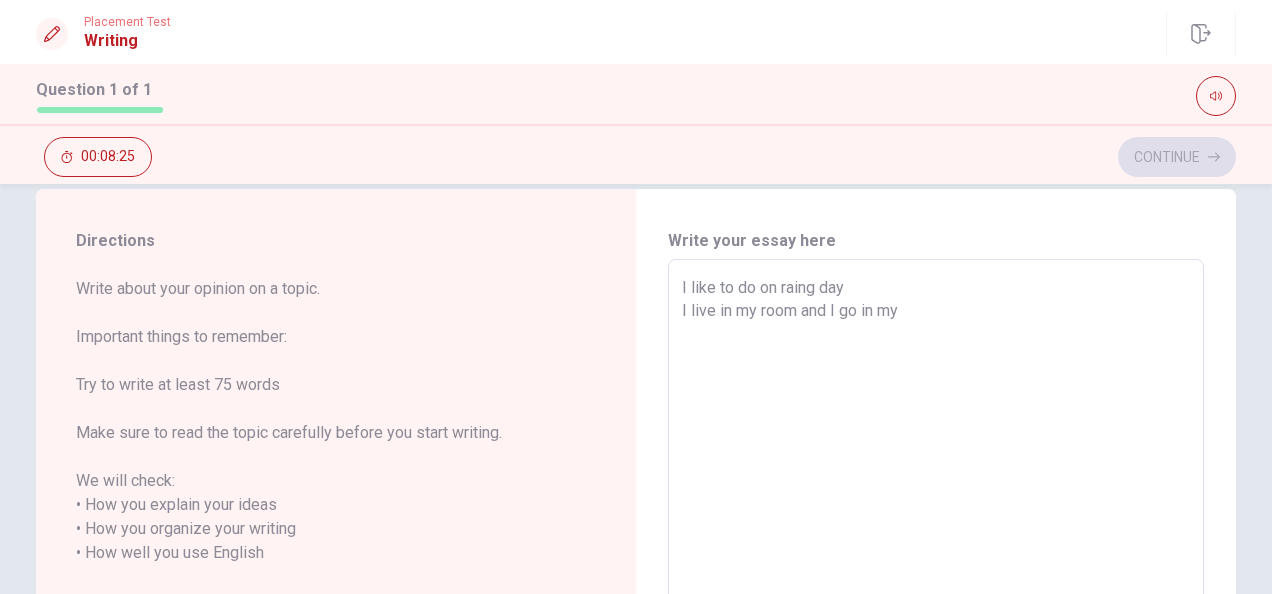 type on "x" 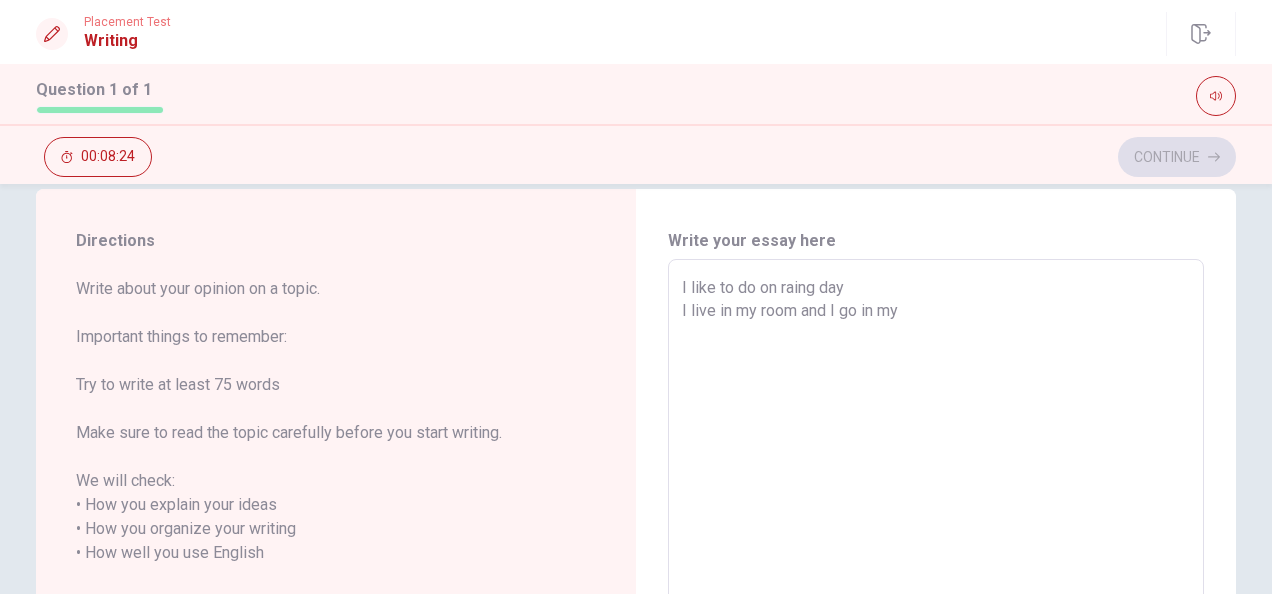 type on "I like to do on raing day
I live in my room and I go in my" 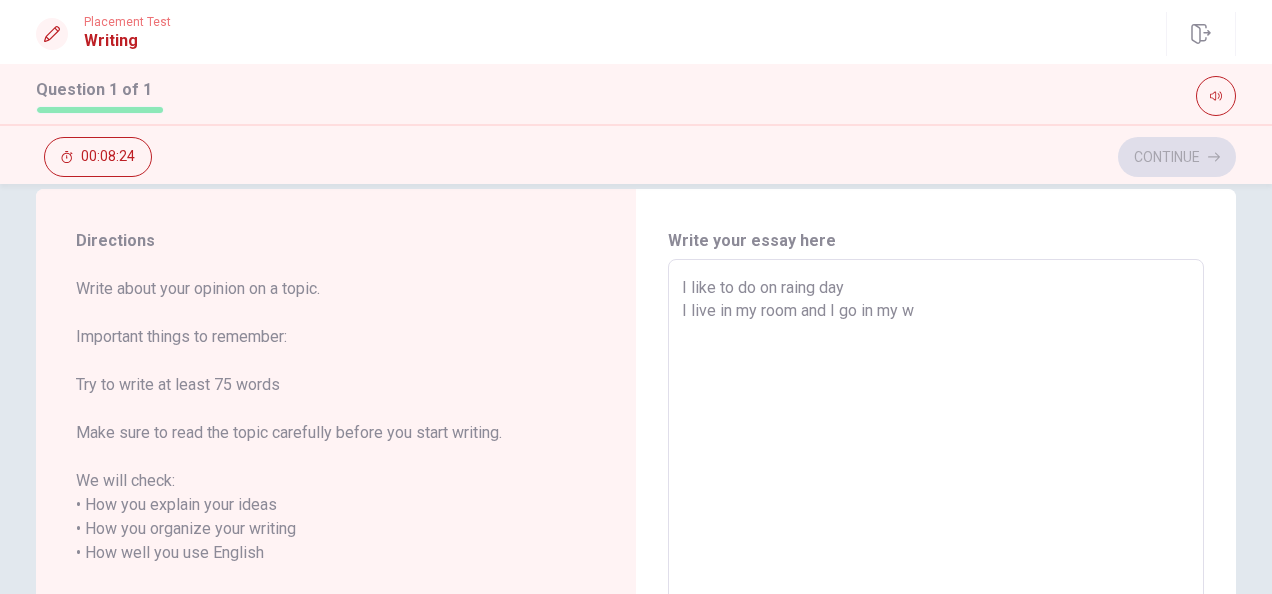 type on "x" 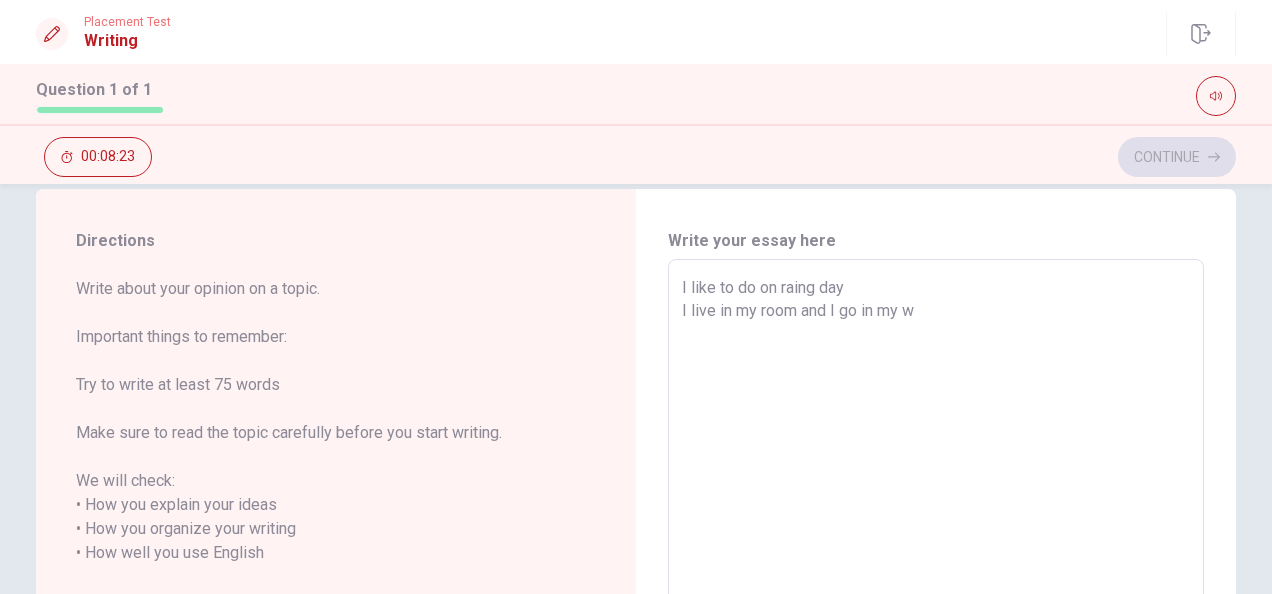 type on "I like to do on raing day
I live in my room and I go in my wo" 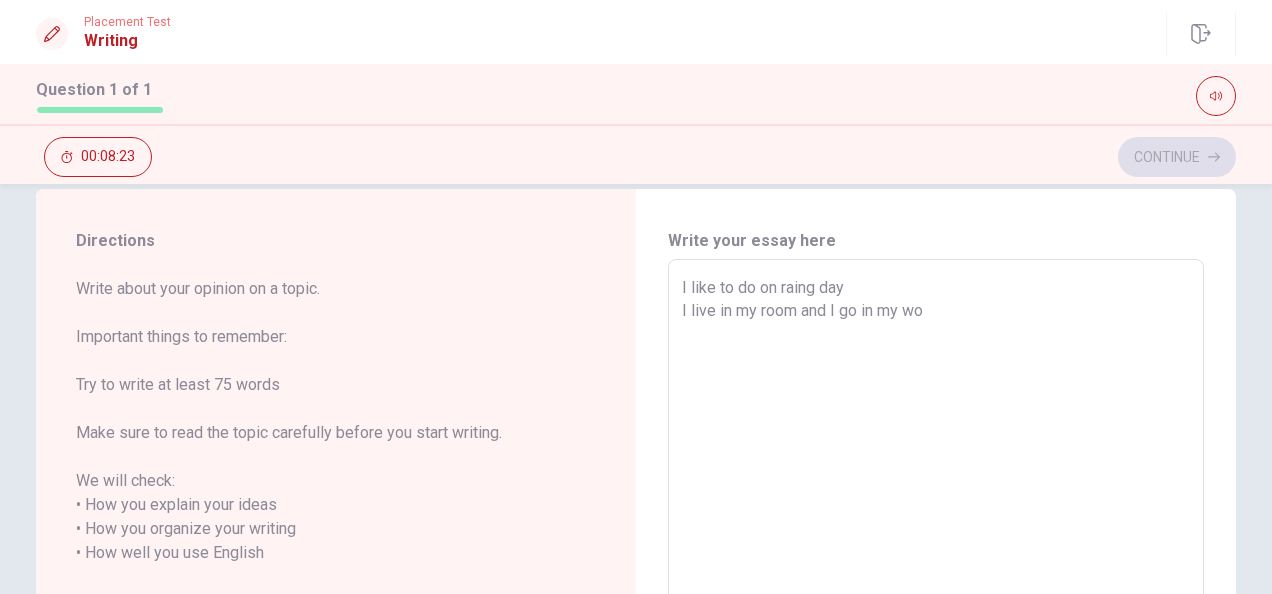 type on "x" 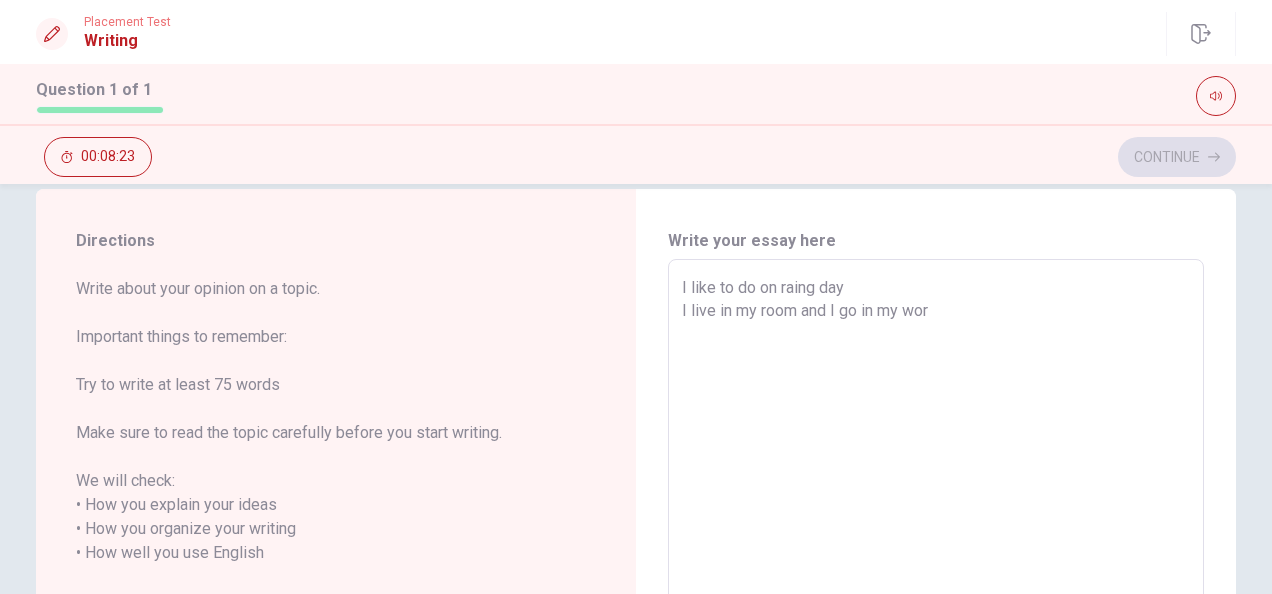 type on "x" 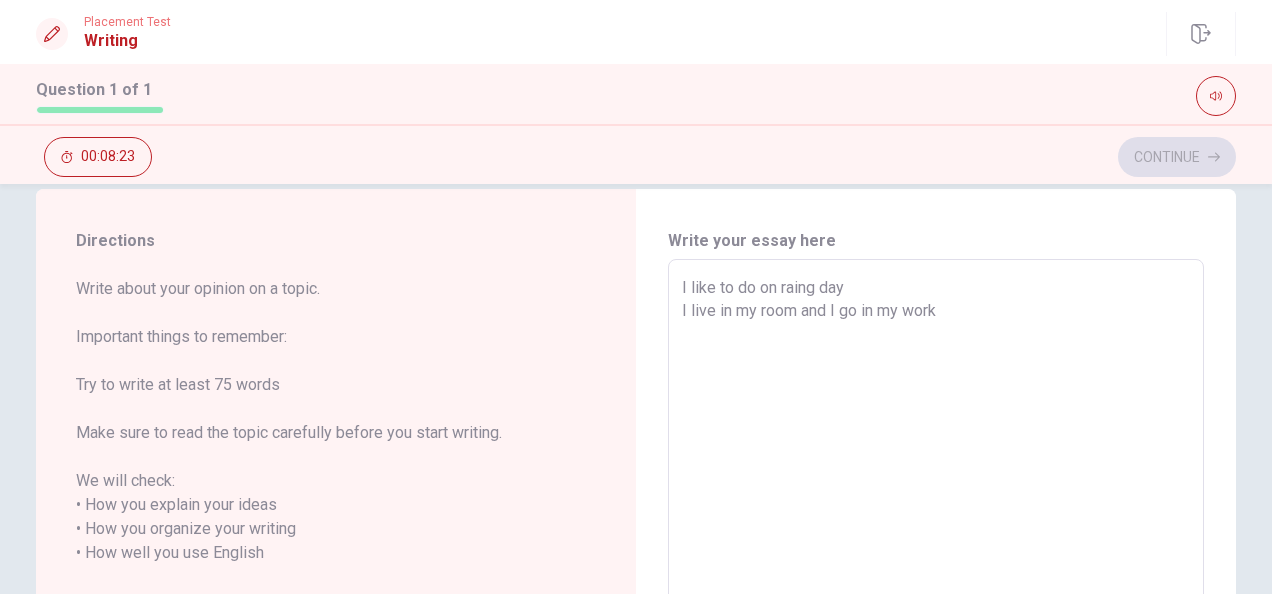 type on "x" 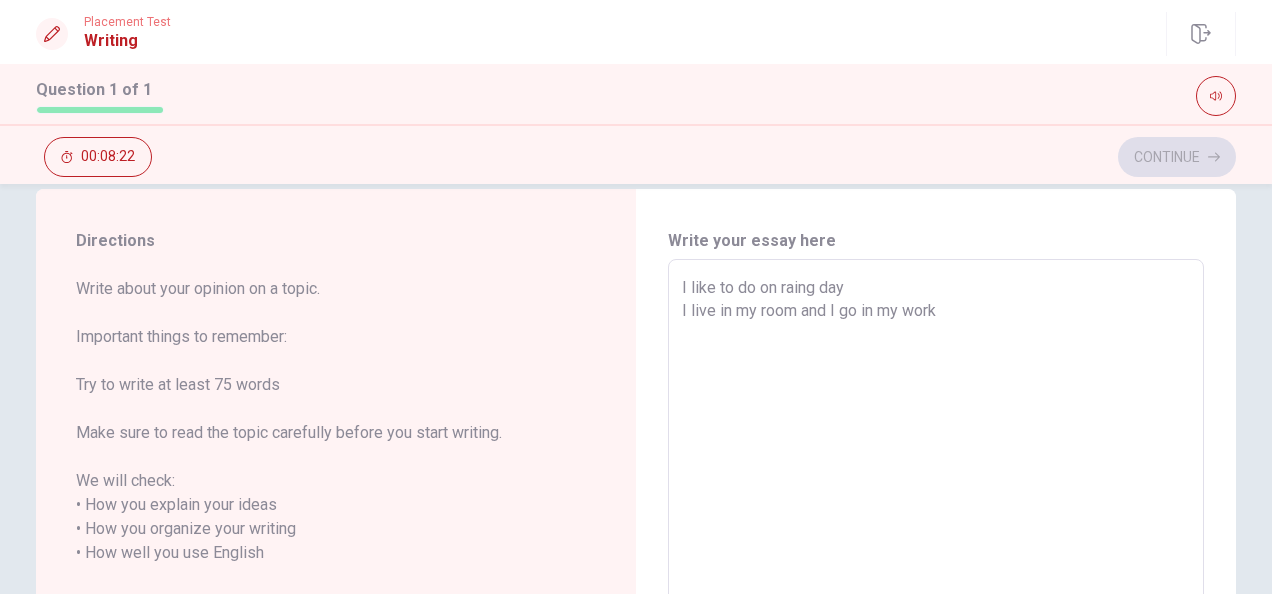 type on "I like to do on raing day
I live in my room and I go in my work" 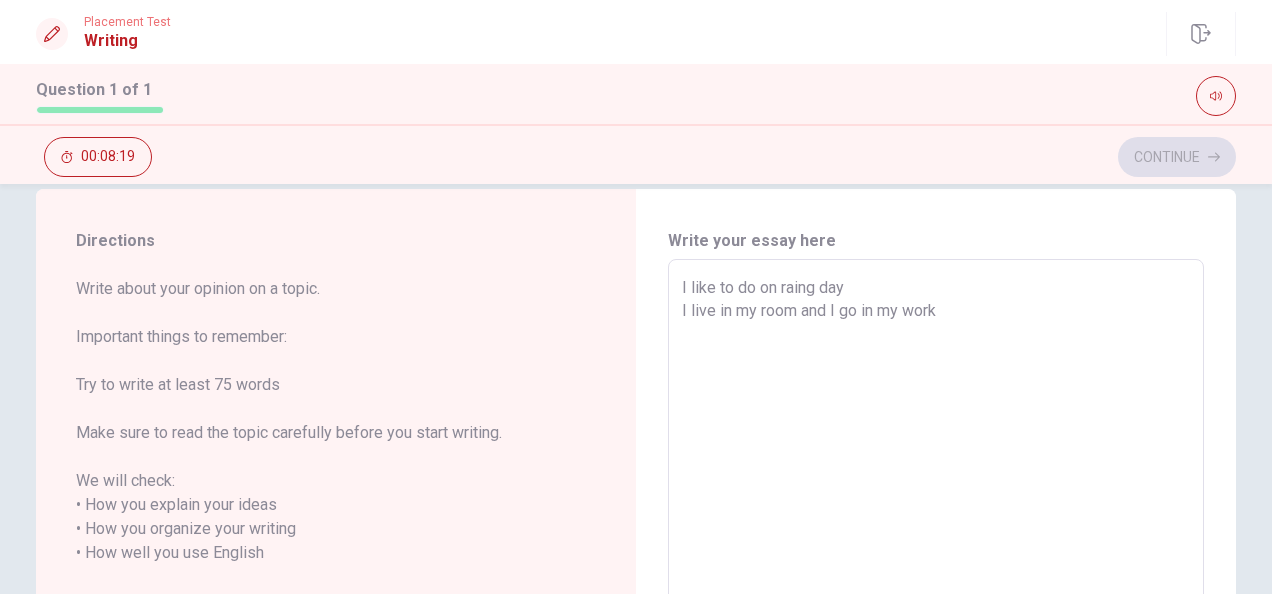 type on "x" 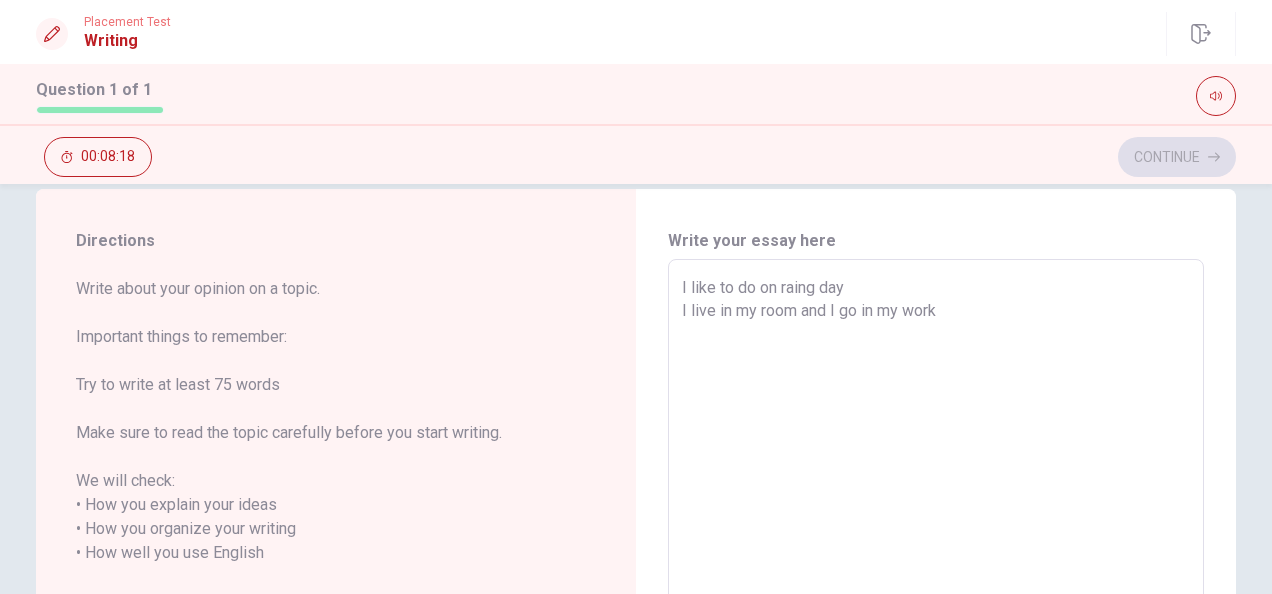 type on "I like to do on raing day
I live in my room and I go in my work t" 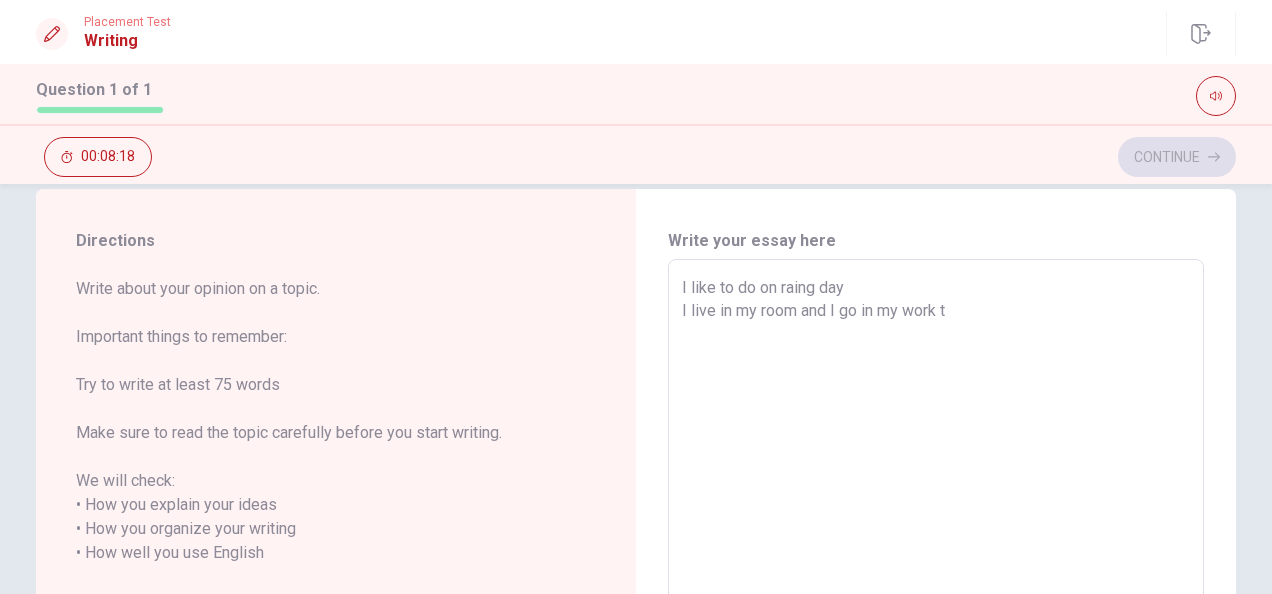 type on "x" 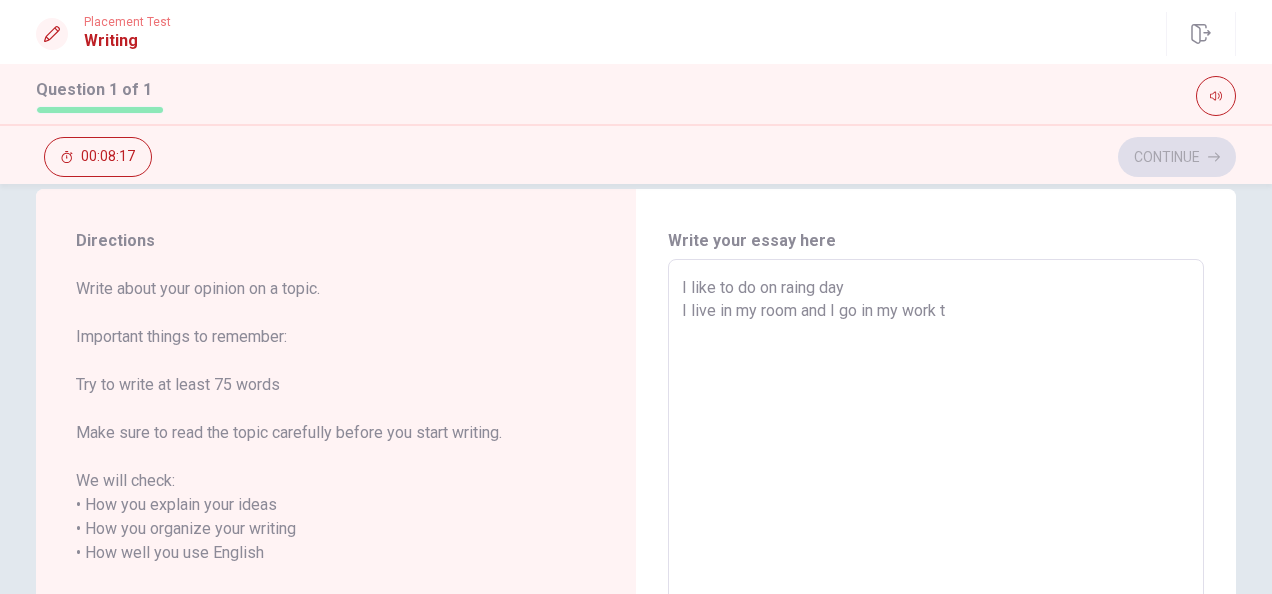 type on "I like to do on raing day
I live in my room and I go in my work tu" 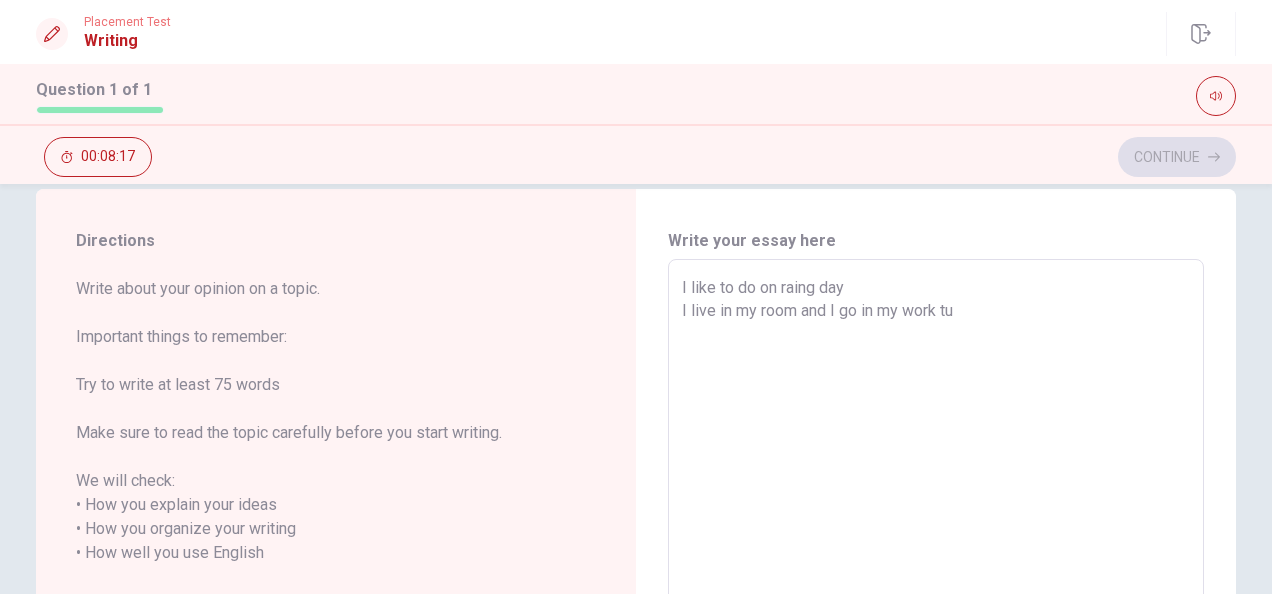 type on "x" 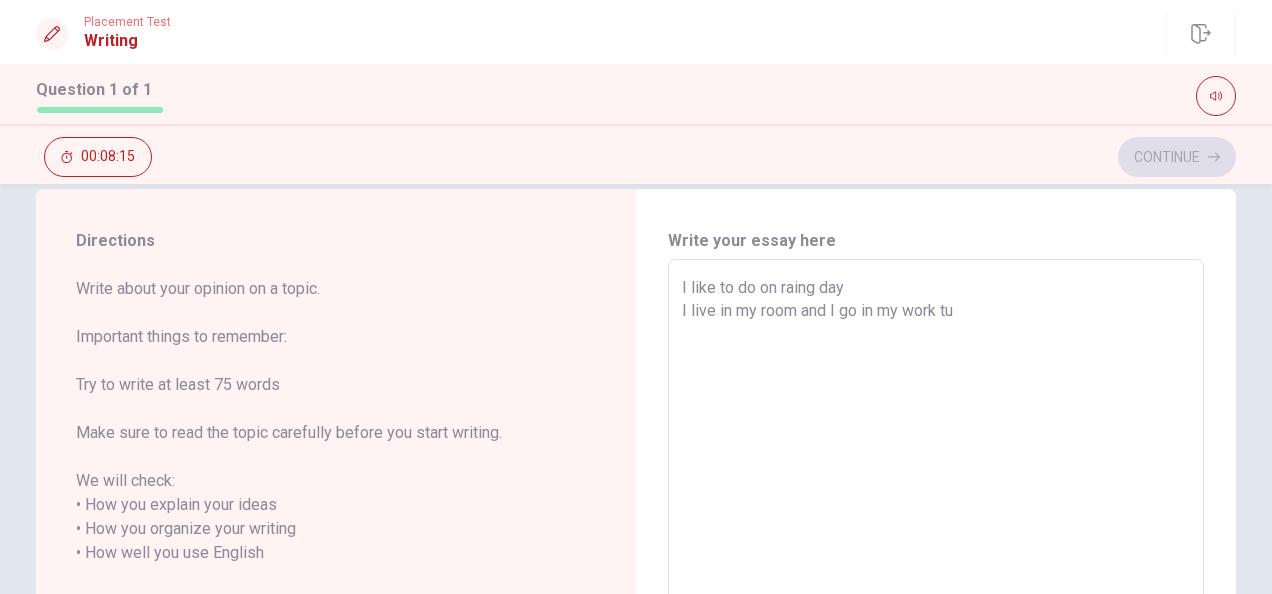 type on "x" 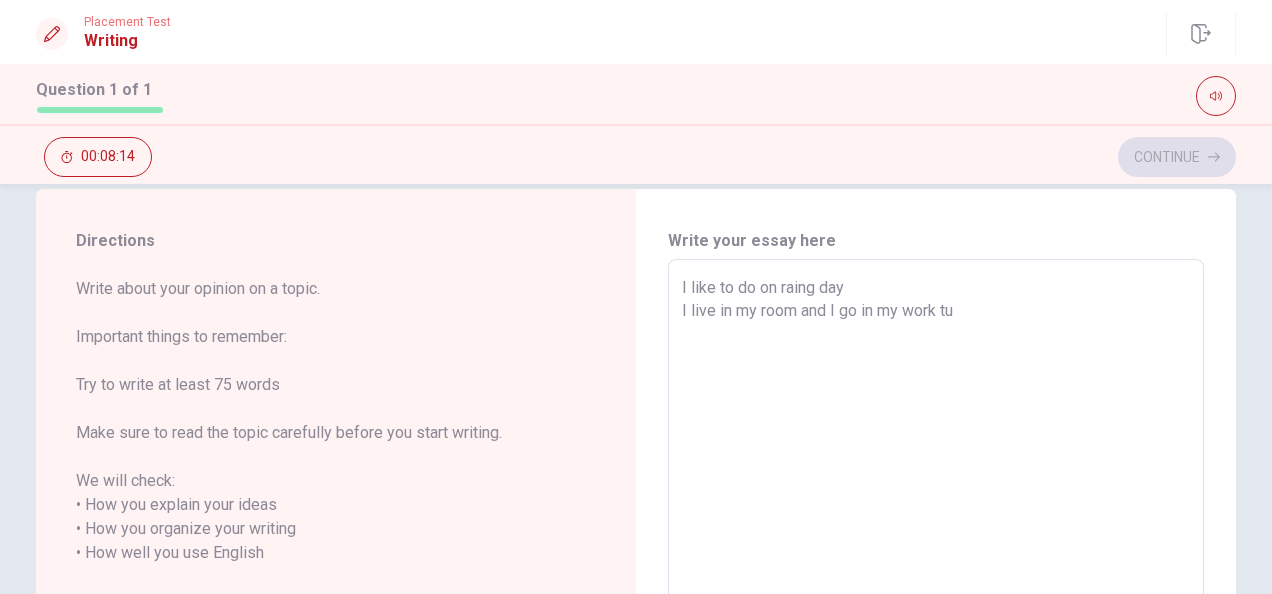type on "I like to do on raing day
I live in my room and I go in my work tu 8" 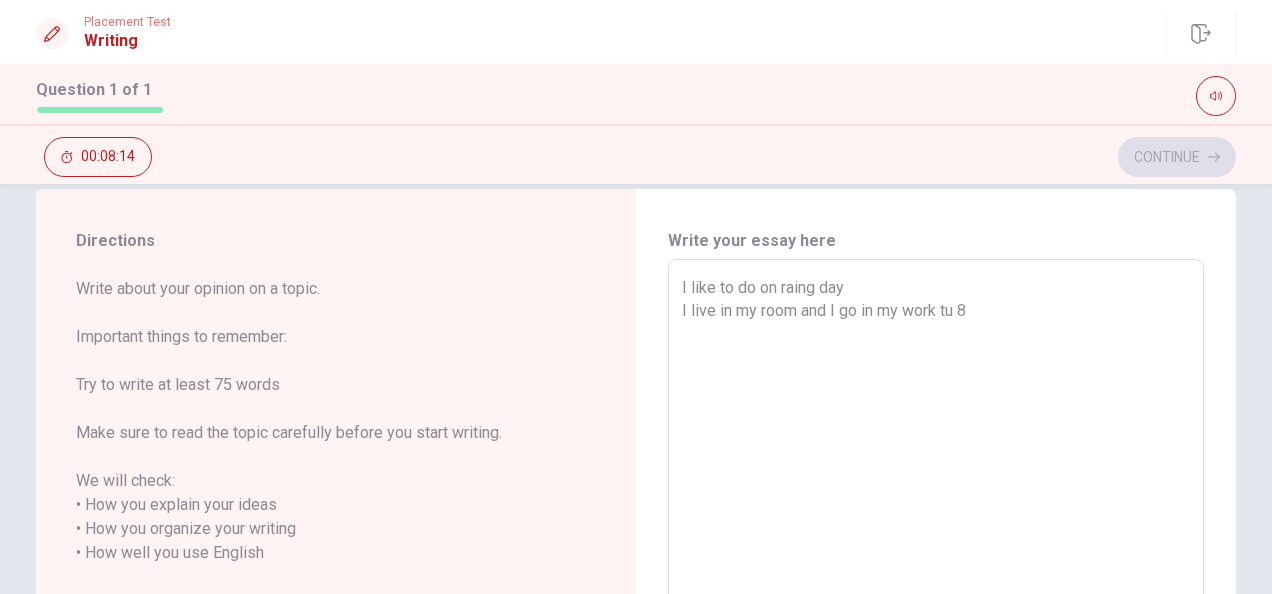 type on "x" 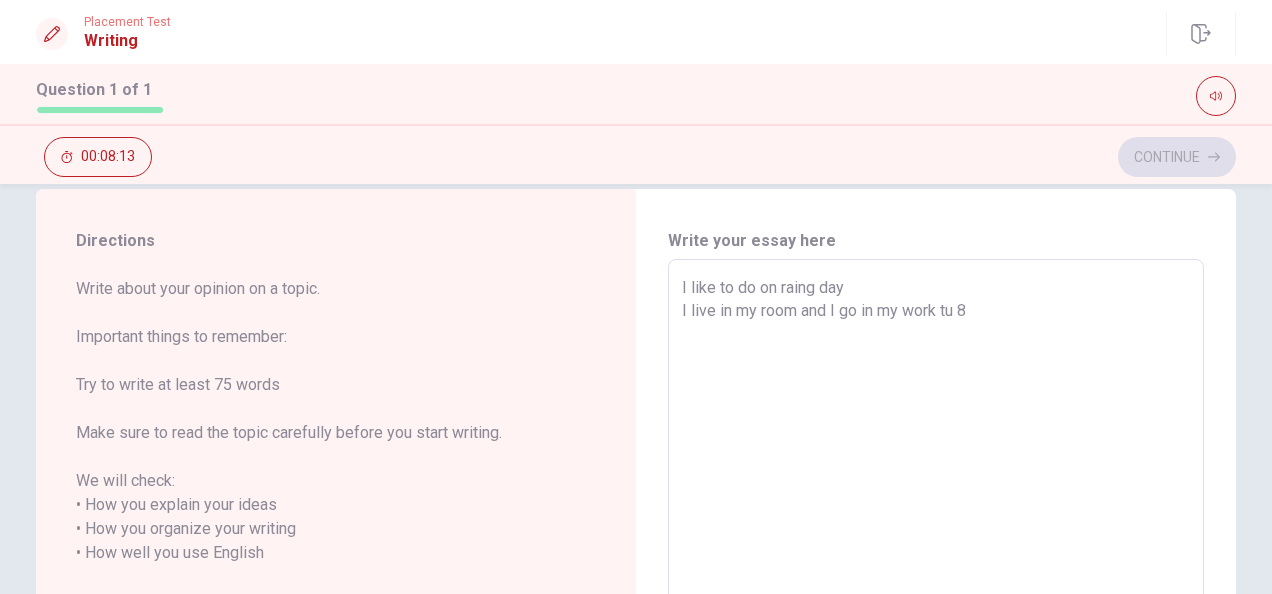 type on "I like to do on raing day
I live in my room and I go in my work tu 8H" 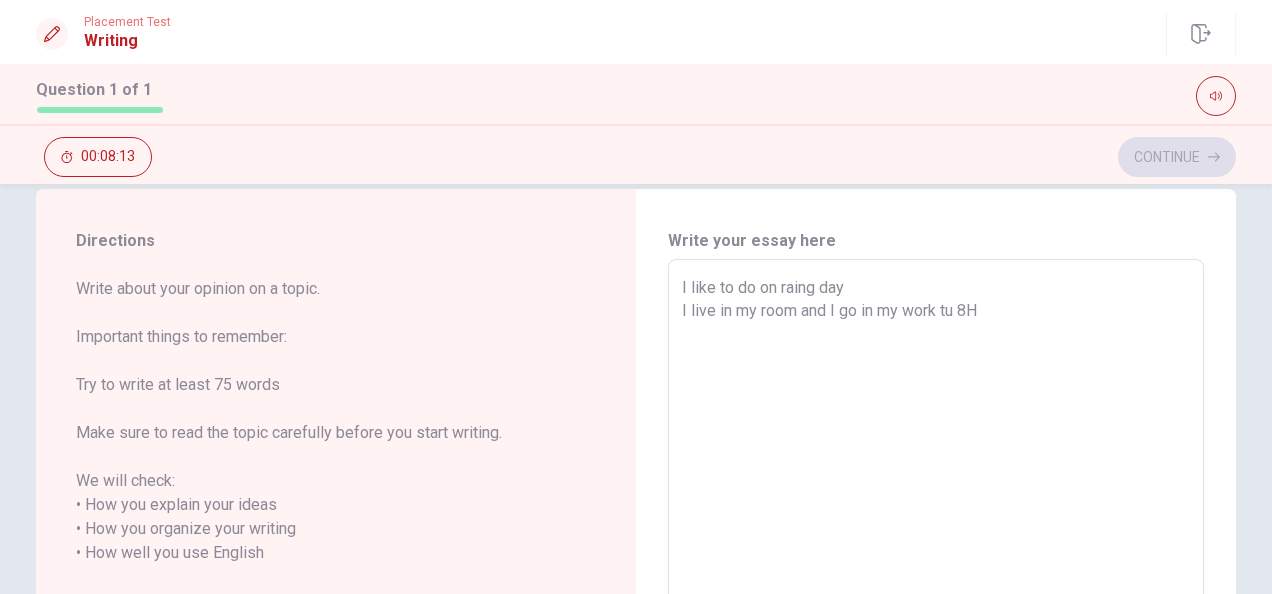 type on "x" 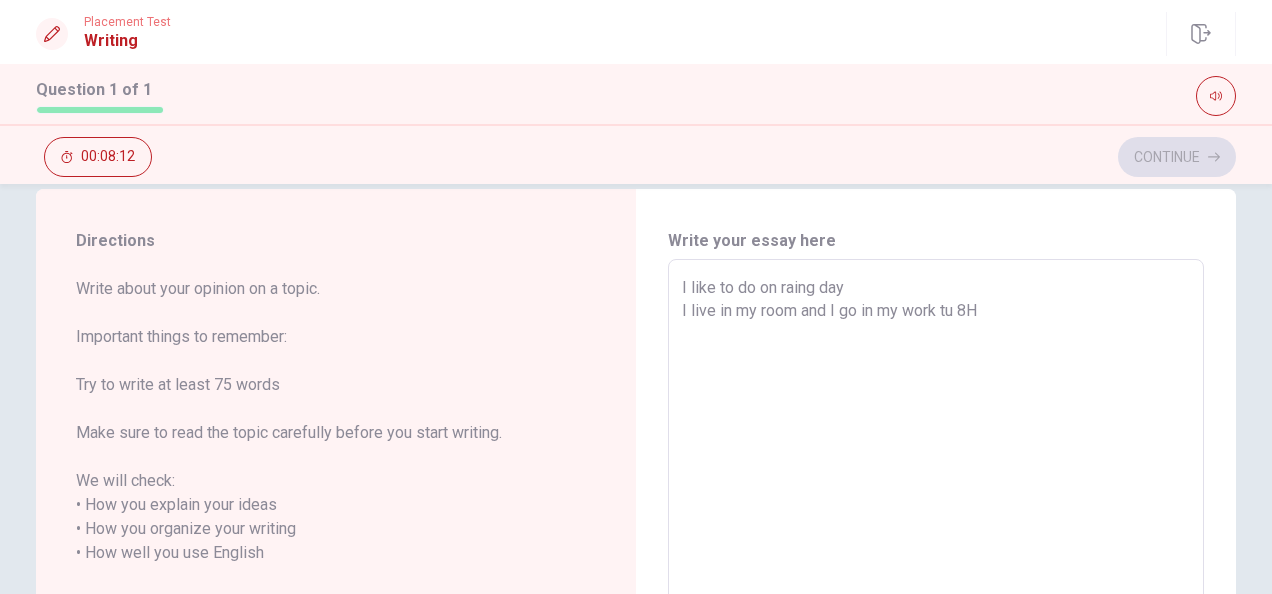type on "x" 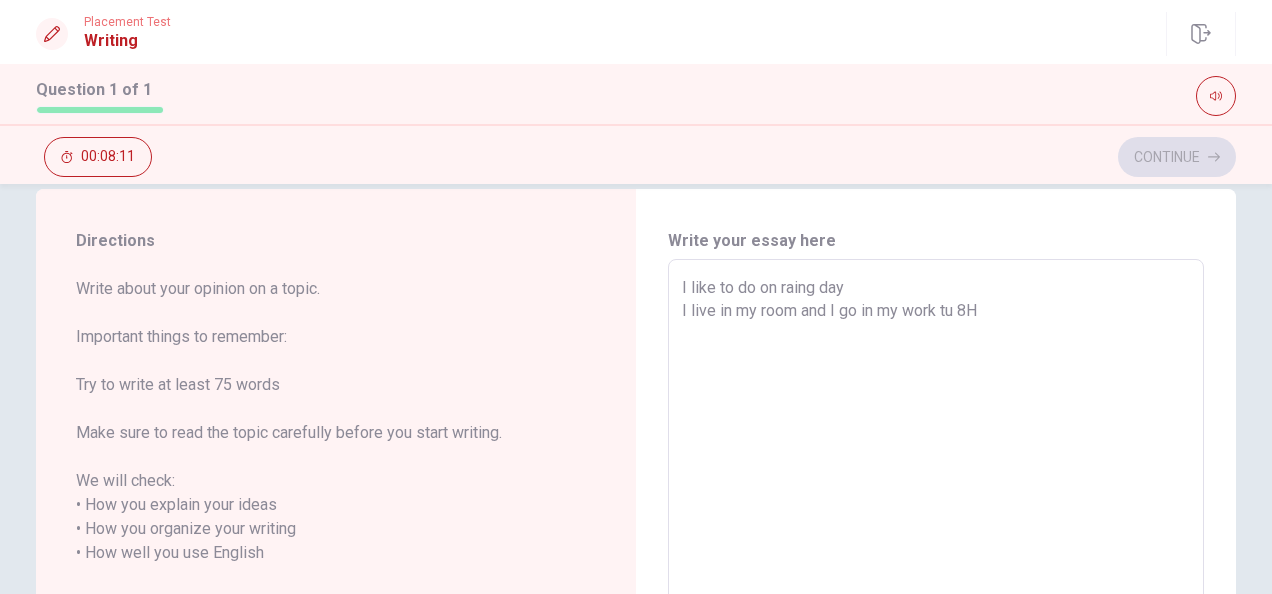 type on "I like to do on raing day
I live in my room and I go in my work tu 8H ." 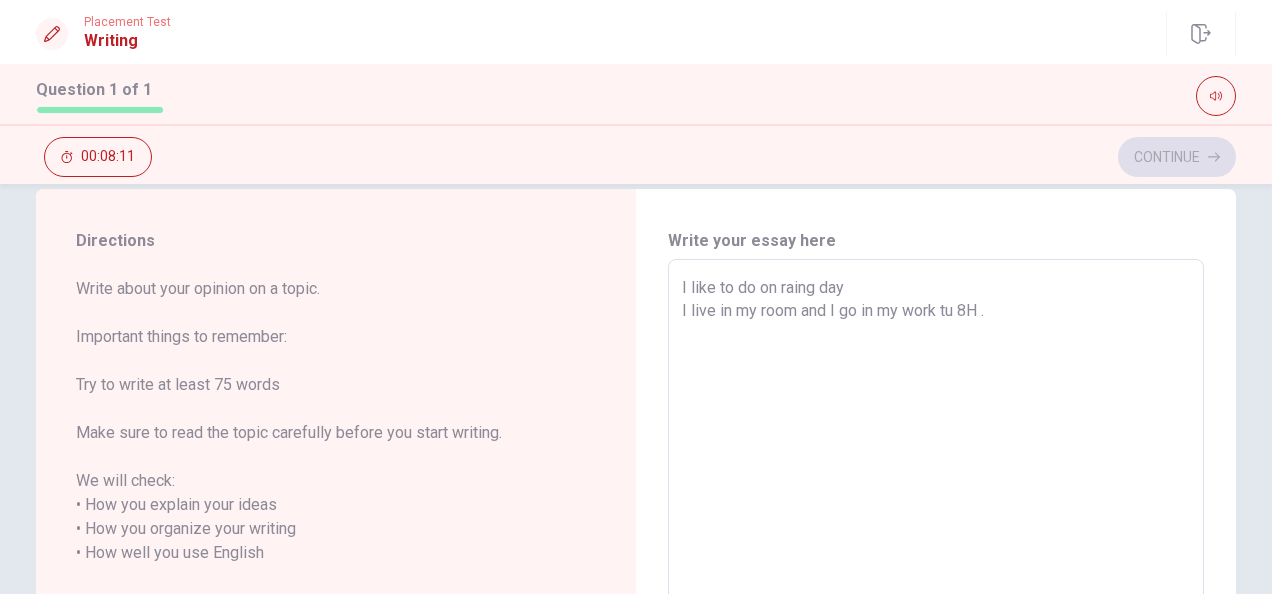 type on "x" 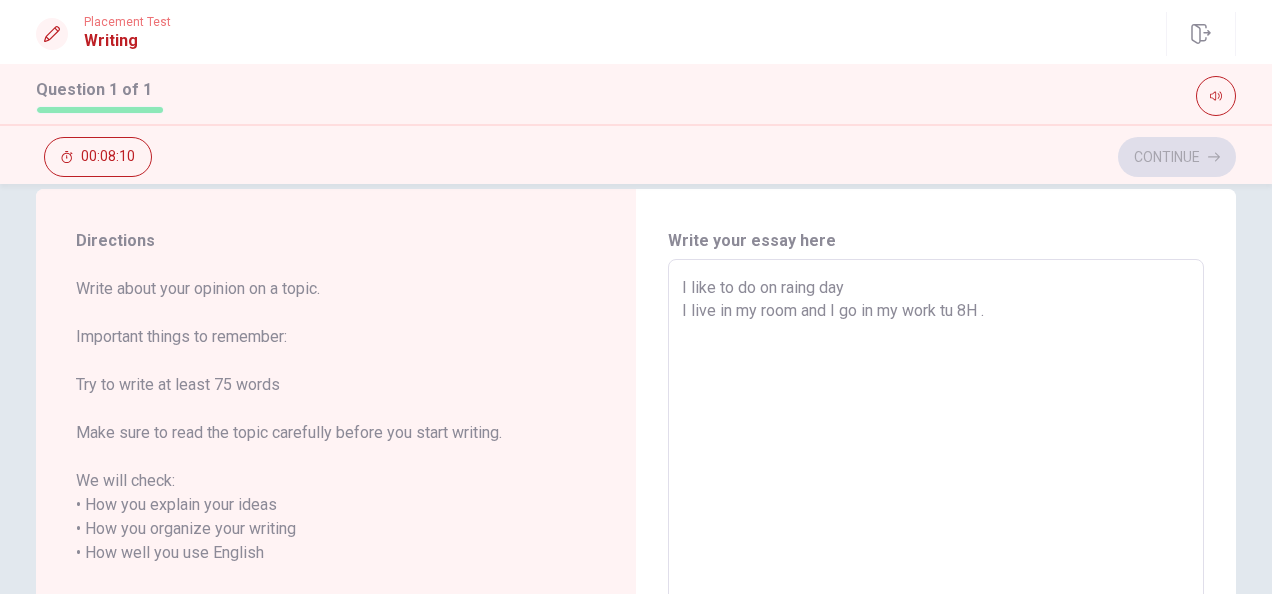 type on "I like to do on raing day
I live in my room and I go in my work tu 8H .0" 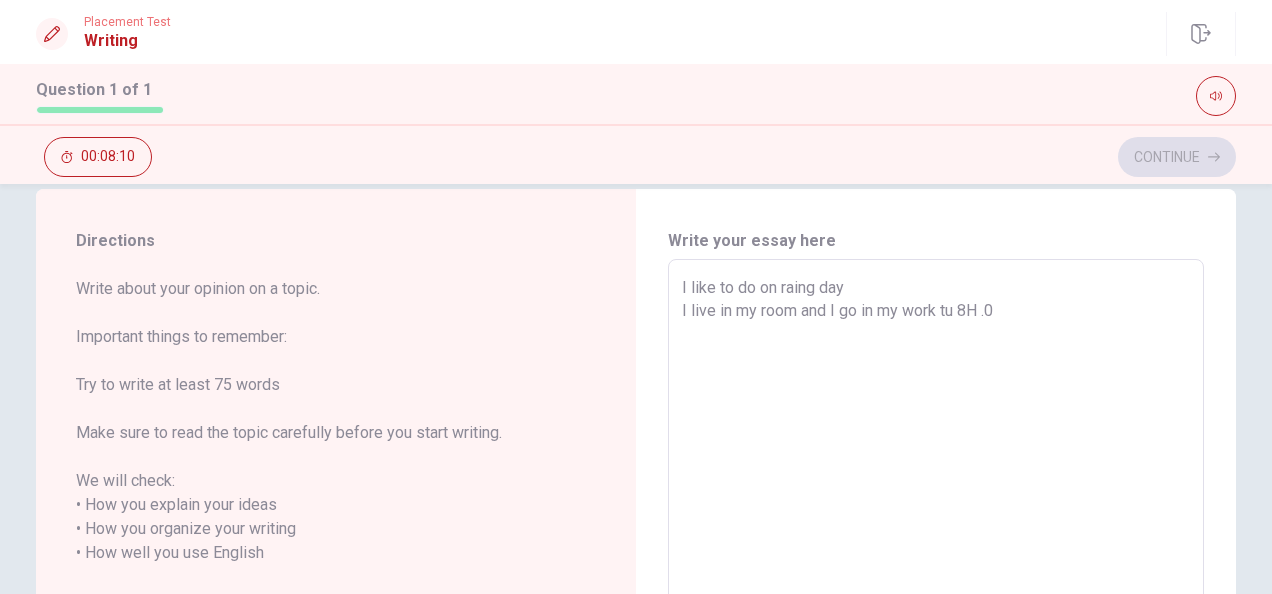type on "x" 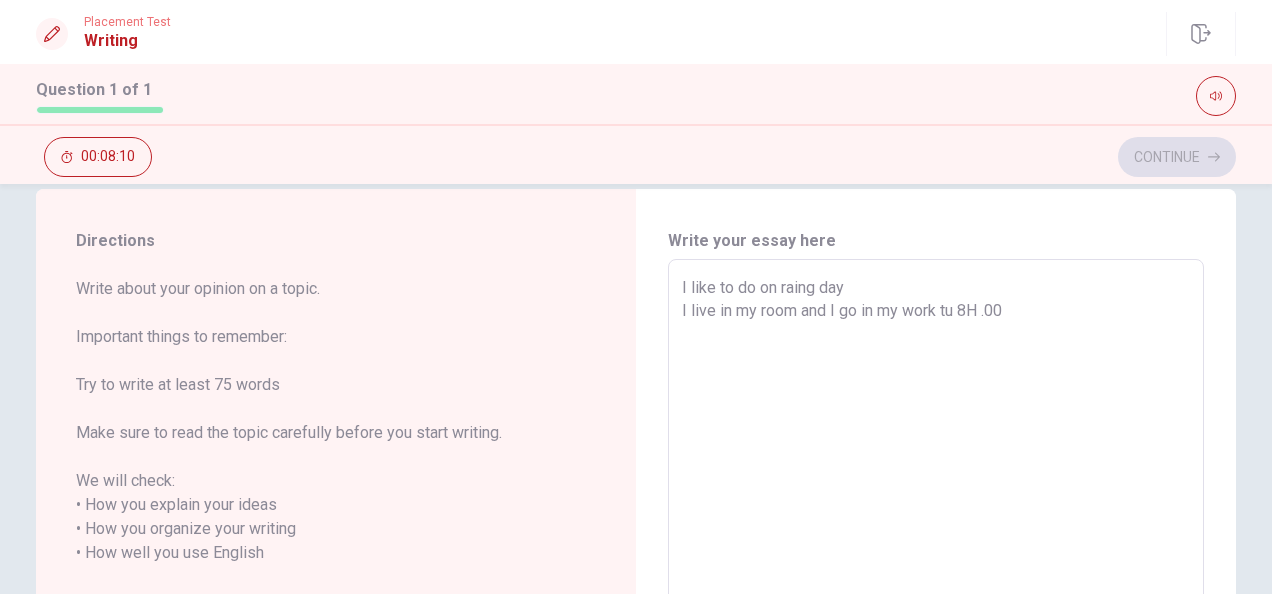 type on "x" 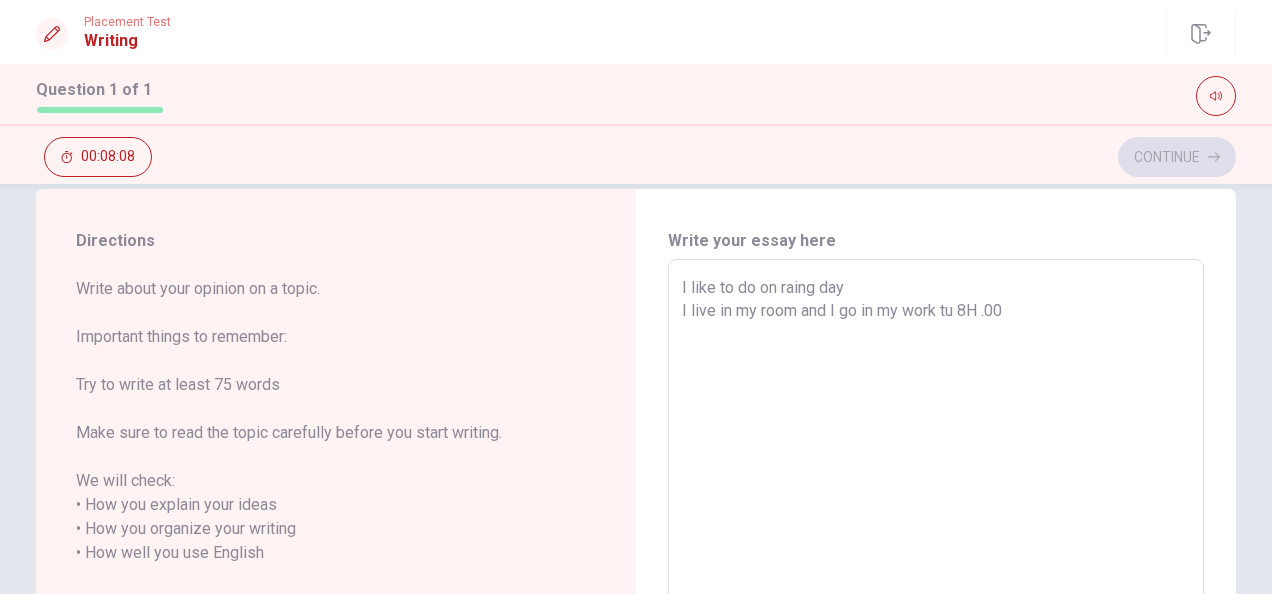 type 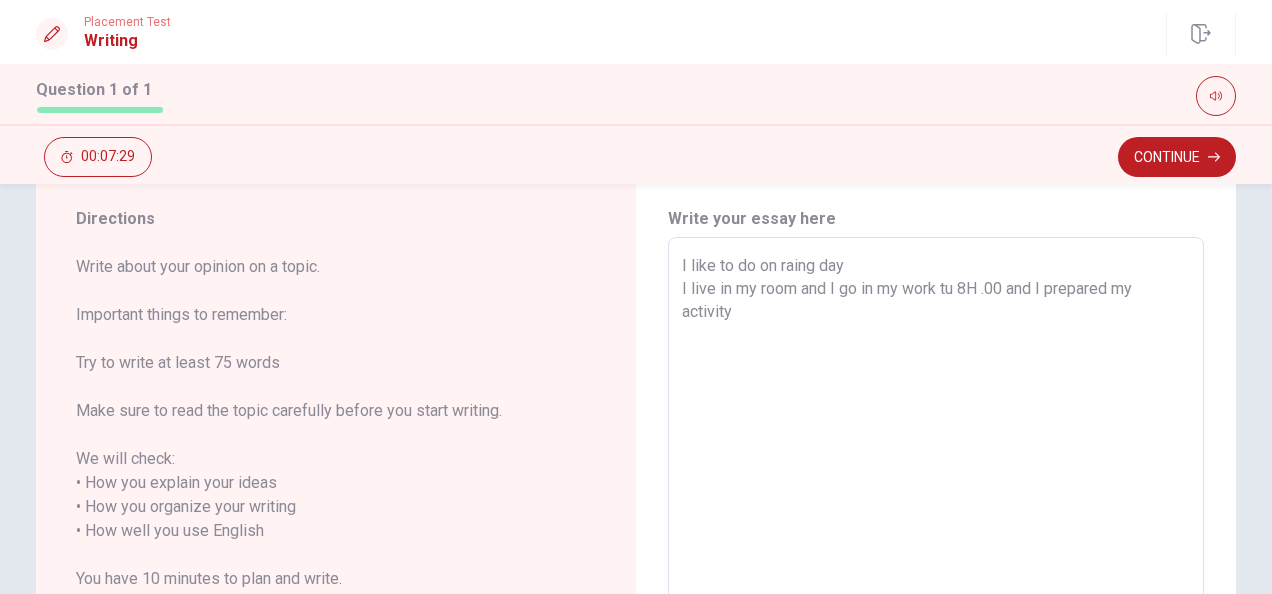 scroll, scrollTop: 49, scrollLeft: 0, axis: vertical 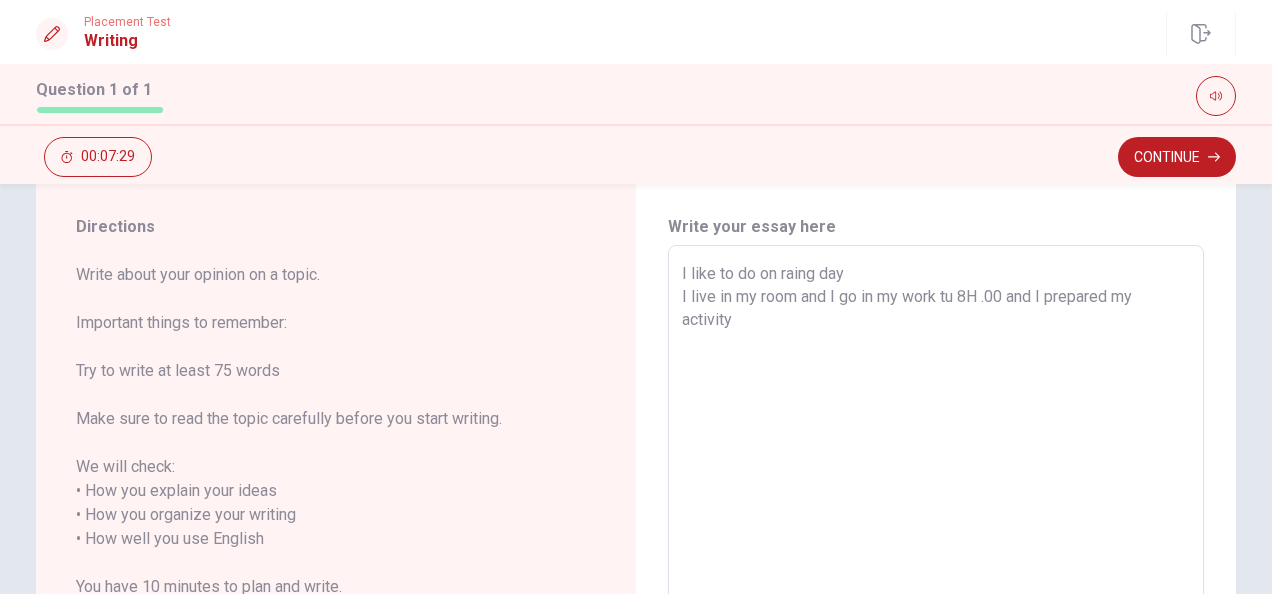 click on "I like to do on raing day
I live in my room and I go in my work tu 8H .00 and I prepared my activity" at bounding box center [936, 539] 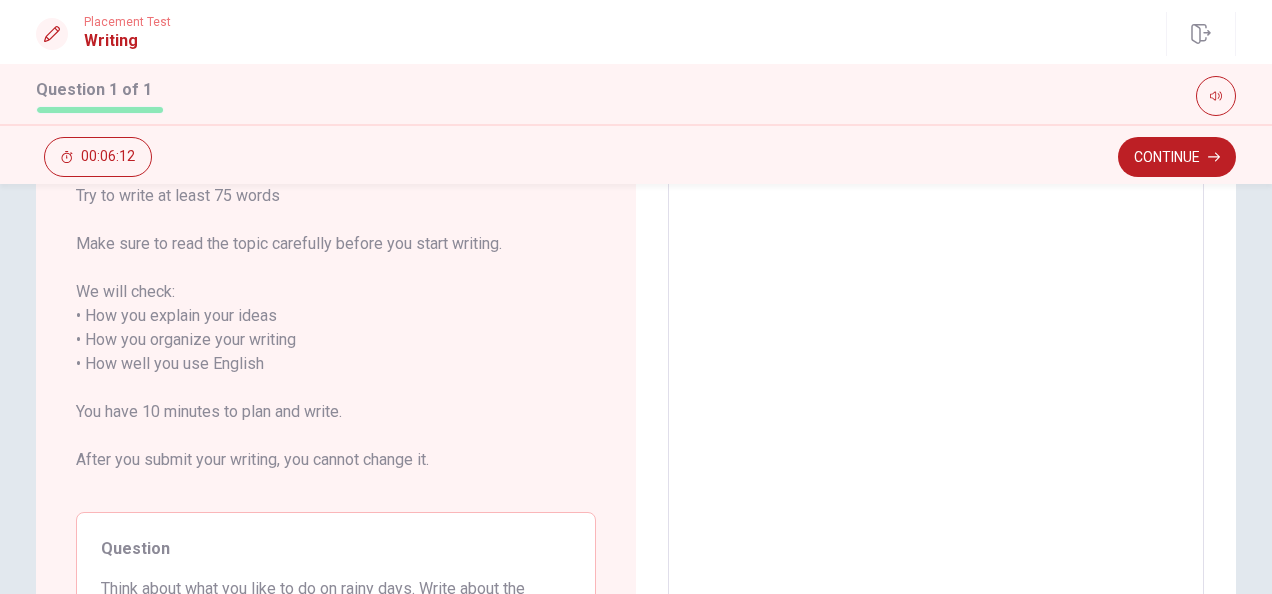 scroll, scrollTop: 224, scrollLeft: 0, axis: vertical 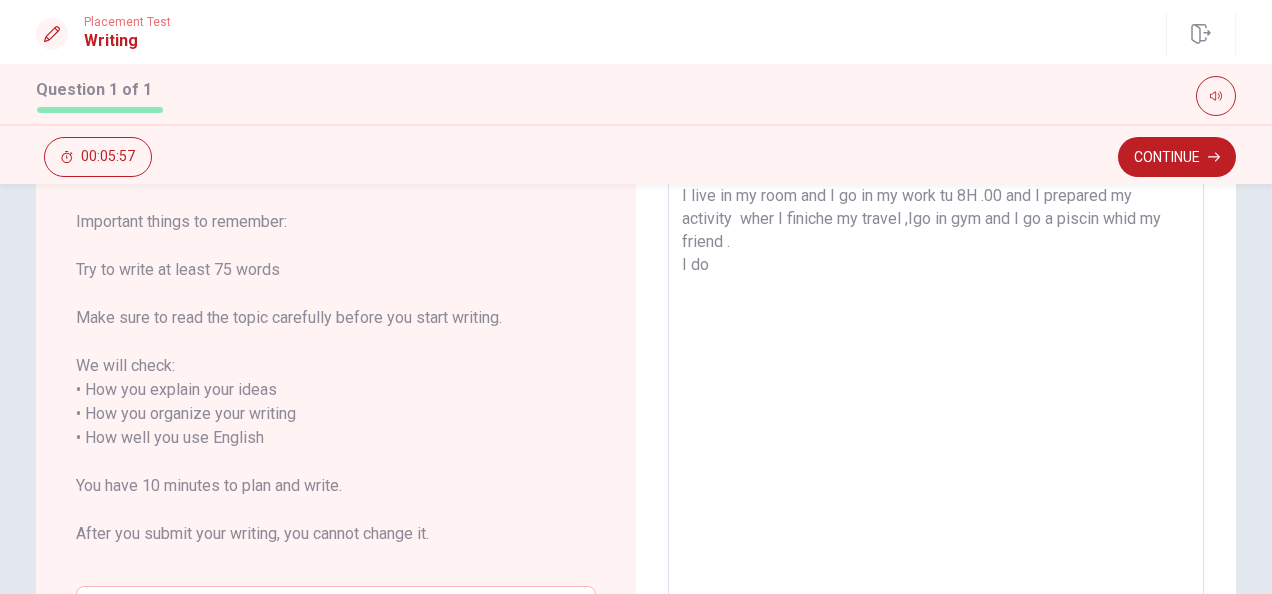 click on "I like to do on raing day
I live in my room and I go in my work tu 8H .00 and I prepared my activity  wher I finiche my travel ,Igo in gym and I go a piscin whid my friend .
I do" at bounding box center [936, 438] 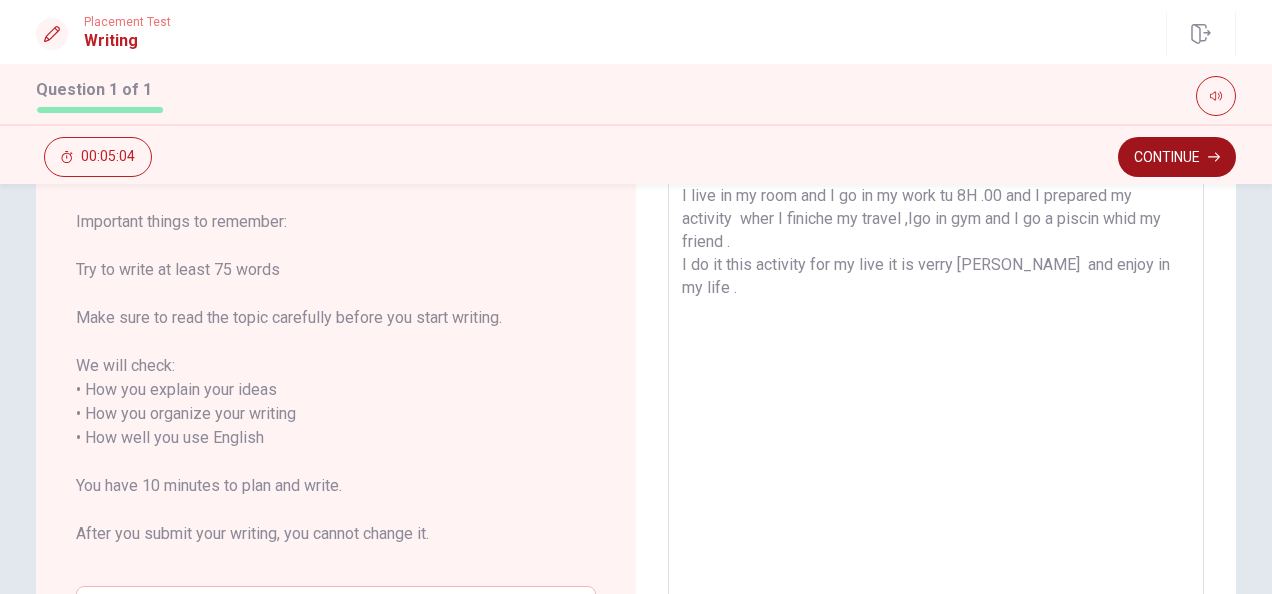 click on "Continue" at bounding box center (1177, 157) 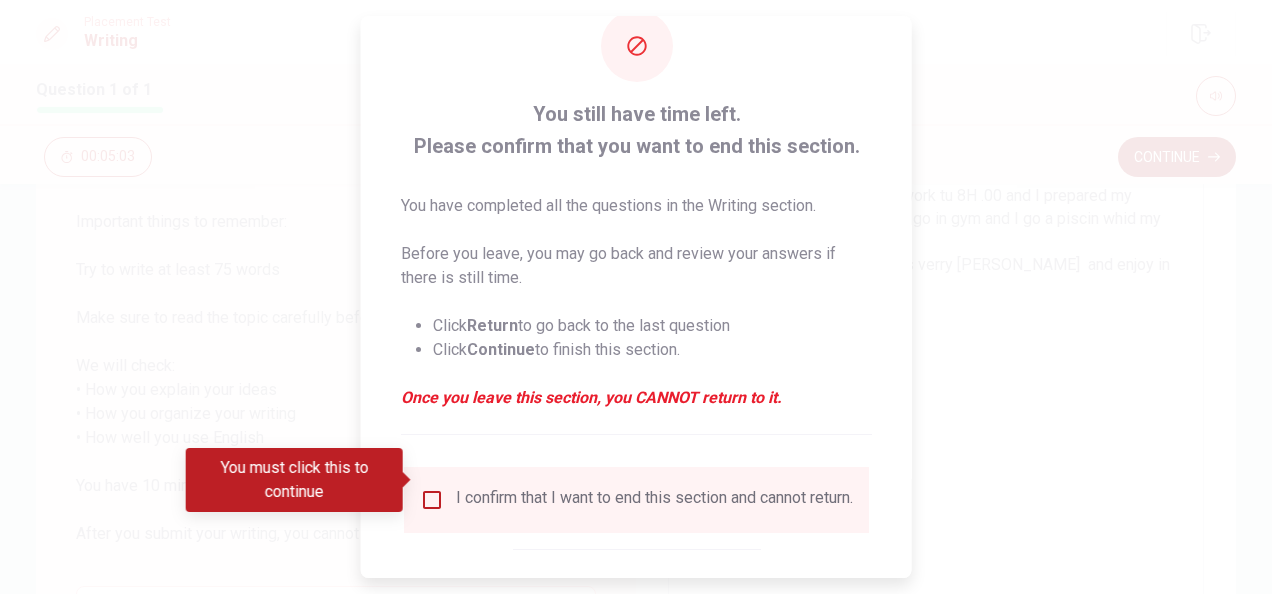 scroll, scrollTop: 152, scrollLeft: 0, axis: vertical 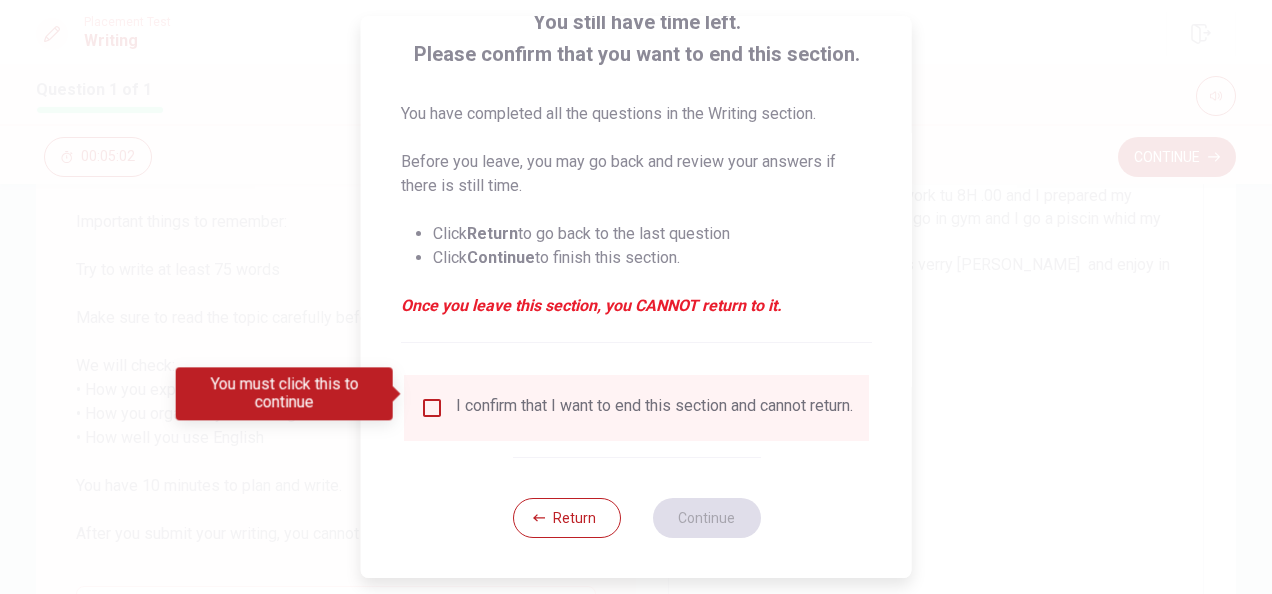 click at bounding box center [432, 408] 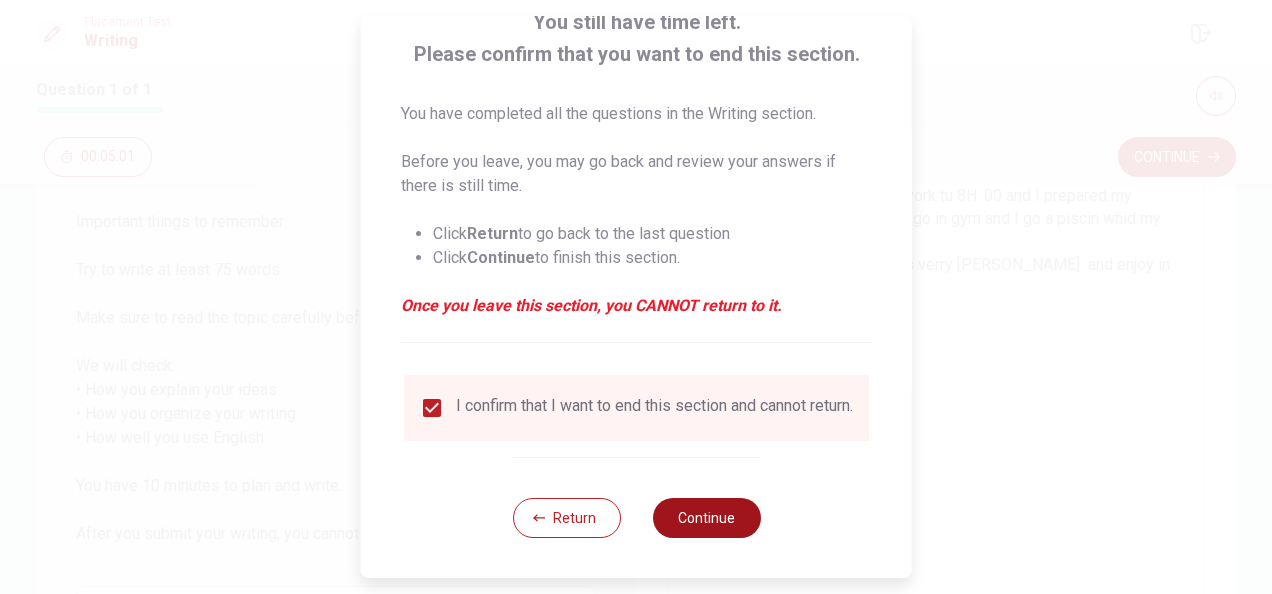 click on "Continue" at bounding box center (706, 518) 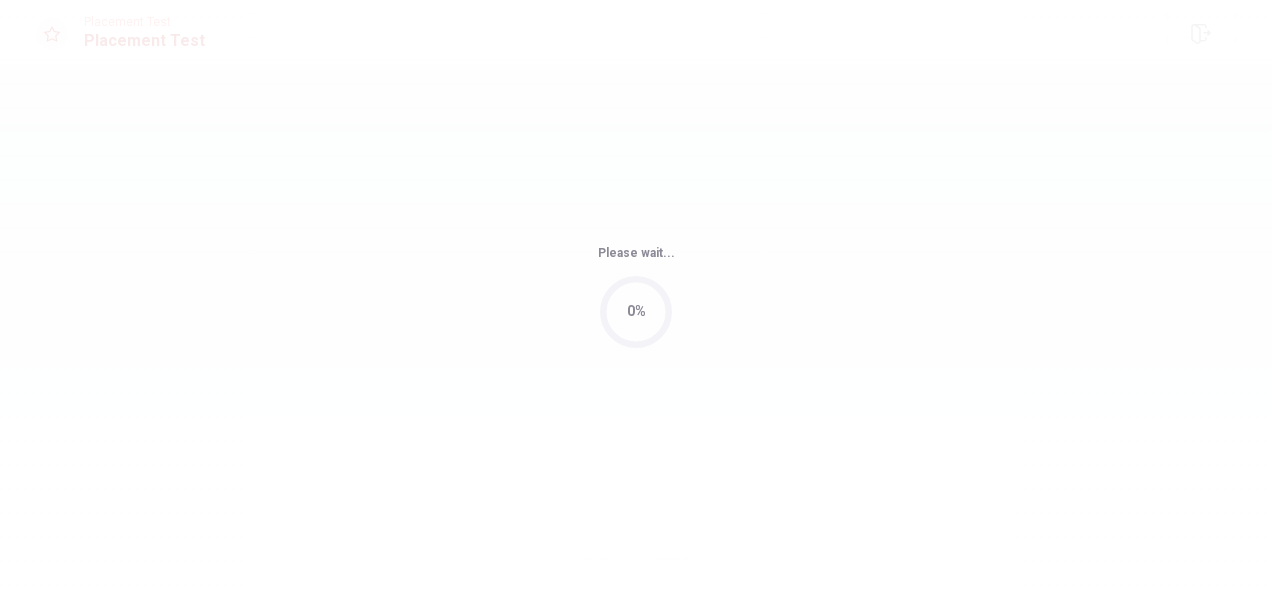 scroll, scrollTop: 0, scrollLeft: 0, axis: both 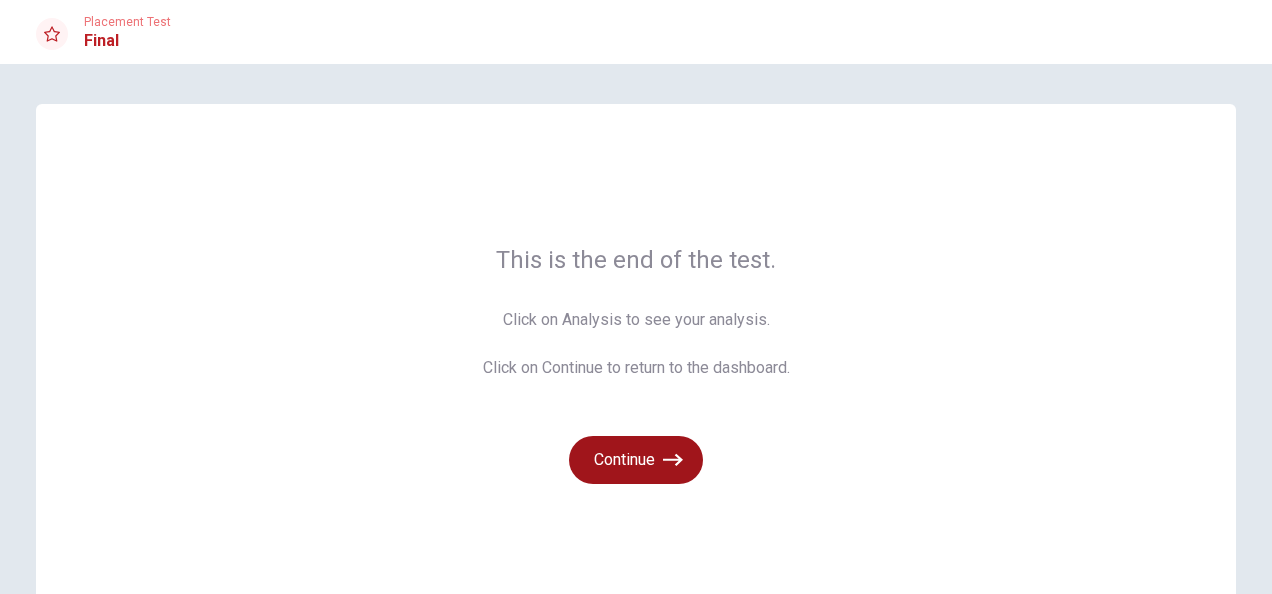 click on "Continue" at bounding box center [636, 460] 